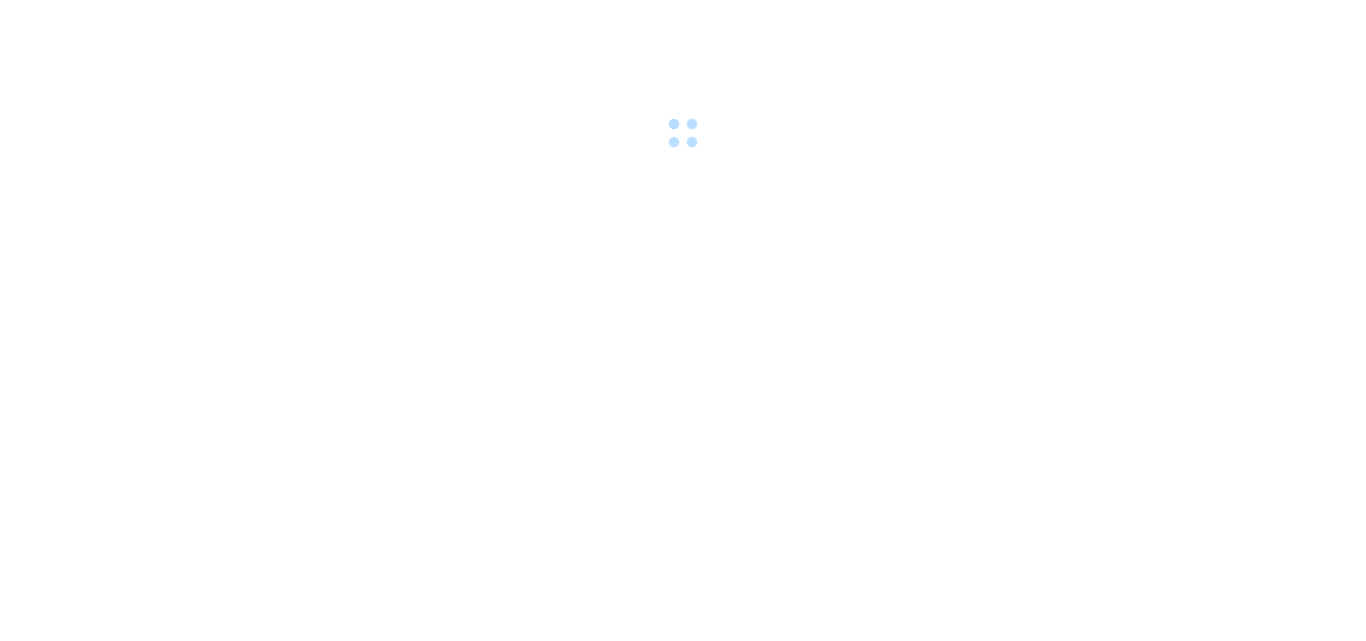 scroll, scrollTop: 0, scrollLeft: 0, axis: both 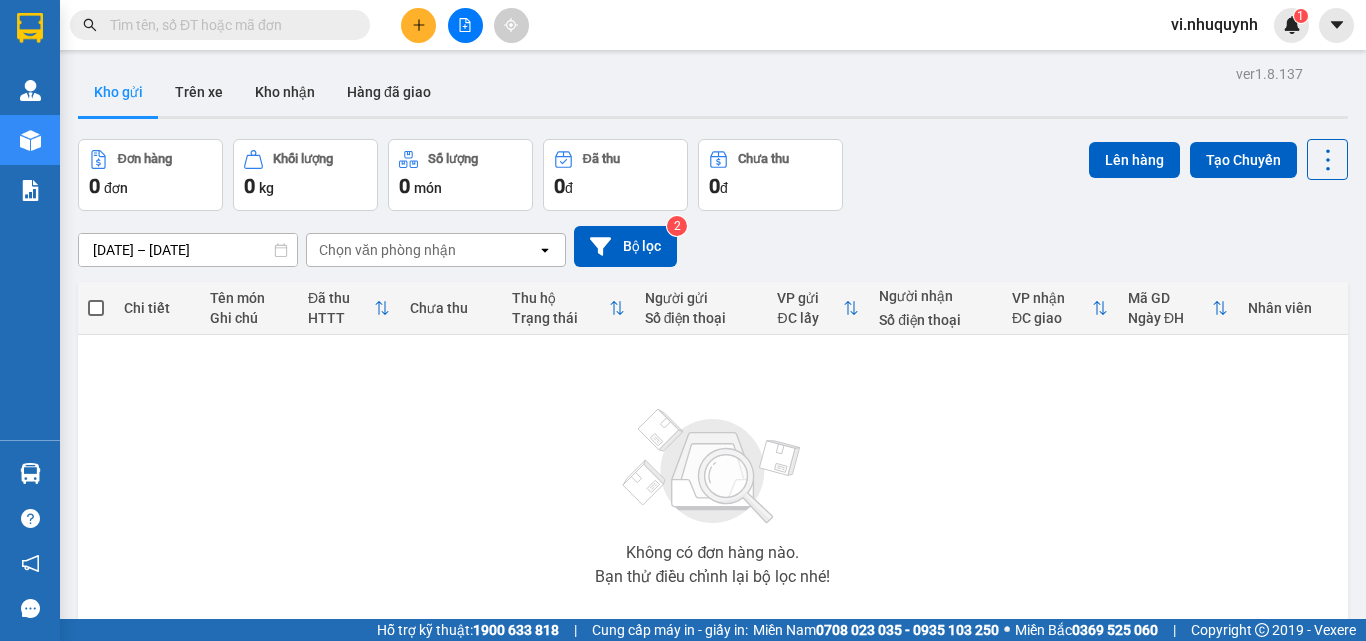 click at bounding box center [228, 25] 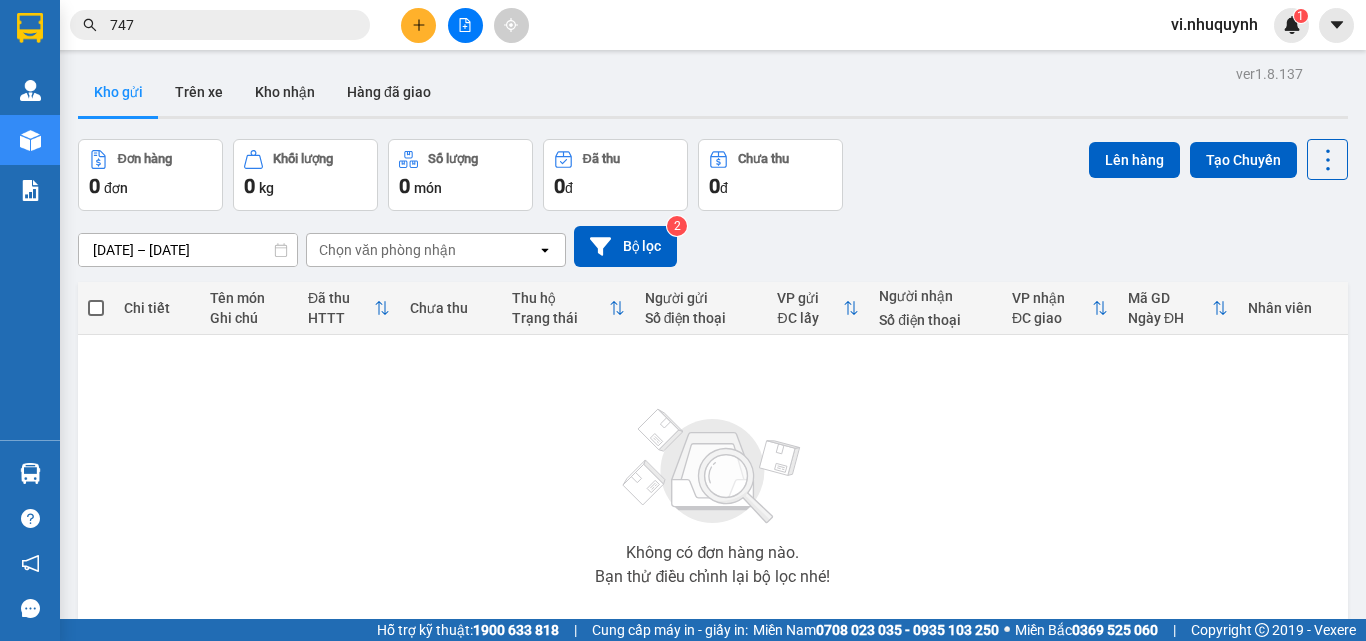 click on "747" at bounding box center (228, 25) 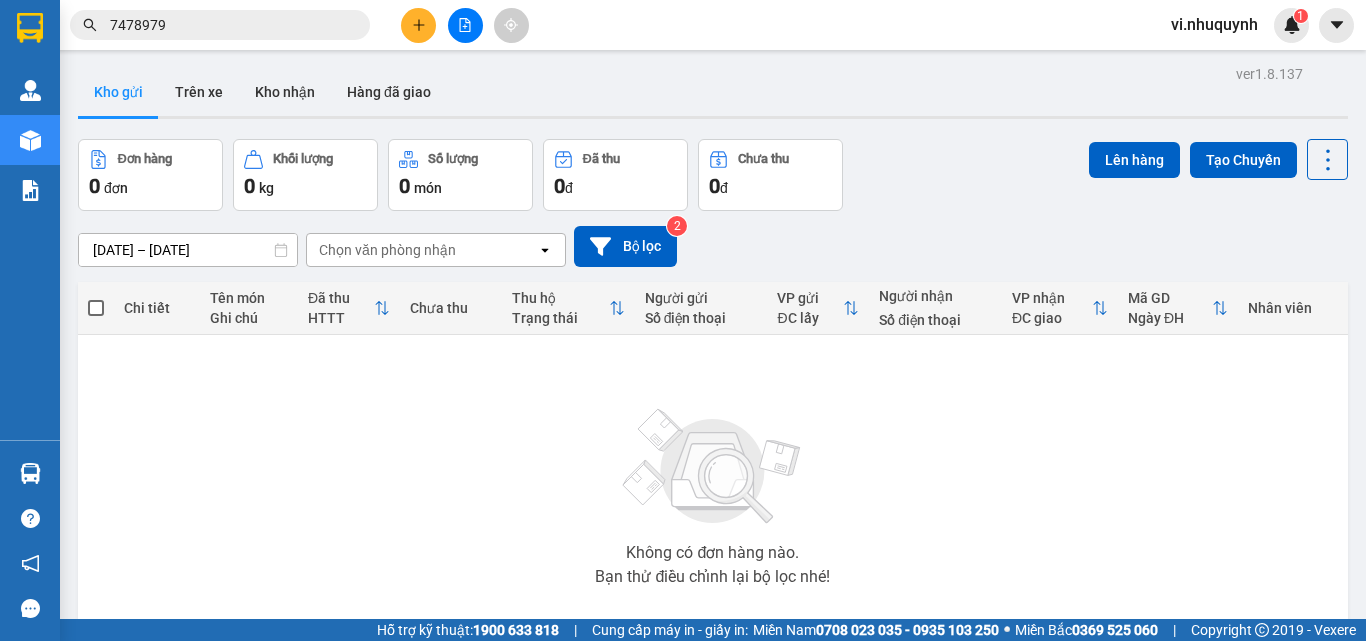 click on "7478979" at bounding box center (228, 25) 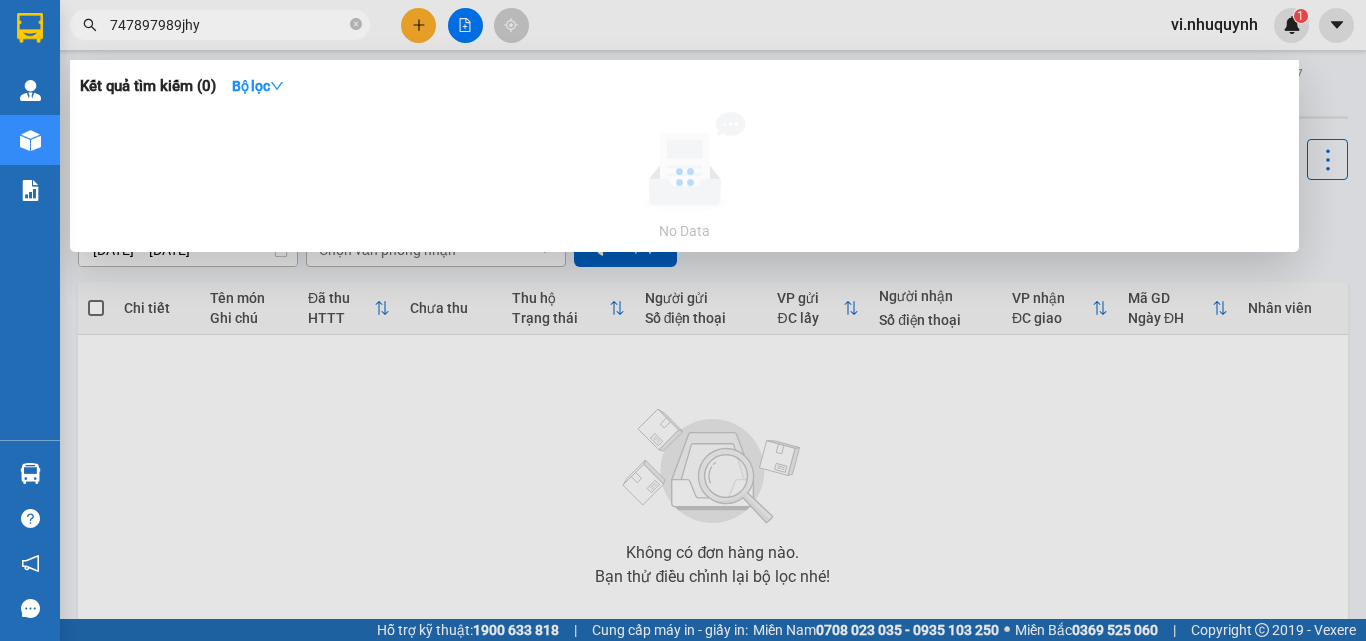 drag, startPoint x: 287, startPoint y: 29, endPoint x: 104, endPoint y: 41, distance: 183.39302 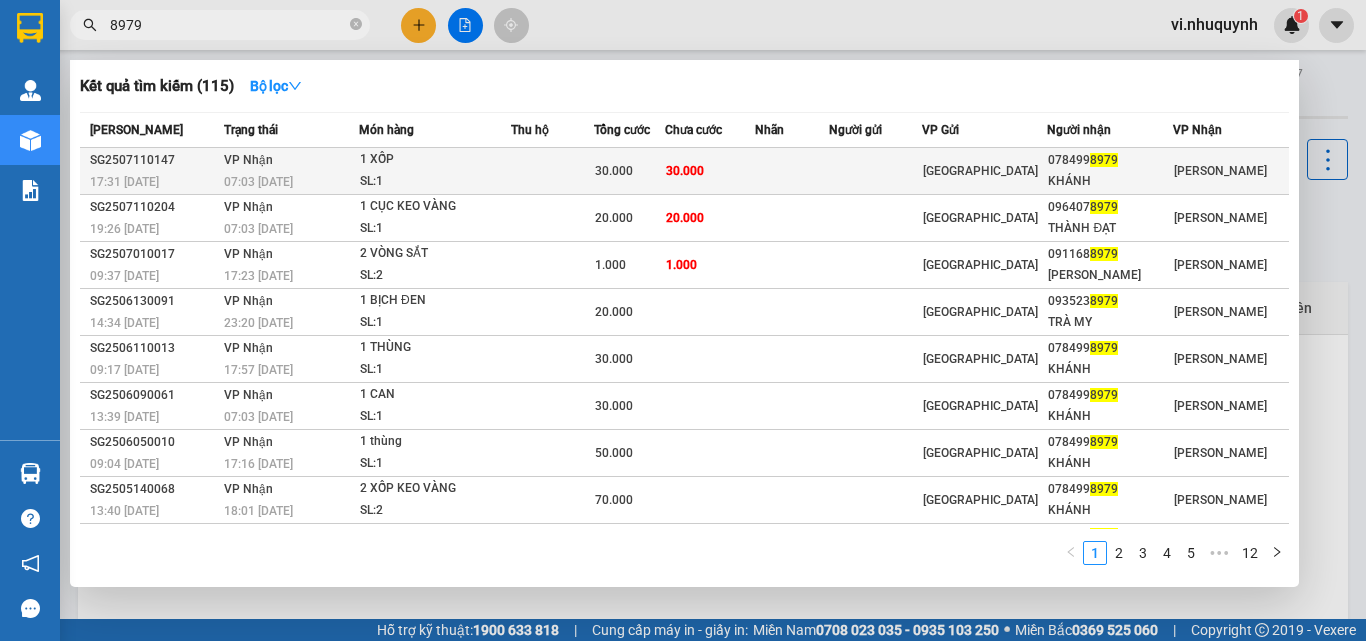 type on "8979" 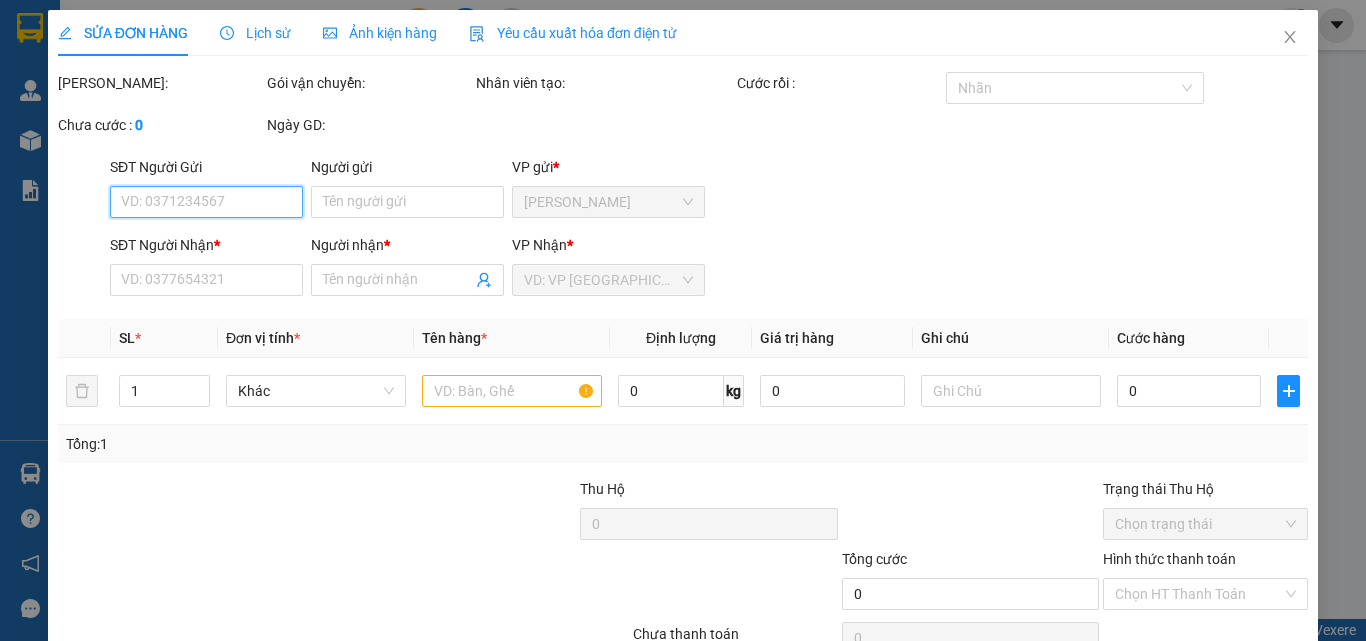 type on "0784998979" 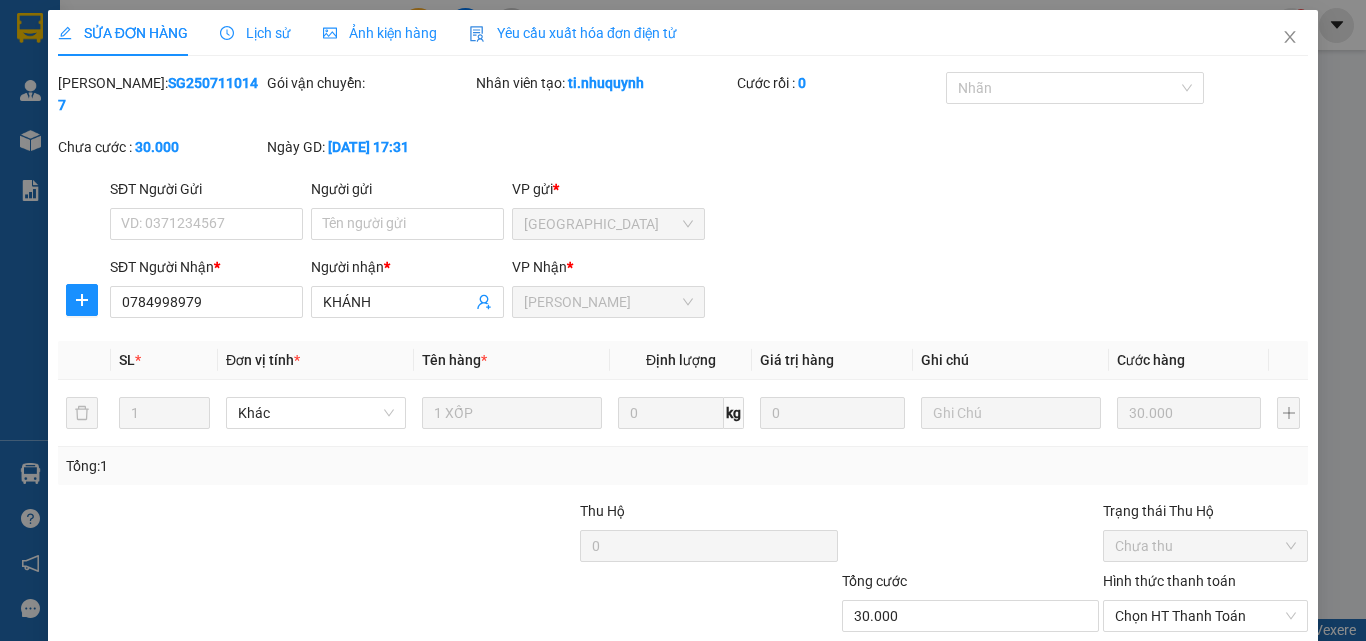 click on "Hình thức thanh toán" at bounding box center [1169, 581] 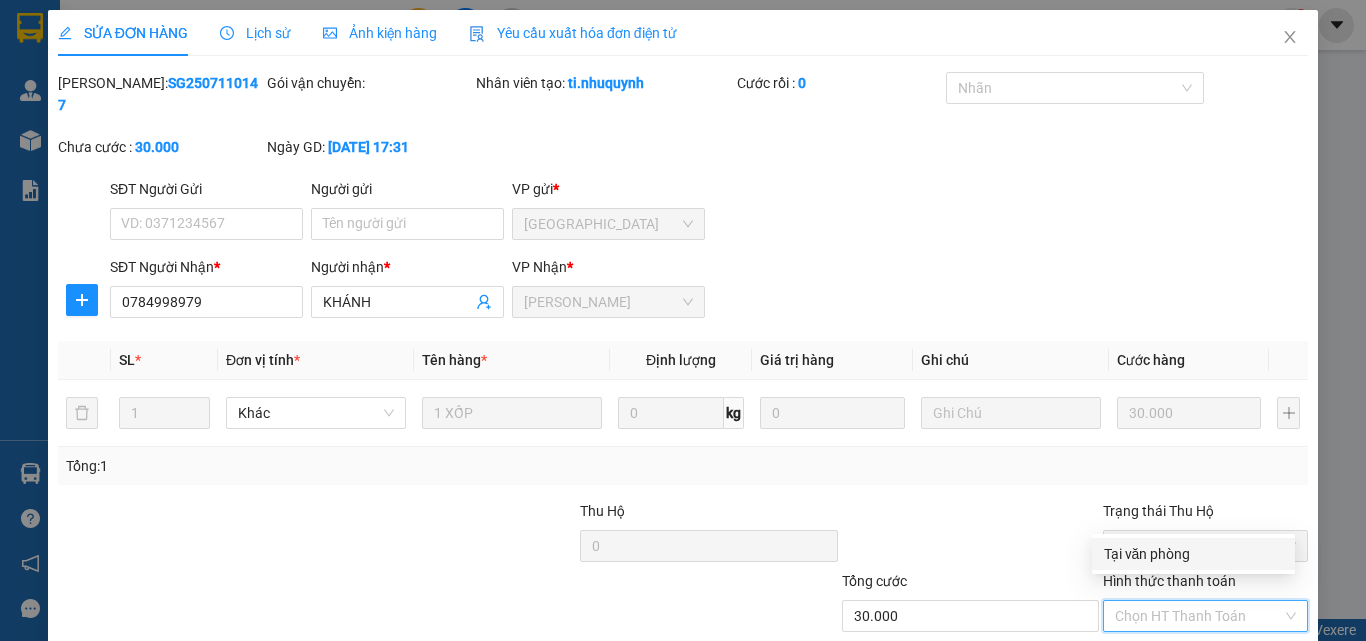 click on "Tại văn phòng" at bounding box center [1193, 554] 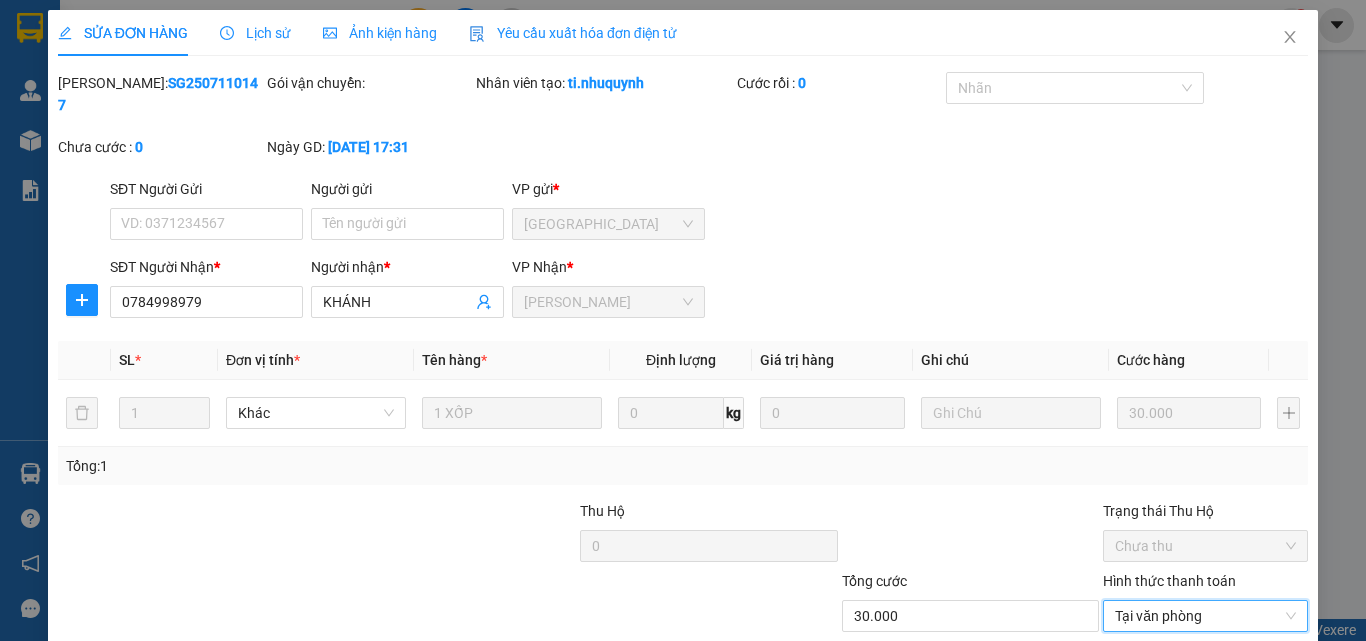 scroll, scrollTop: 103, scrollLeft: 0, axis: vertical 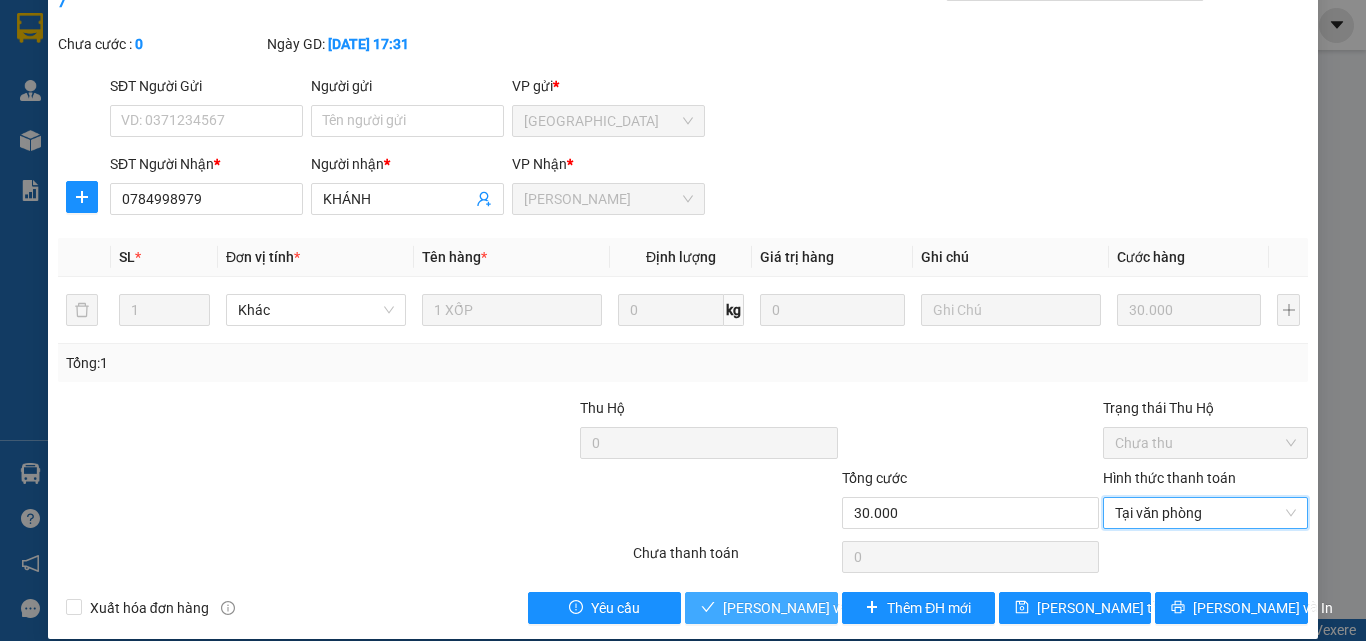 click on "[PERSON_NAME] và Giao hàng" at bounding box center [819, 608] 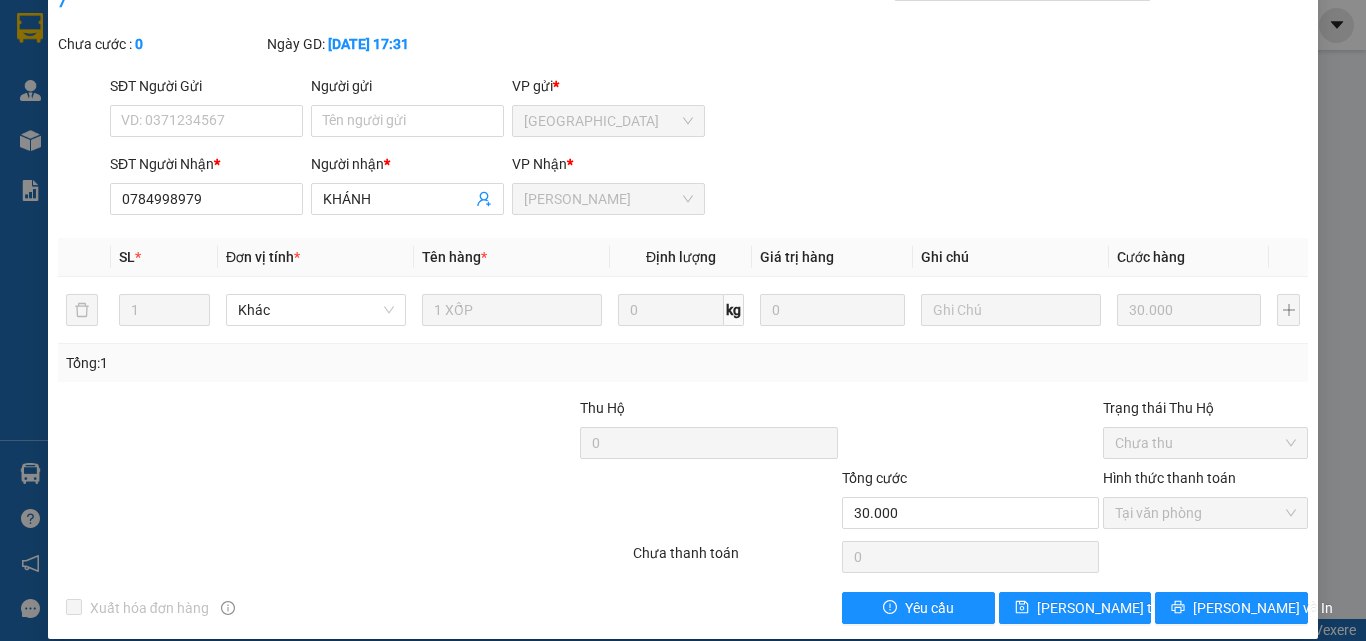 scroll, scrollTop: 0, scrollLeft: 0, axis: both 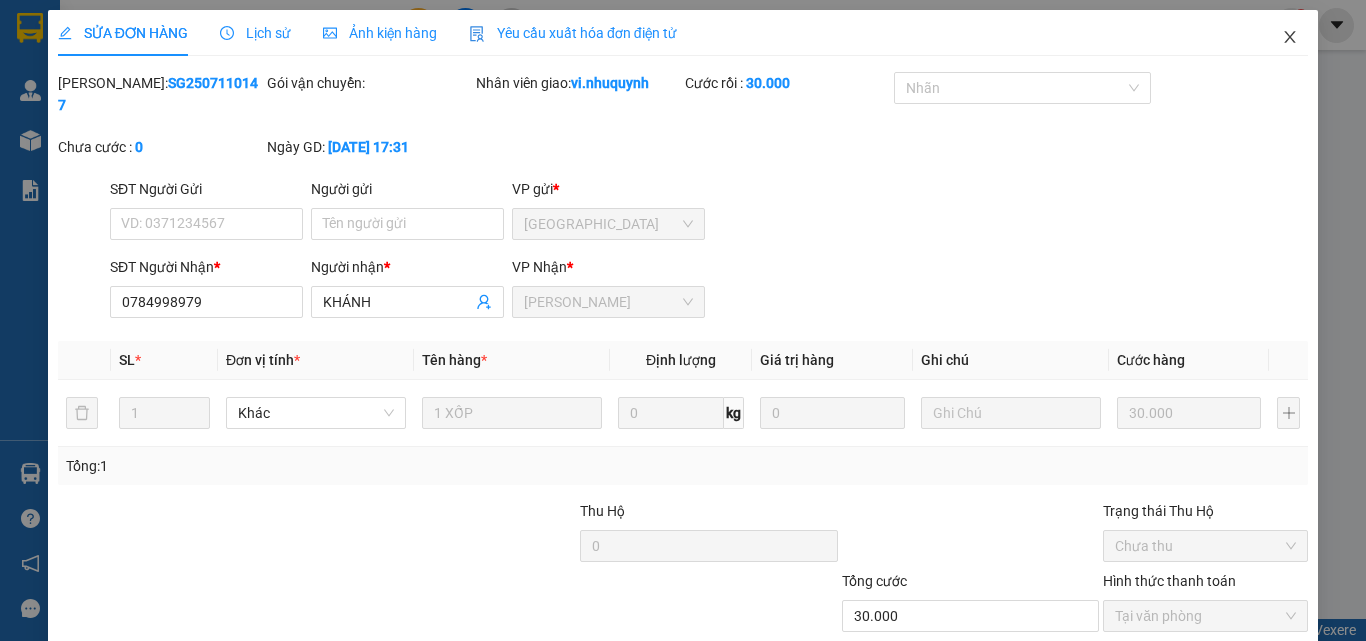 click 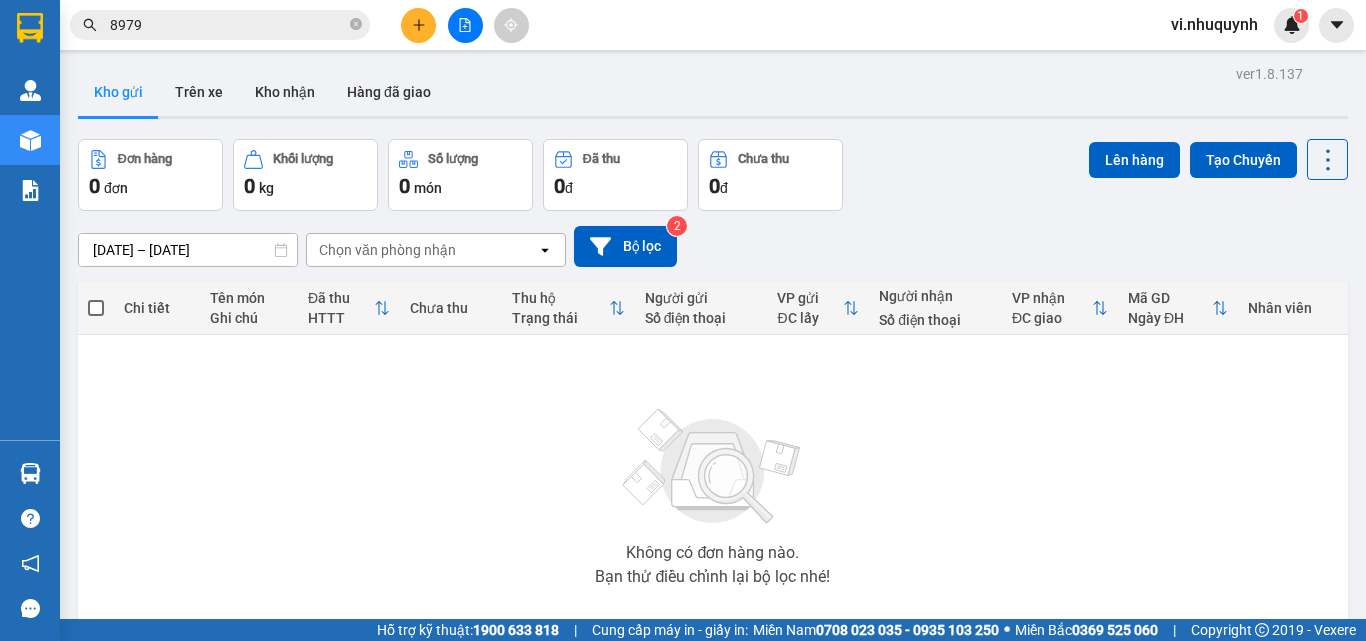 click on "8979" at bounding box center (228, 25) 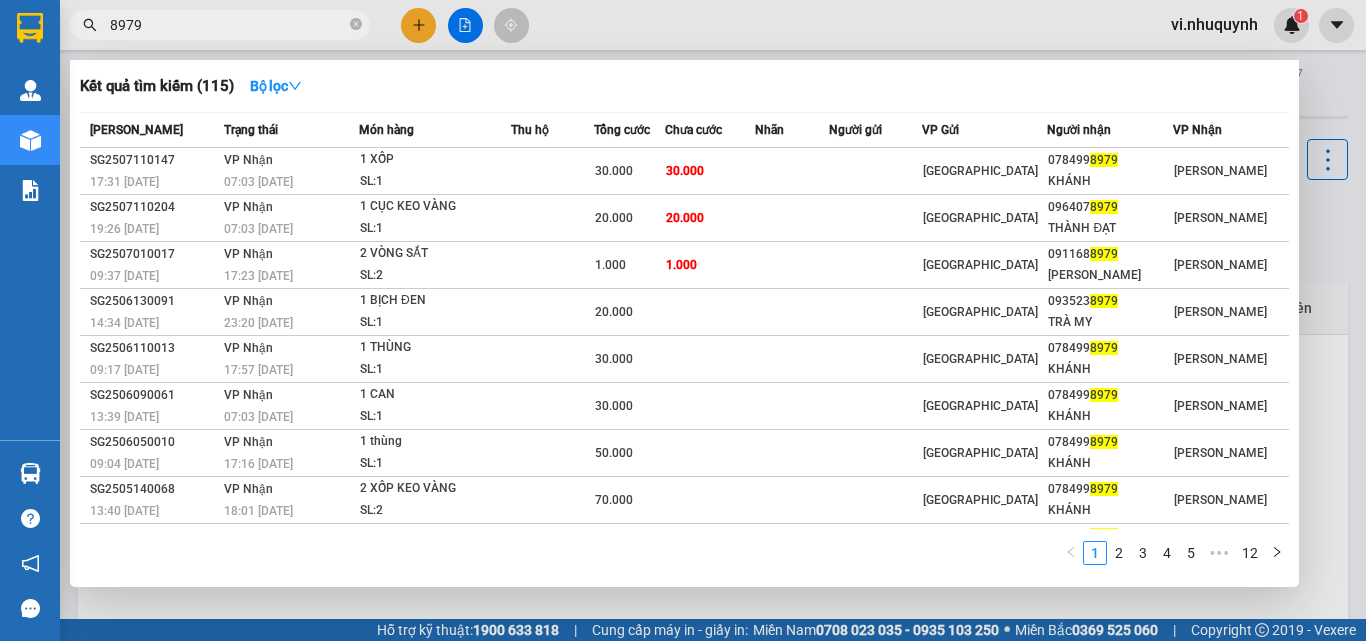 click on "8979" at bounding box center [228, 25] 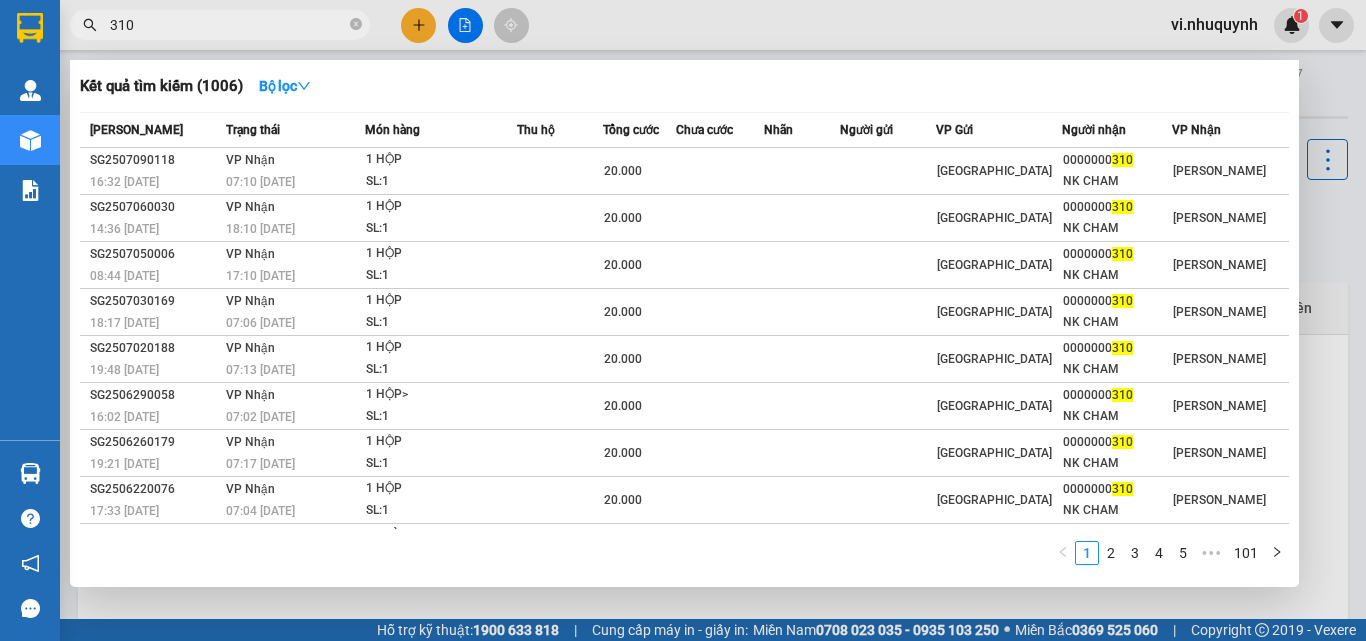 click on "310" at bounding box center [228, 25] 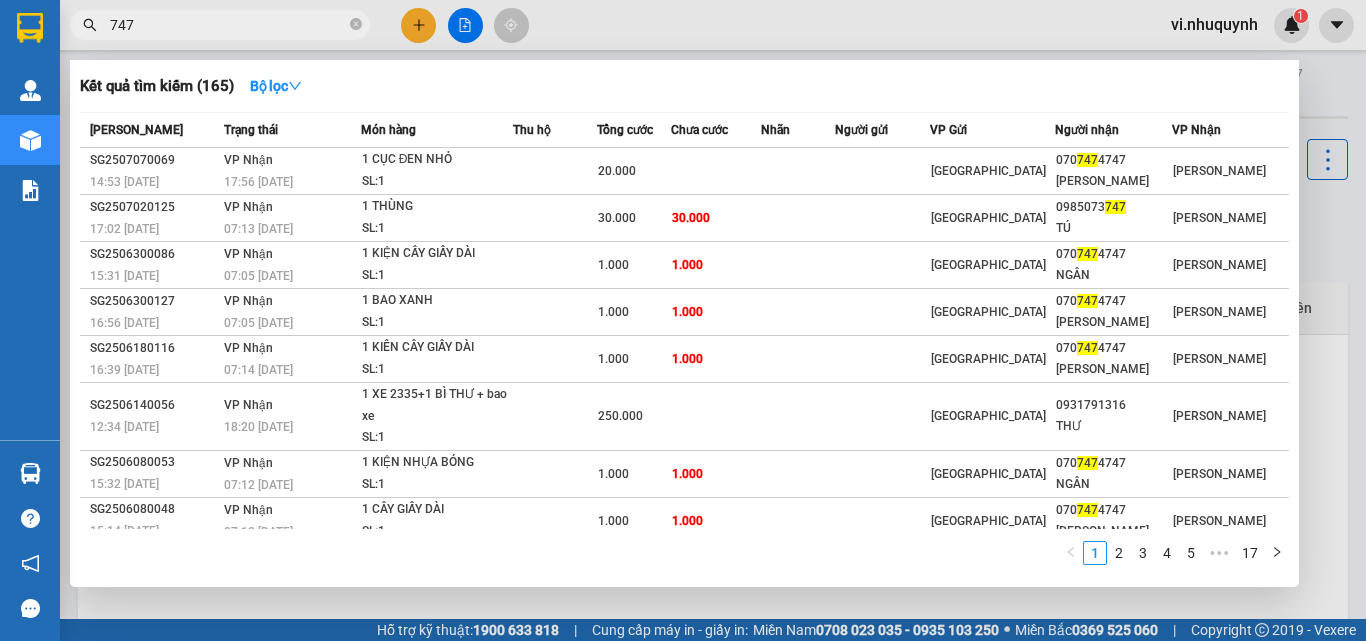click on "747" at bounding box center (228, 25) 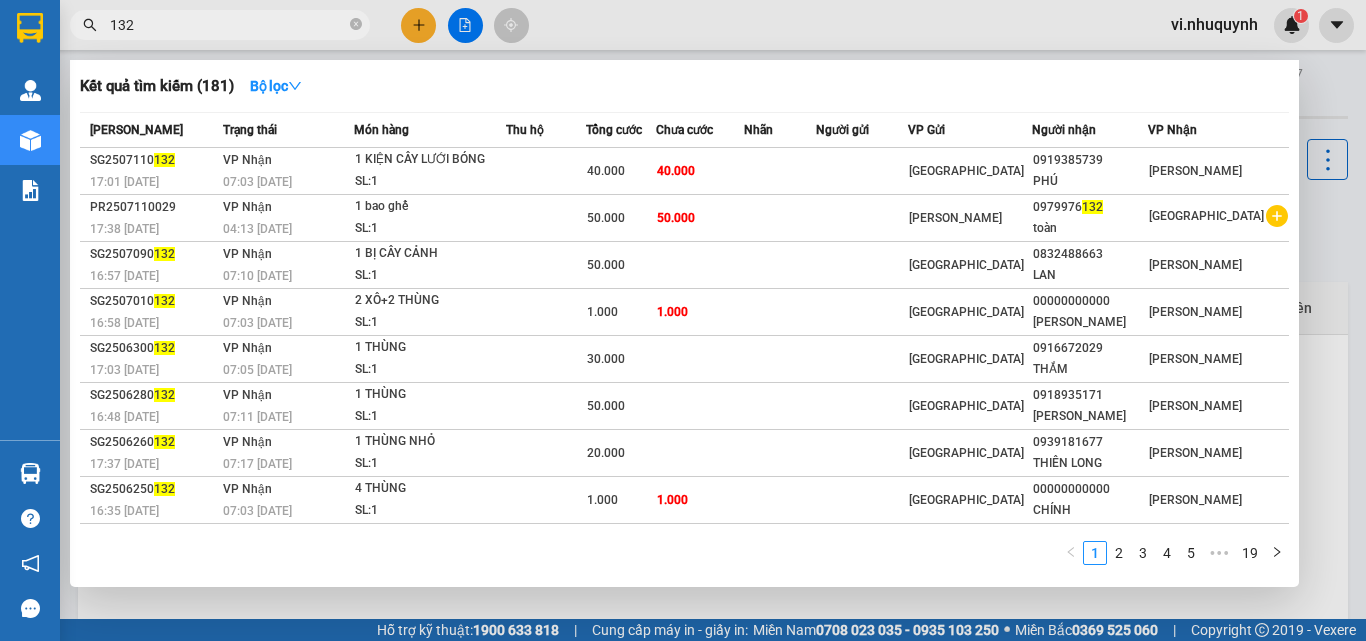 click on "132" at bounding box center (228, 25) 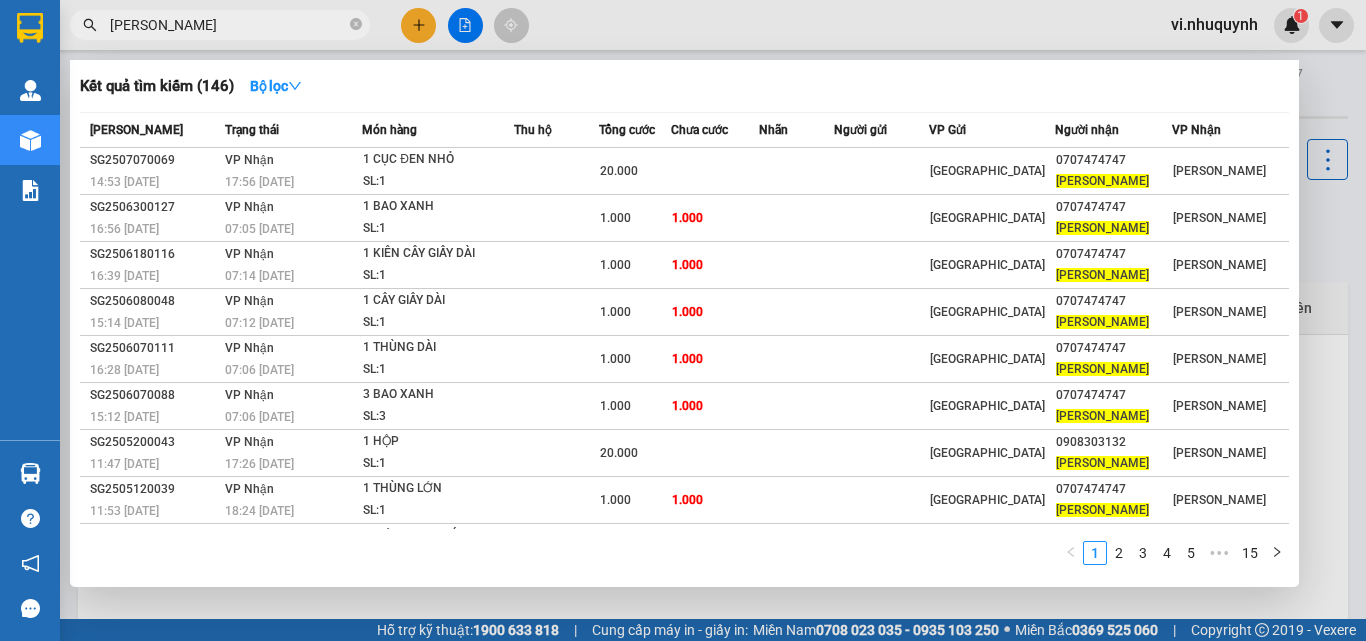 drag, startPoint x: 188, startPoint y: 22, endPoint x: 68, endPoint y: 41, distance: 121.49486 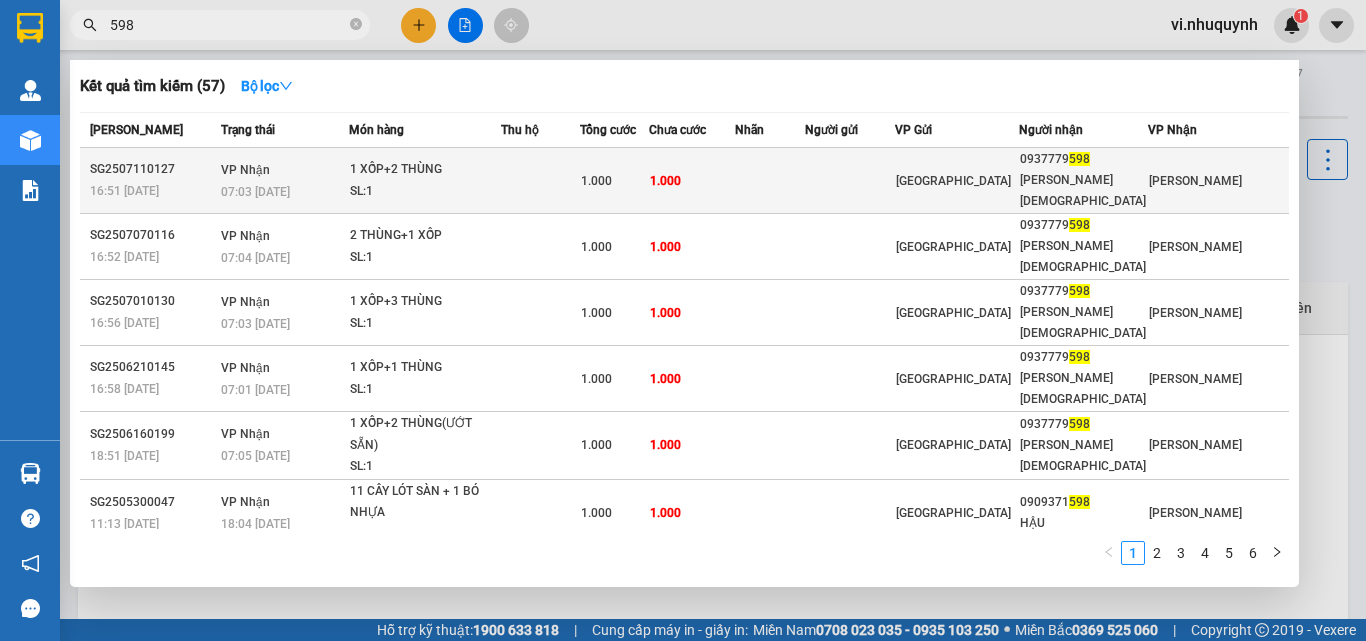type on "598" 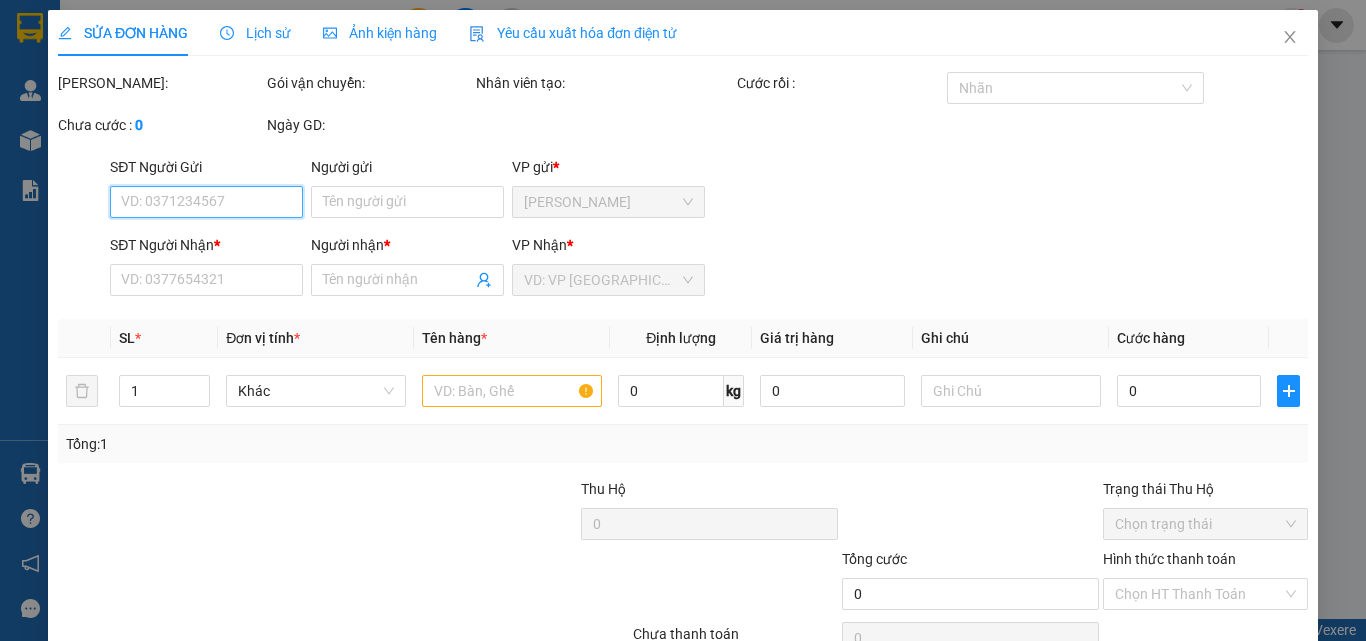 type on "0937779598" 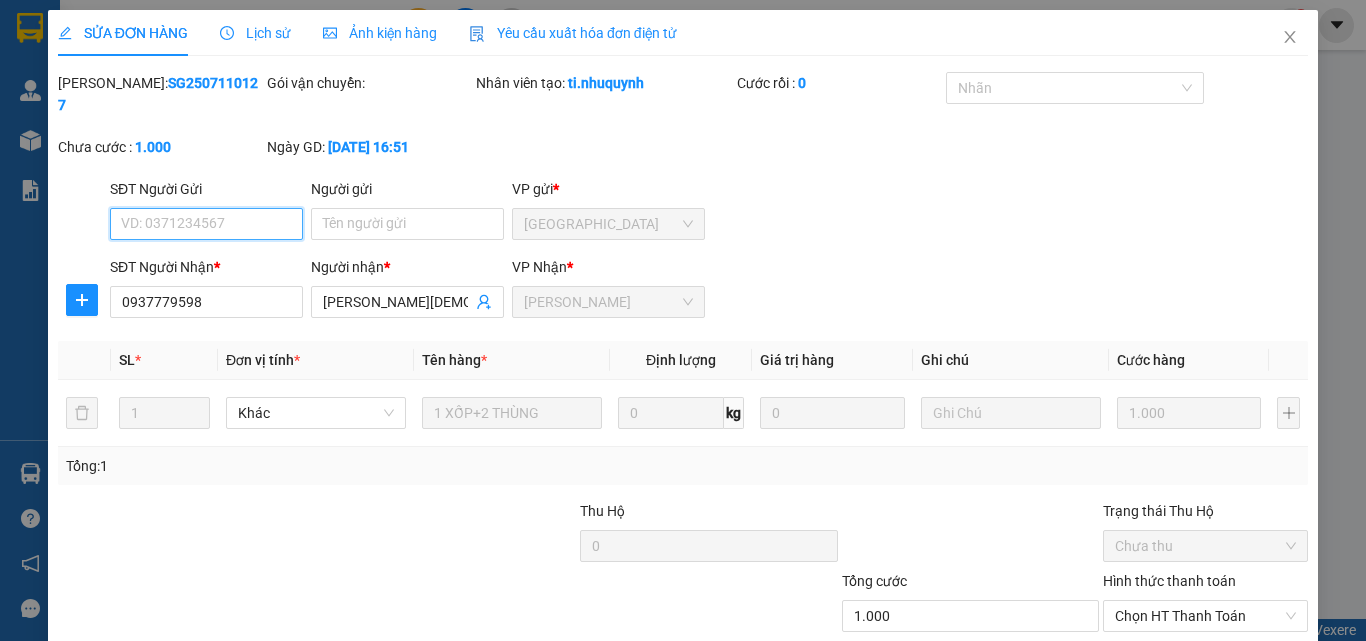 scroll, scrollTop: 103, scrollLeft: 0, axis: vertical 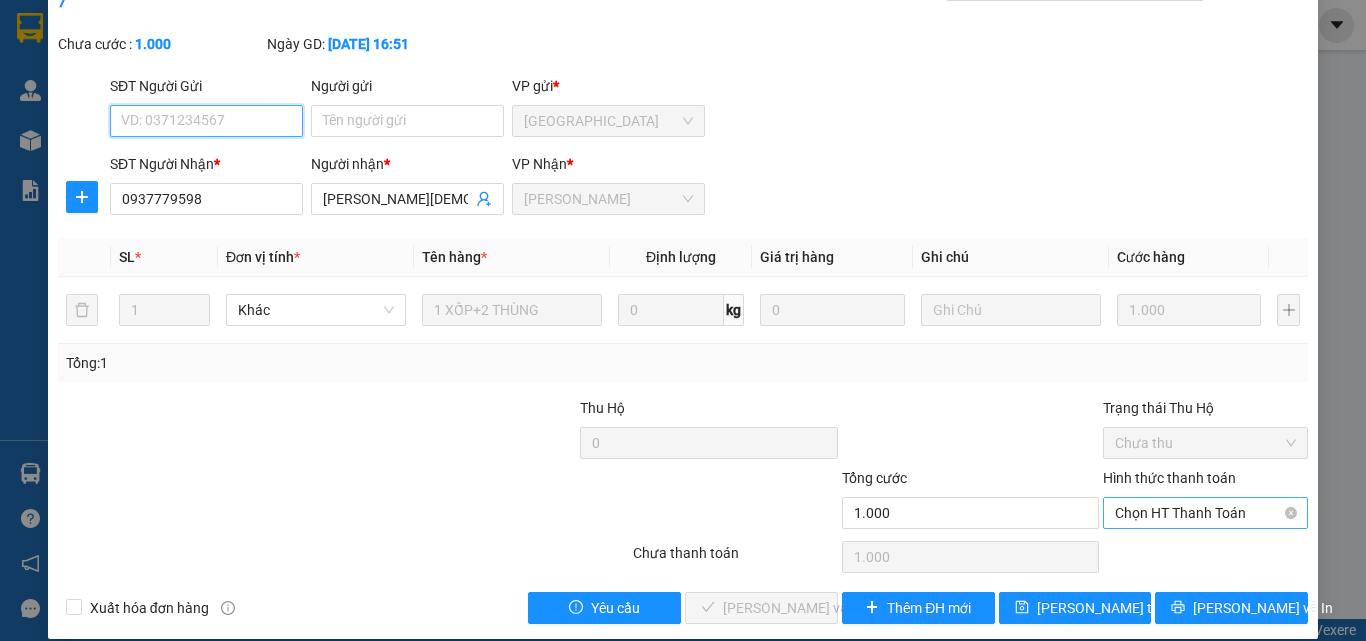 click on "Chọn HT Thanh Toán" at bounding box center (1205, 513) 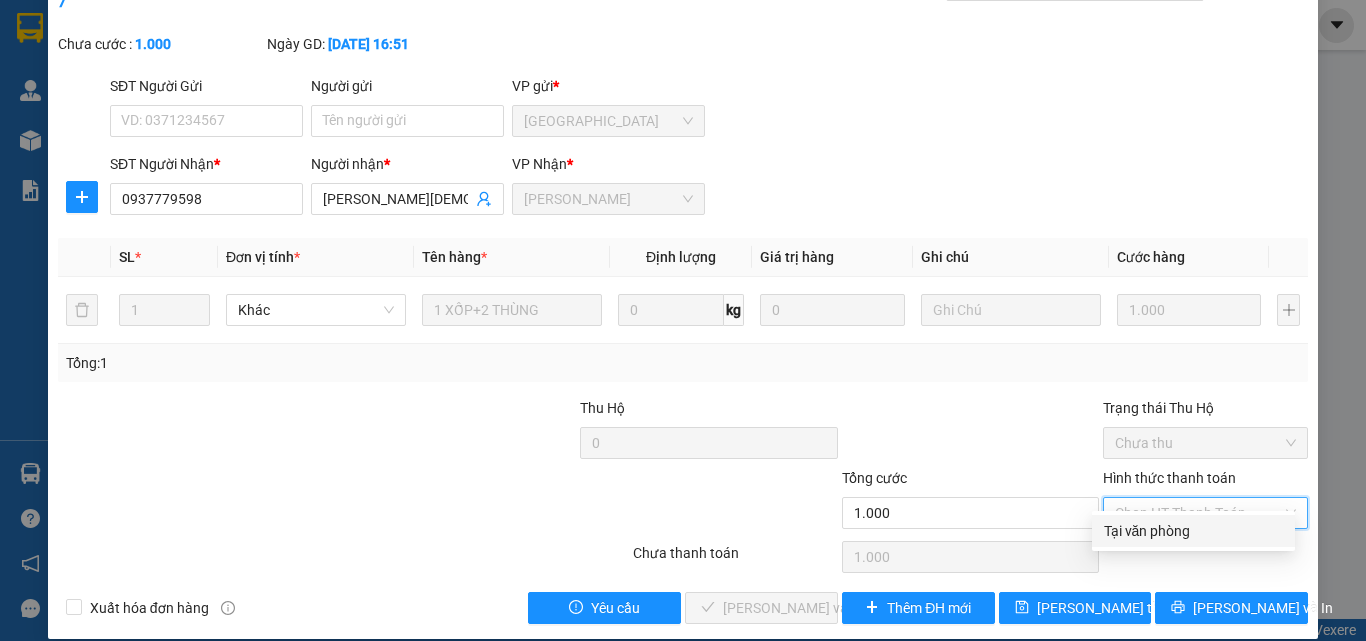 click on "Tại văn phòng" at bounding box center [1193, 531] 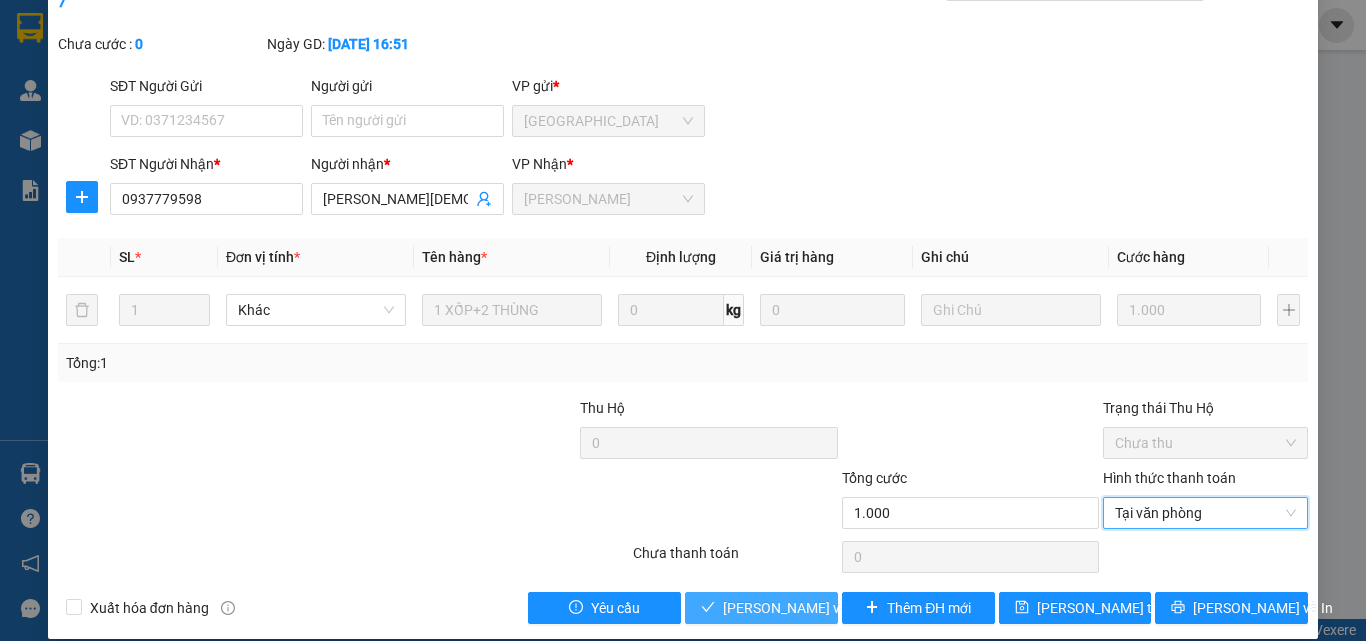 click on "[PERSON_NAME] và Giao hàng" at bounding box center (819, 608) 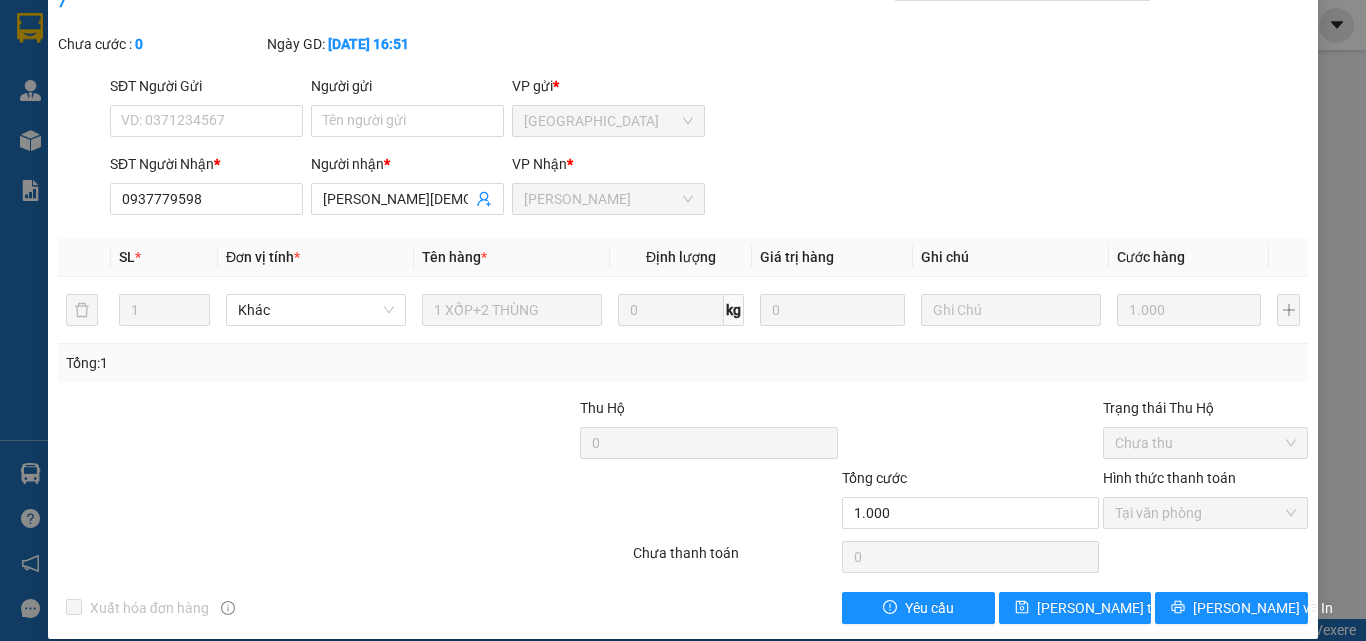 scroll, scrollTop: 0, scrollLeft: 0, axis: both 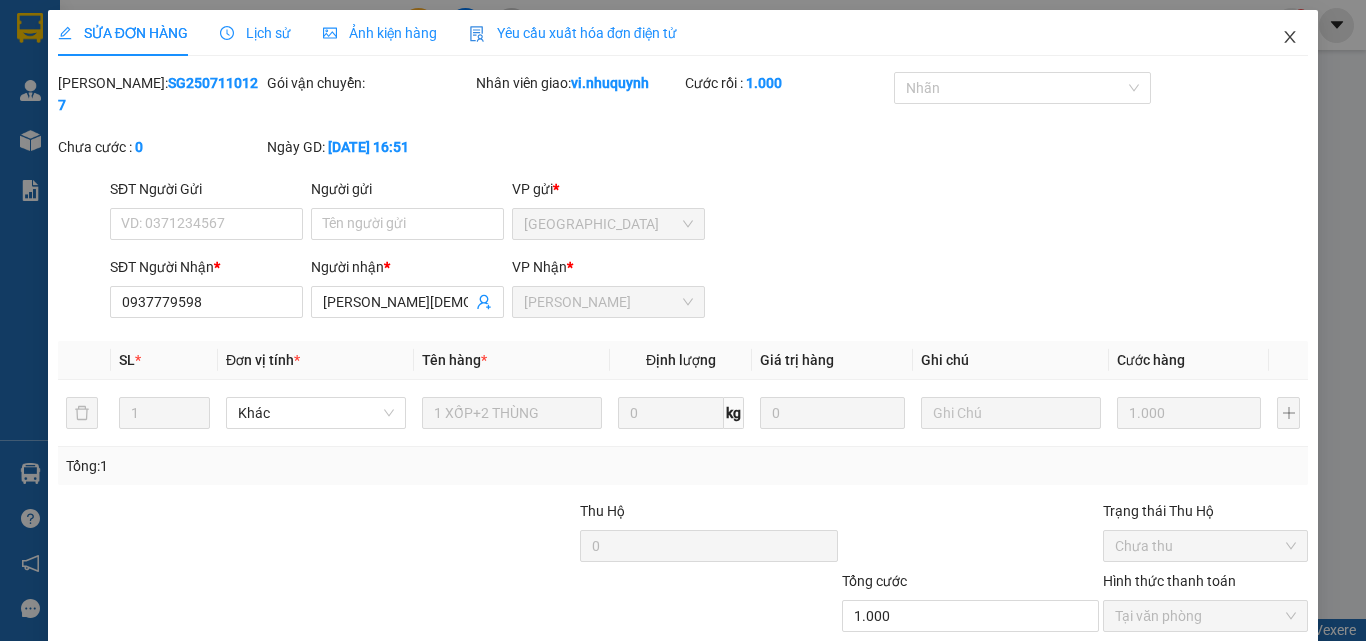 click 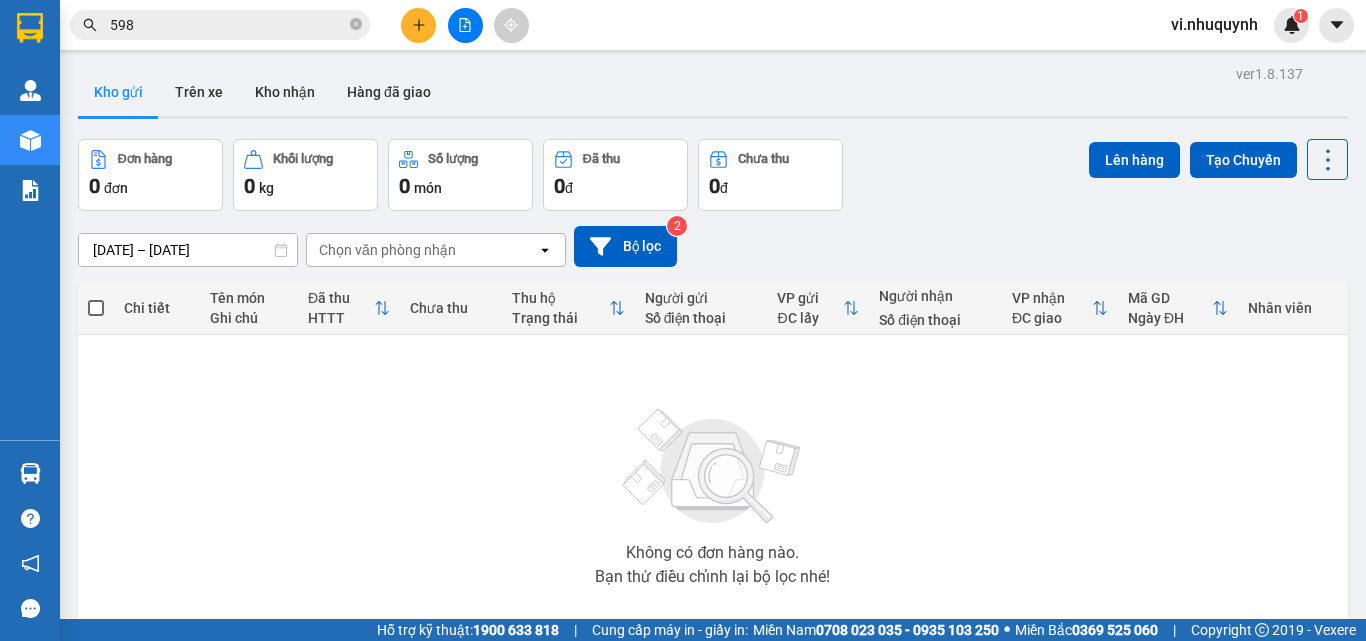 click on "598" at bounding box center (228, 25) 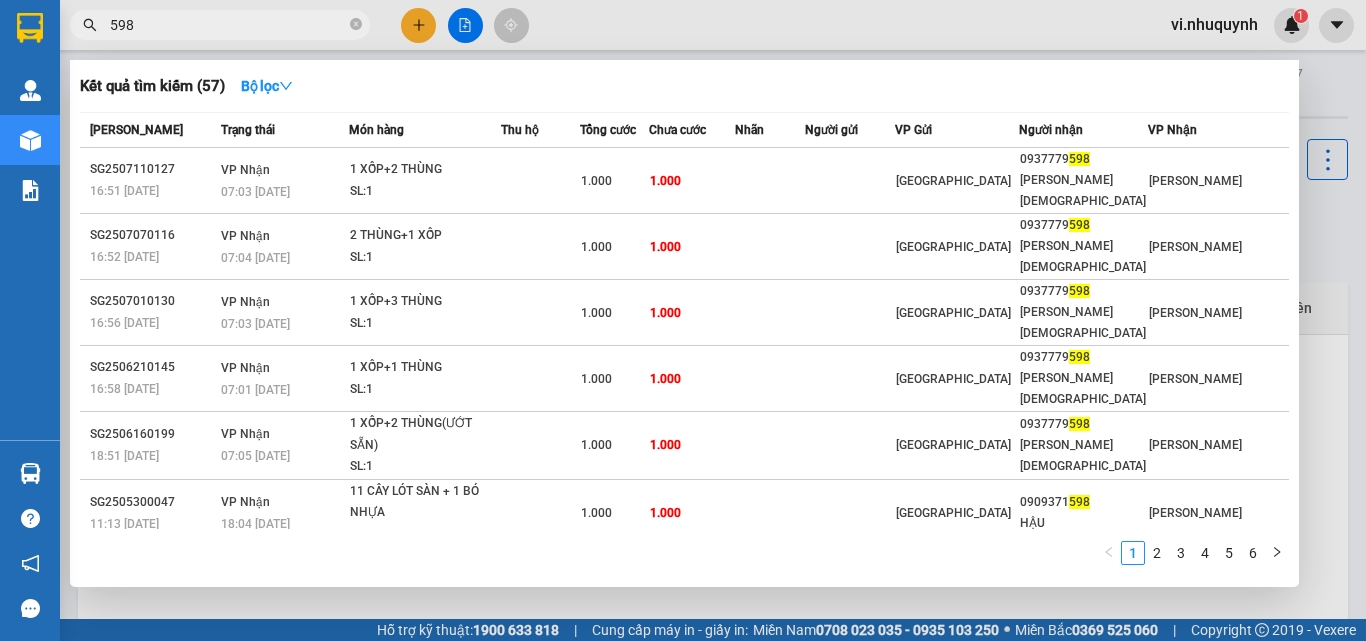 click on "598" at bounding box center (228, 25) 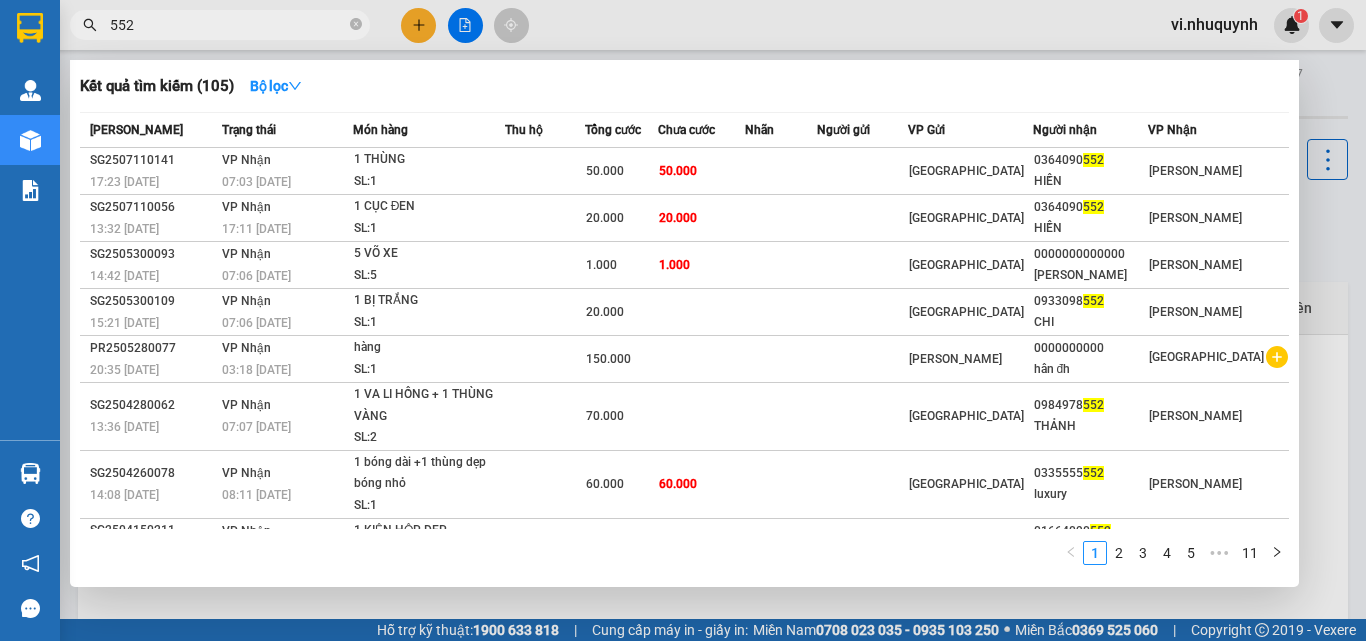 click on "552" at bounding box center (228, 25) 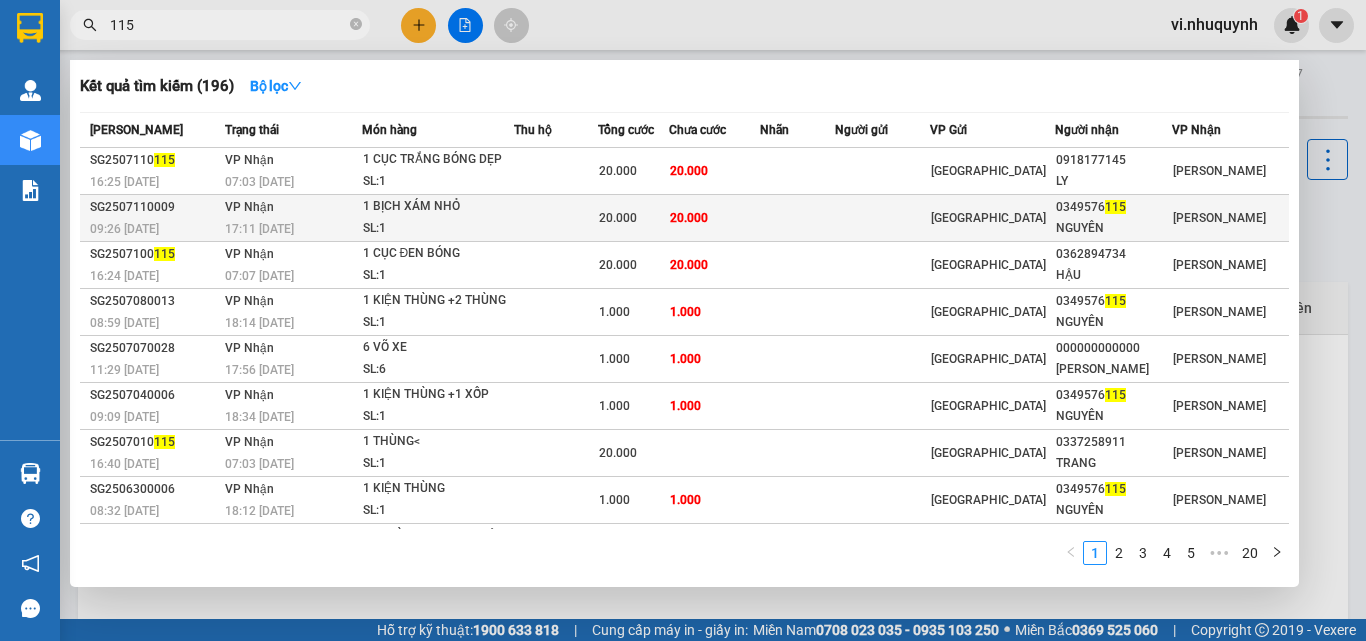 type on "115" 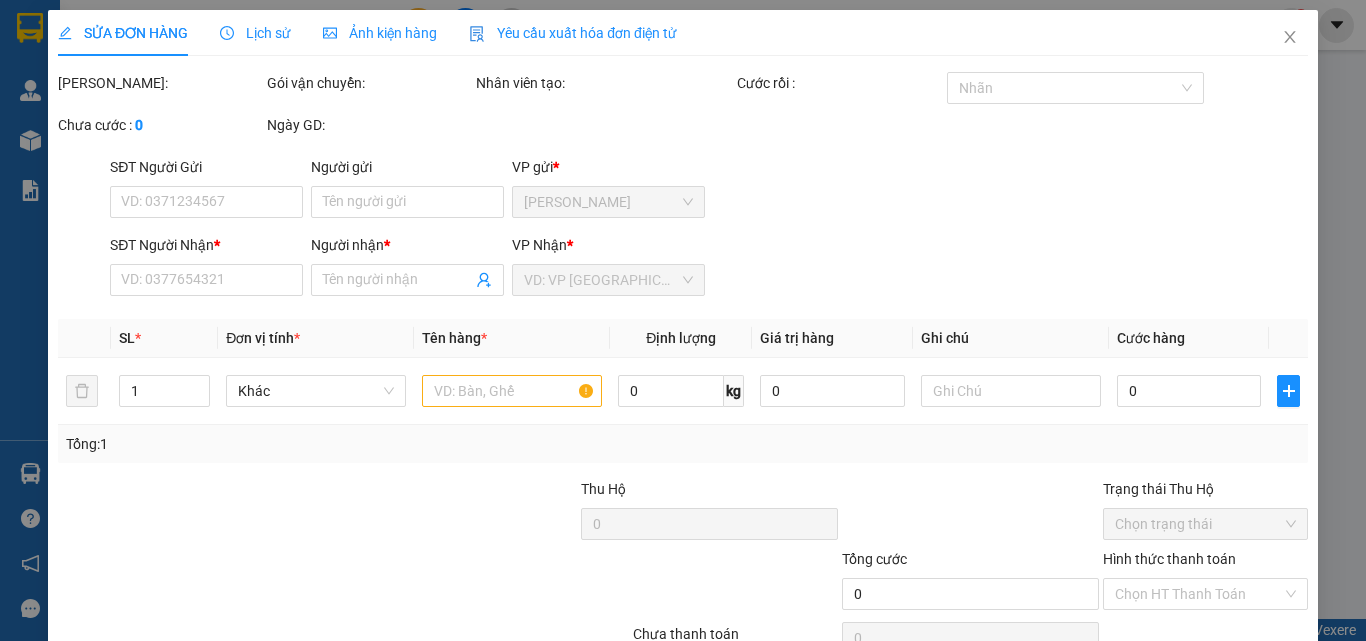 type on "0349576115" 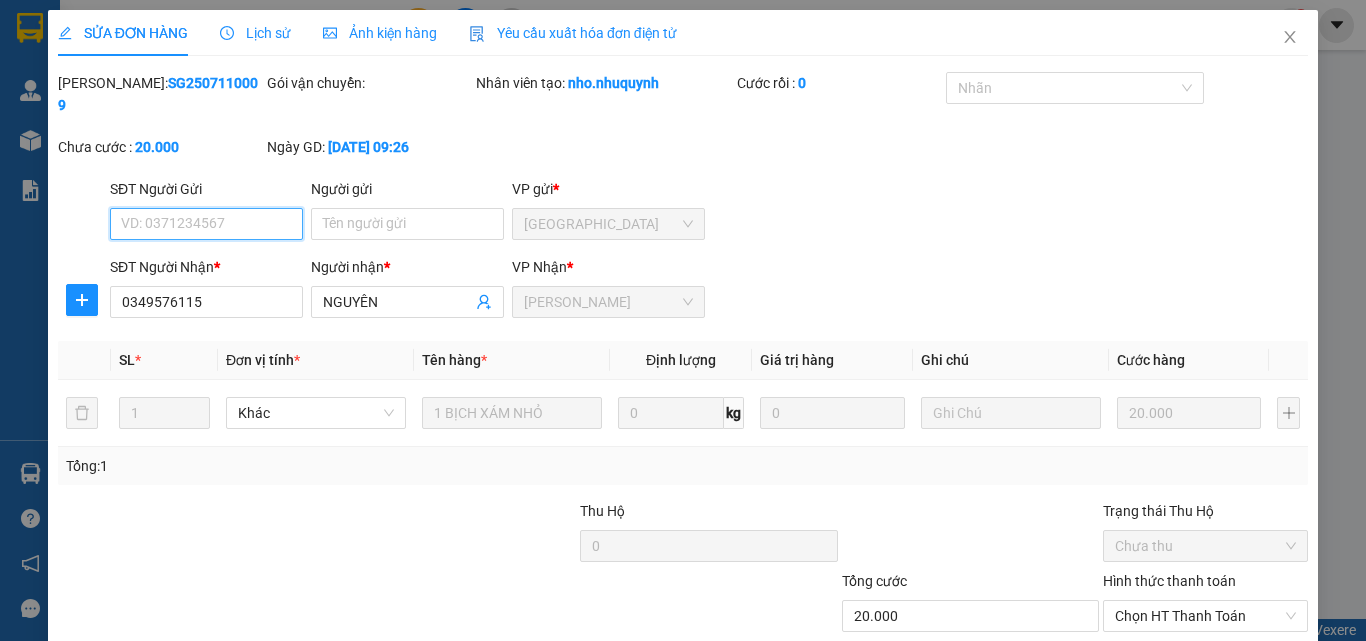 scroll, scrollTop: 103, scrollLeft: 0, axis: vertical 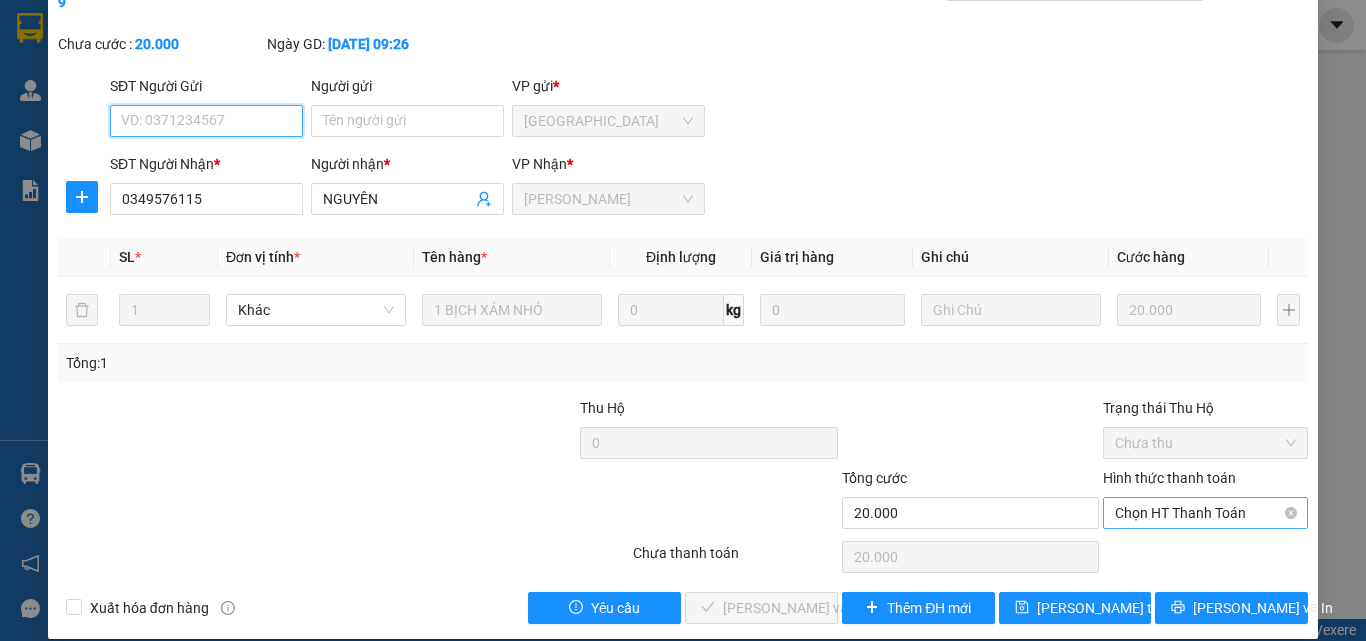 click on "Chọn HT Thanh Toán" at bounding box center [1205, 513] 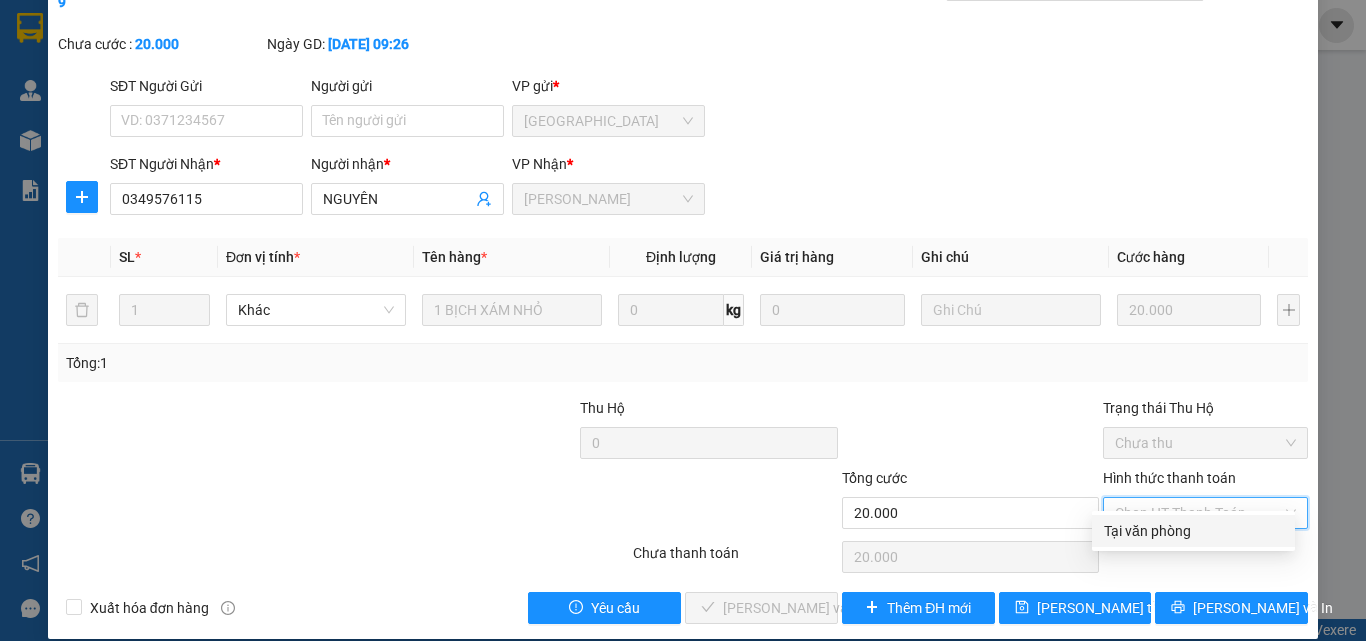 click on "Tại văn phòng" at bounding box center [1193, 531] 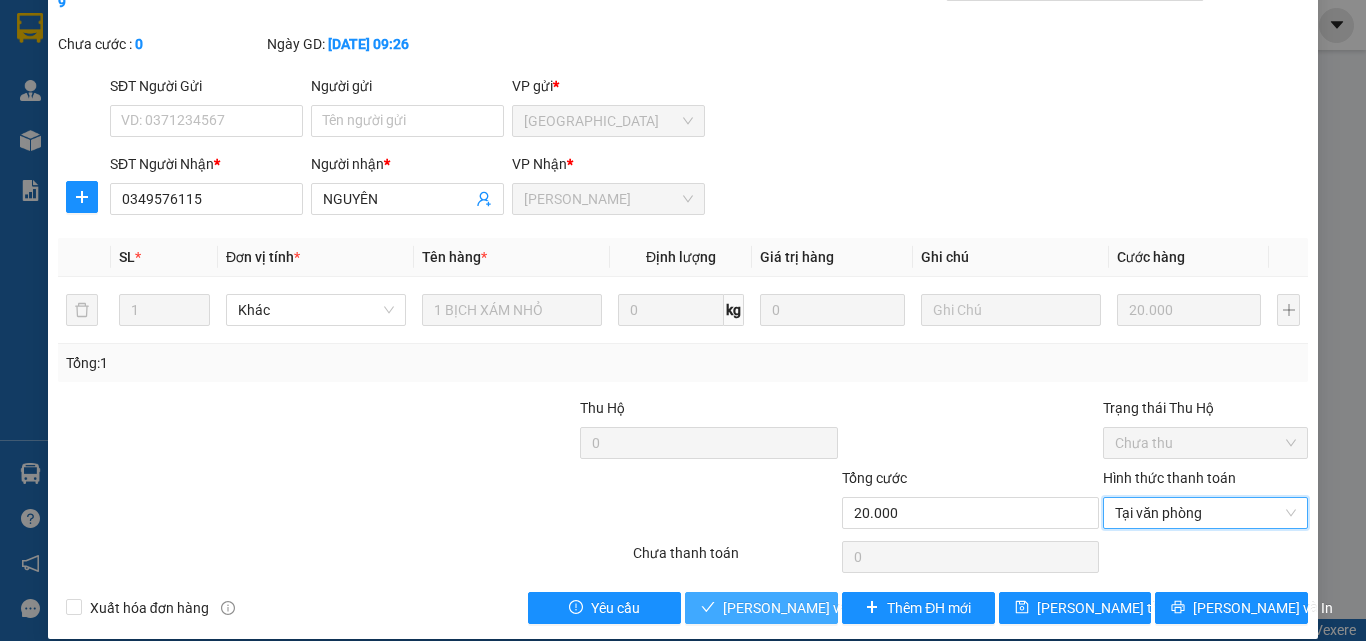 click on "[PERSON_NAME] và Giao hàng" at bounding box center (819, 608) 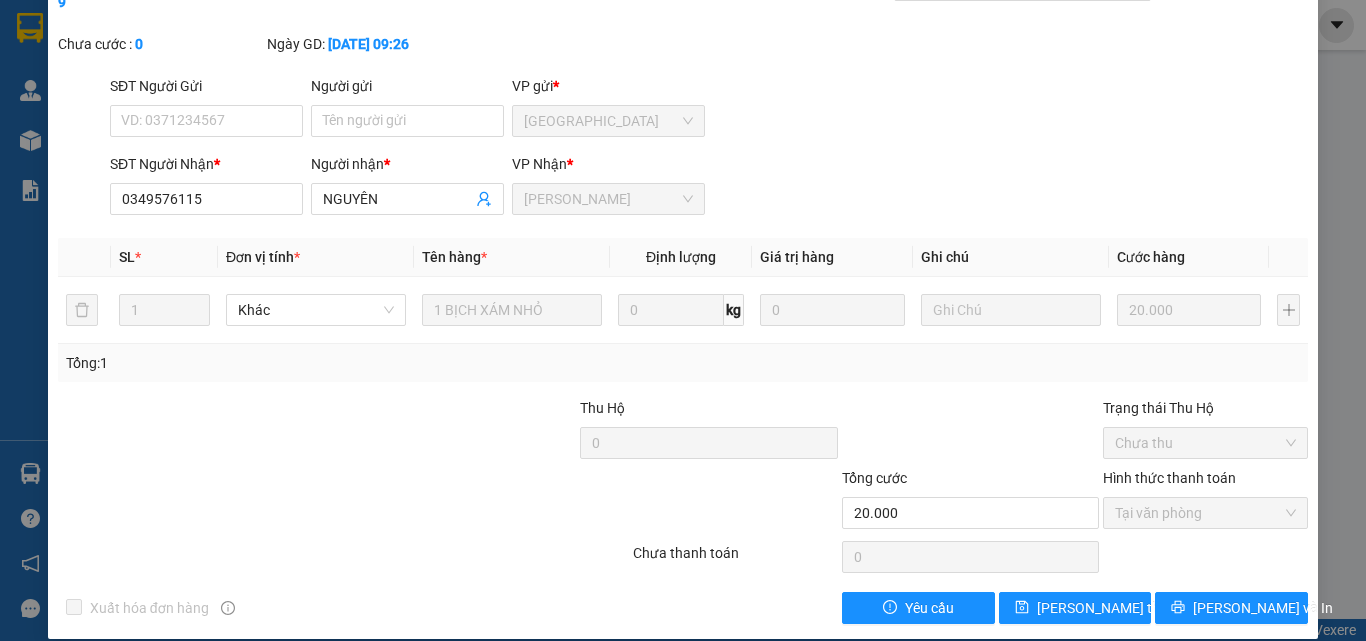 scroll, scrollTop: 0, scrollLeft: 0, axis: both 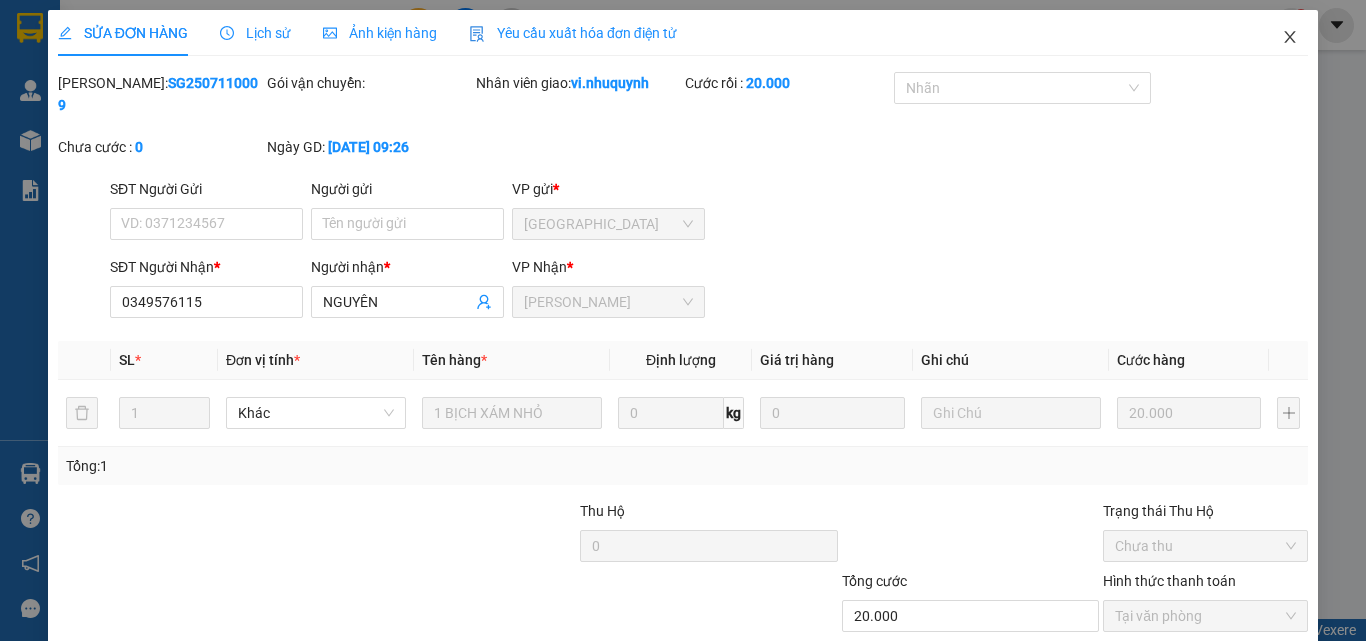 click 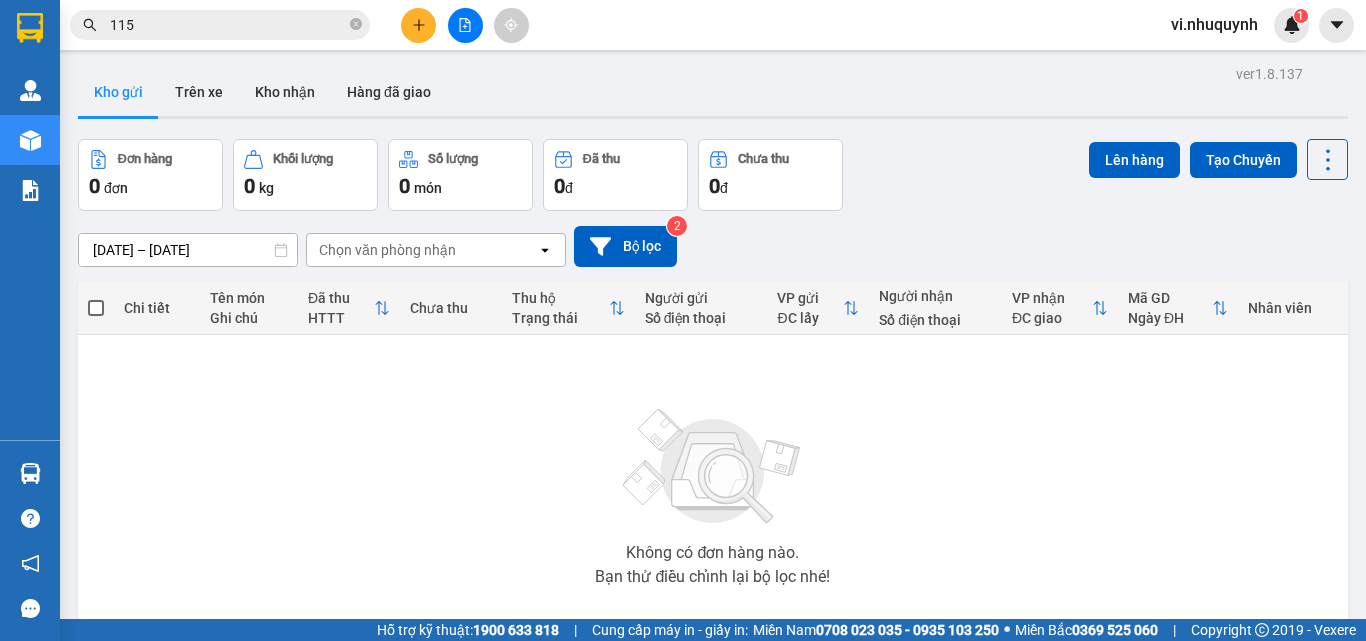 click on "115" at bounding box center [228, 25] 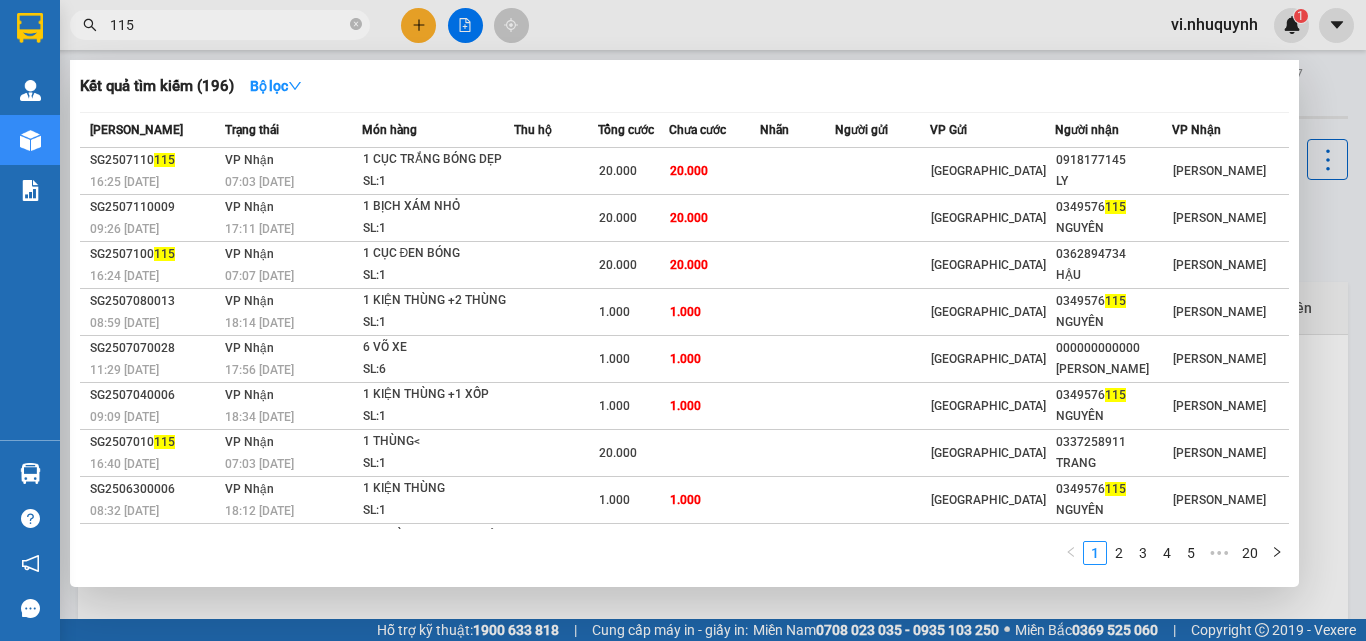 click on "115" at bounding box center [228, 25] 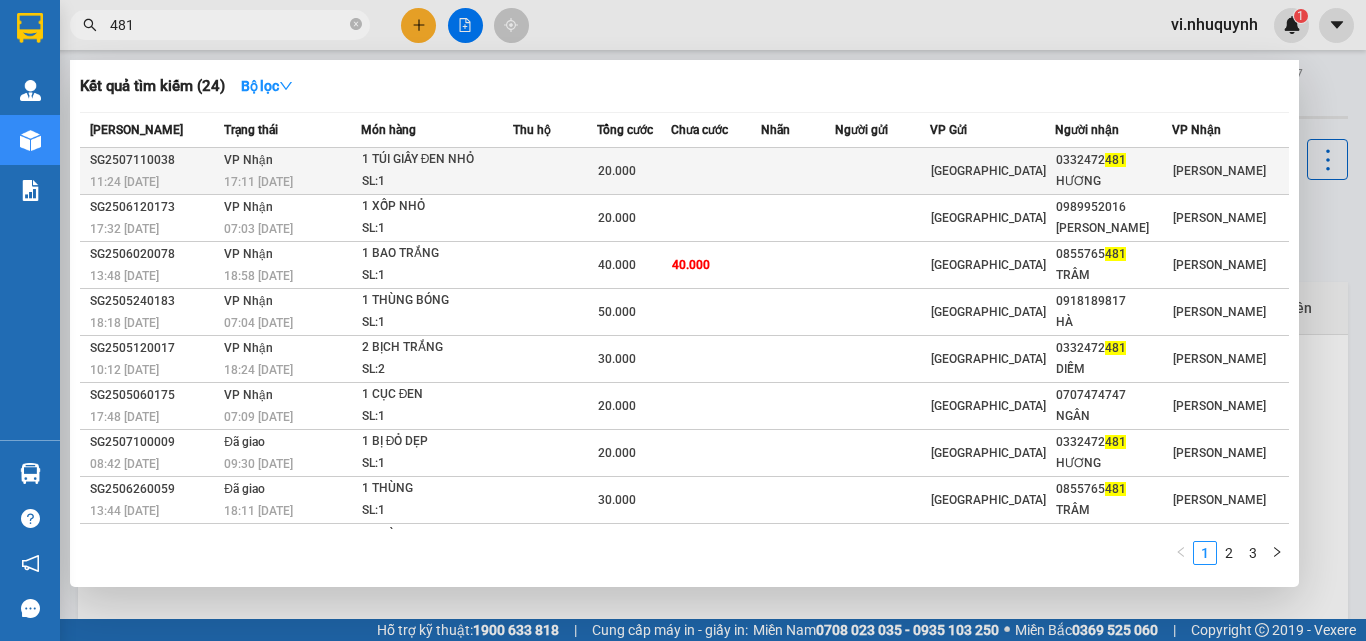 type on "481" 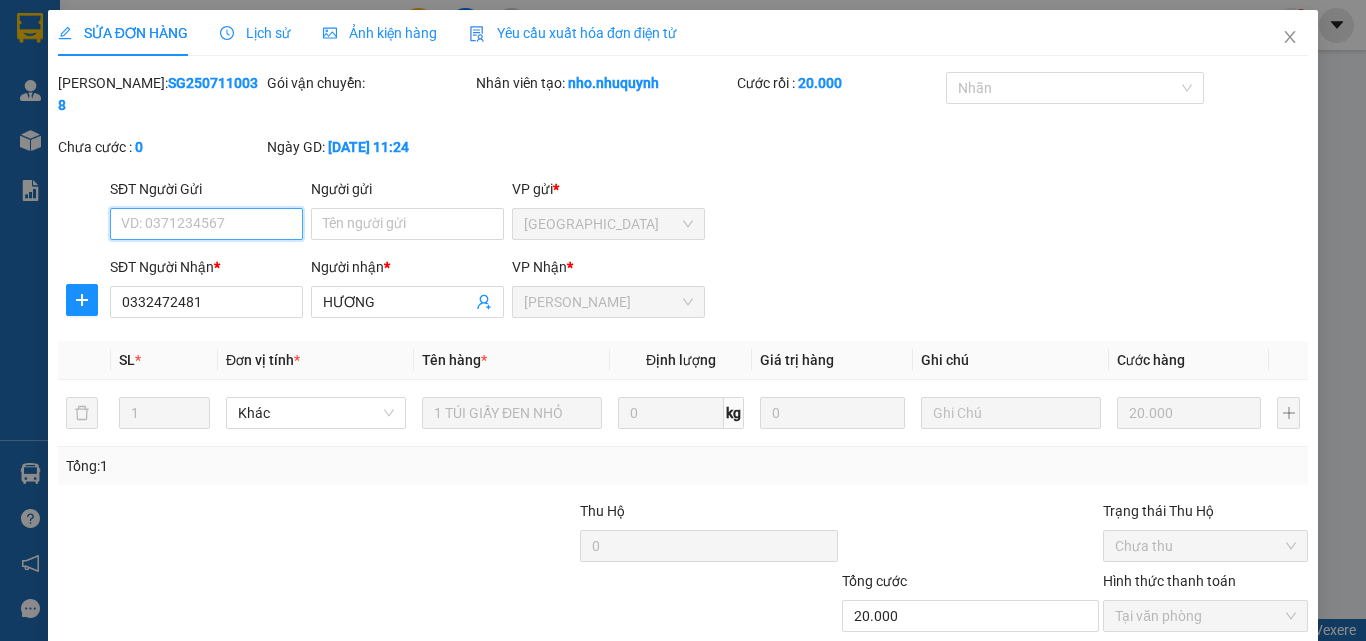 type on "0332472481" 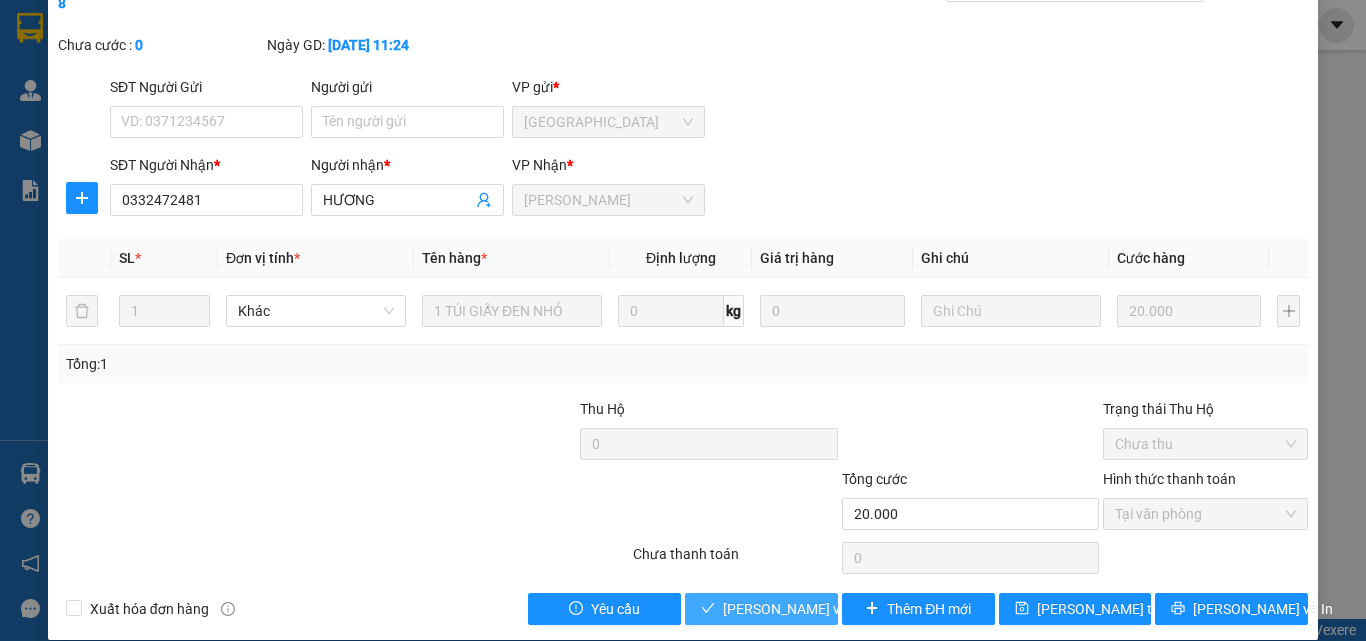 click on "[PERSON_NAME] và Giao hàng" at bounding box center (819, 609) 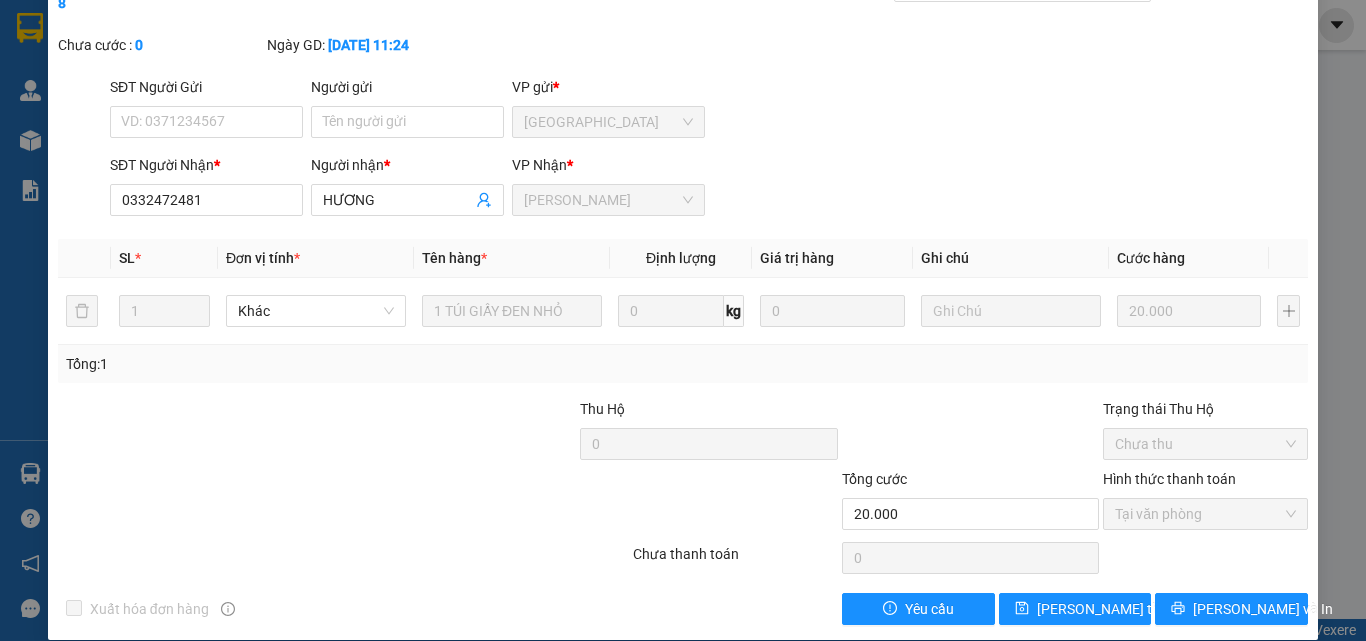 scroll, scrollTop: 0, scrollLeft: 0, axis: both 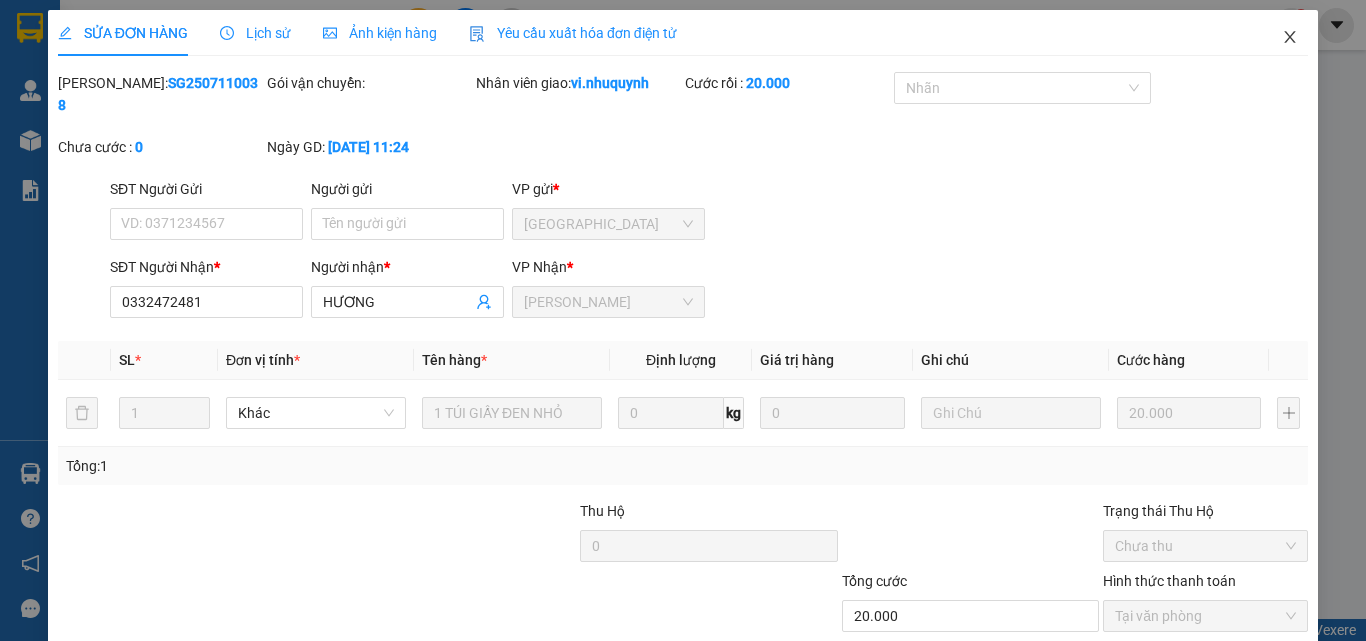 click 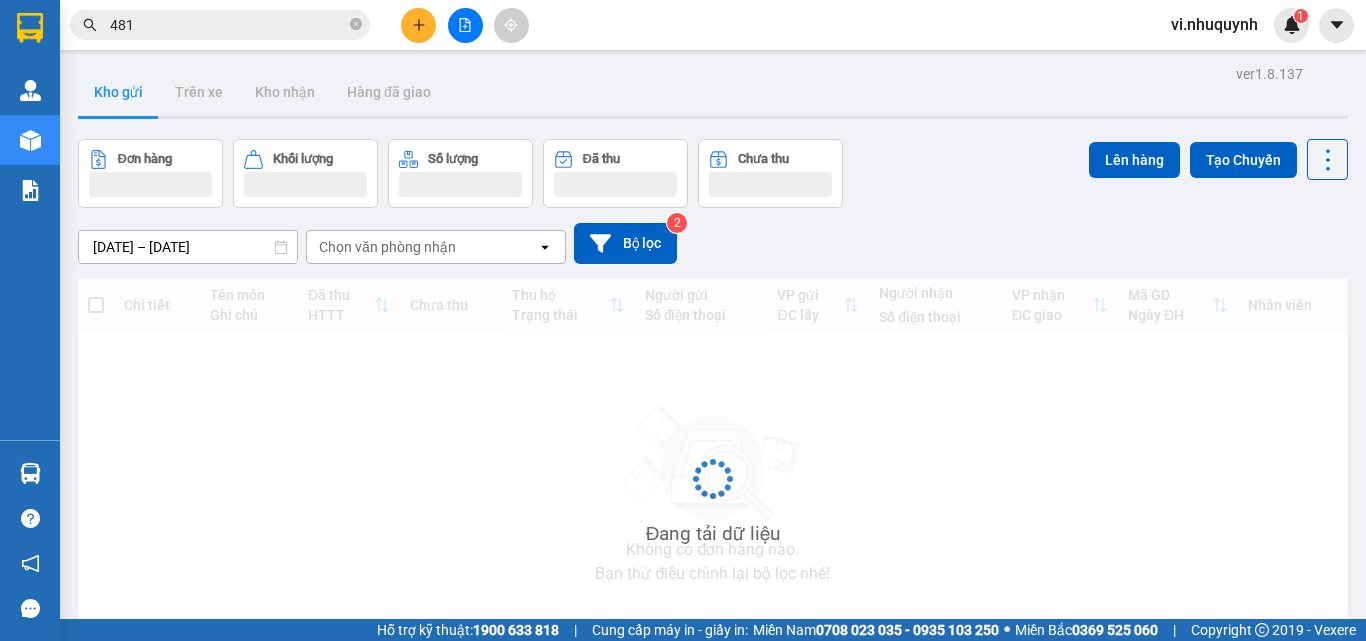 click on "481" at bounding box center [228, 25] 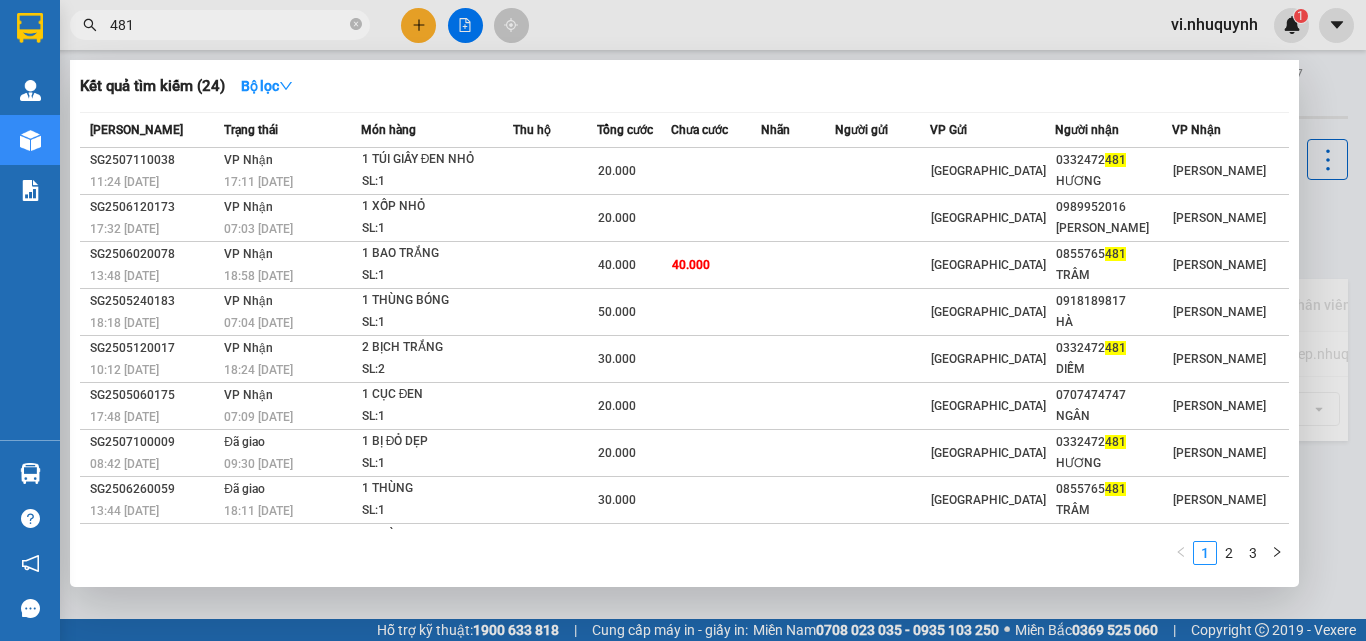 click on "481" at bounding box center (228, 25) 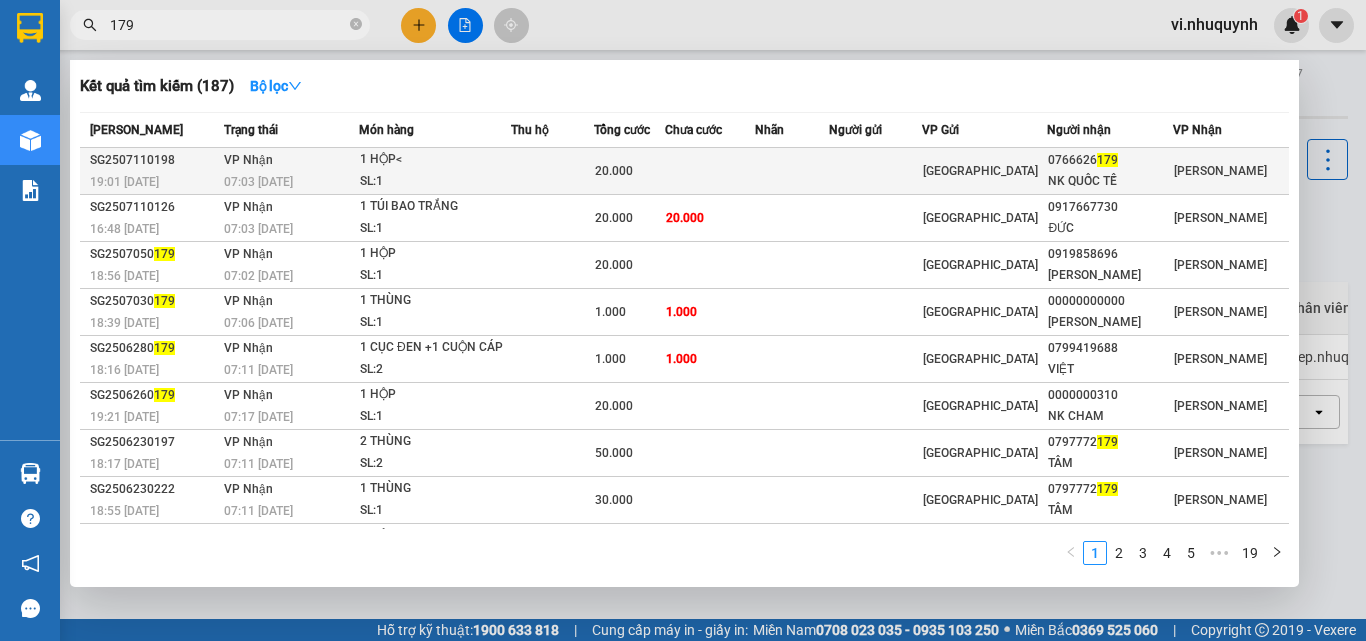 type on "179" 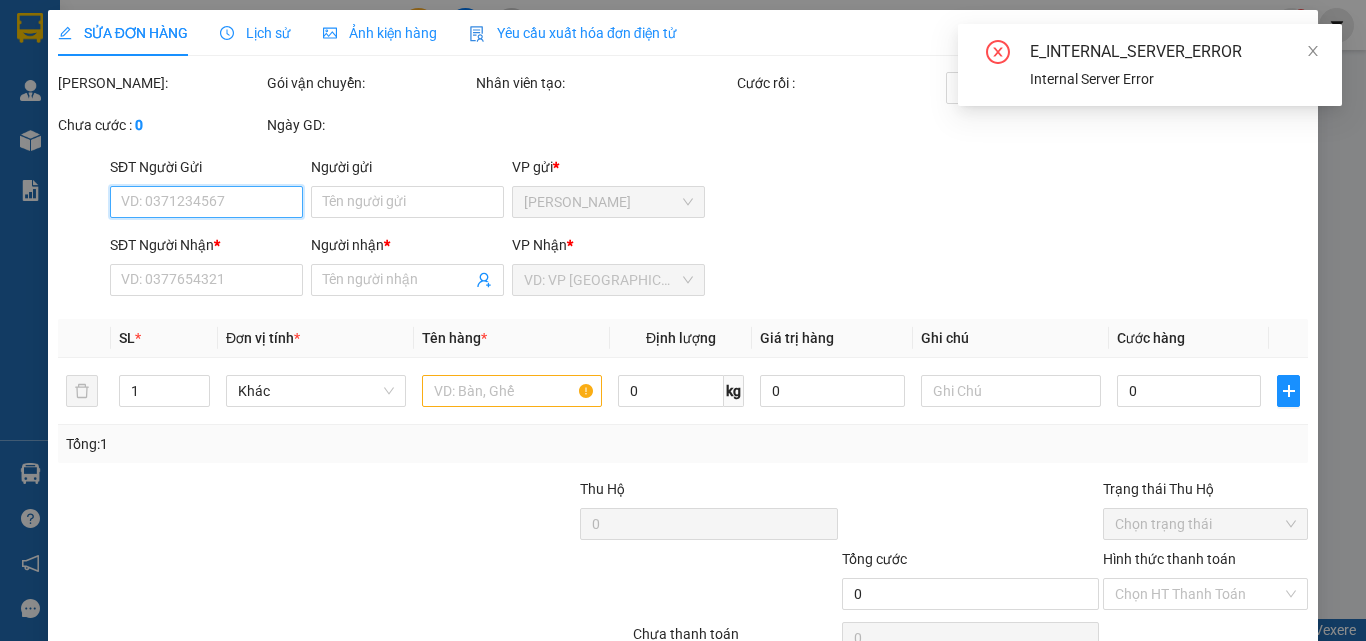 scroll, scrollTop: 103, scrollLeft: 0, axis: vertical 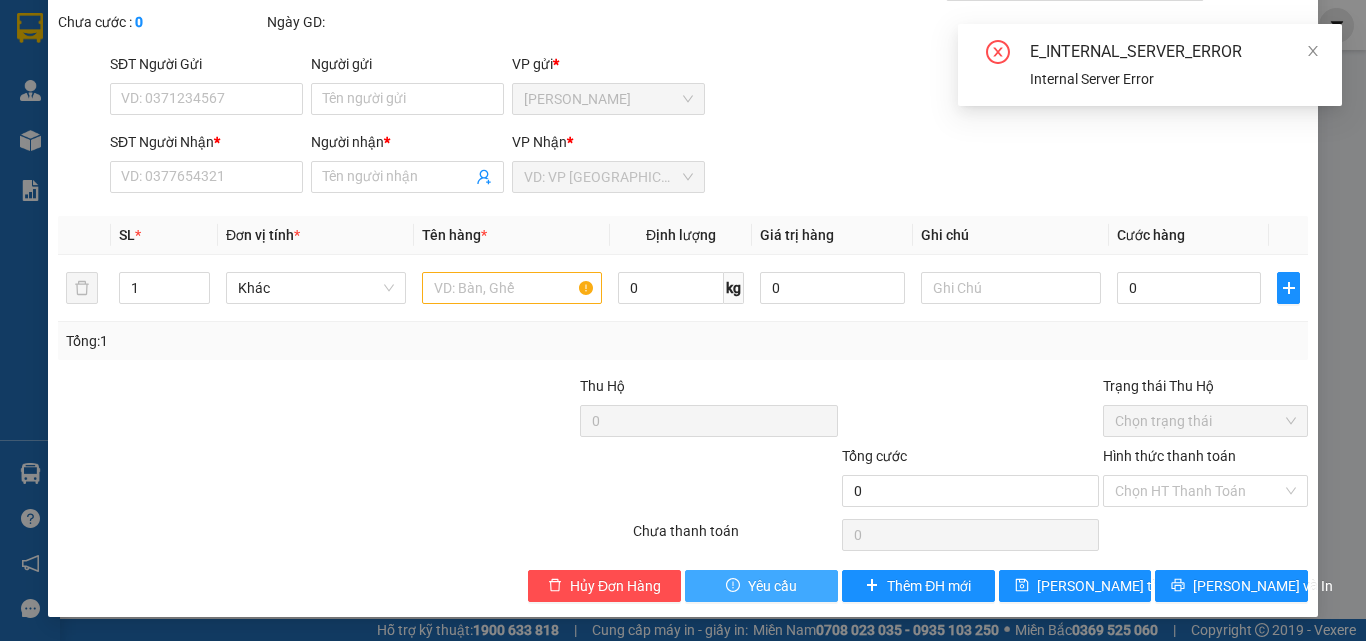 click on "Yêu cầu" at bounding box center (772, 586) 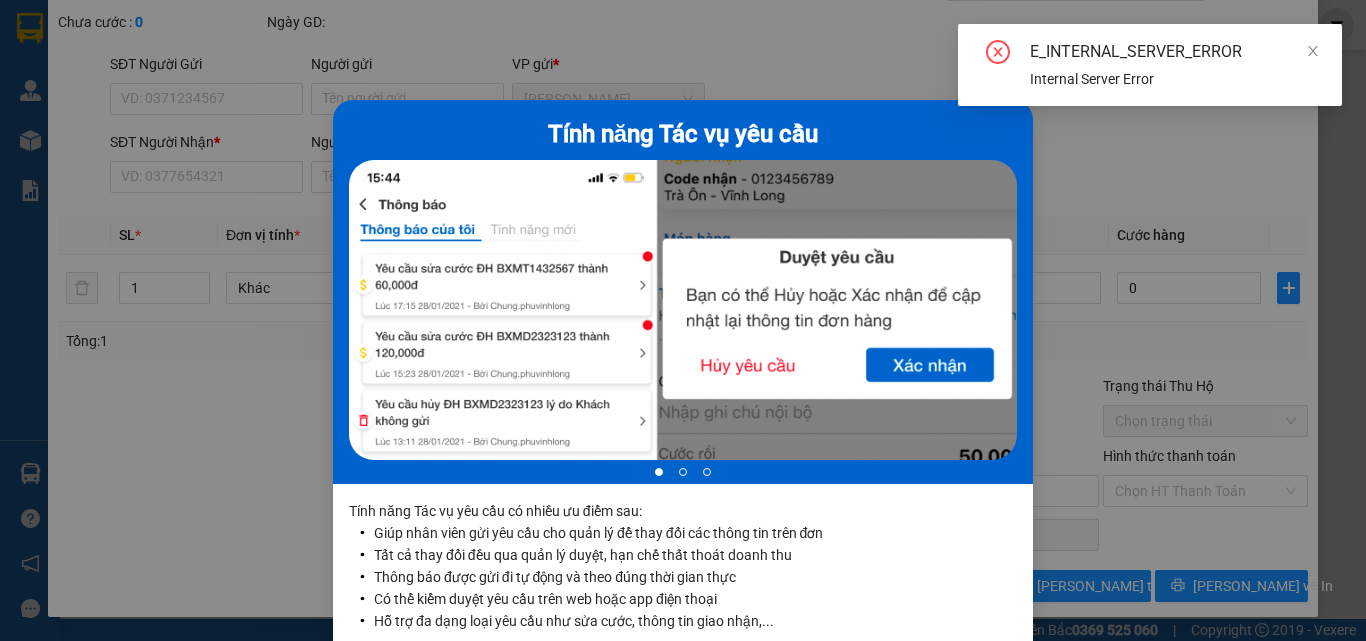 scroll, scrollTop: 140, scrollLeft: 0, axis: vertical 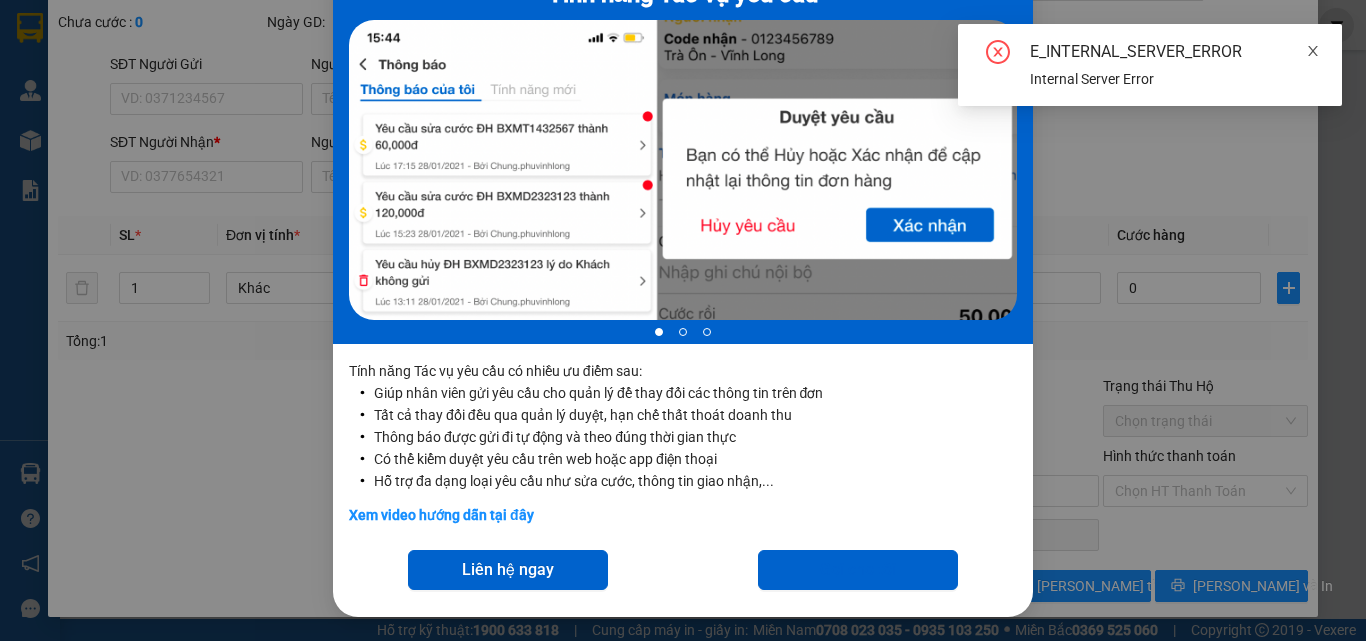 click 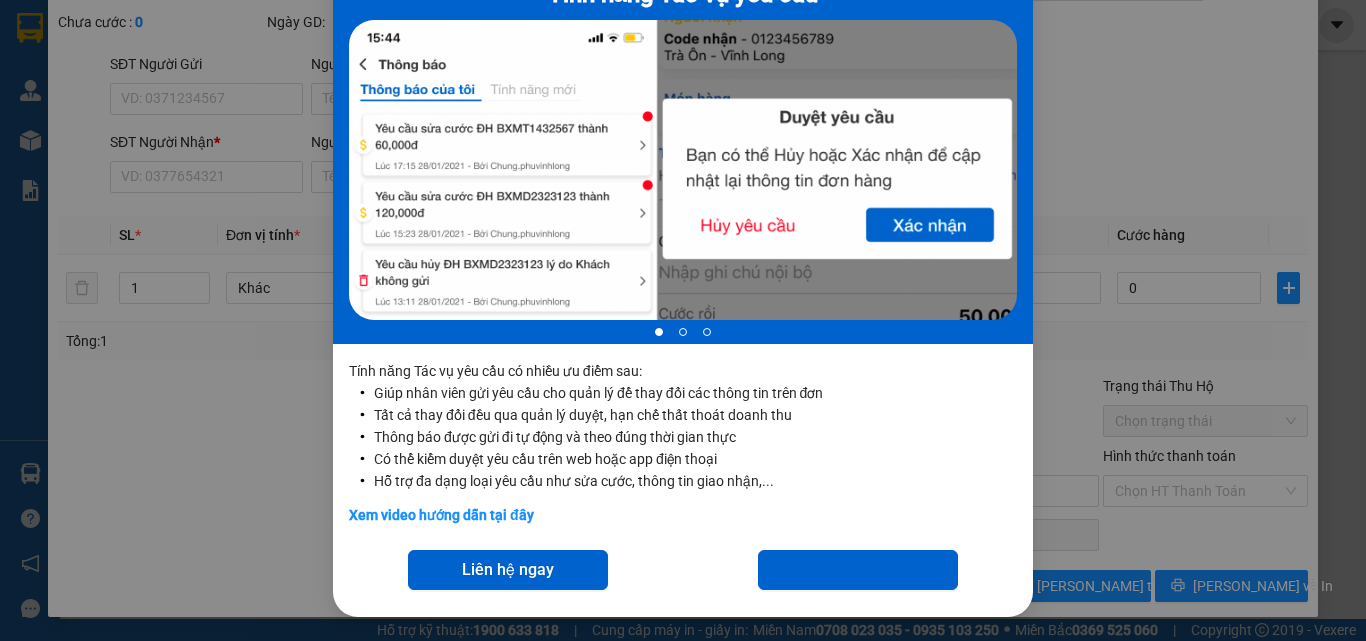 scroll, scrollTop: 0, scrollLeft: 0, axis: both 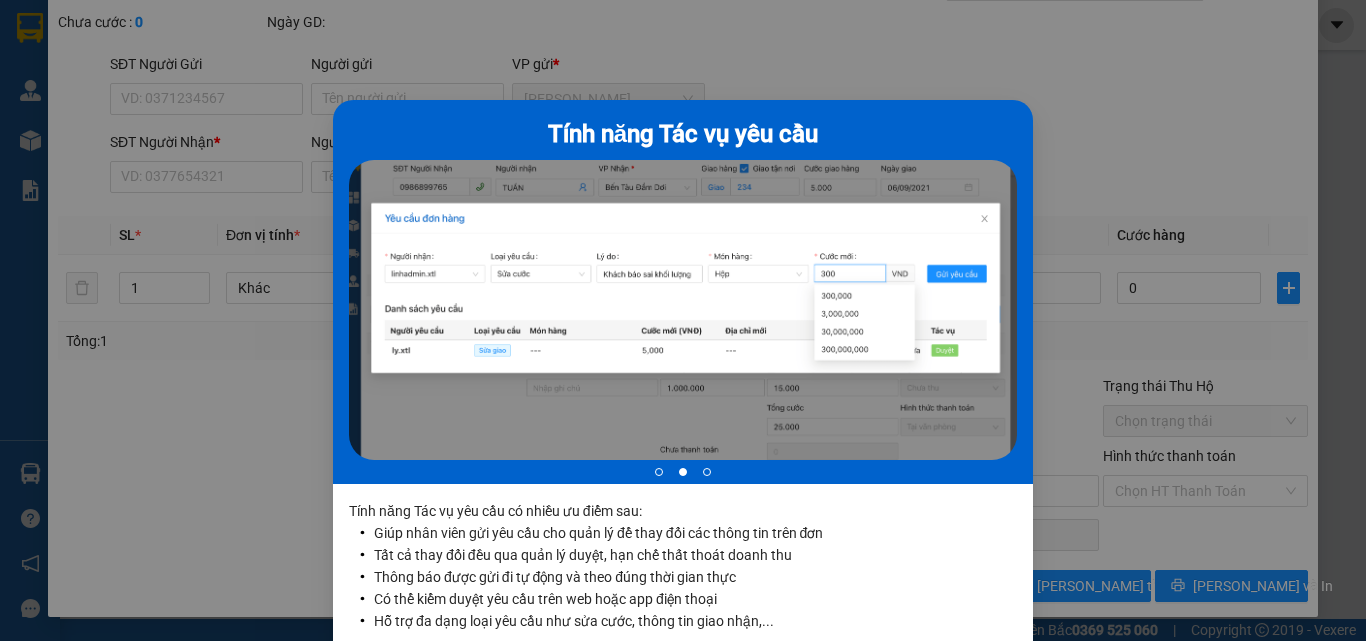 click on "Tính năng Tác vụ yêu cầu 2 of 3 Tính năng Tác vụ yêu cầu có nhiều ưu điểm sau: Giúp nhân viên gửi yêu cầu cho quản lý để thay đổi các thông tin trên đơn Tất cả thay đổi đều qua quản lý duyệt, hạn chế thất thoát doanh thu Thông báo được gửi đi tự động và theo đúng thời gian thực Có thể kiểm duyệt yêu cầu trên web hoặc app điện thoại Hỗ trợ đa dạng loại yêu cầu như sửa cước, thông tin giao nhận,... Xem video hướng dẫn tại đây Liên hệ ngay Gọi cho tôi" at bounding box center (683, 320) 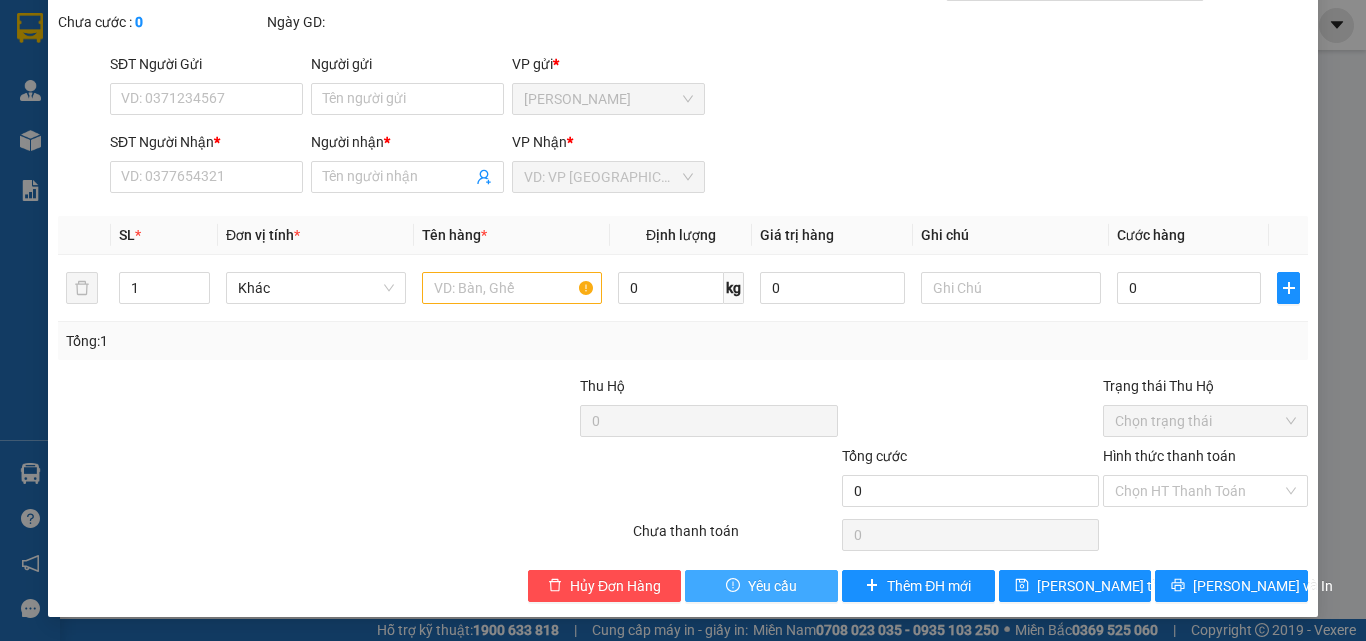 scroll, scrollTop: 0, scrollLeft: 0, axis: both 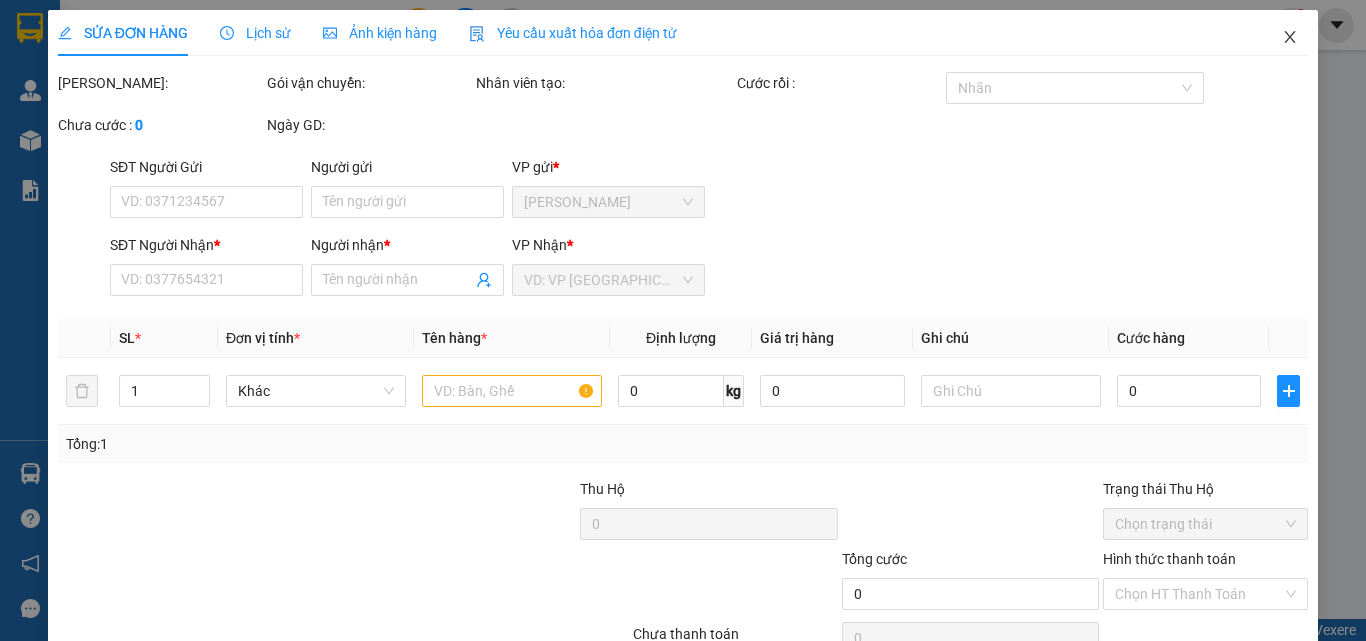 click 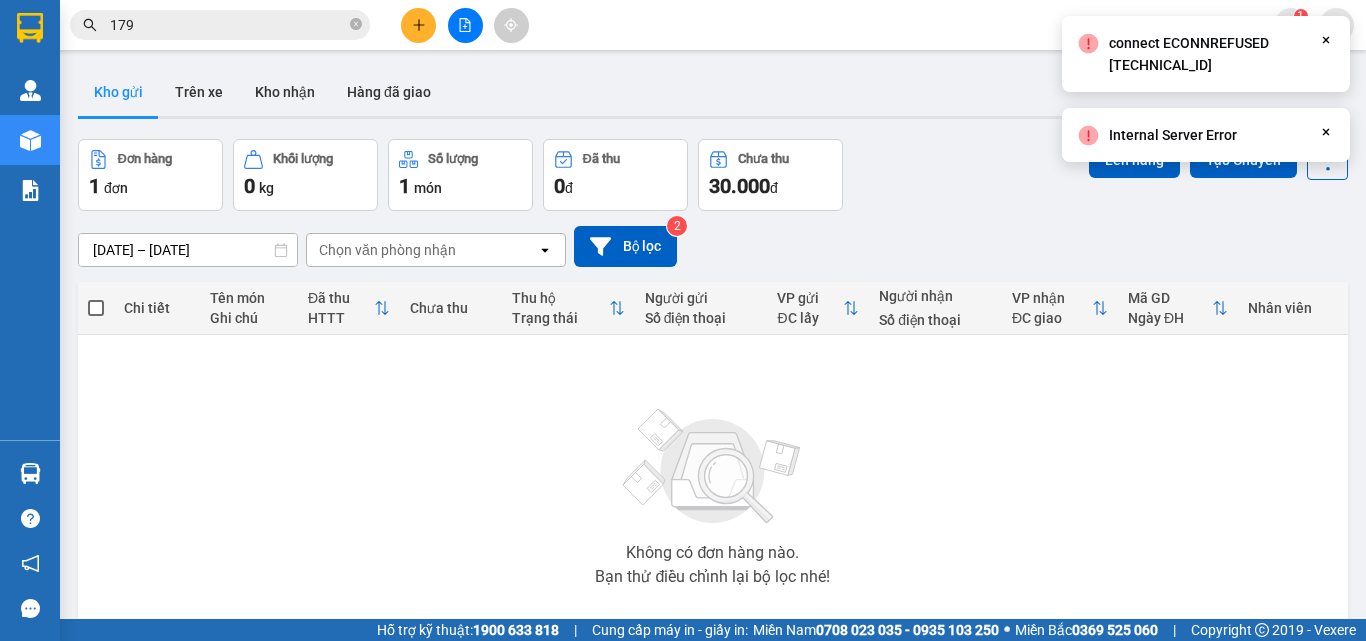 click on "179" at bounding box center [228, 25] 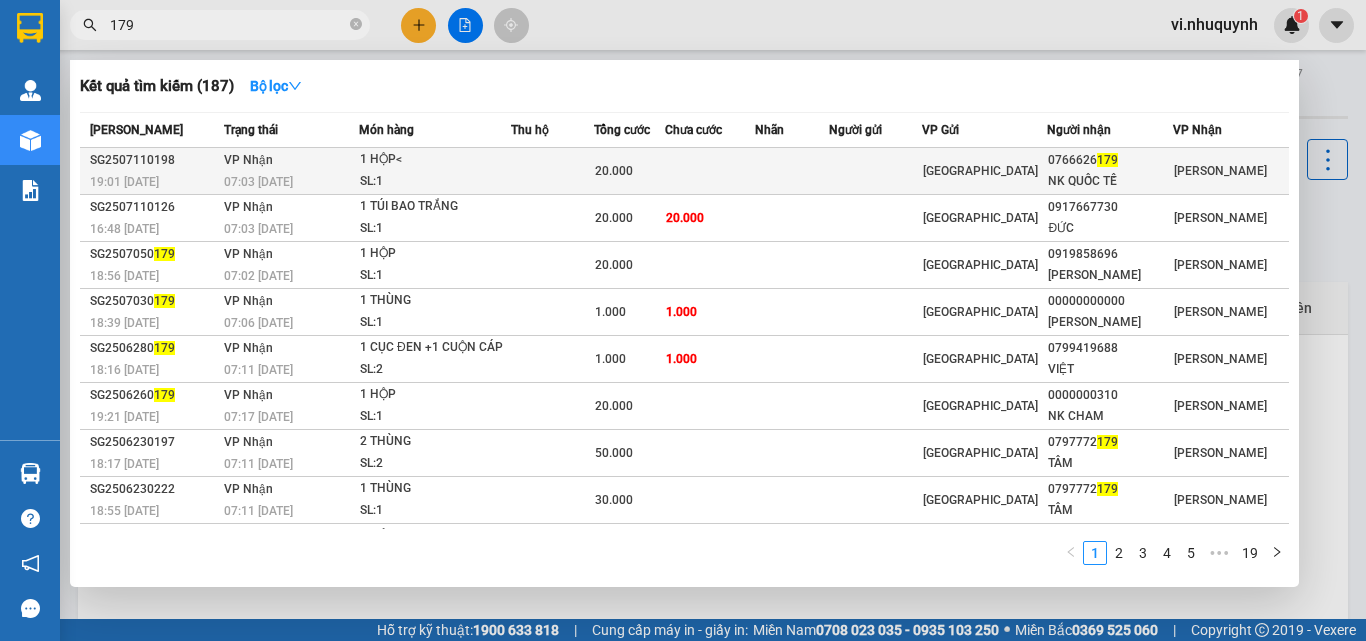 click on "179" at bounding box center (1107, 160) 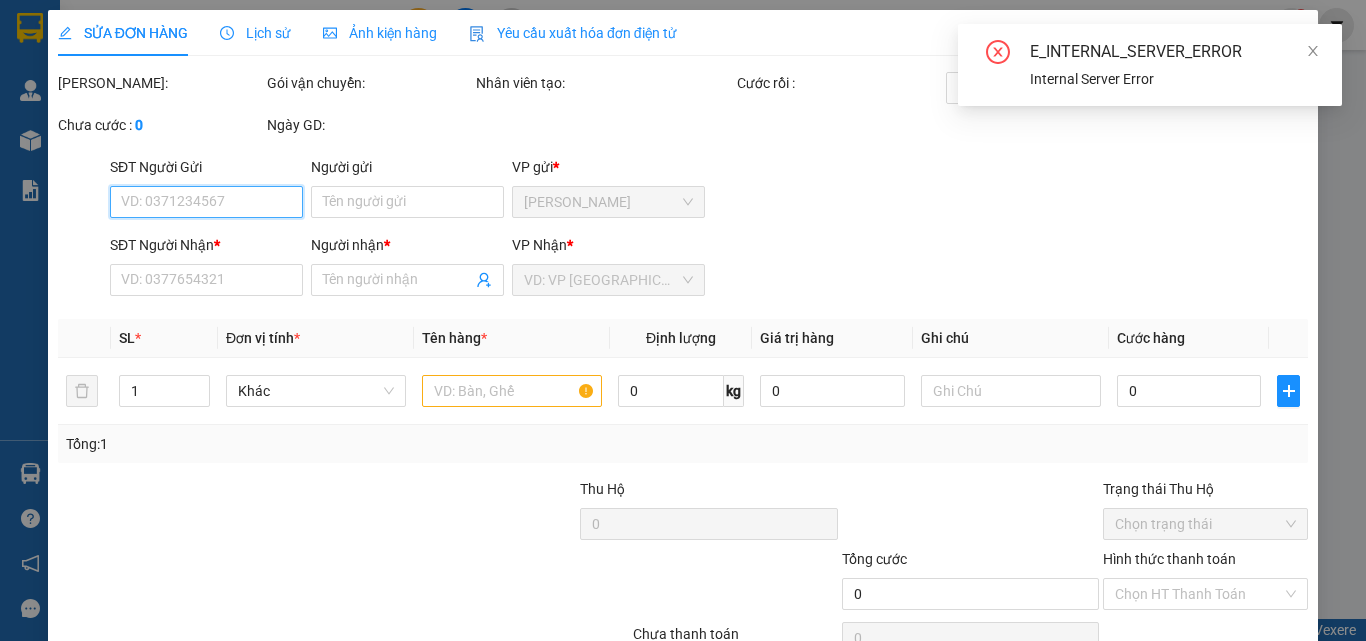 scroll, scrollTop: 103, scrollLeft: 0, axis: vertical 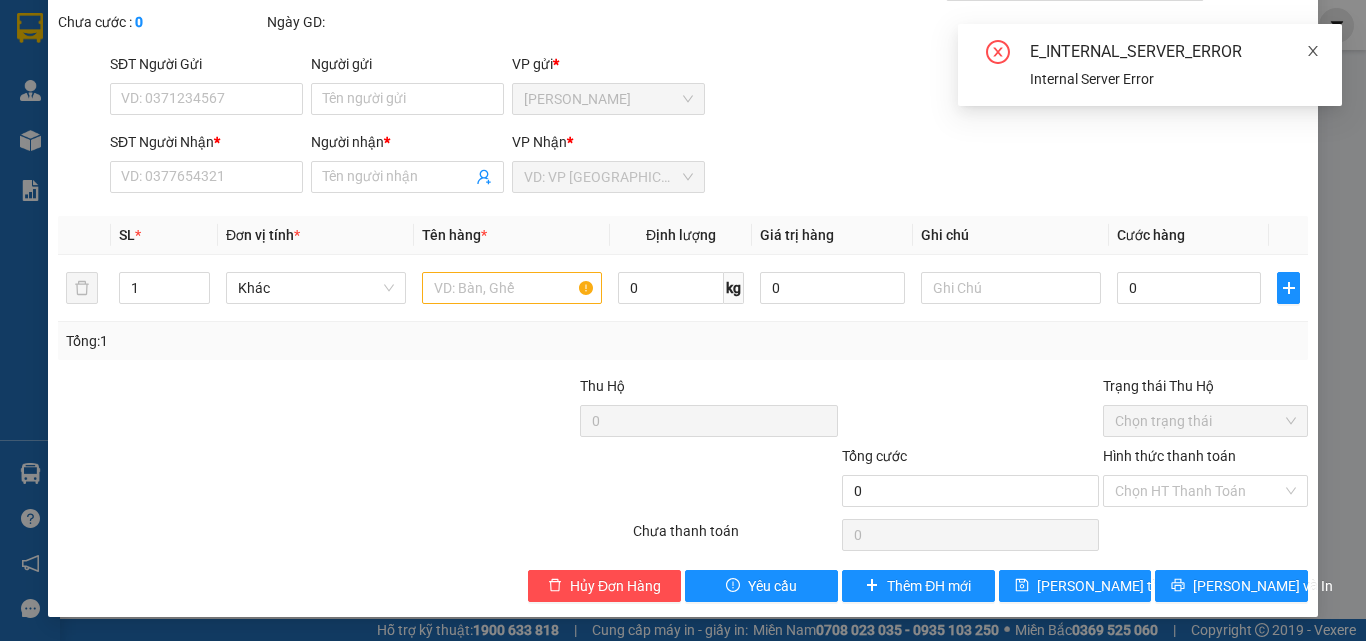 click 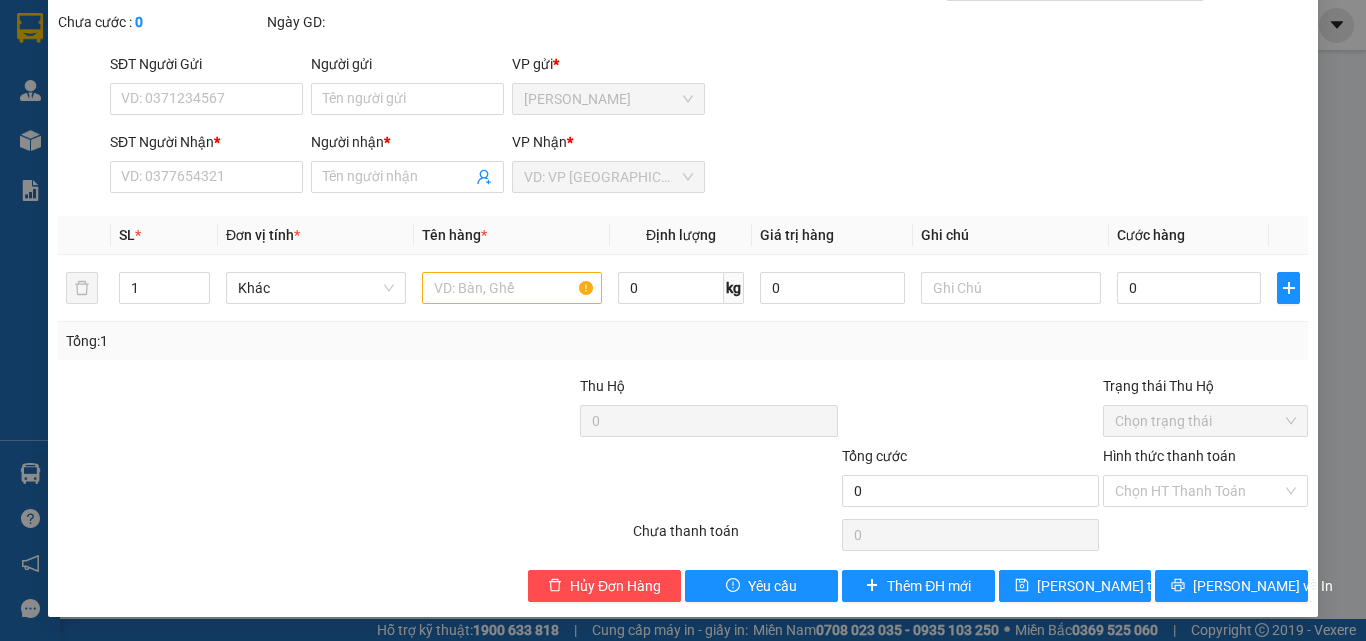 click on "SỬA ĐƠN HÀNG Lịch sử Ảnh kiện hàng Yêu cầu xuất hóa đơn điện tử Total Paid Fee Total UnPaid Fee Cash Collection Total Fee Mã ĐH: Gói vận chuyển:   Nhân viên tạo:   Cước rồi :     Nhãn Chưa cước :   0 Ngày GD:   SĐT Người Gửi VD: 0371234567 Người gửi Tên người gửi VP gửi  * [PERSON_NAME] Người Nhận  * VD: 0377654321 Người nhận  * Tên người nhận VP Nhận  * VD: VP Sài Gòn SL  * Đơn vị tính  * Tên hàng  * Định lượng Giá trị hàng Ghi chú Cước hàng                   1 Khác 0 kg 0 0 Tổng:  1 Thu Hộ 0 Trạng thái Thu Hộ   Chọn trạng thái Tổng cước 0 Hình thức thanh toán Chọn HT Thanh Toán Số tiền thu trước Chưa thanh toán 0 Chọn HT Thanh Toán Hủy Đơn Hàng Yêu cầu Thêm ĐH mới [PERSON_NAME] thay đổi [PERSON_NAME] và In" at bounding box center (683, 320) 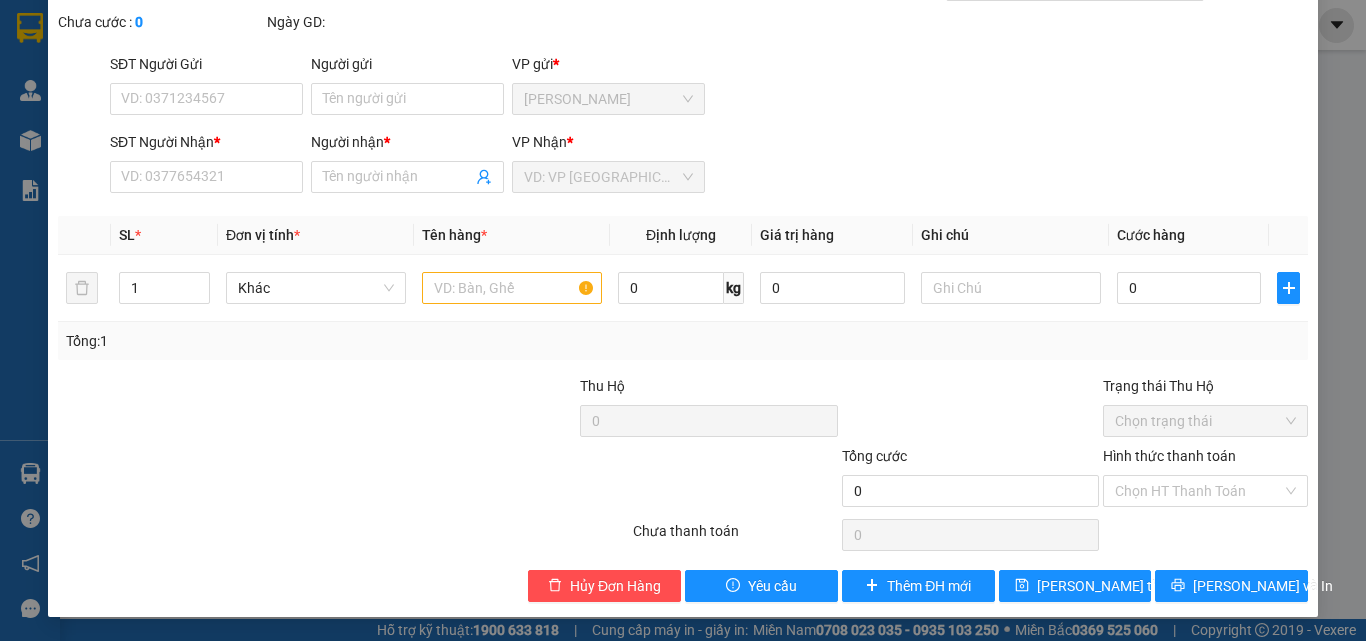 click on "SỬA ĐƠN HÀNG Lịch sử Ảnh kiện hàng Yêu cầu xuất hóa đơn điện tử Total Paid Fee Total UnPaid Fee Cash Collection Total Fee Mã ĐH: Gói vận chuyển:   Nhân viên tạo:   Cước rồi :     Nhãn Chưa cước :   0 Ngày GD:   SĐT Người Gửi VD: 0371234567 Người gửi Tên người gửi VP gửi  * [PERSON_NAME] Người Nhận  * VD: 0377654321 Người nhận  * Tên người nhận VP Nhận  * VD: VP Sài Gòn SL  * Đơn vị tính  * Tên hàng  * Định lượng Giá trị hàng Ghi chú Cước hàng                   1 Khác 0 kg 0 0 Tổng:  1 Thu Hộ 0 Trạng thái Thu Hộ   Chọn trạng thái Tổng cước 0 Hình thức thanh toán Chọn HT Thanh Toán Số tiền thu trước Chưa thanh toán 0 Chọn HT Thanh Toán Hủy Đơn Hàng Yêu cầu Thêm ĐH mới [PERSON_NAME] thay đổi [PERSON_NAME] và In" at bounding box center [683, 320] 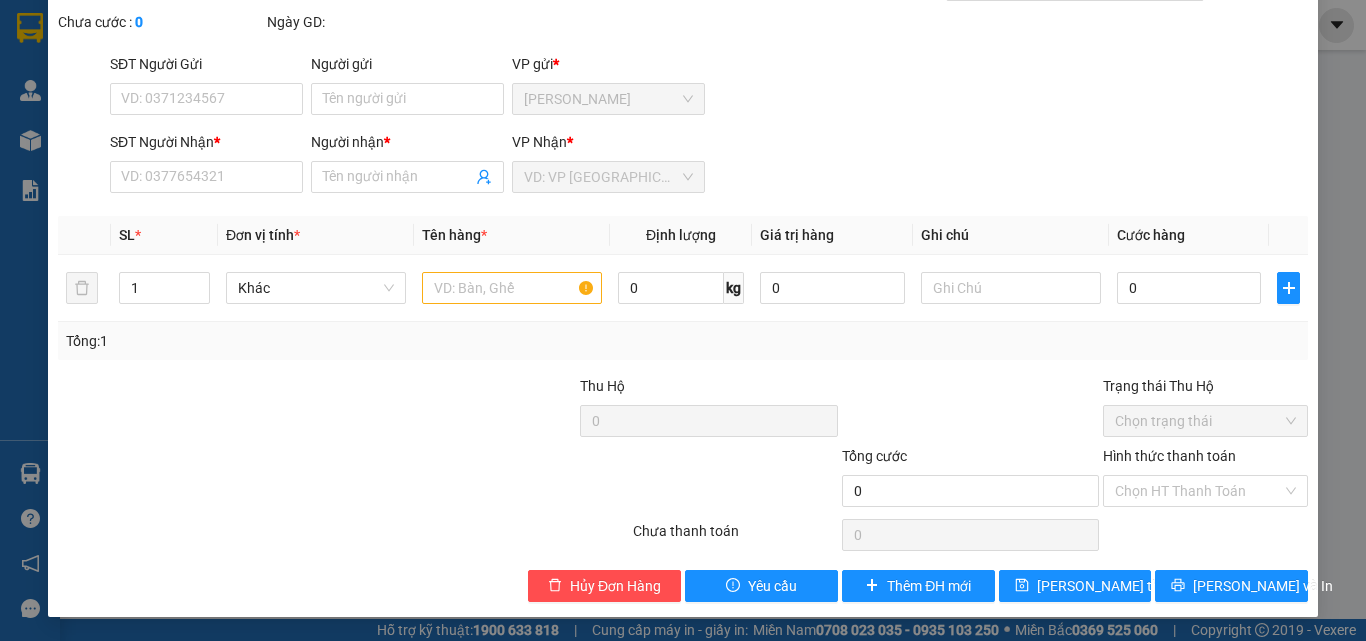 scroll, scrollTop: 0, scrollLeft: 0, axis: both 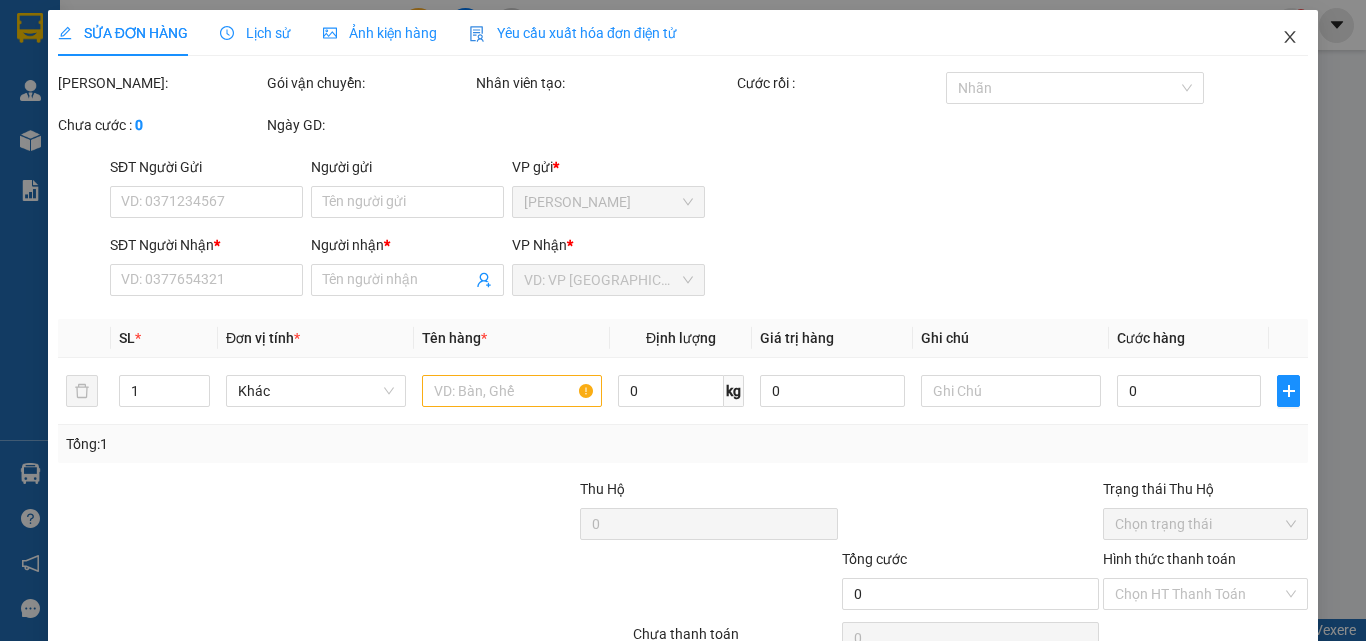 click 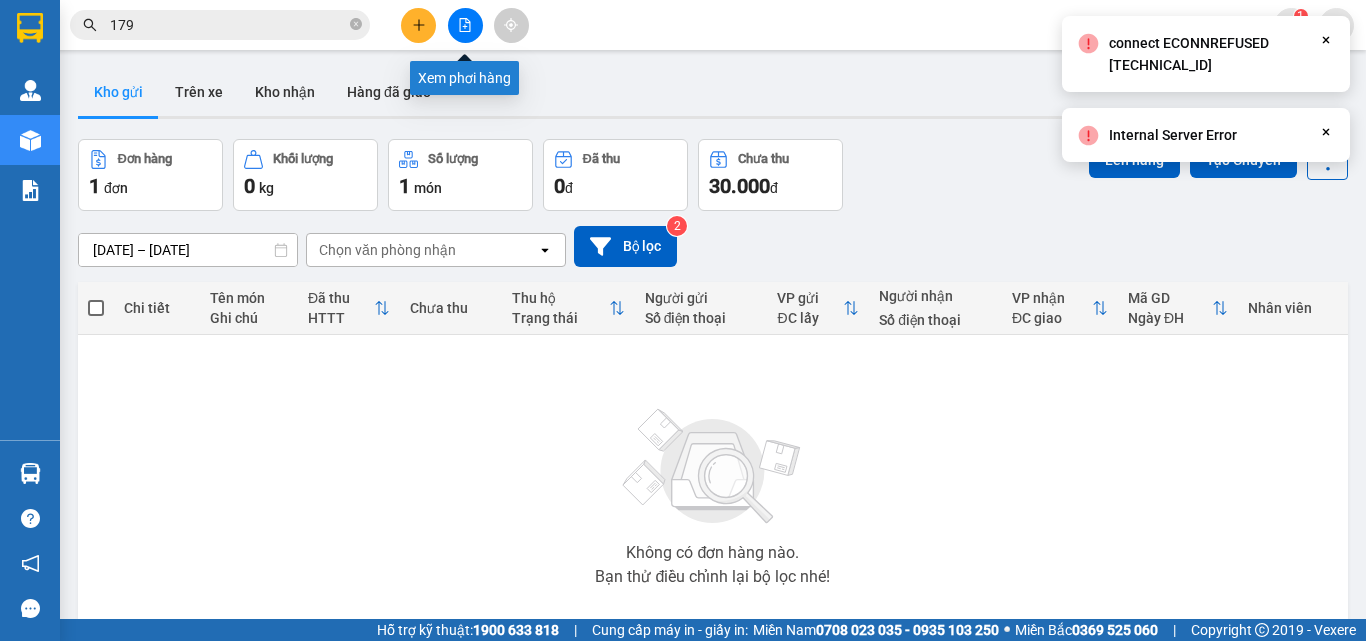 click 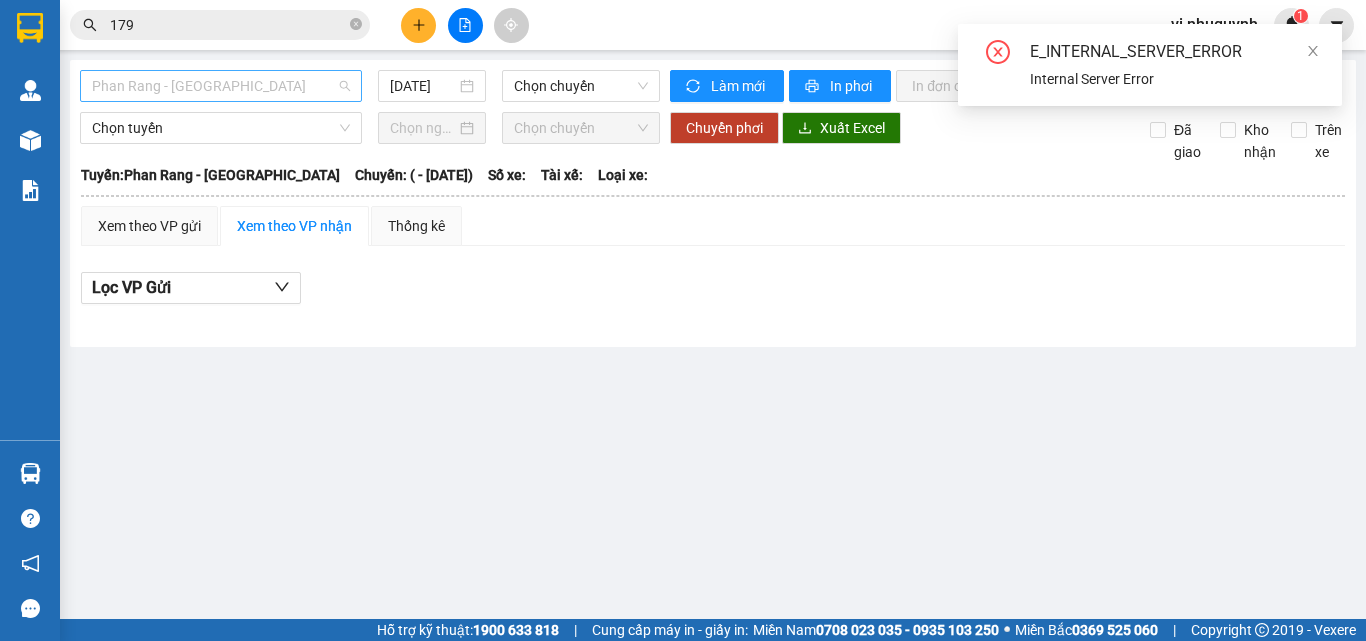 click on "Phan Rang - [GEOGRAPHIC_DATA]" at bounding box center [221, 86] 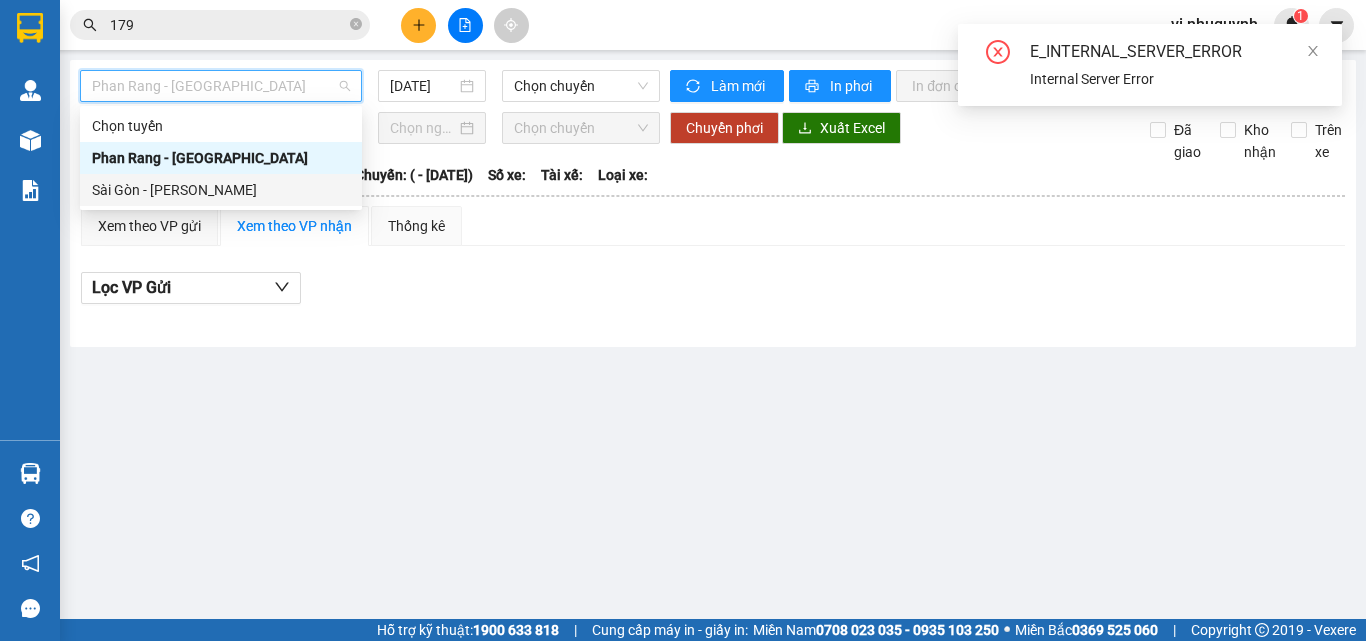 click on "Sài Gòn - [PERSON_NAME]" at bounding box center (221, 190) 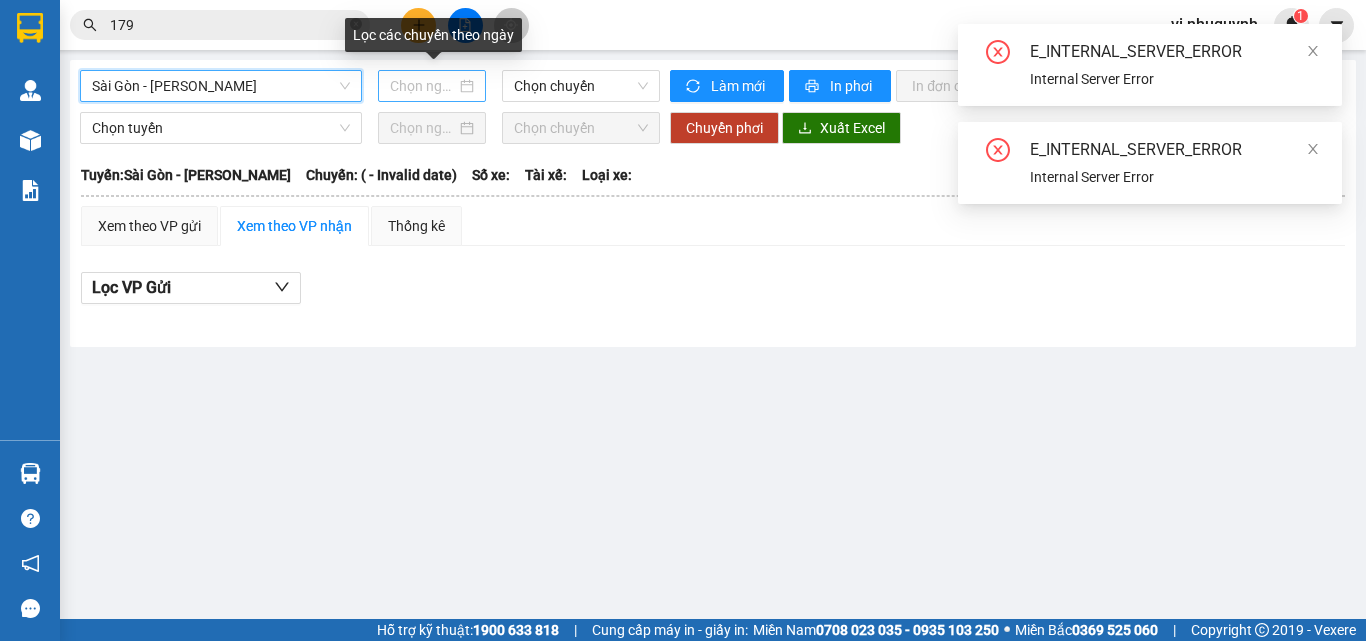 click at bounding box center (432, 86) 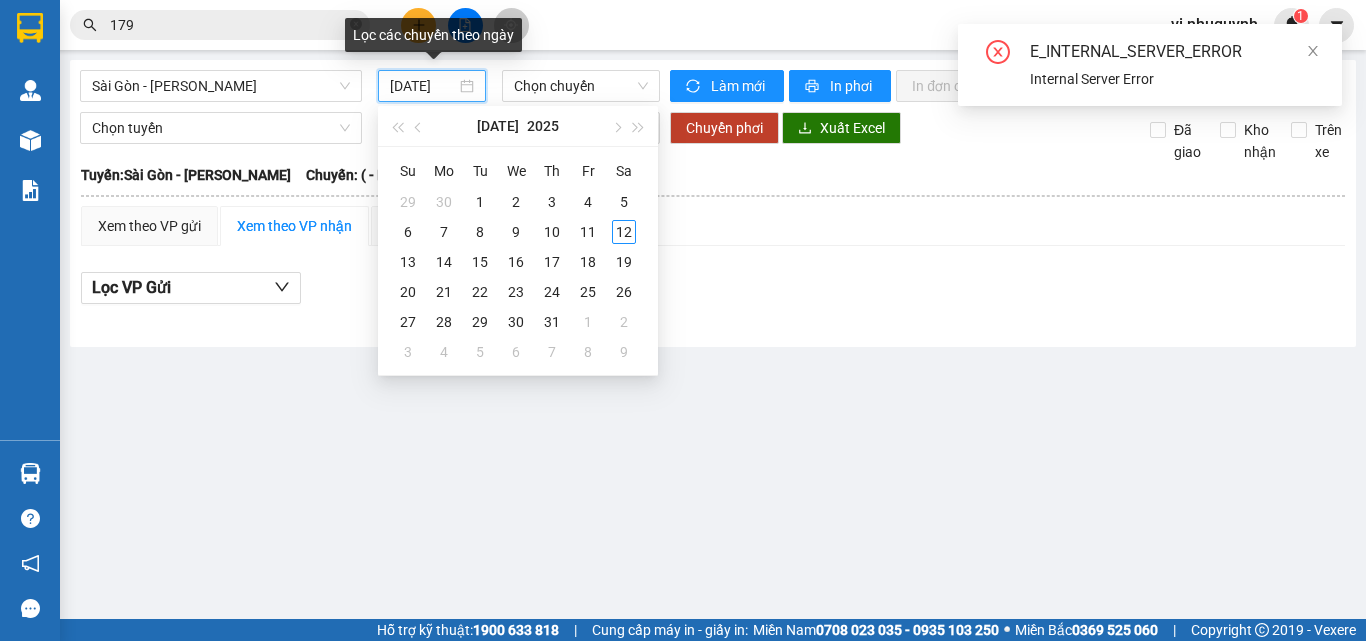 type on "[DATE]" 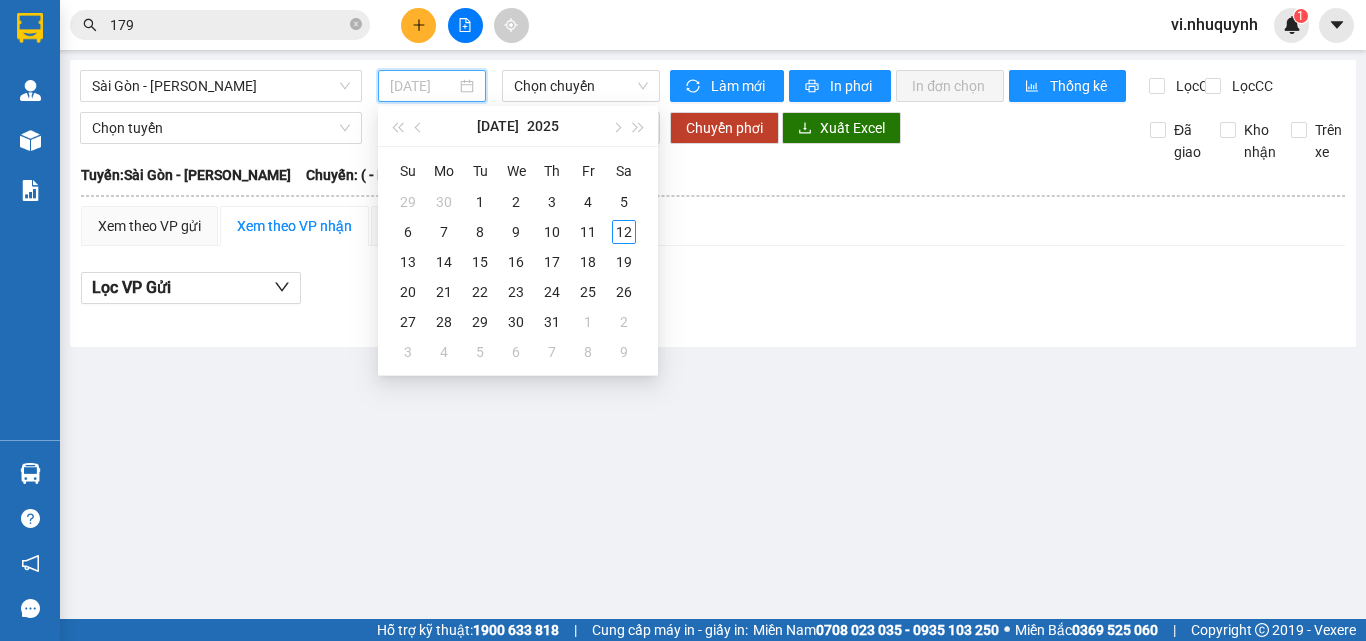 type on "[DATE]" 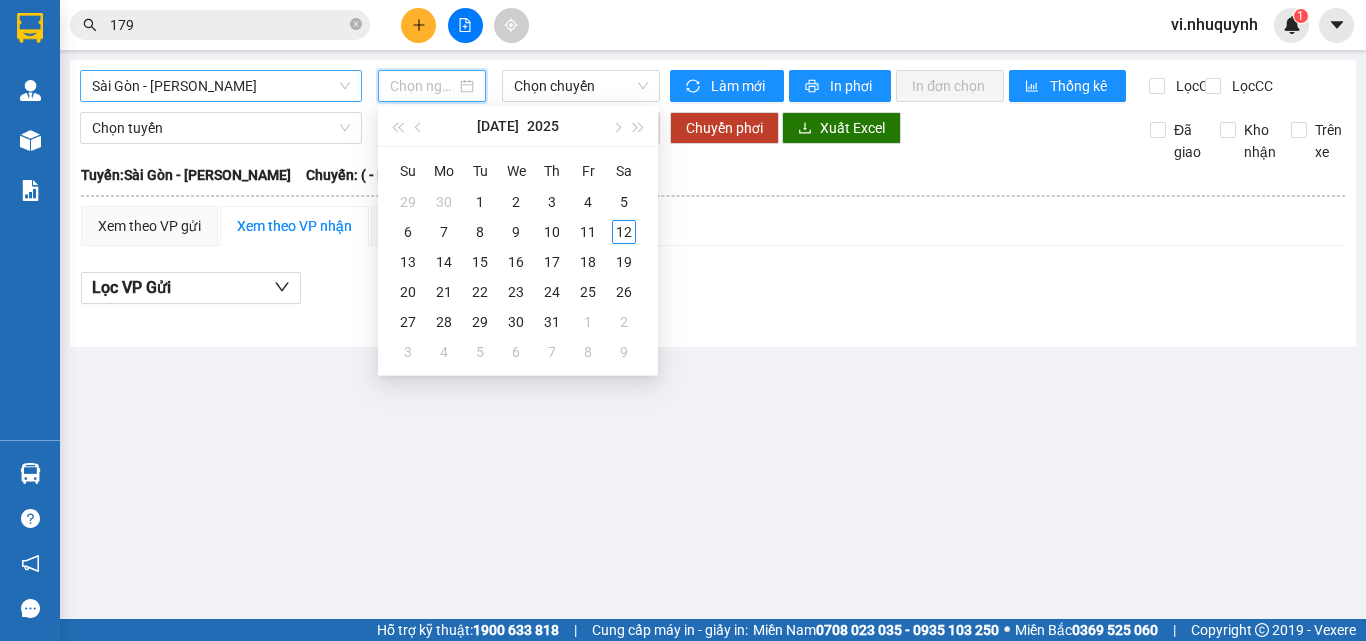 type on "[DATE]" 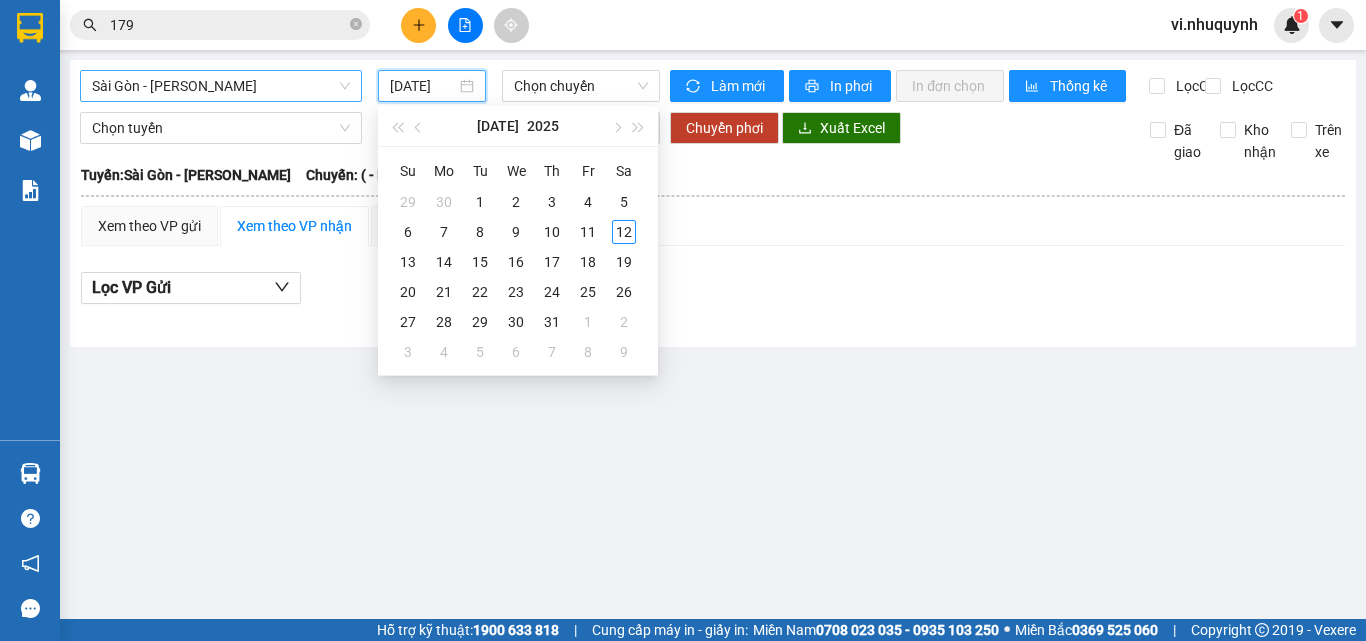 type 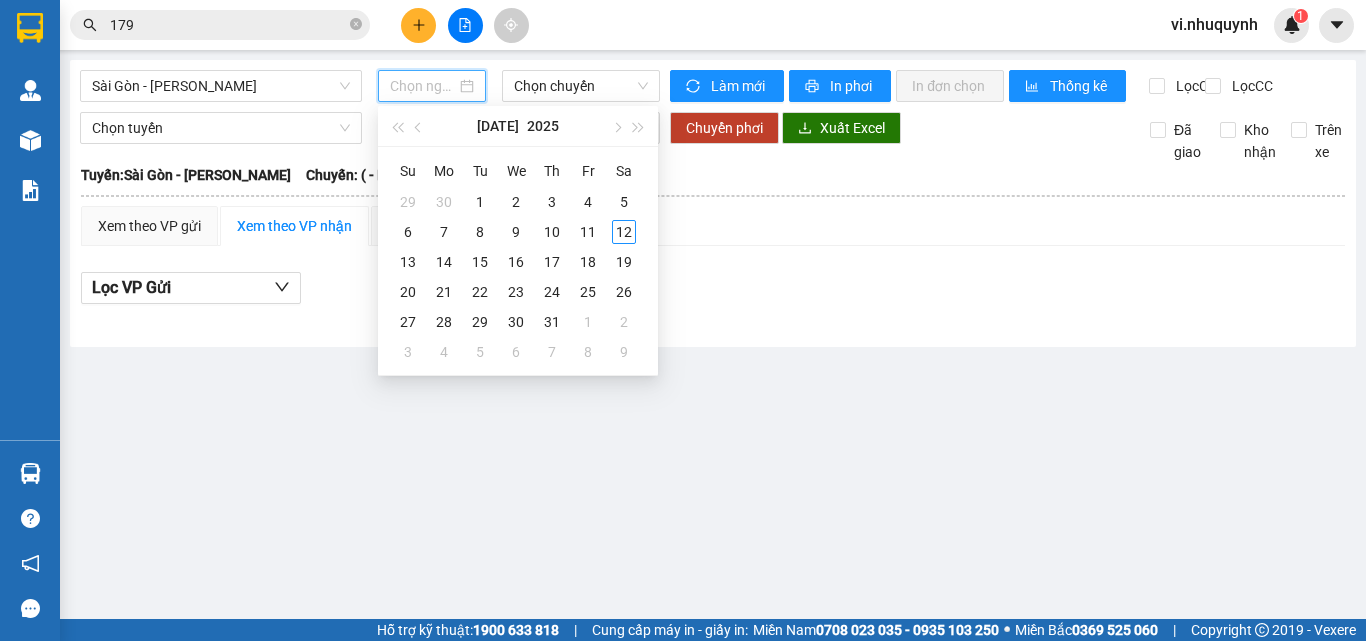 click on "179" at bounding box center [228, 25] 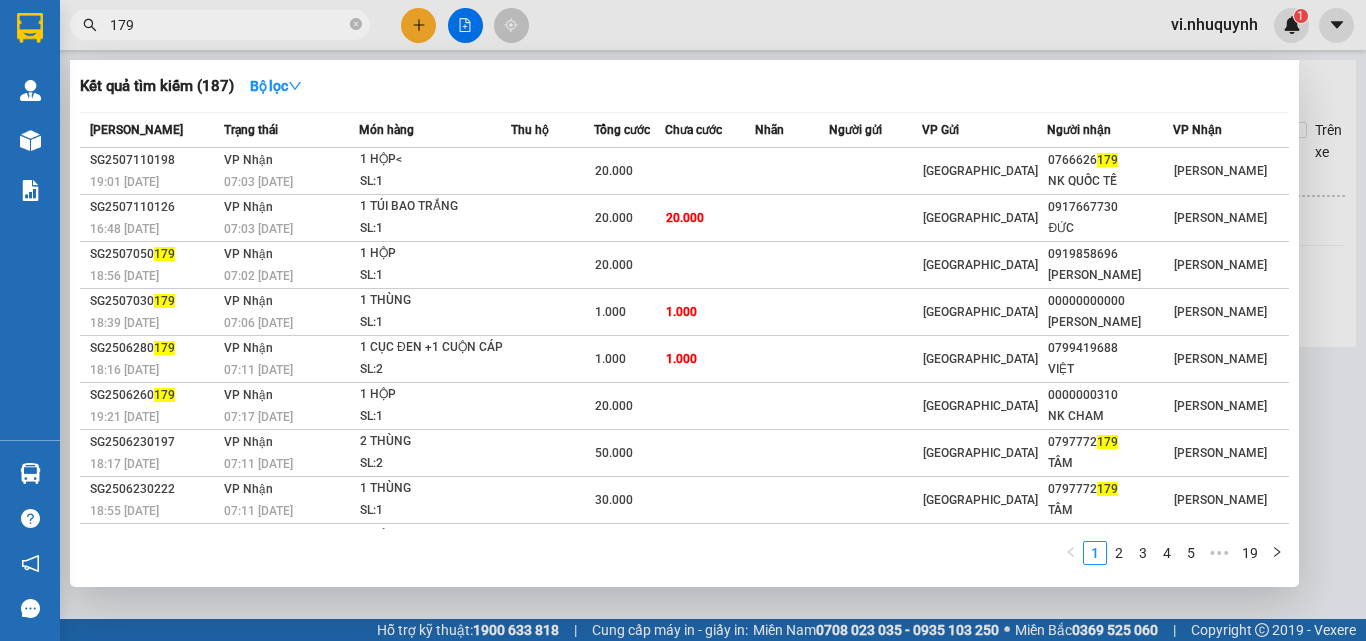 click on "179" at bounding box center [228, 25] 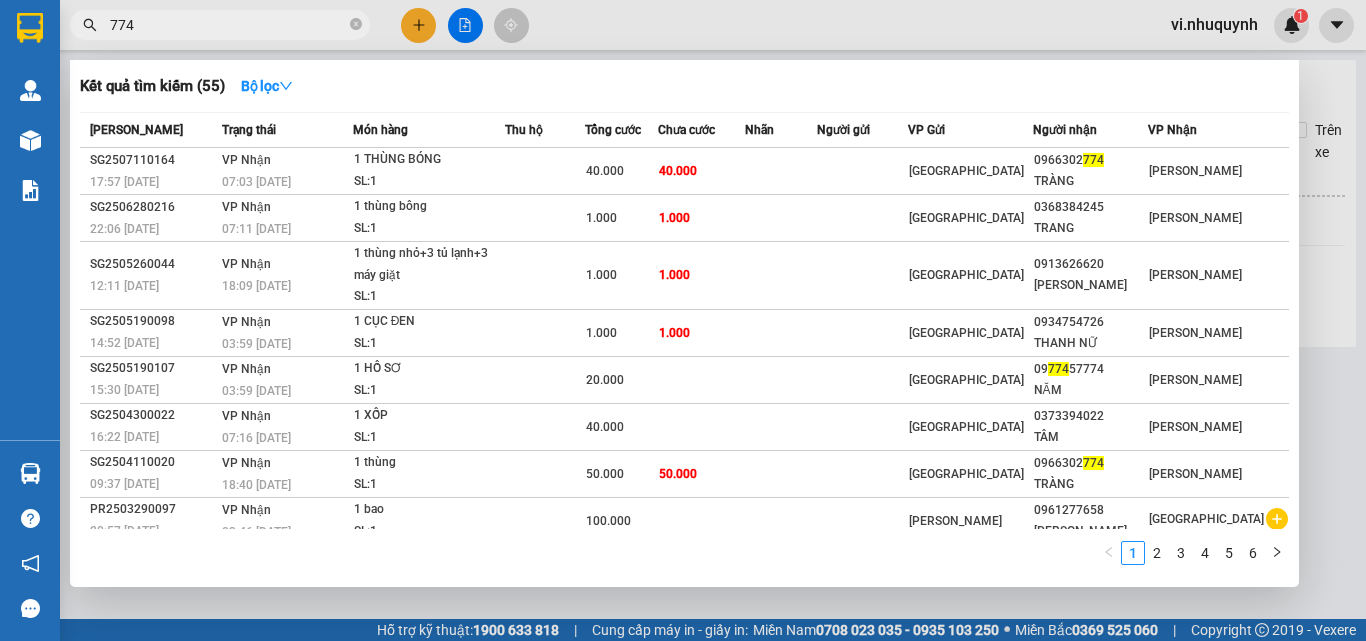 click on "774" at bounding box center [228, 25] 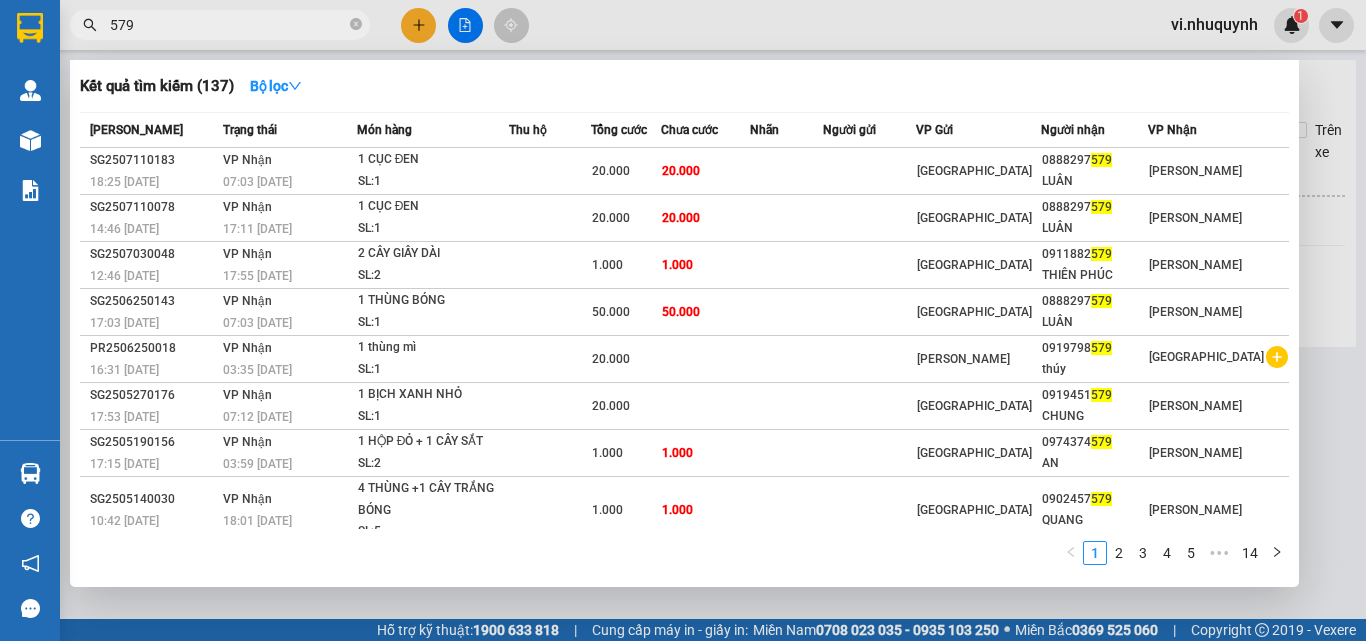 click on "579" at bounding box center (228, 25) 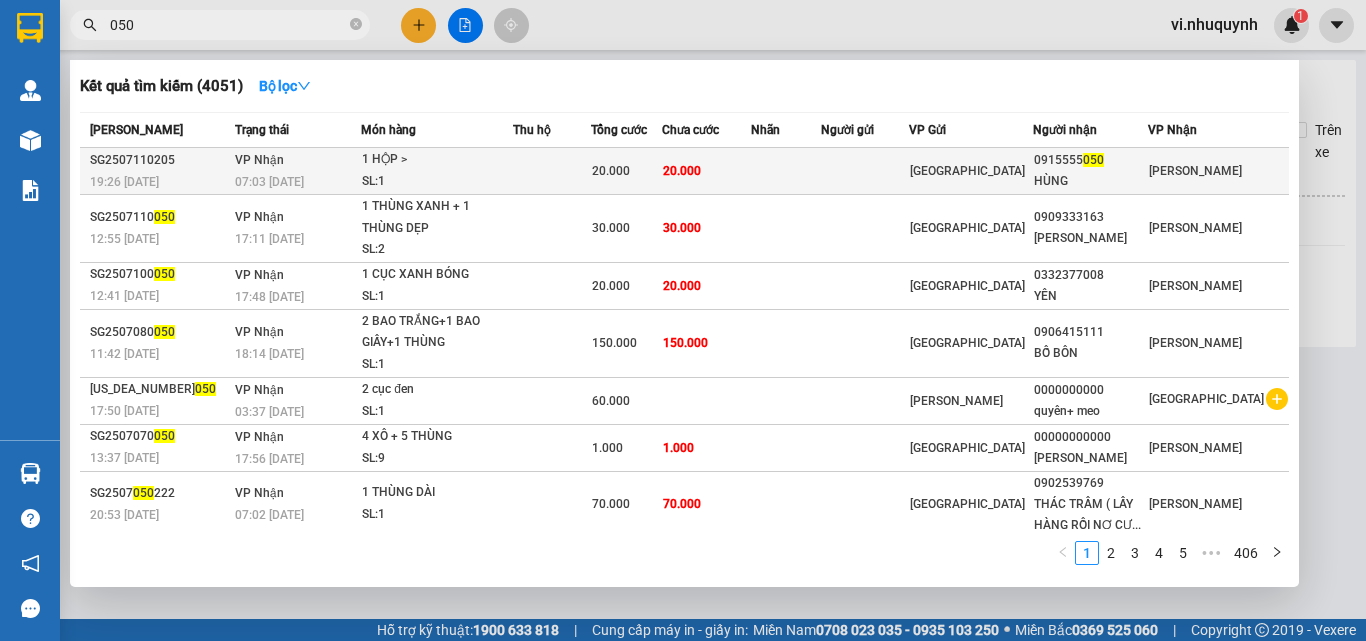 type on "050" 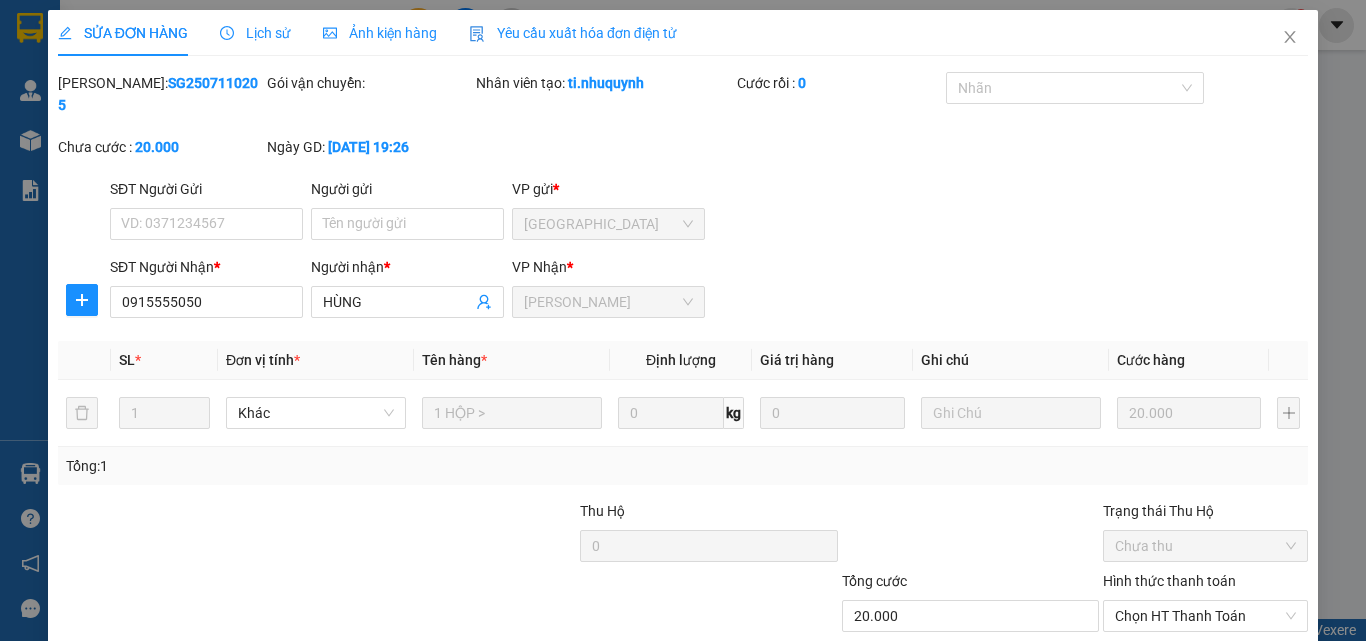 type on "0915555050" 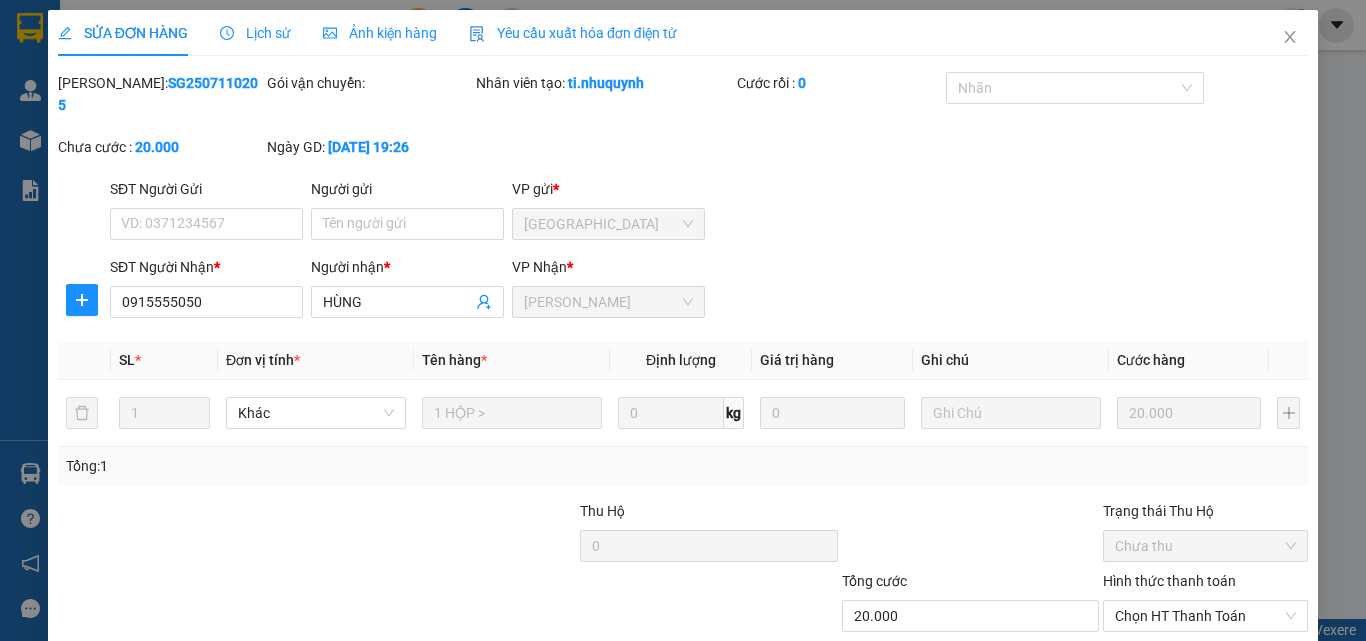 type on "HÙNG" 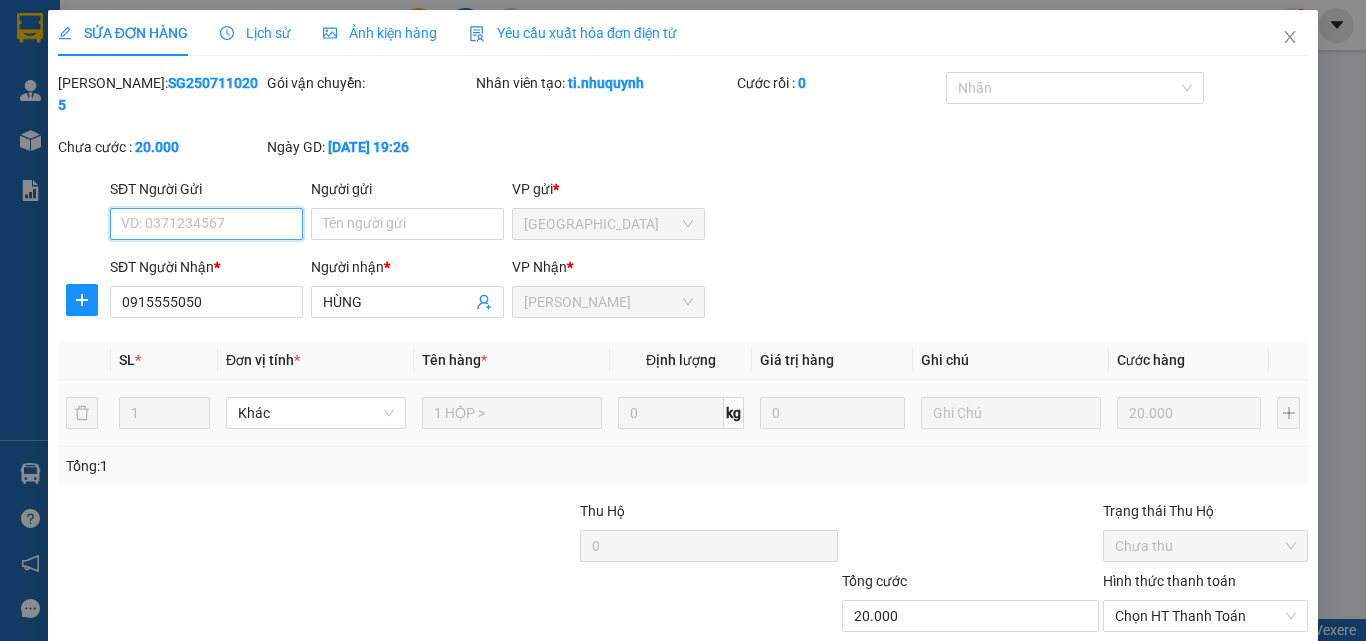 scroll, scrollTop: 103, scrollLeft: 0, axis: vertical 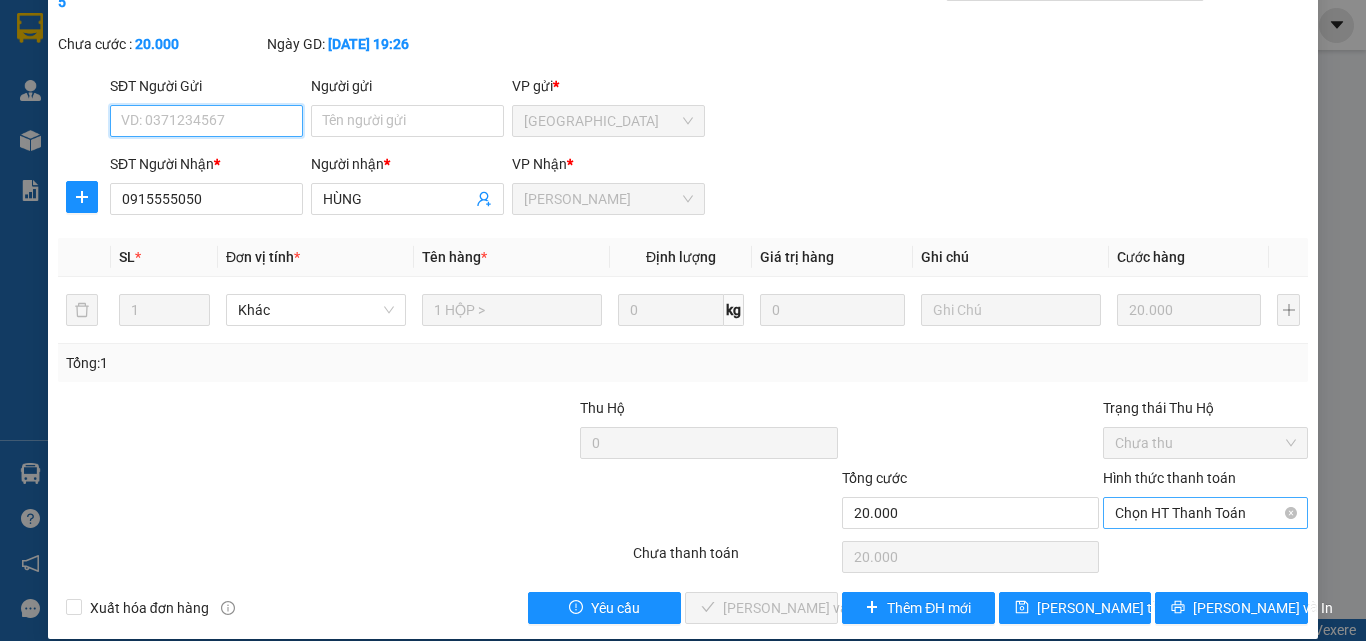 click on "Chọn HT Thanh Toán" at bounding box center [1205, 513] 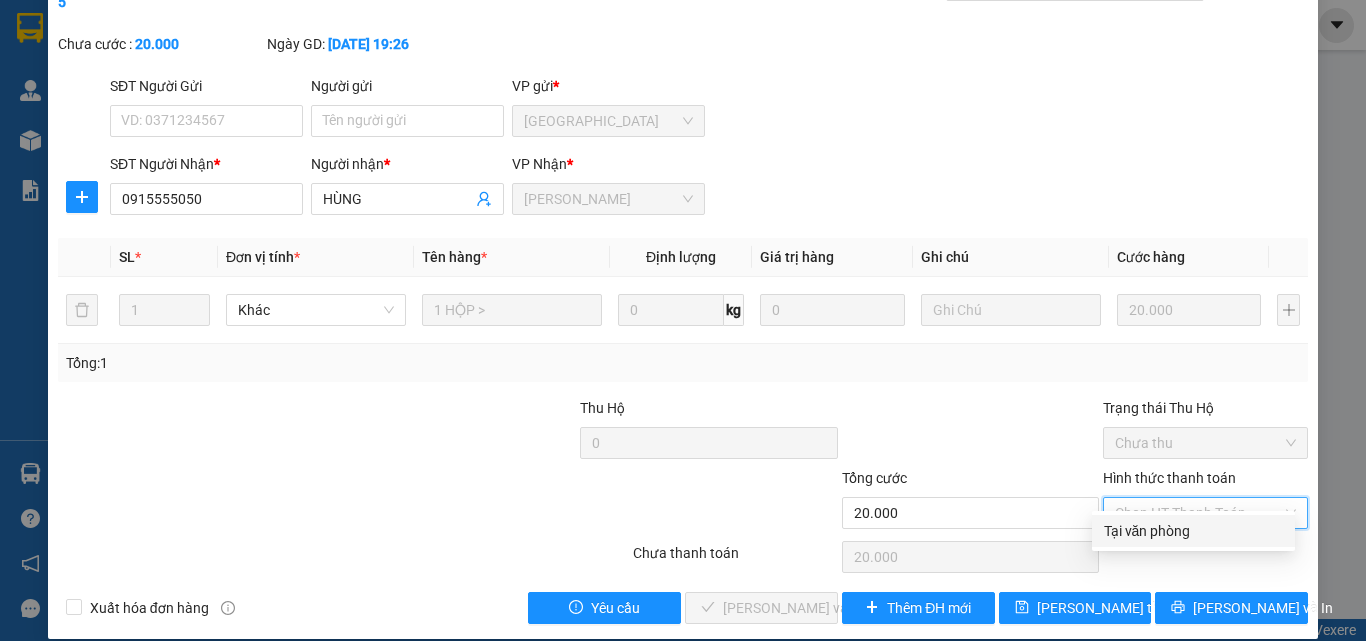 click on "Tại văn phòng" at bounding box center (1193, 531) 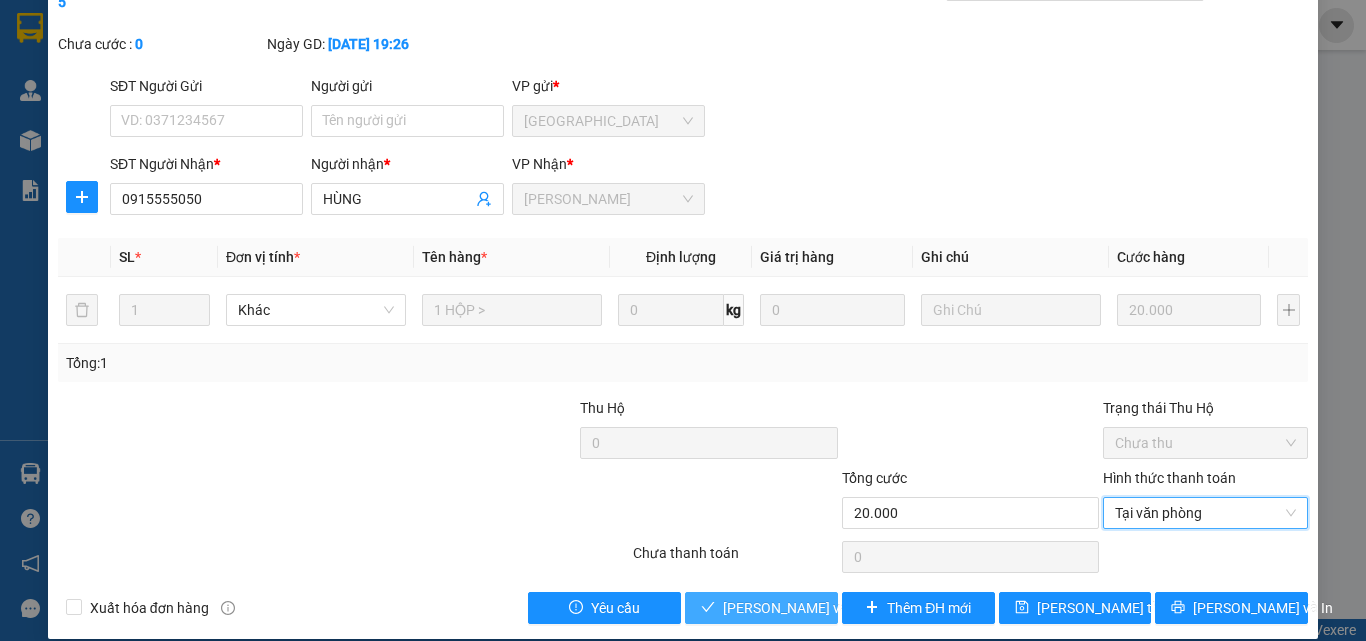 click on "[PERSON_NAME] và Giao hàng" at bounding box center (819, 608) 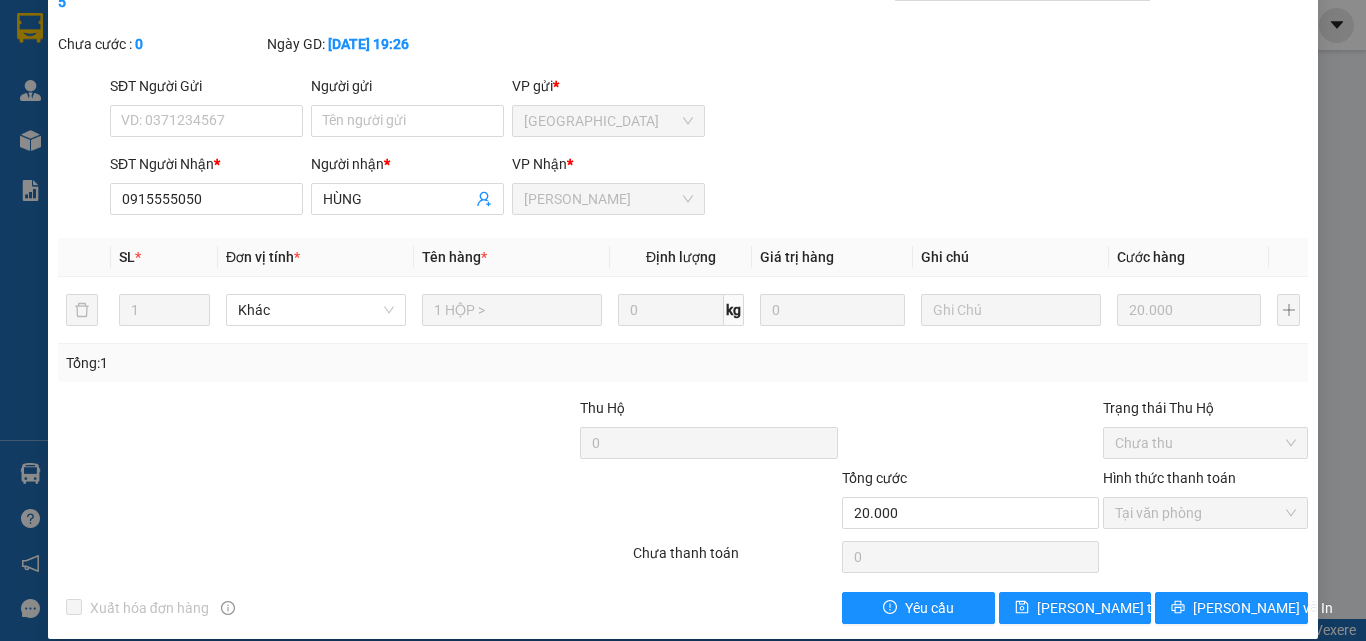 scroll, scrollTop: 0, scrollLeft: 0, axis: both 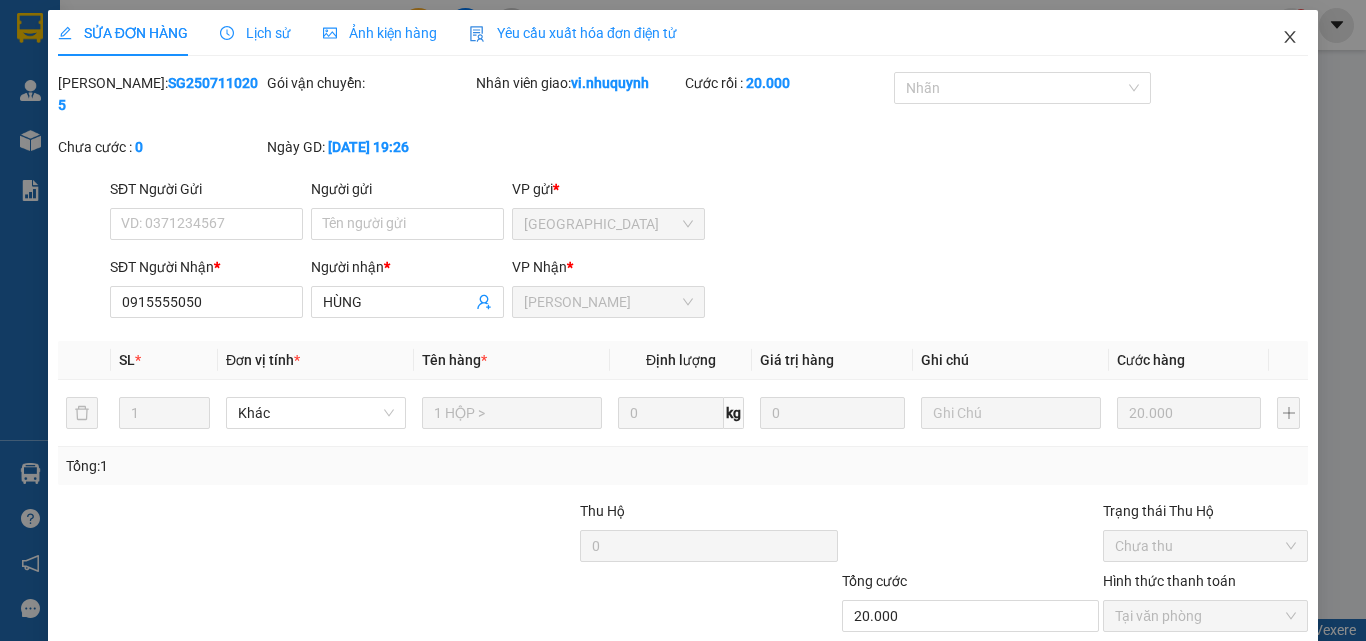 click 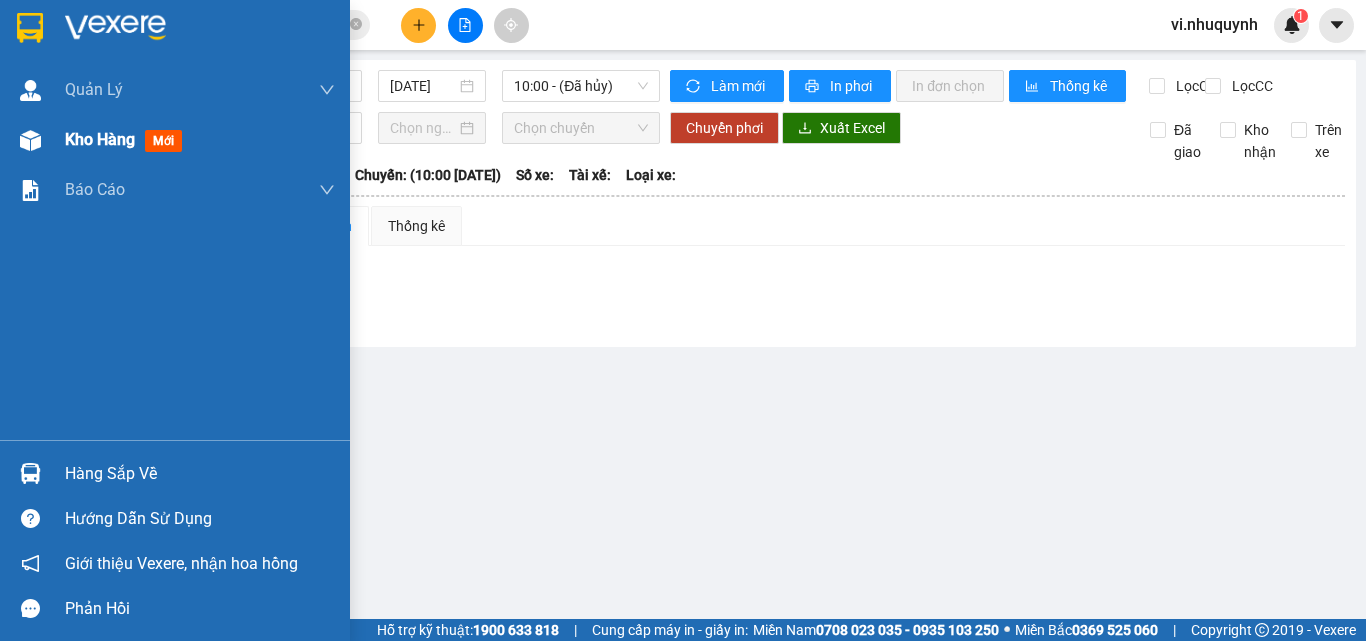 click on "Kho hàng" at bounding box center [100, 139] 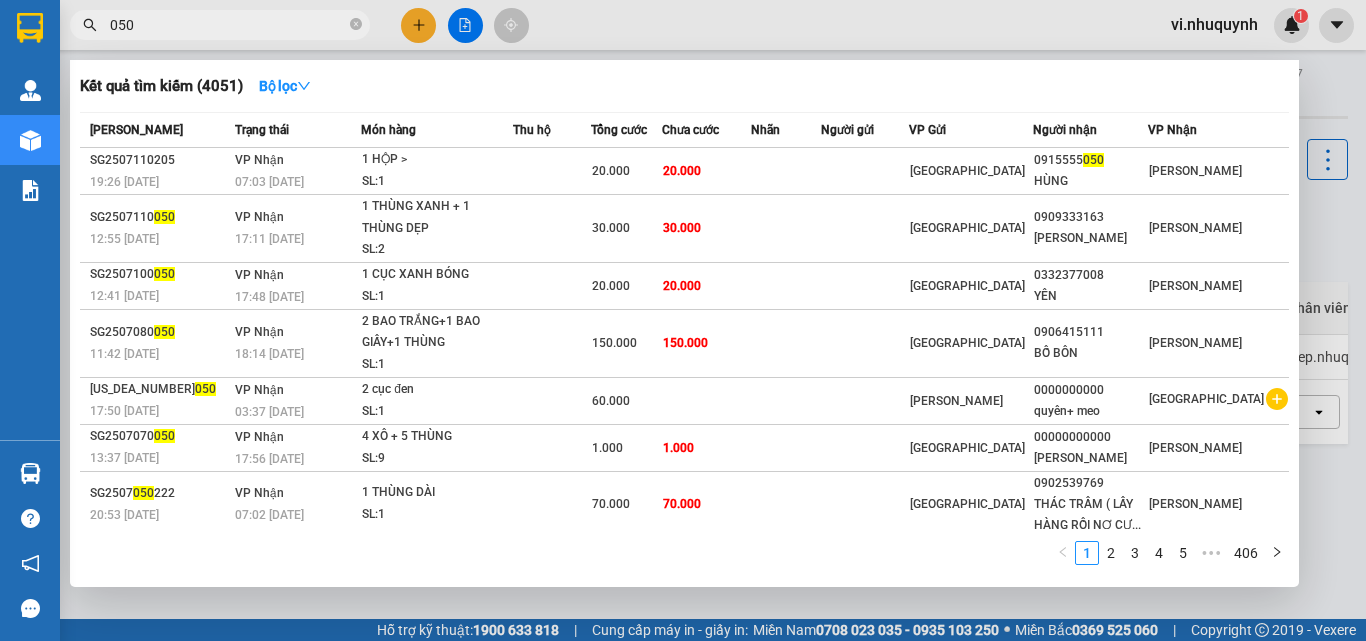click on "050" at bounding box center [228, 25] 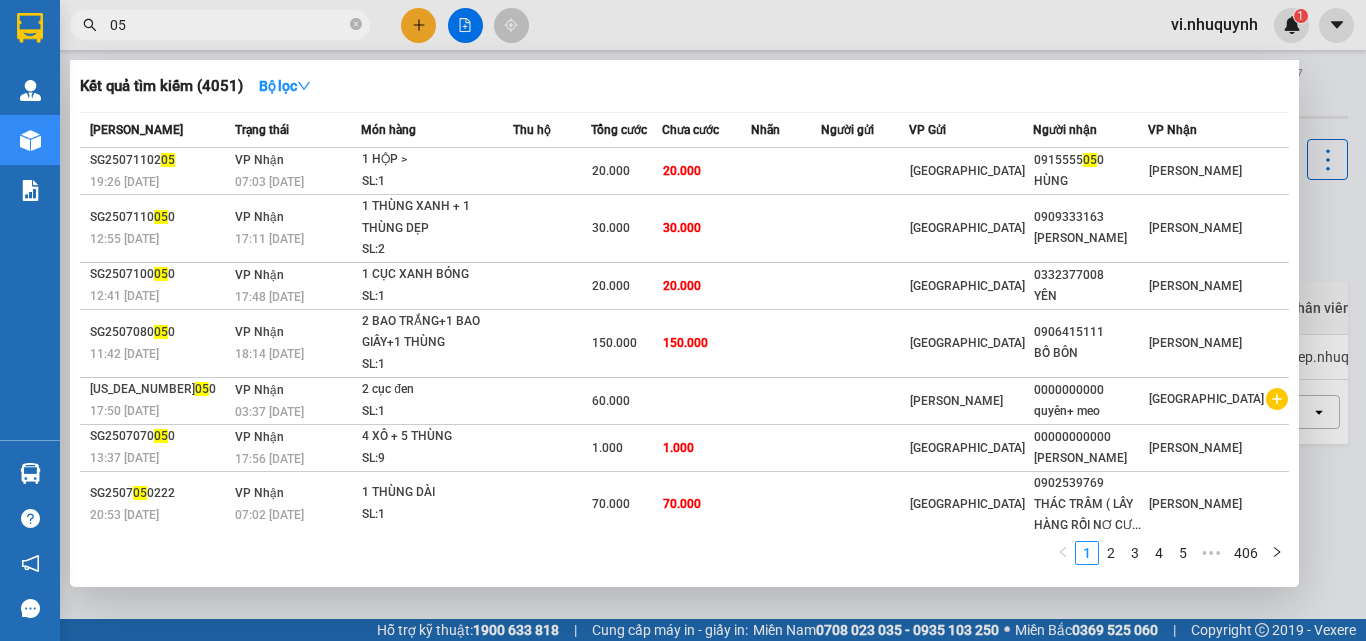 type on "0" 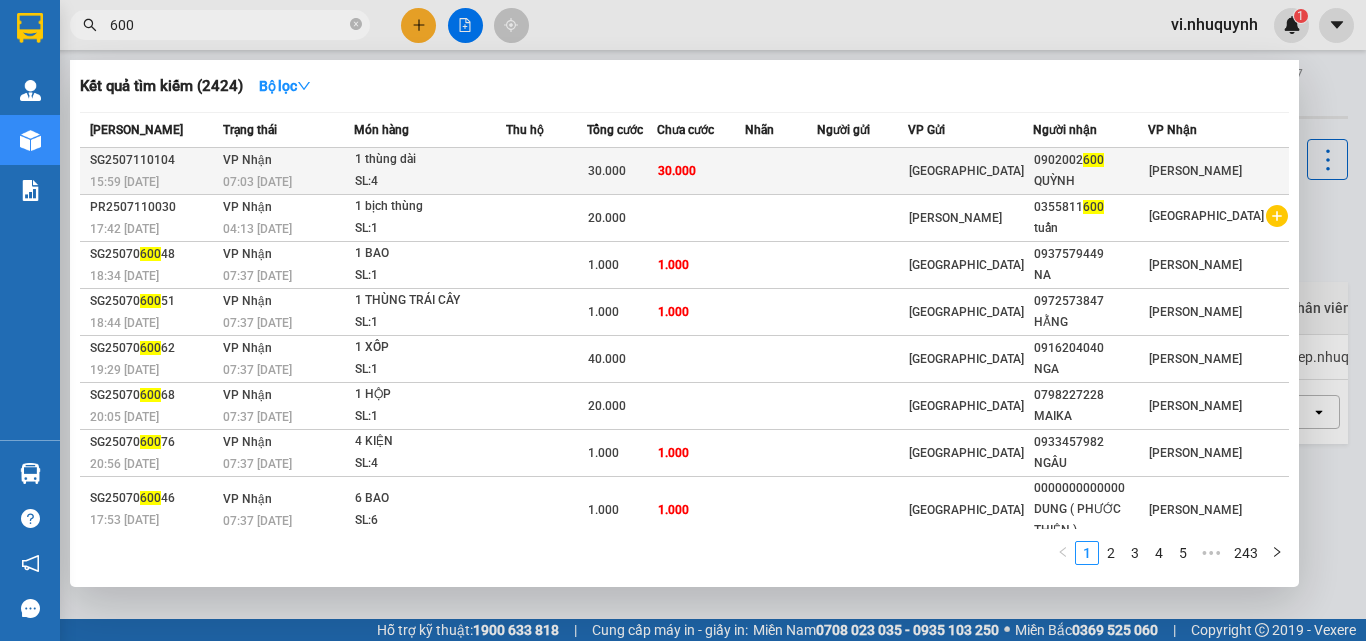 type on "600" 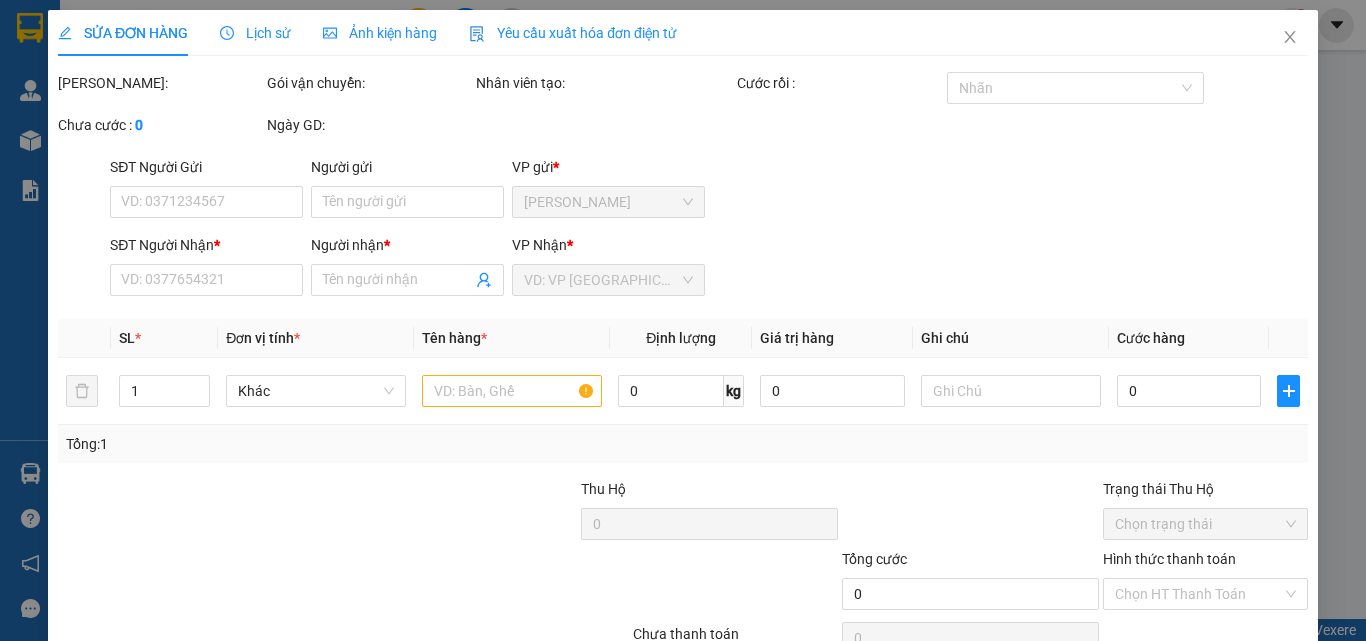 type on "0902002600" 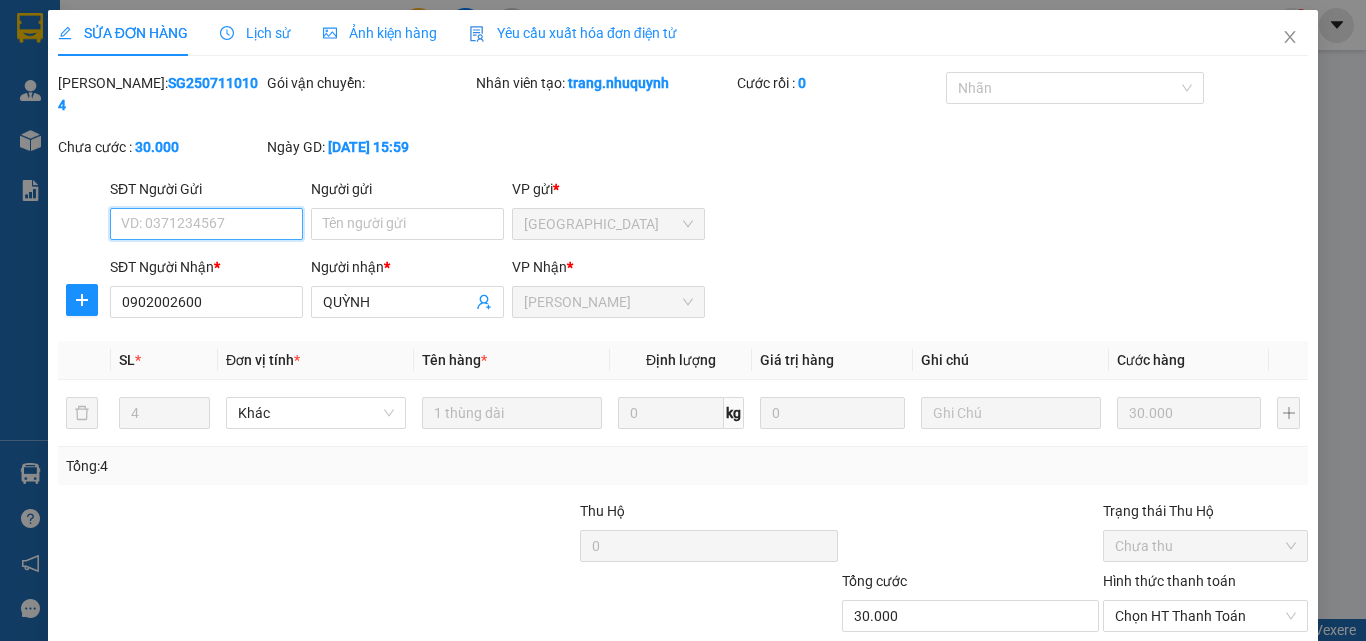 scroll, scrollTop: 103, scrollLeft: 0, axis: vertical 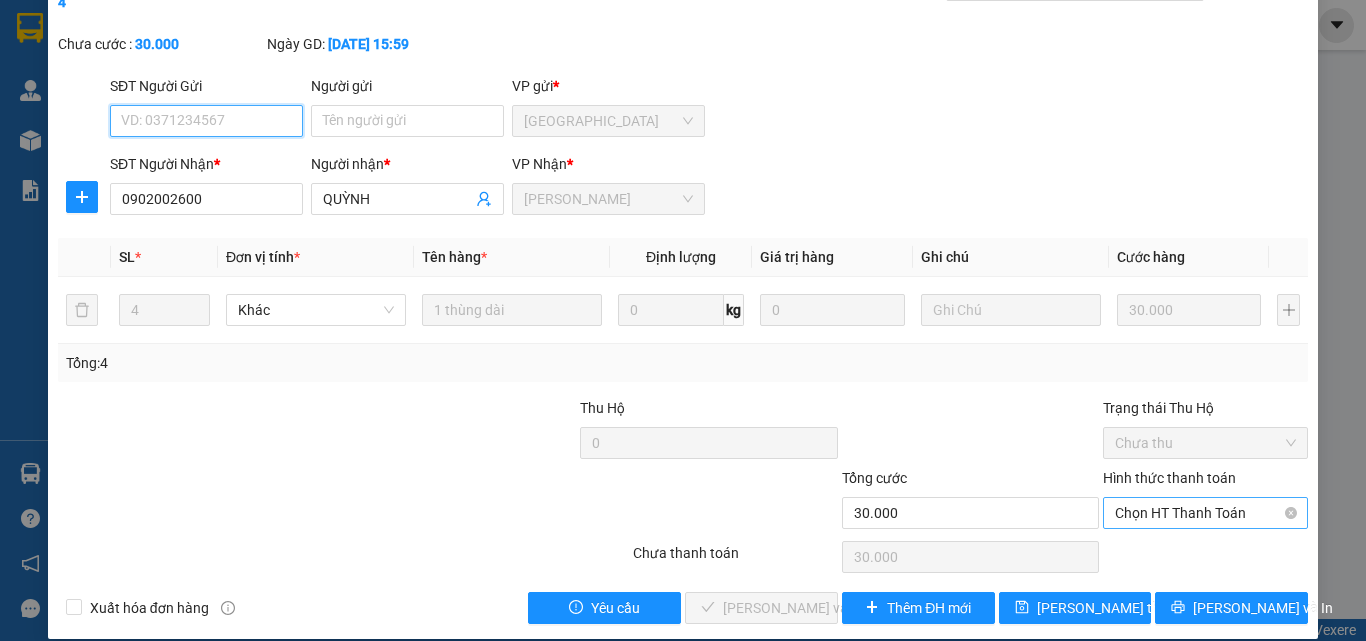 click on "Chọn HT Thanh Toán" at bounding box center (1205, 513) 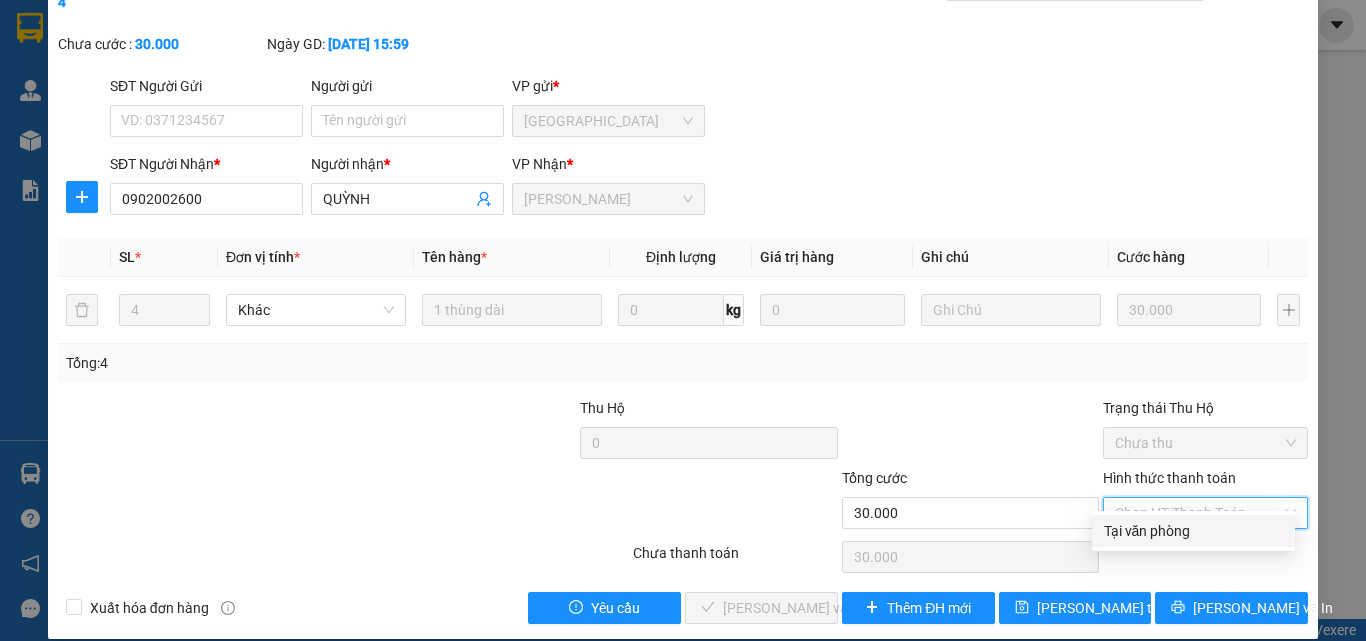 click on "Tại văn phòng" at bounding box center [1193, 531] 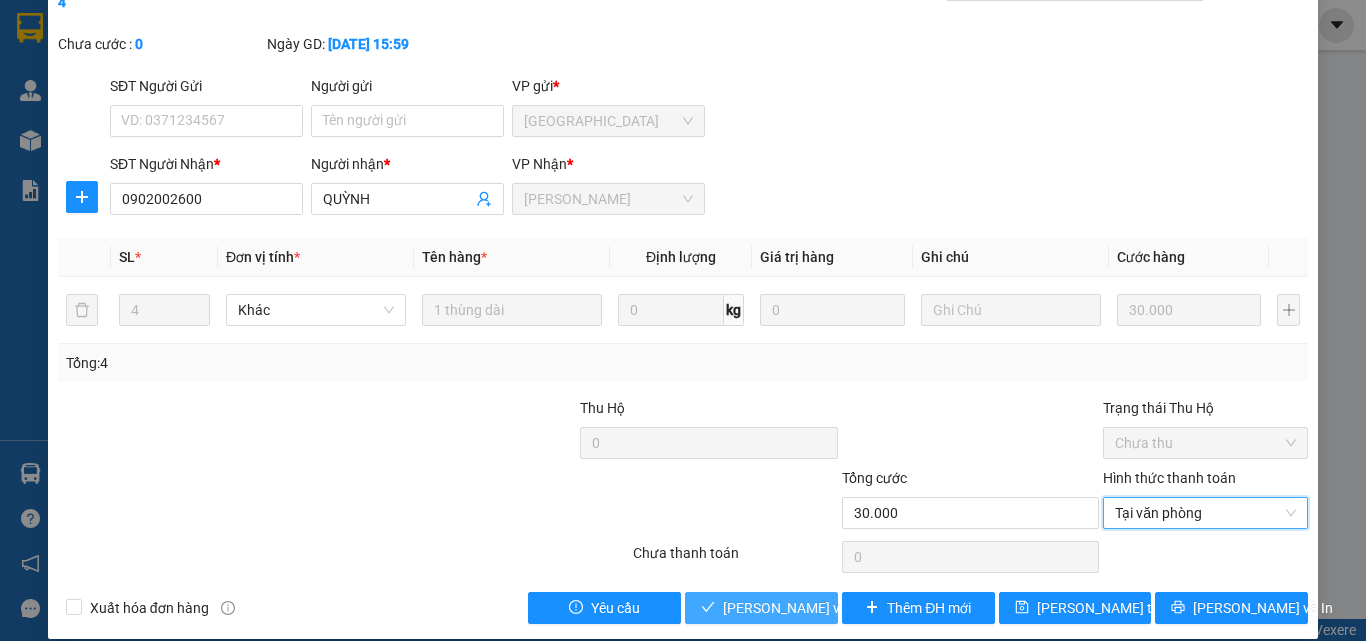 click on "[PERSON_NAME] và Giao hàng" at bounding box center (819, 608) 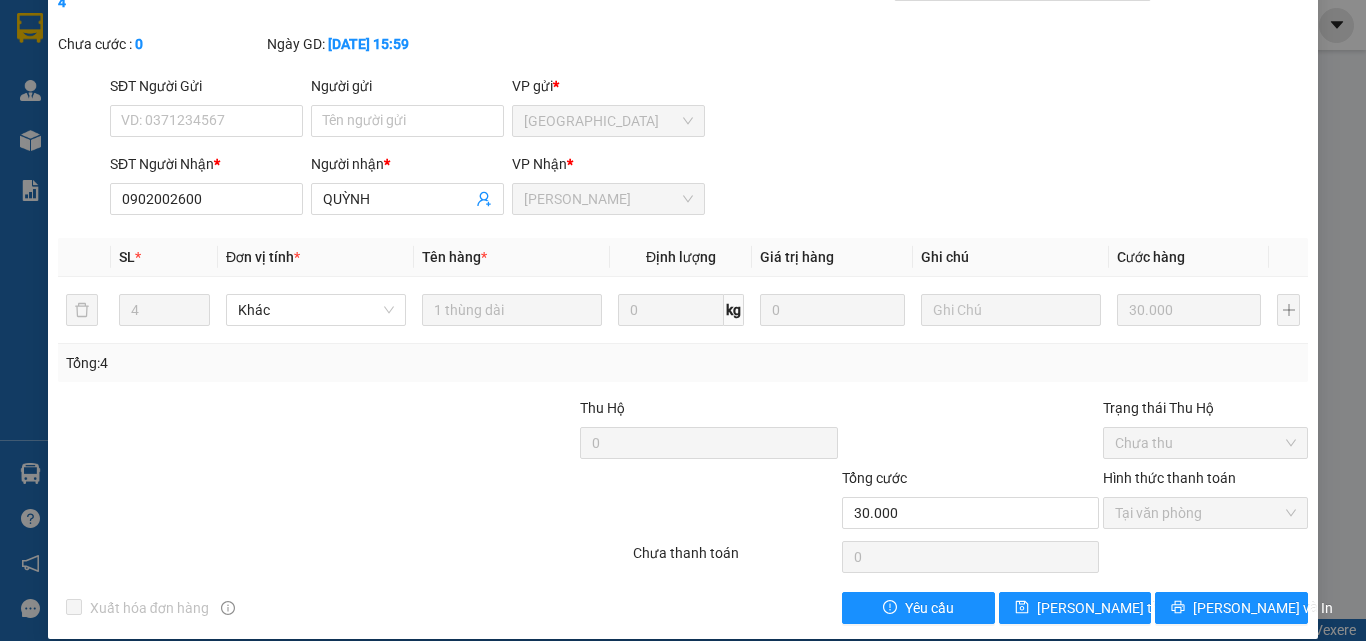 scroll, scrollTop: 0, scrollLeft: 0, axis: both 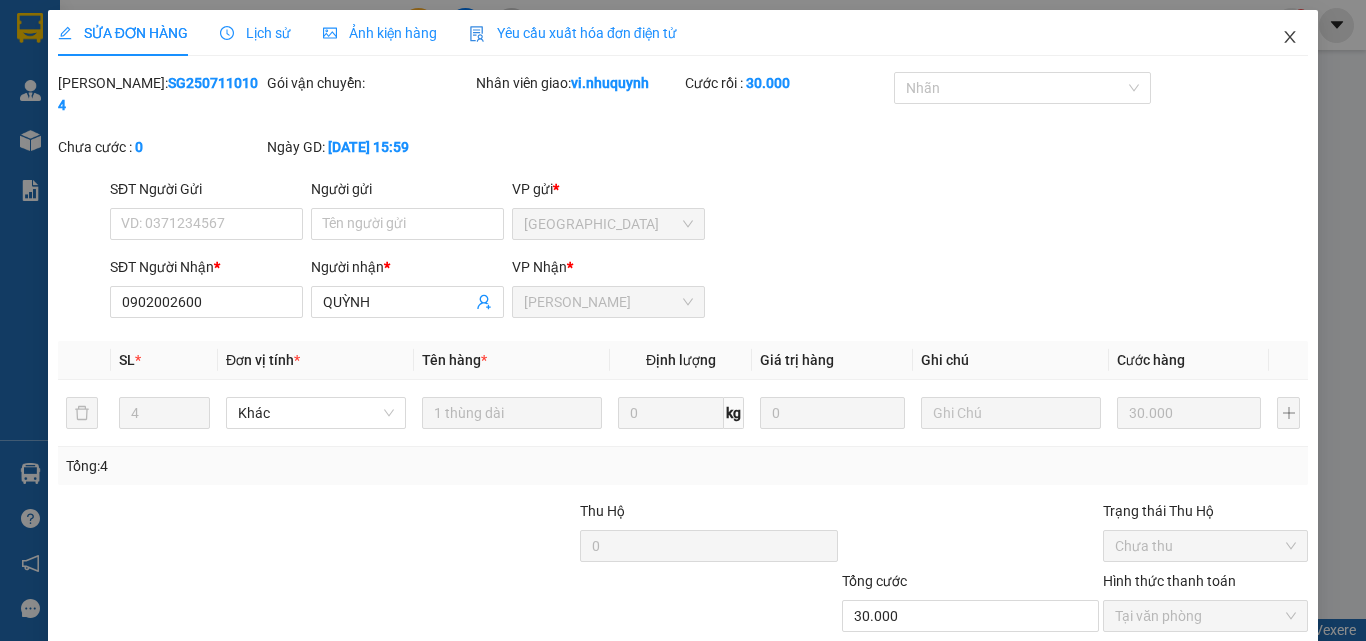 click 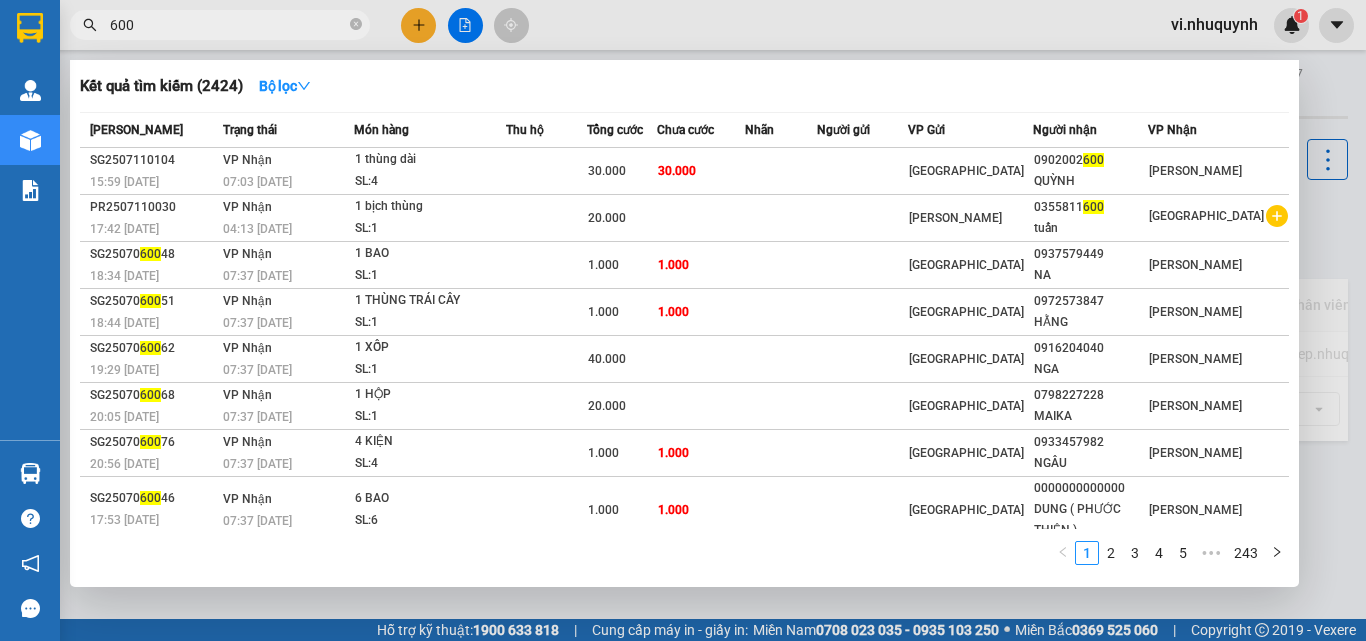 click on "600" at bounding box center (228, 25) 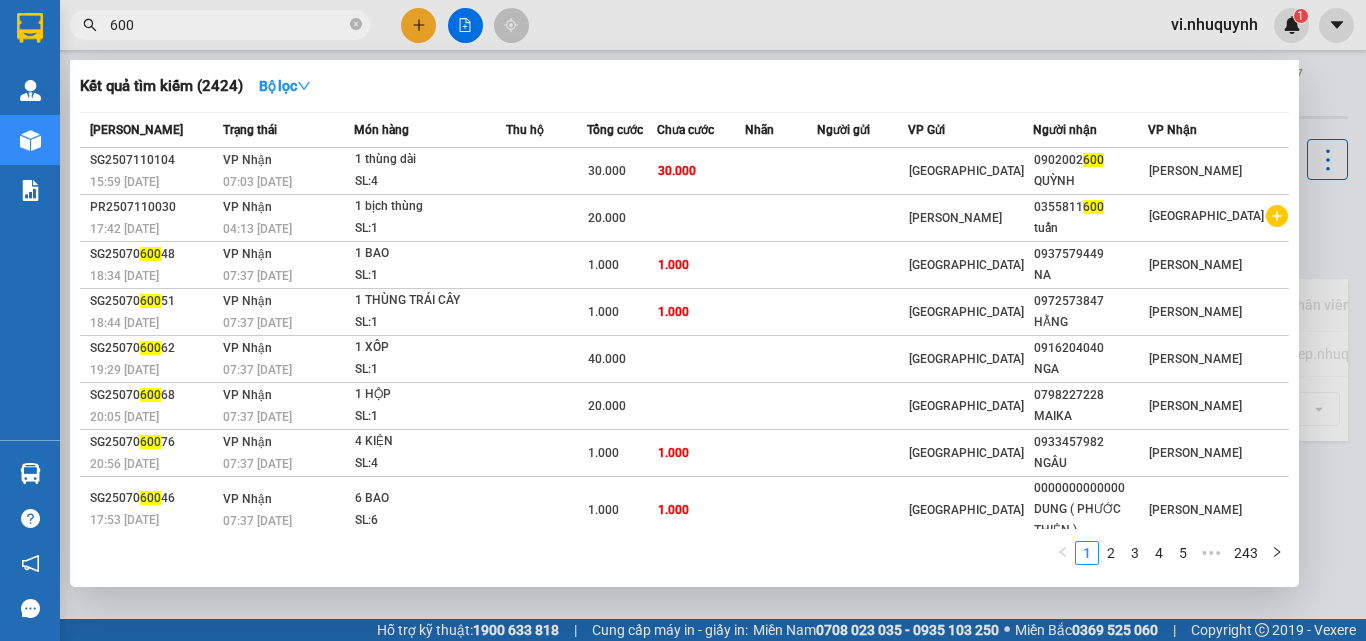 click on "600" at bounding box center [228, 25] 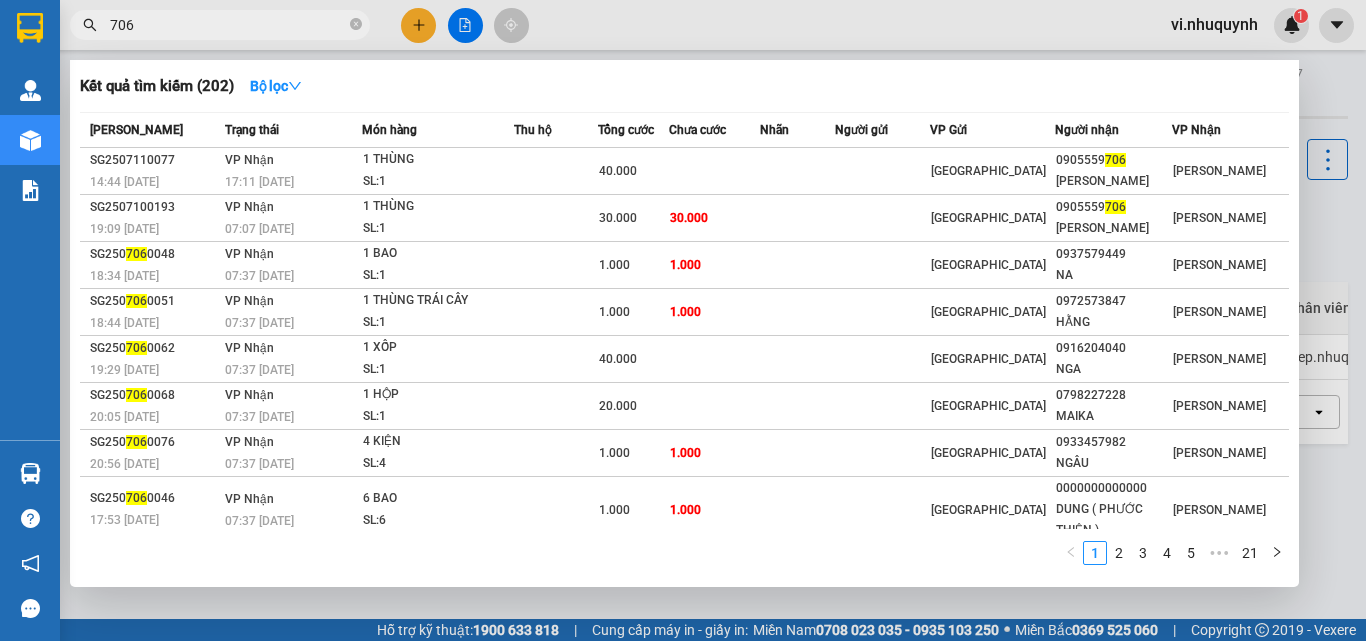 click on "706" at bounding box center (228, 25) 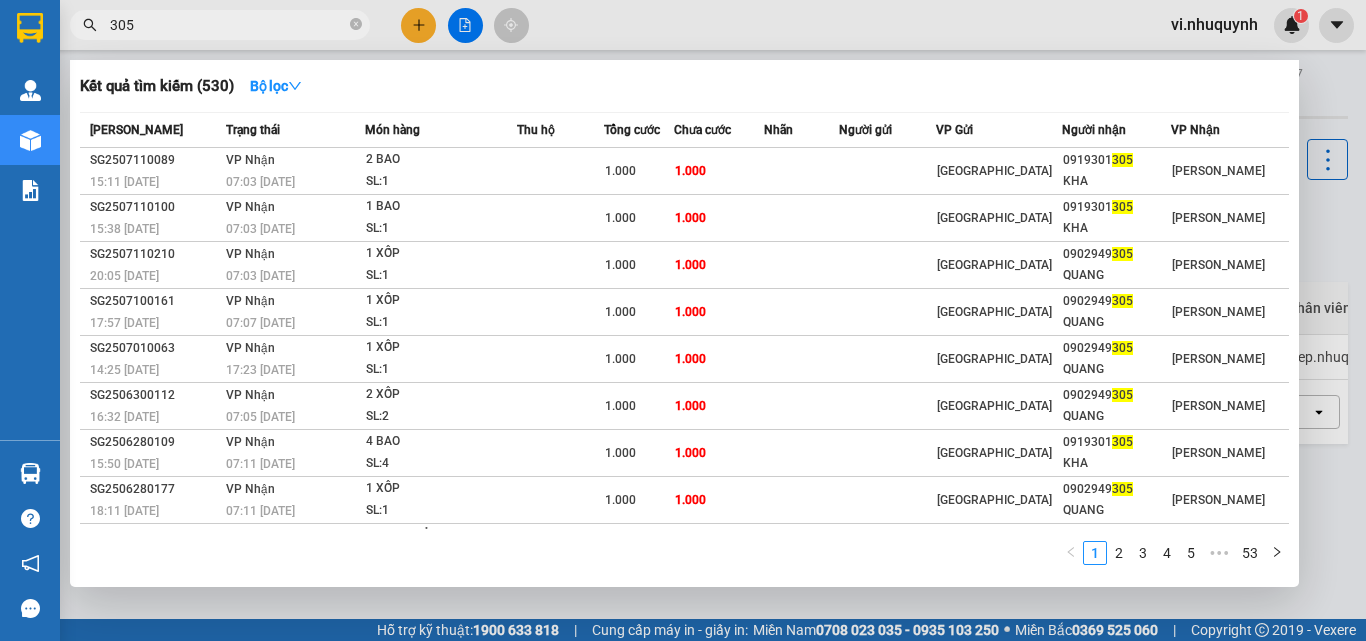 click on "305" at bounding box center [228, 25] 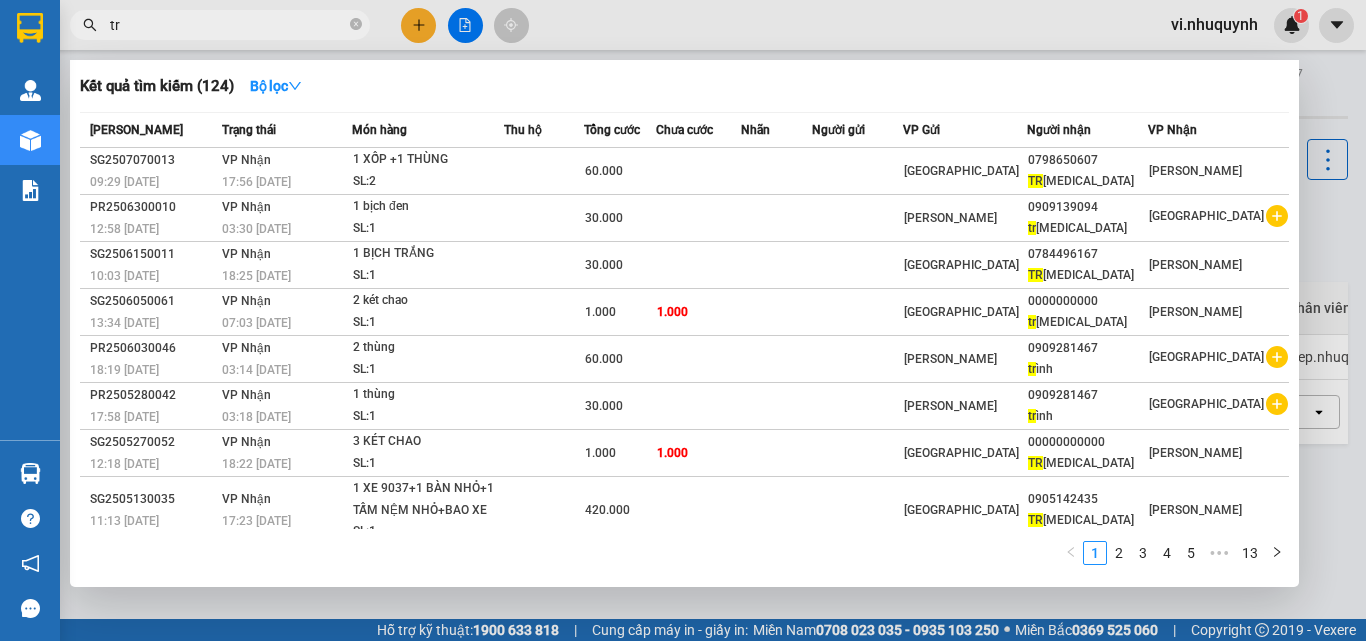 type on "t" 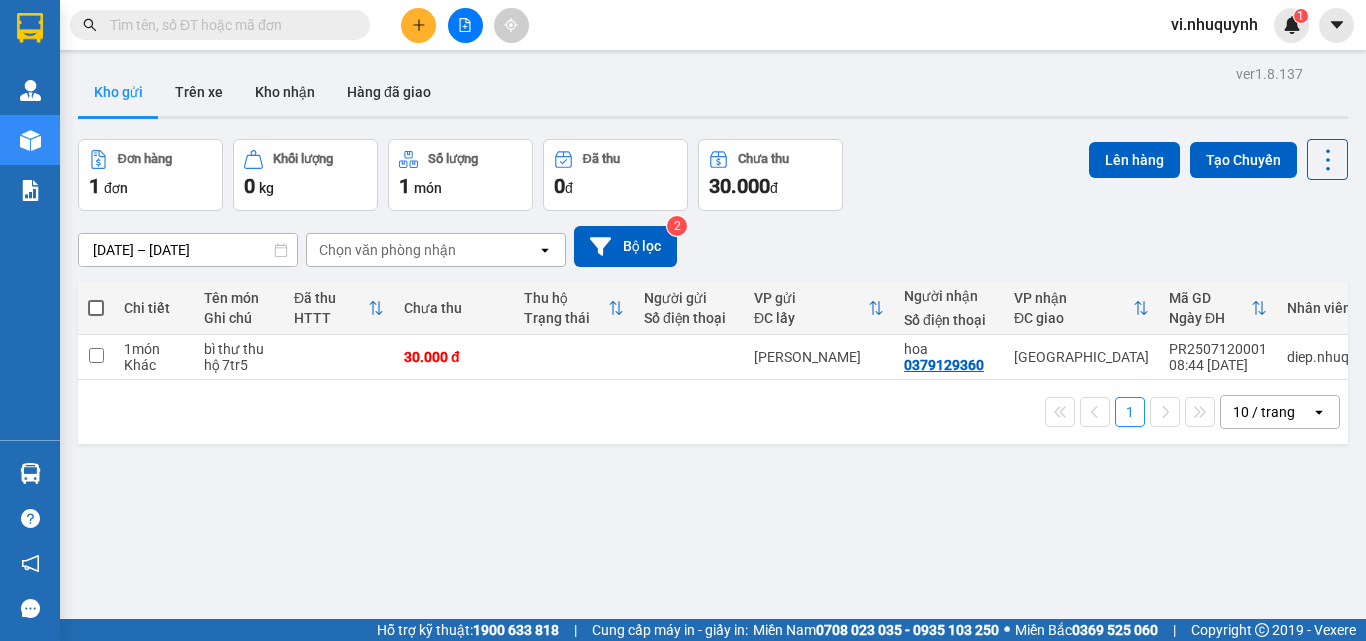 click at bounding box center [228, 25] 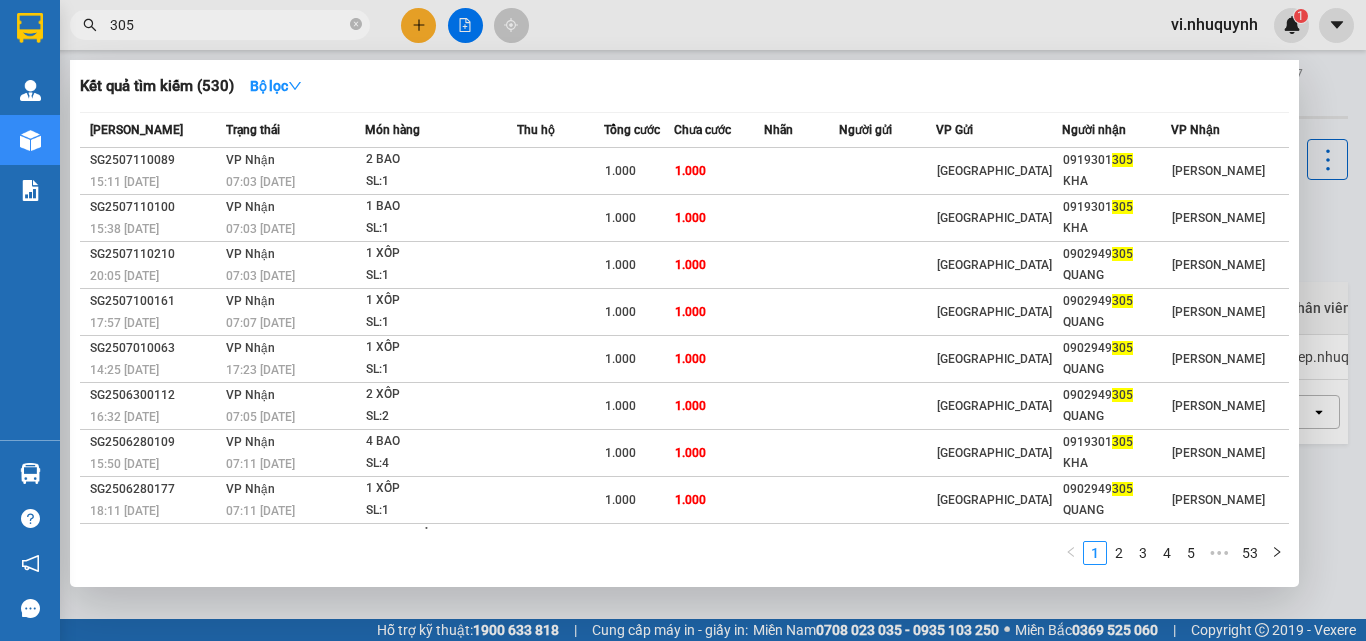 click on "305" at bounding box center [228, 25] 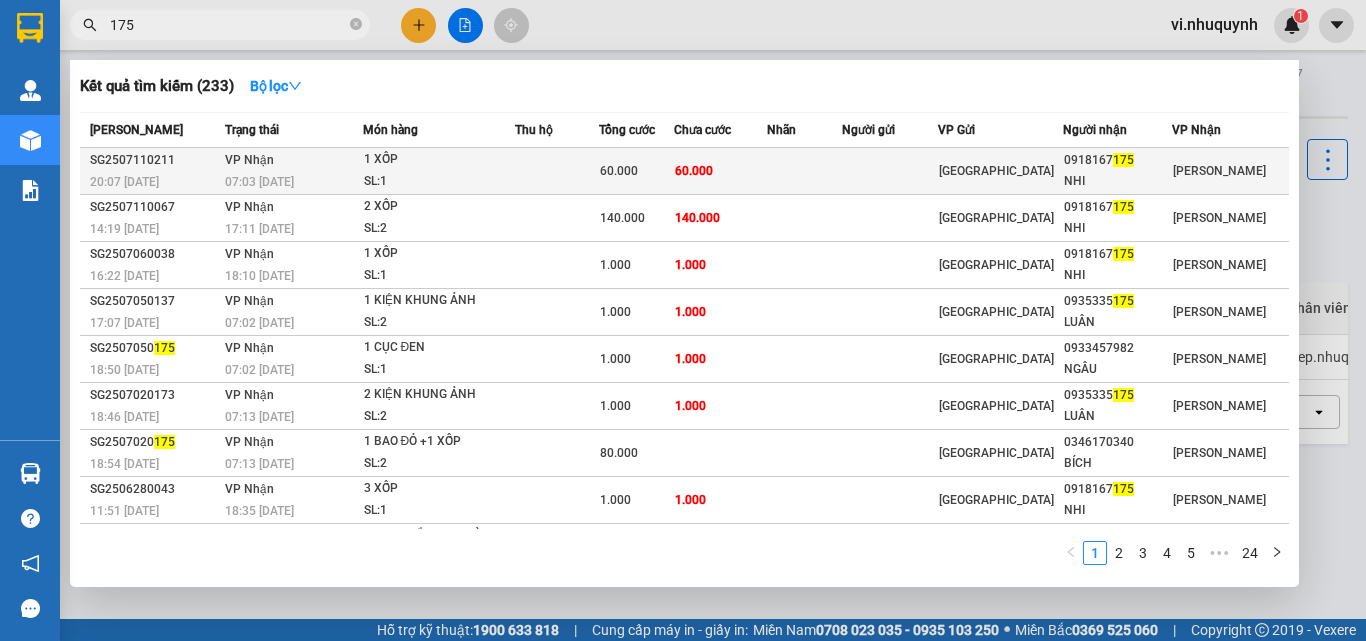 type on "175" 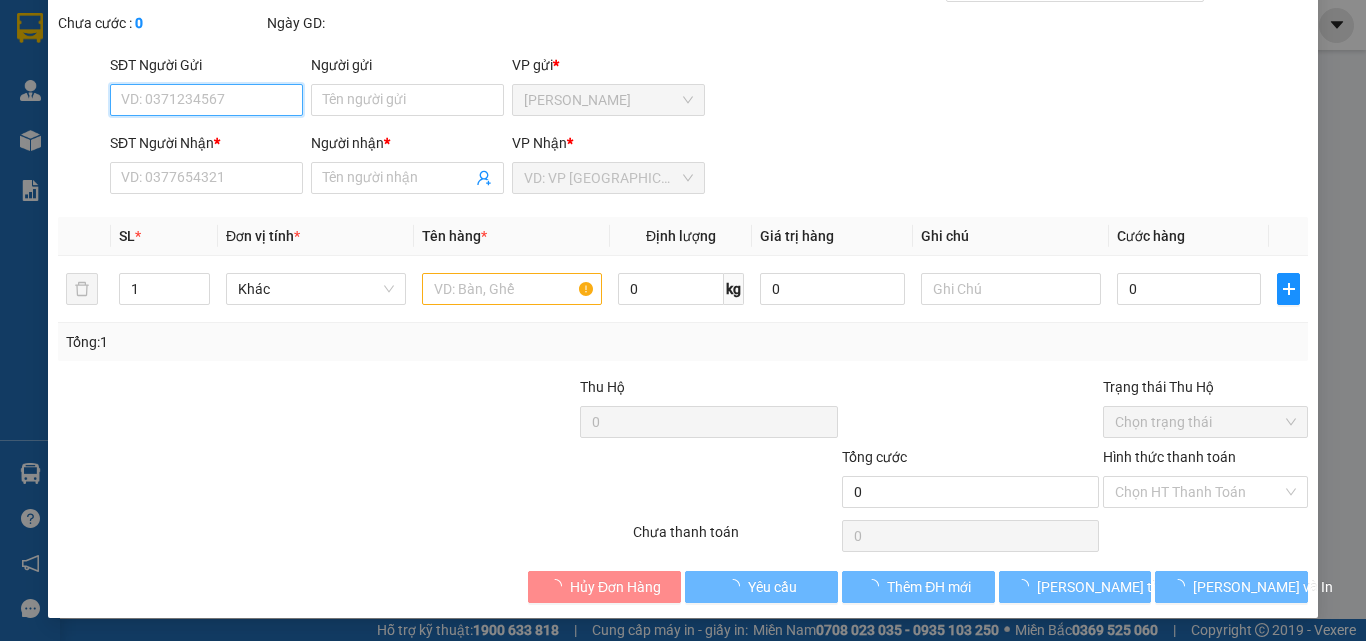 scroll, scrollTop: 103, scrollLeft: 0, axis: vertical 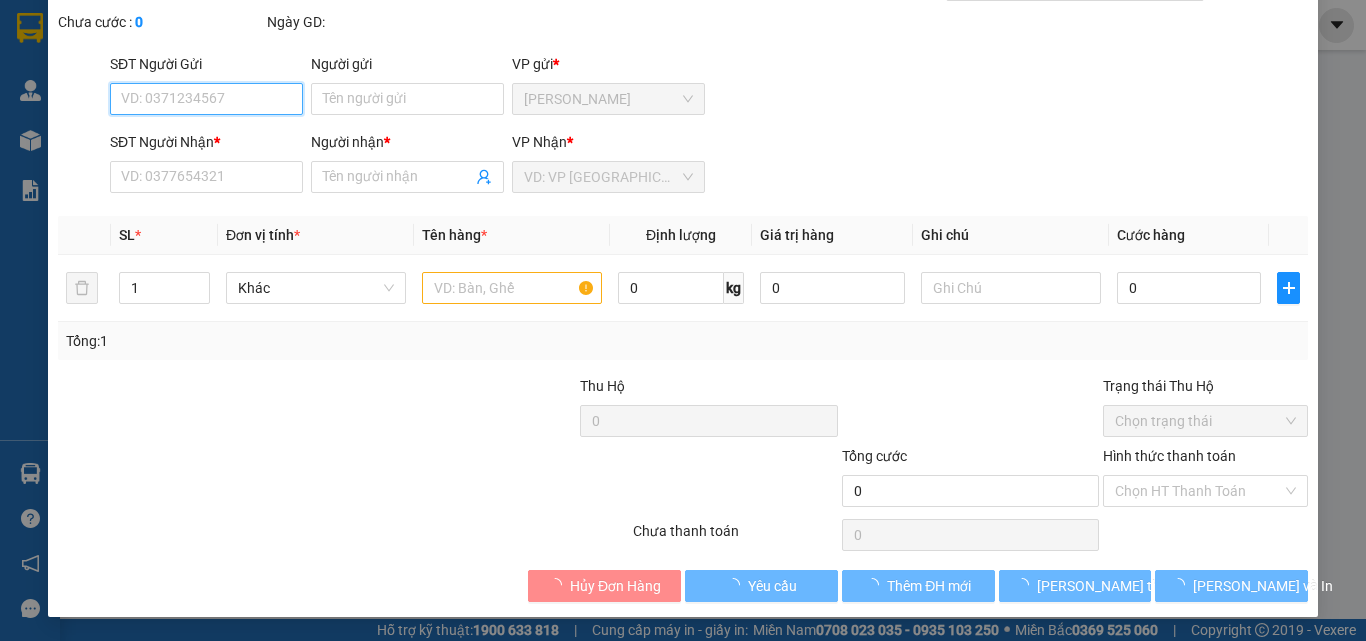 type on "0918167175" 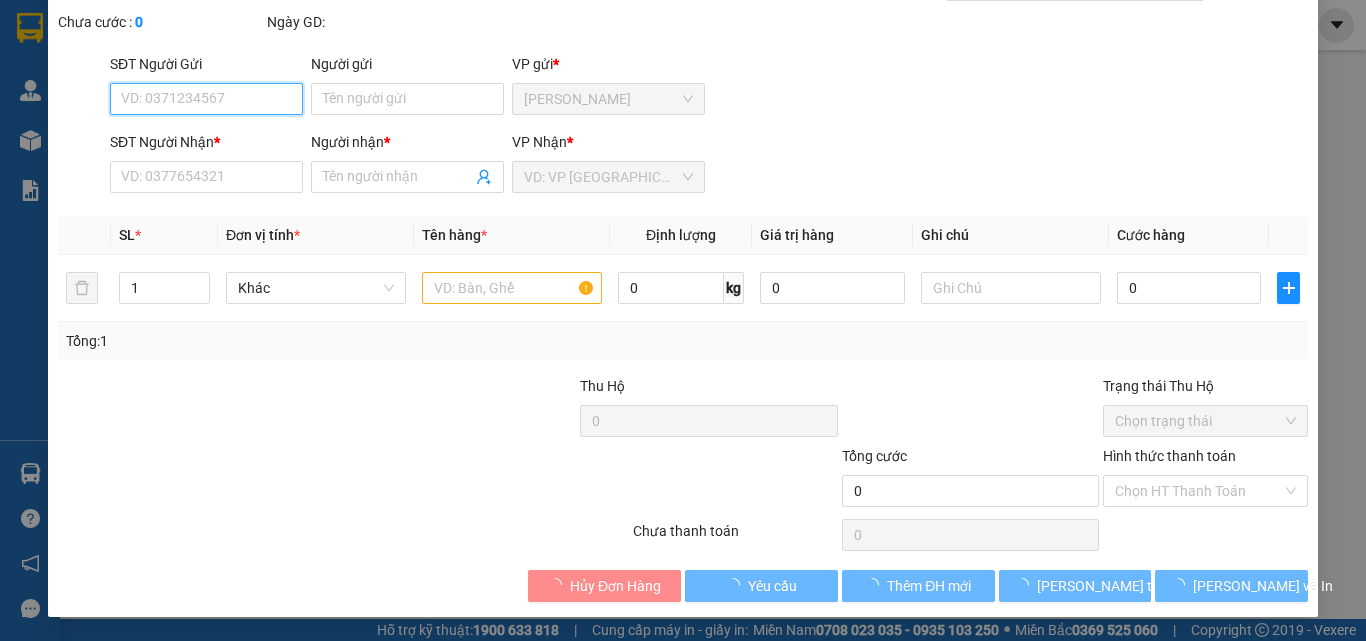 type on "NHI" 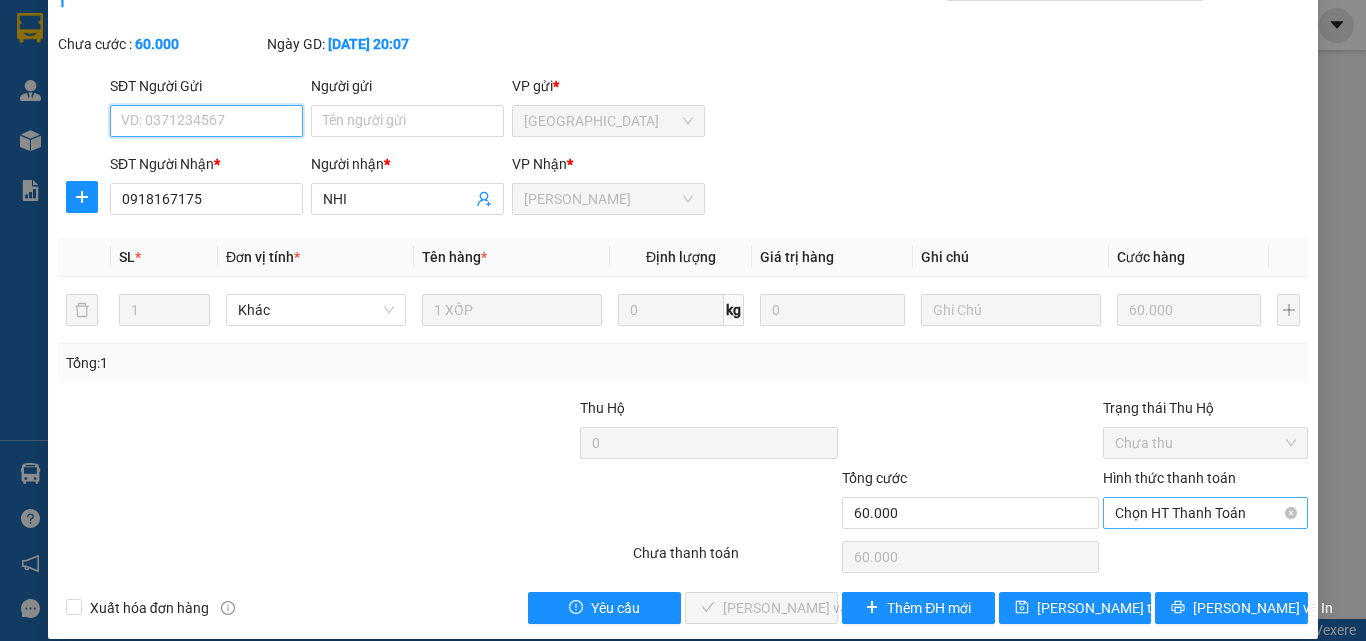 click on "Chọn HT Thanh Toán" at bounding box center (1205, 513) 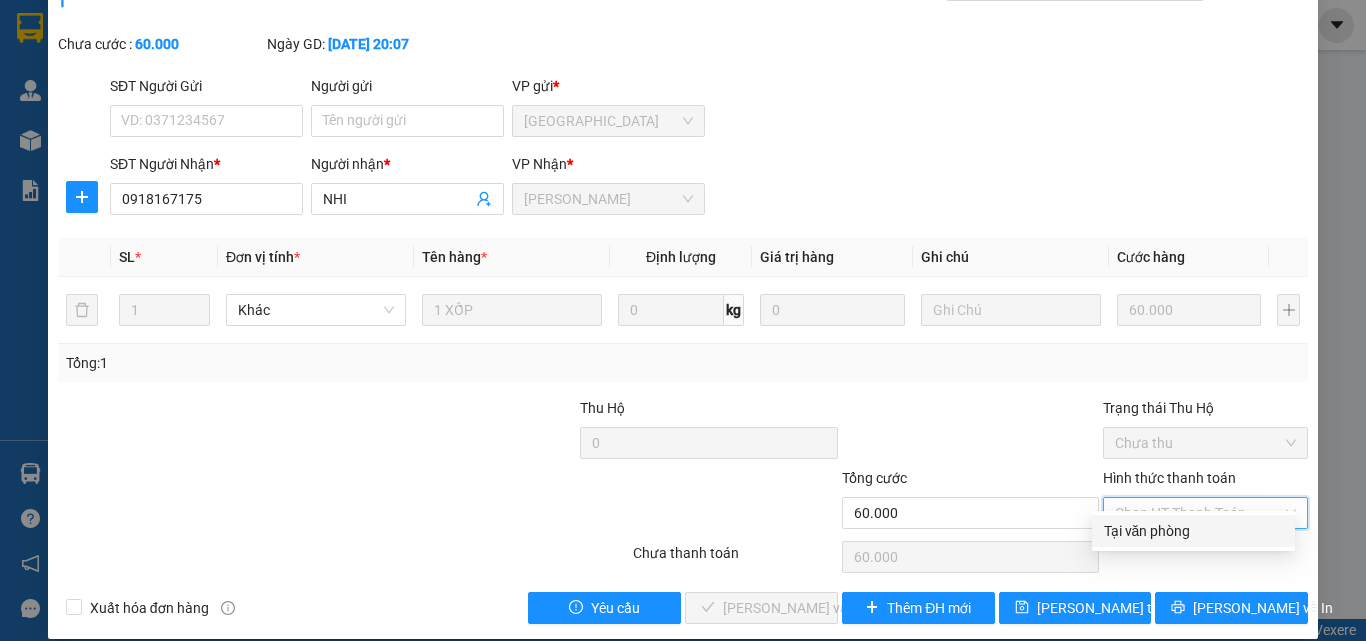 click on "Tại văn phòng" at bounding box center (1193, 531) 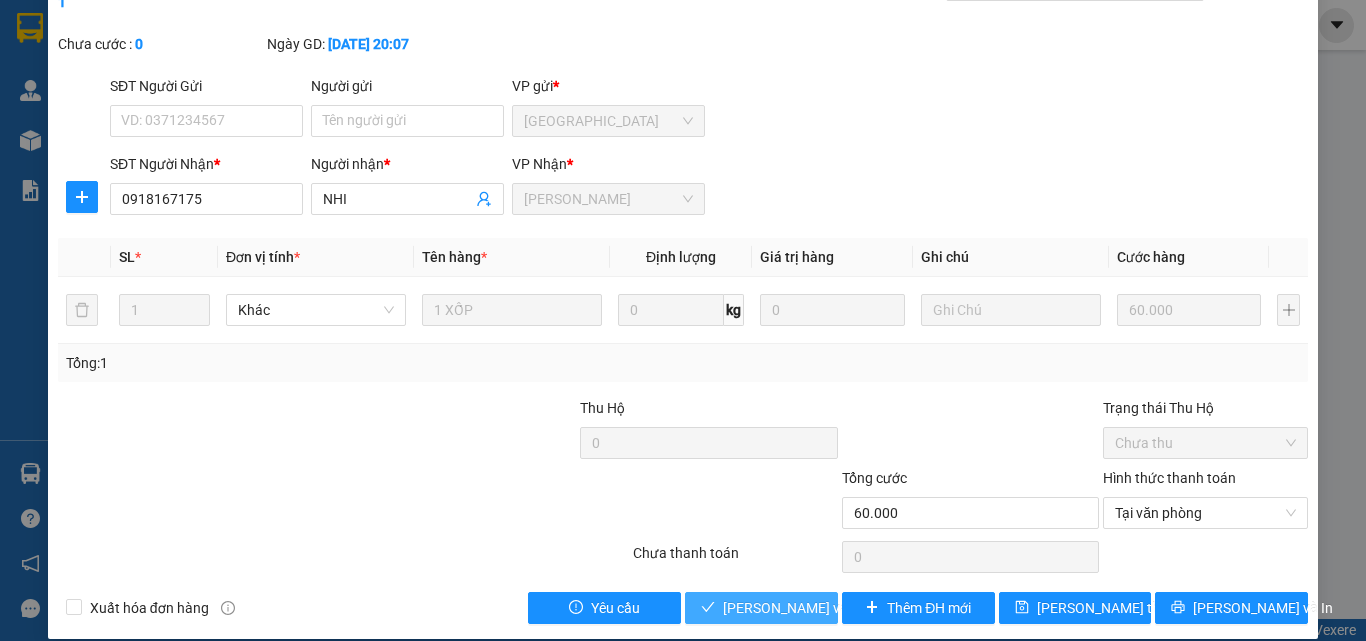 click on "[PERSON_NAME] và Giao hàng" at bounding box center [819, 608] 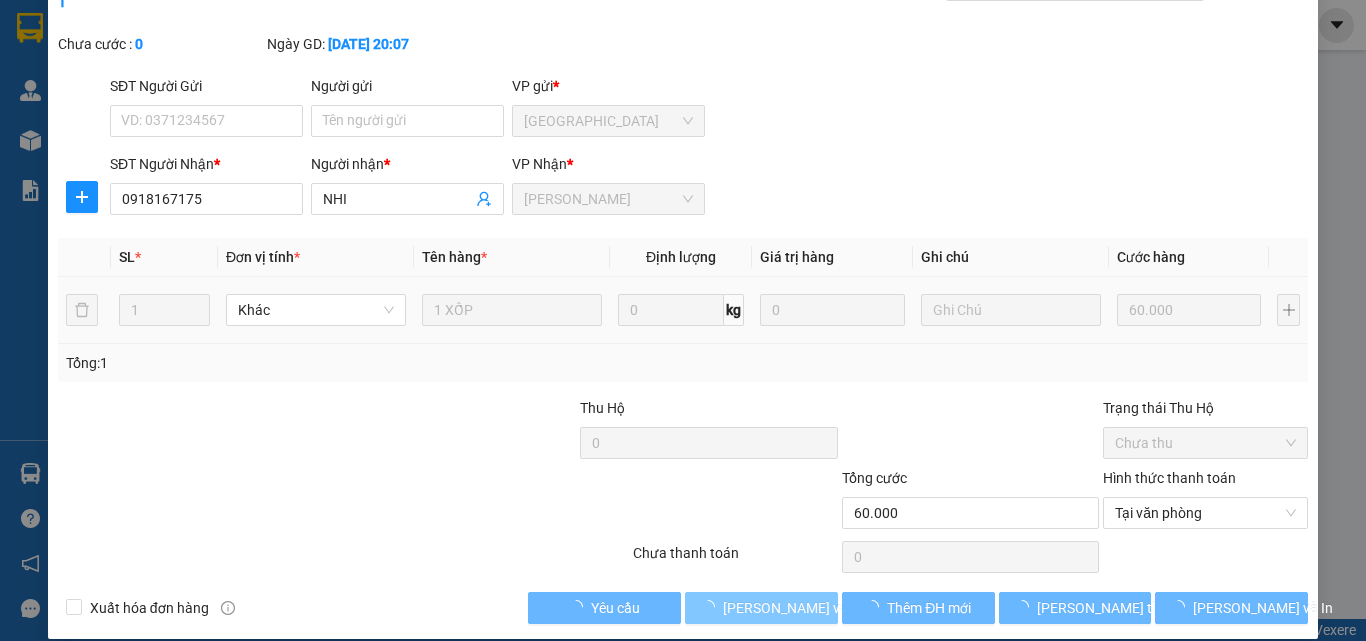 scroll, scrollTop: 0, scrollLeft: 0, axis: both 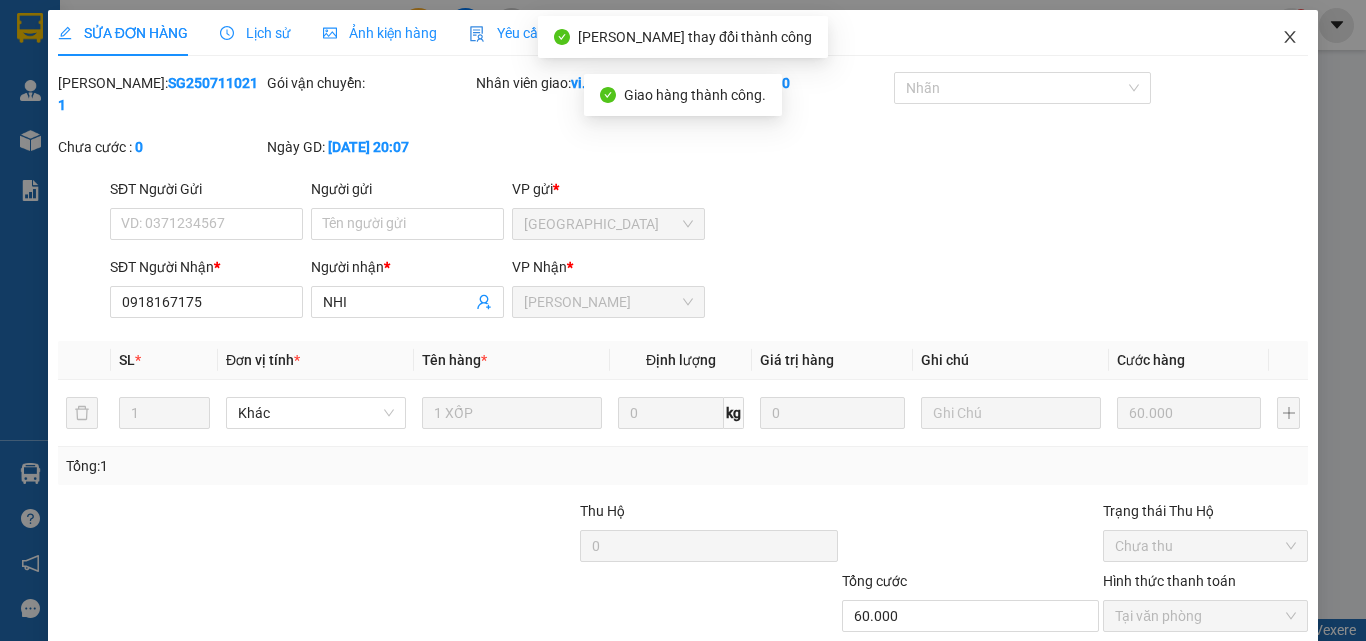 click 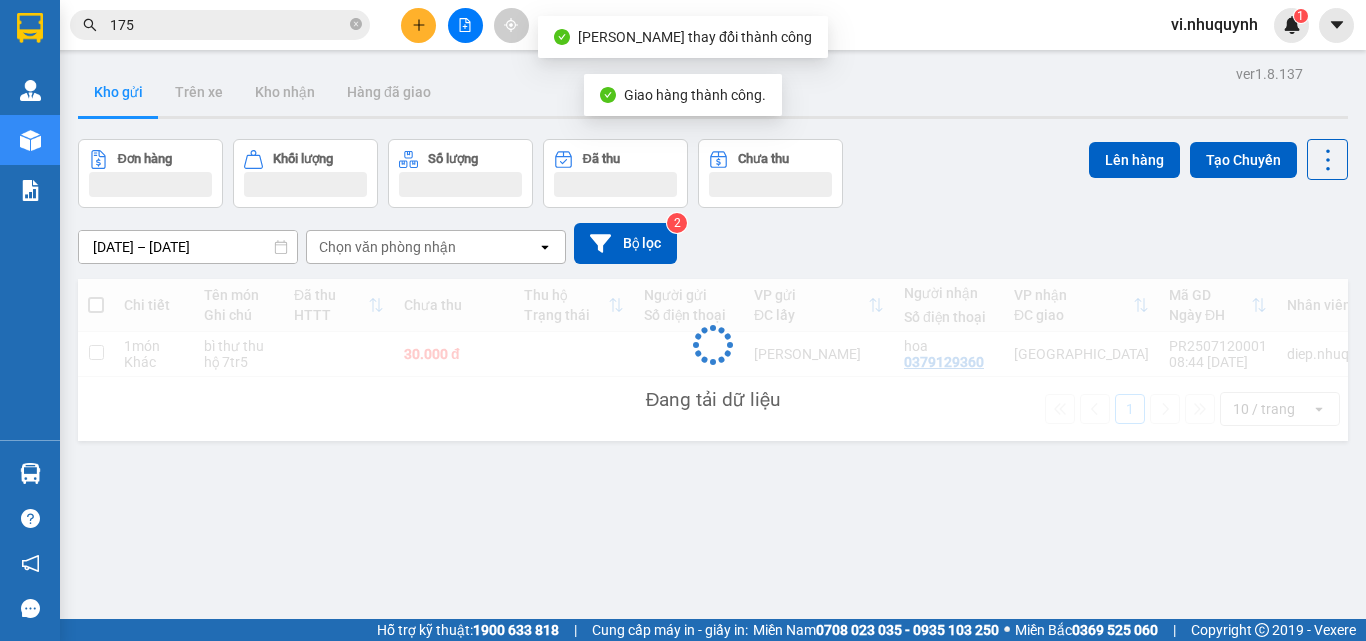 click on "175" at bounding box center [228, 25] 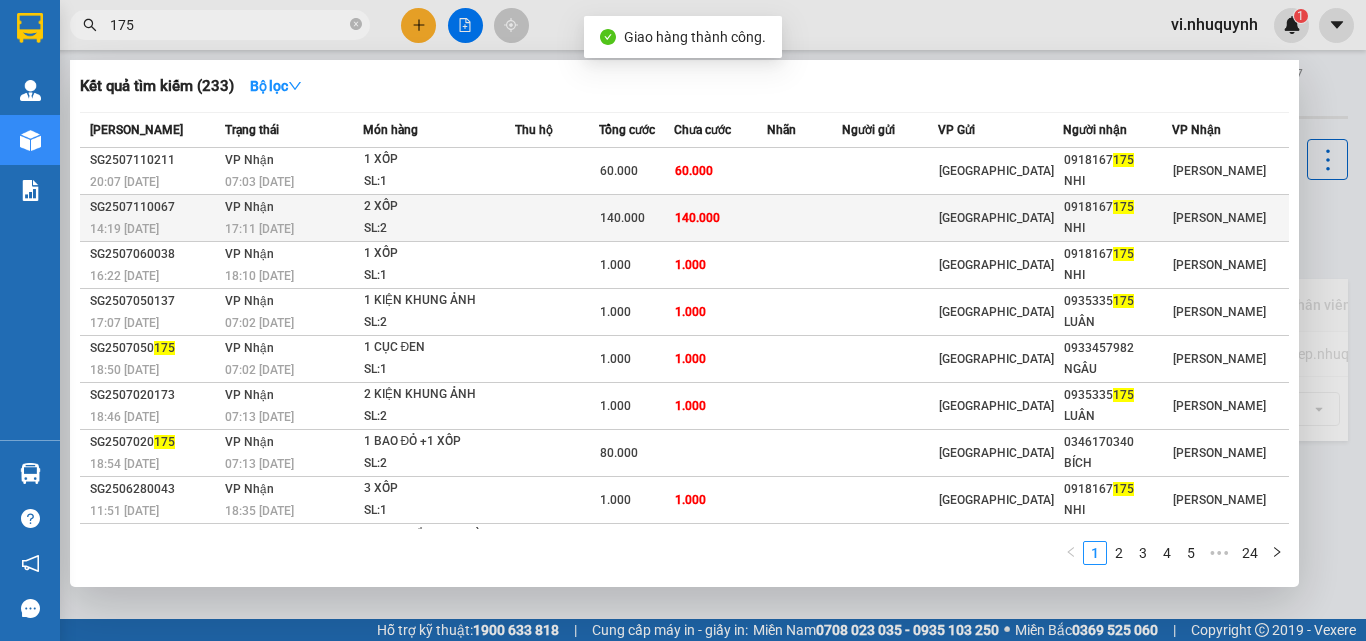 click on "0918167 175" at bounding box center (1117, 207) 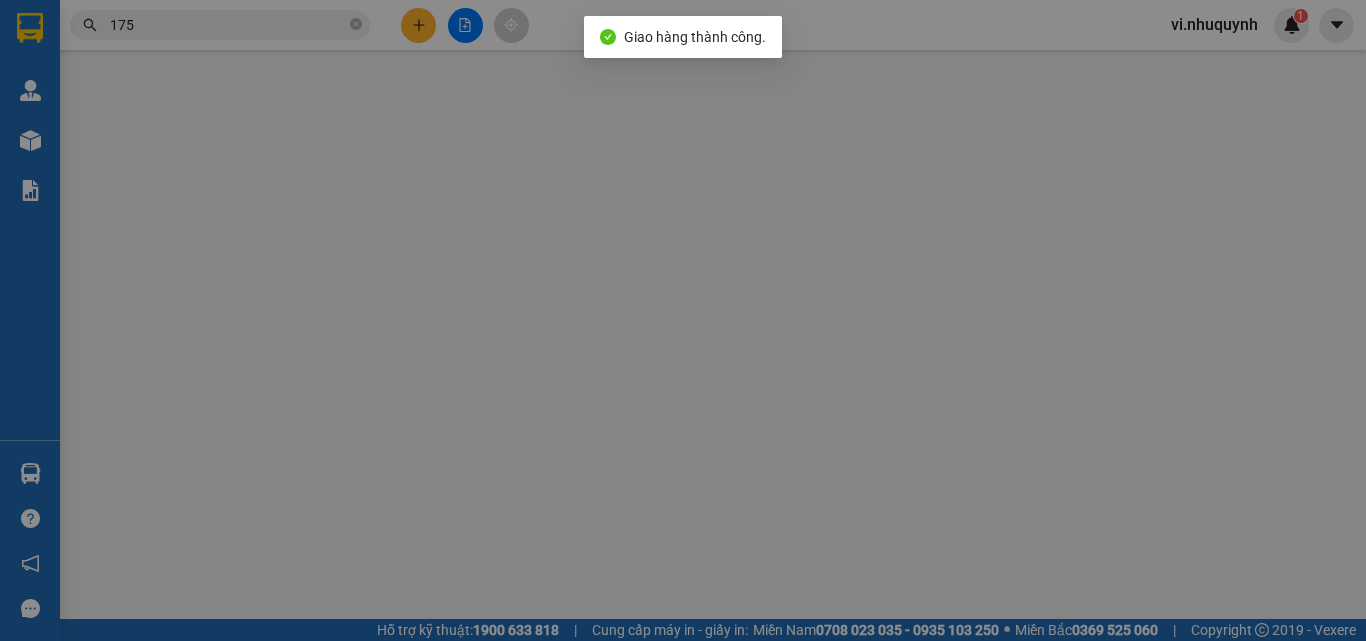 type on "0918167175" 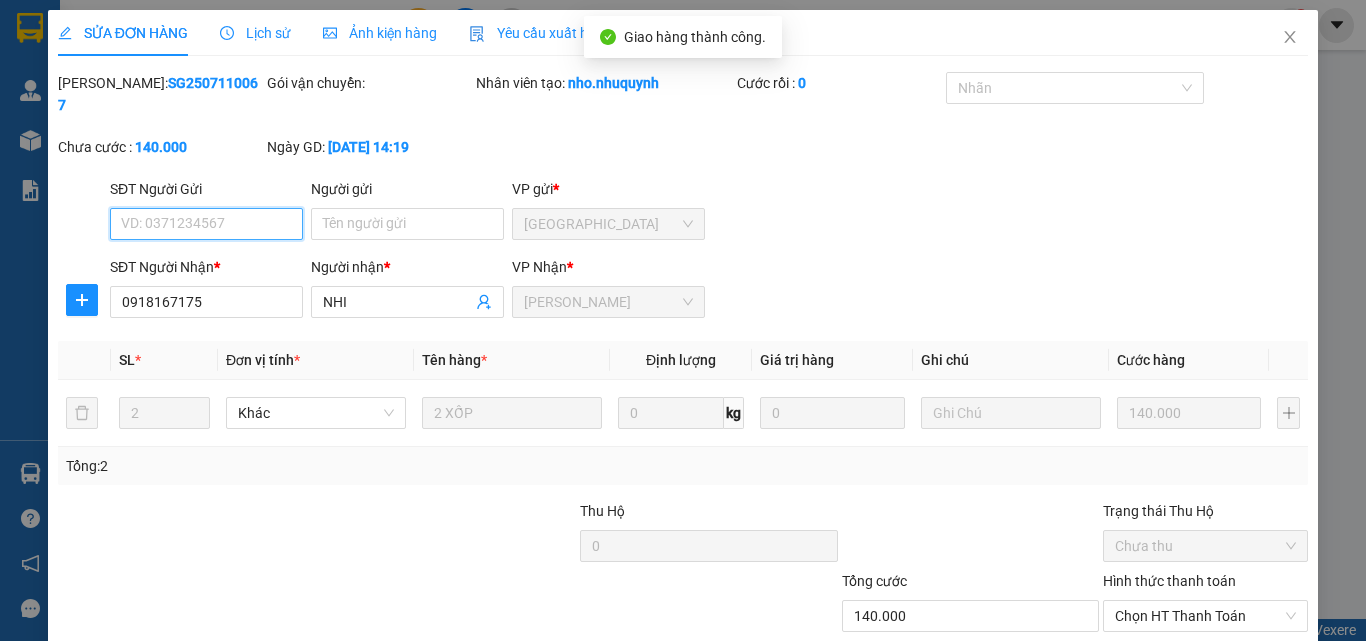scroll, scrollTop: 103, scrollLeft: 0, axis: vertical 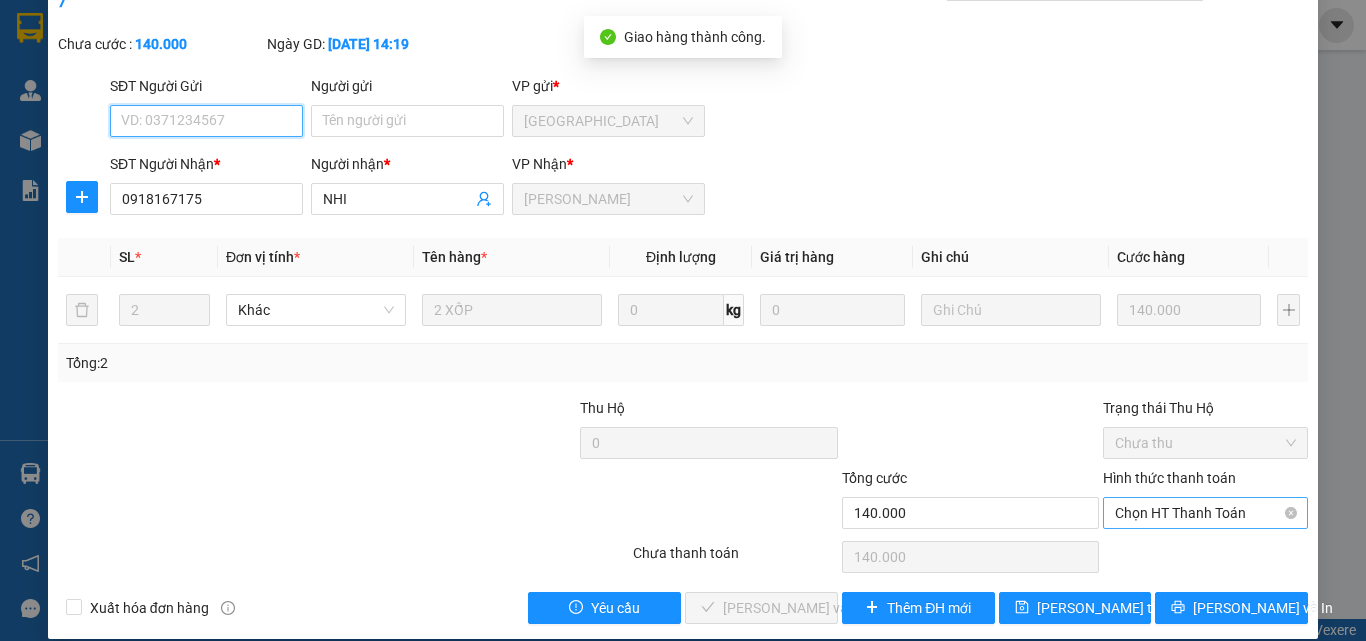 click on "Chọn HT Thanh Toán" at bounding box center [1205, 513] 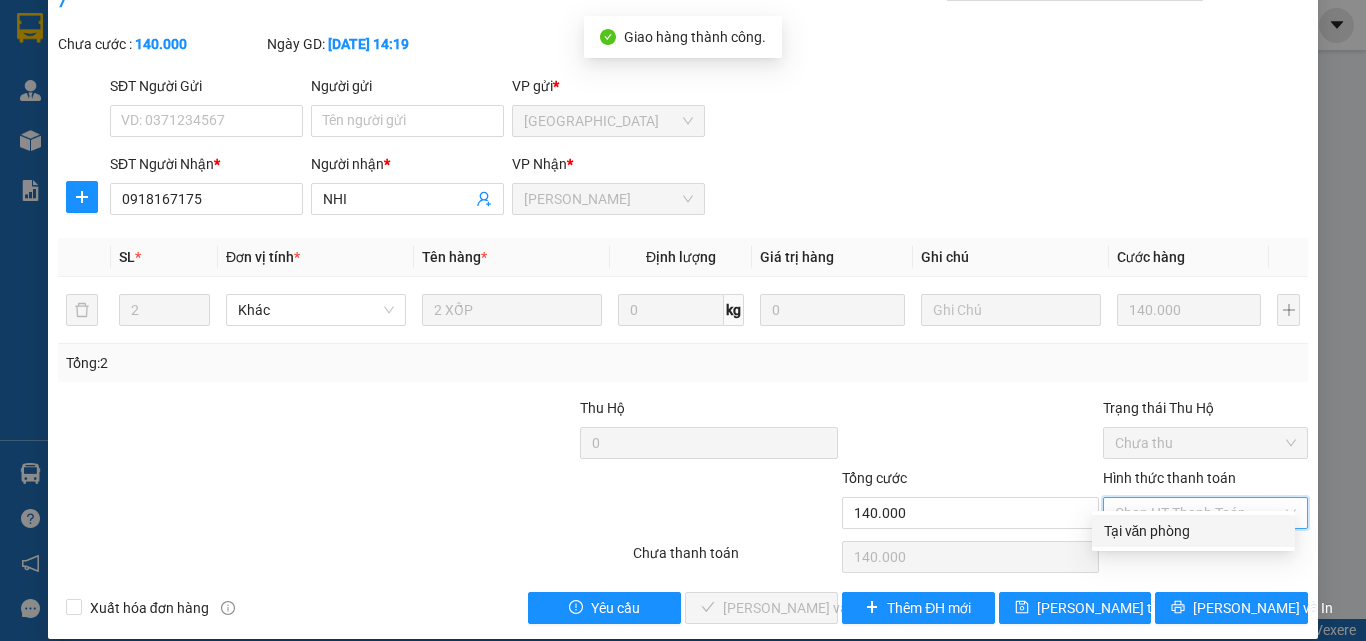 click on "Tại văn phòng" at bounding box center (1193, 531) 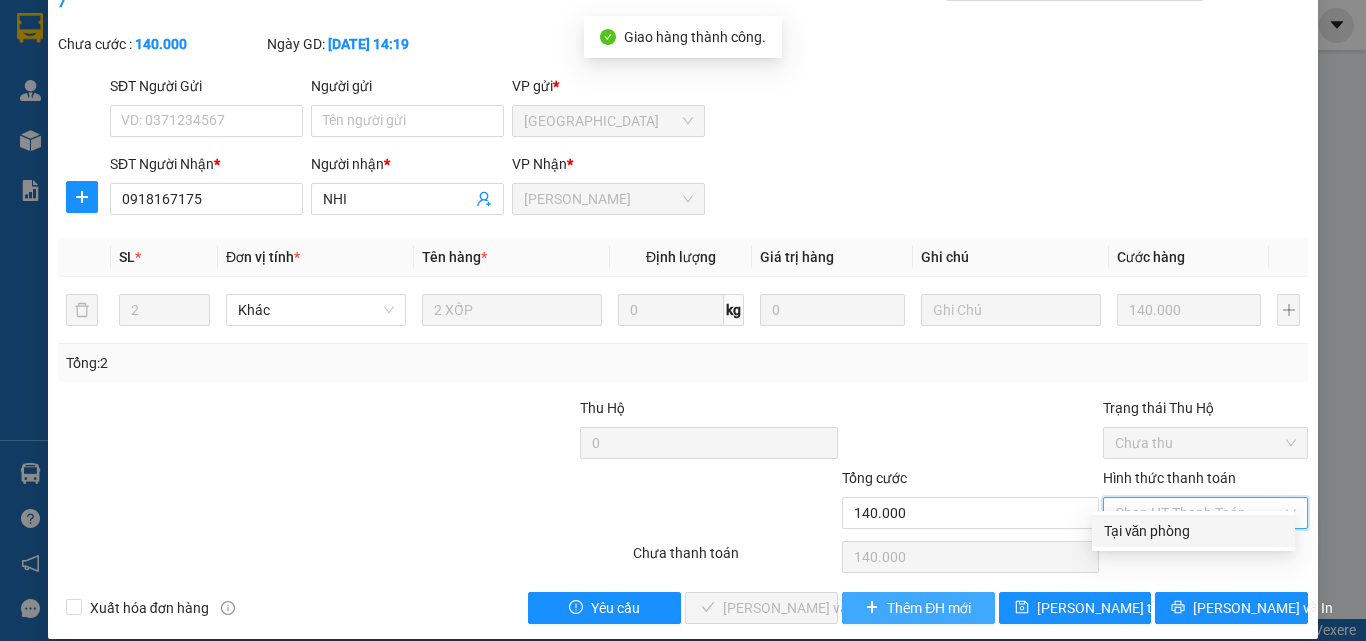 type on "0" 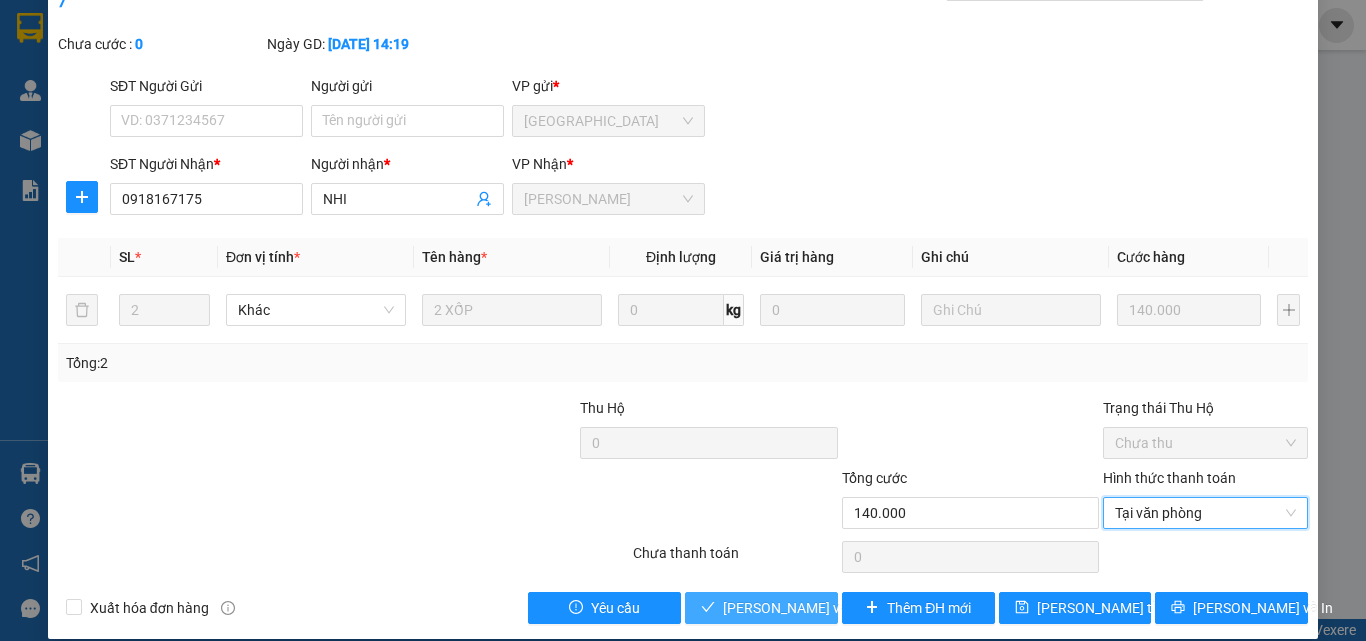click on "[PERSON_NAME] và Giao hàng" at bounding box center [819, 608] 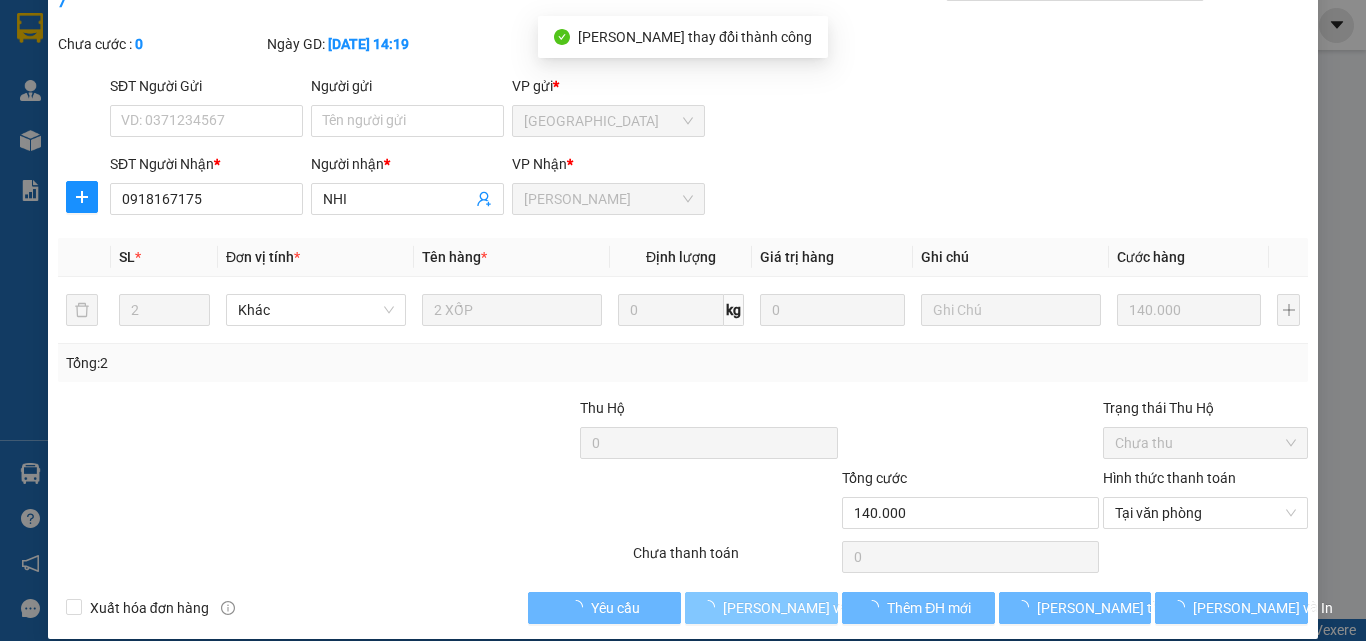 scroll, scrollTop: 0, scrollLeft: 0, axis: both 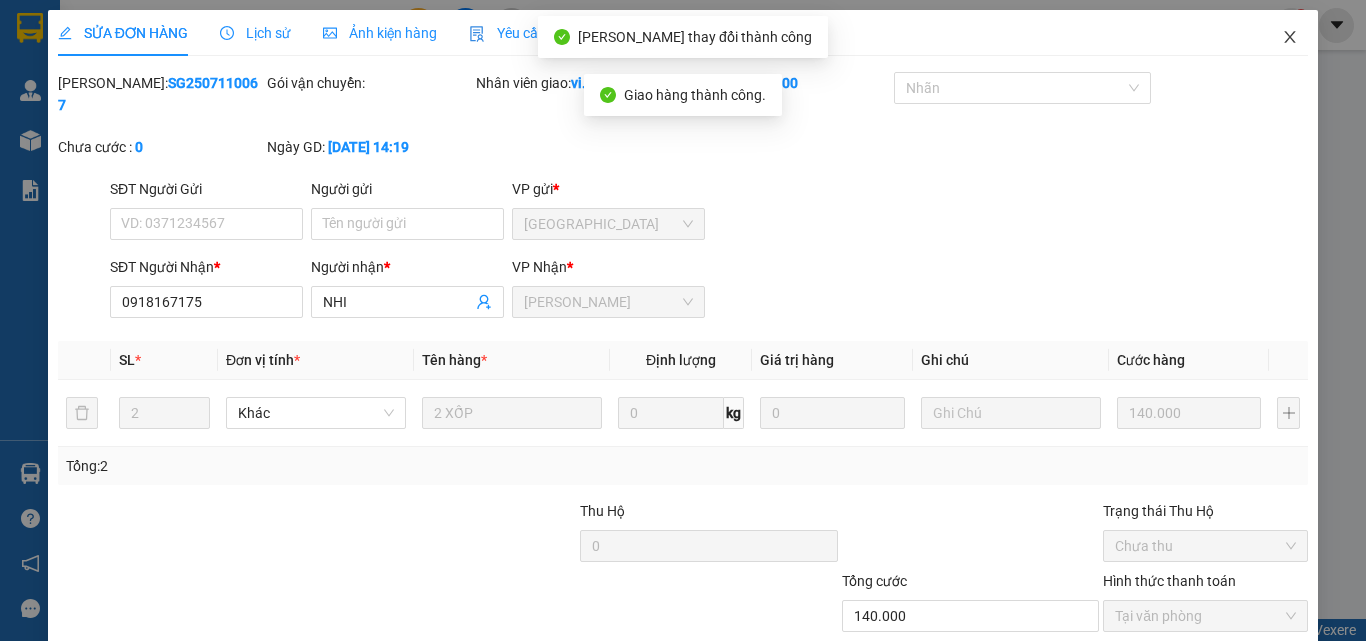 click 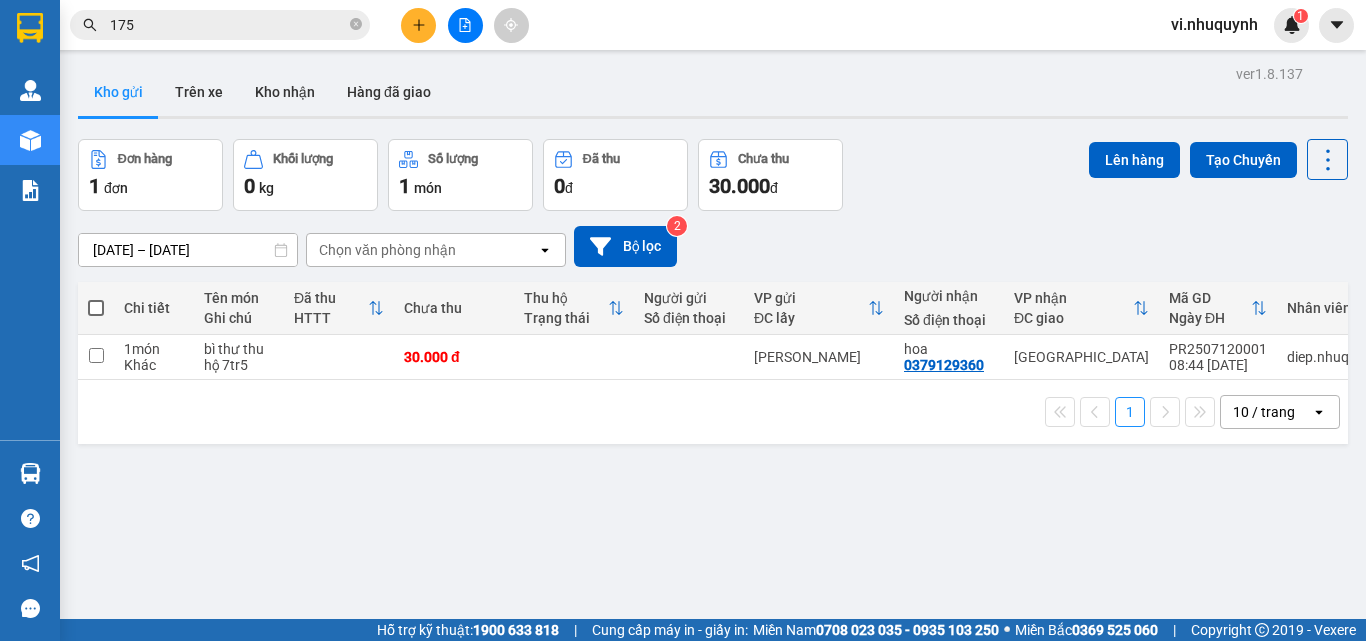click on "175" at bounding box center (228, 25) 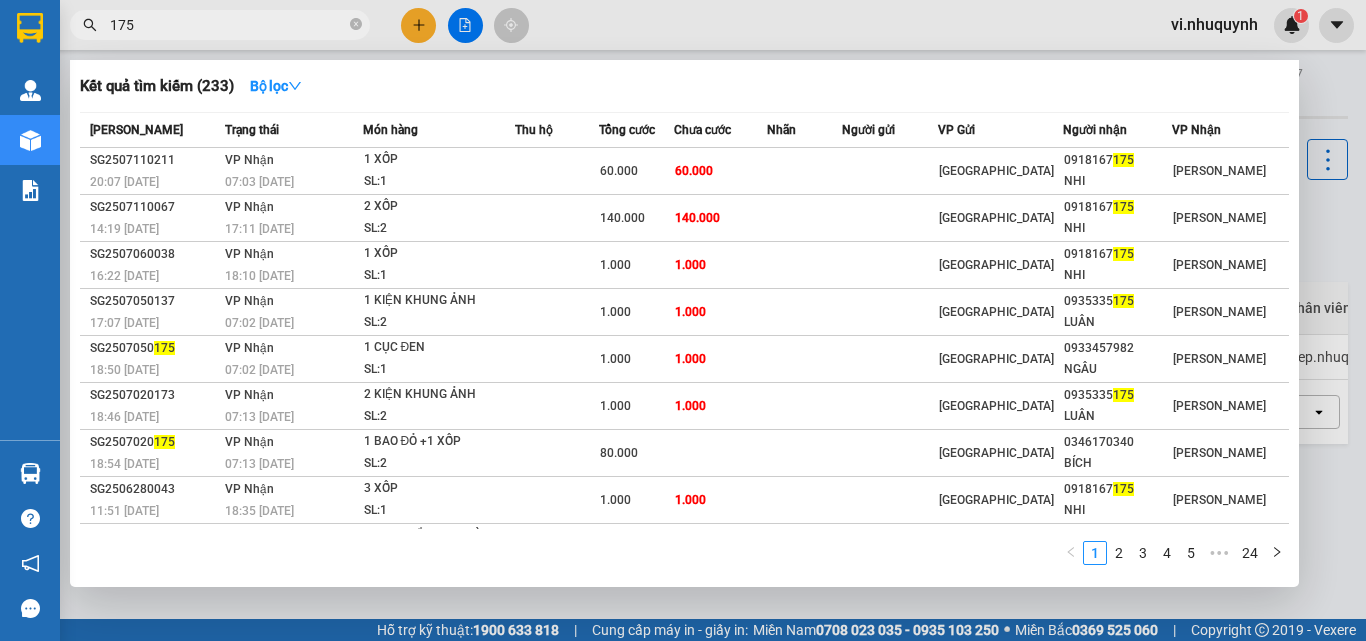 click on "175" at bounding box center [228, 25] 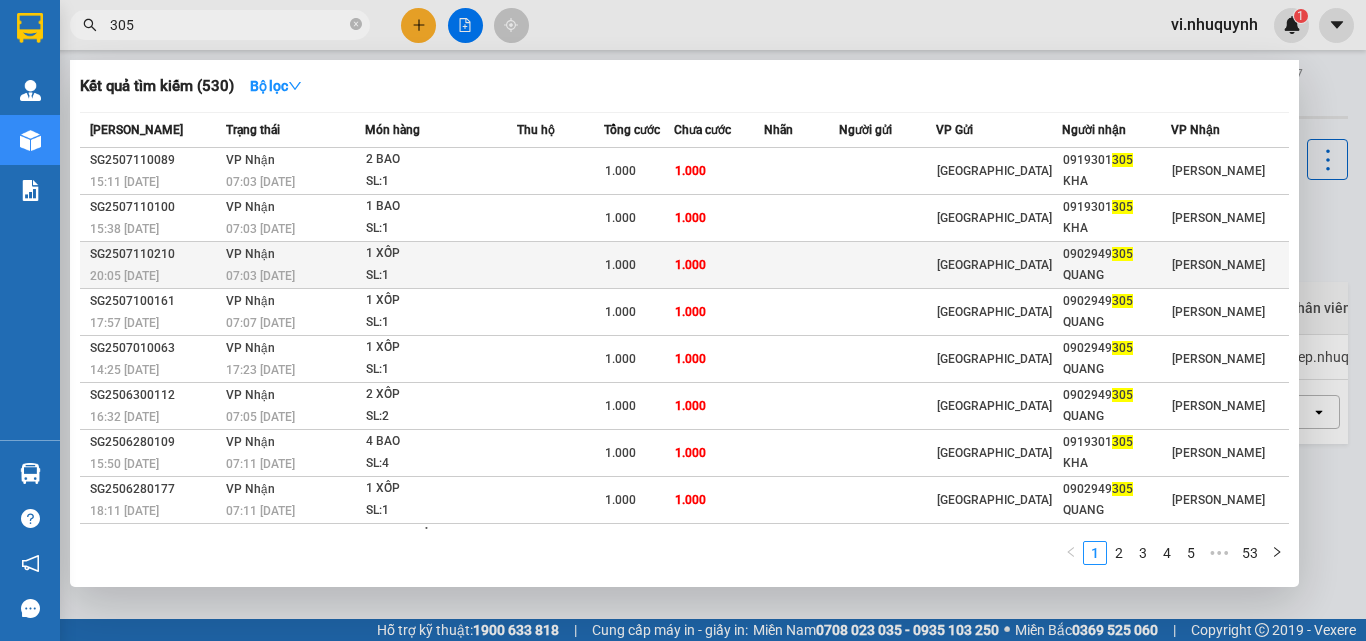 type on "305" 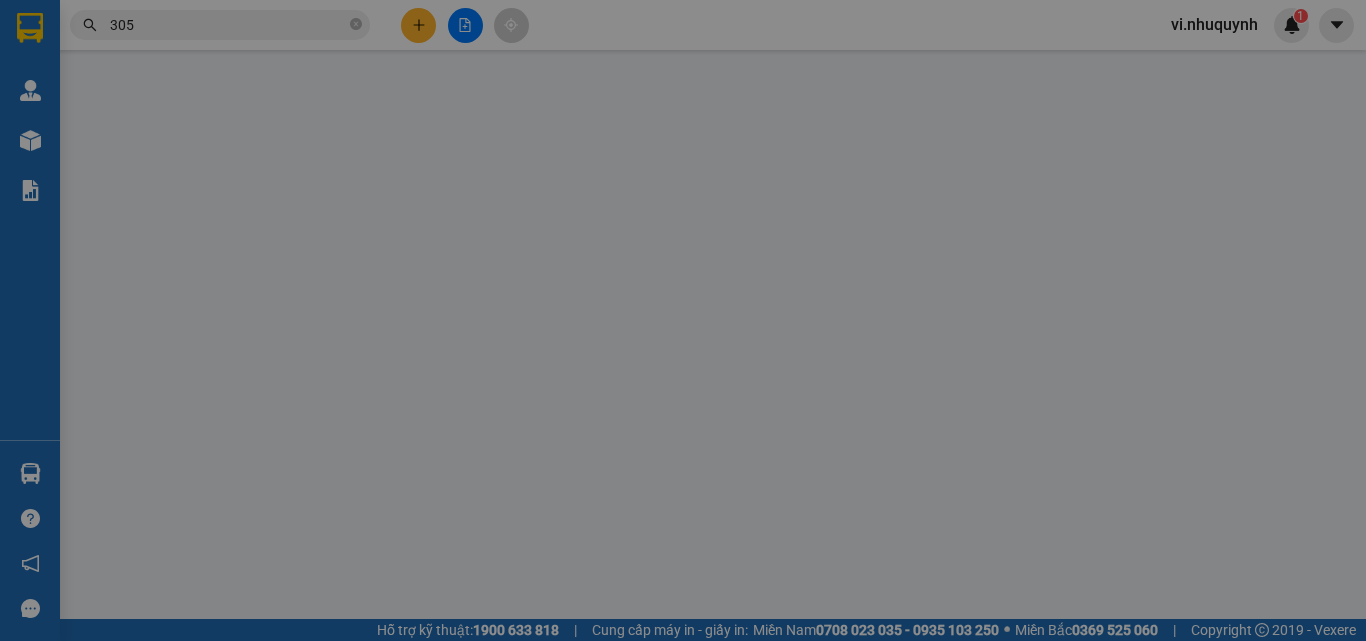 type on "0902949305" 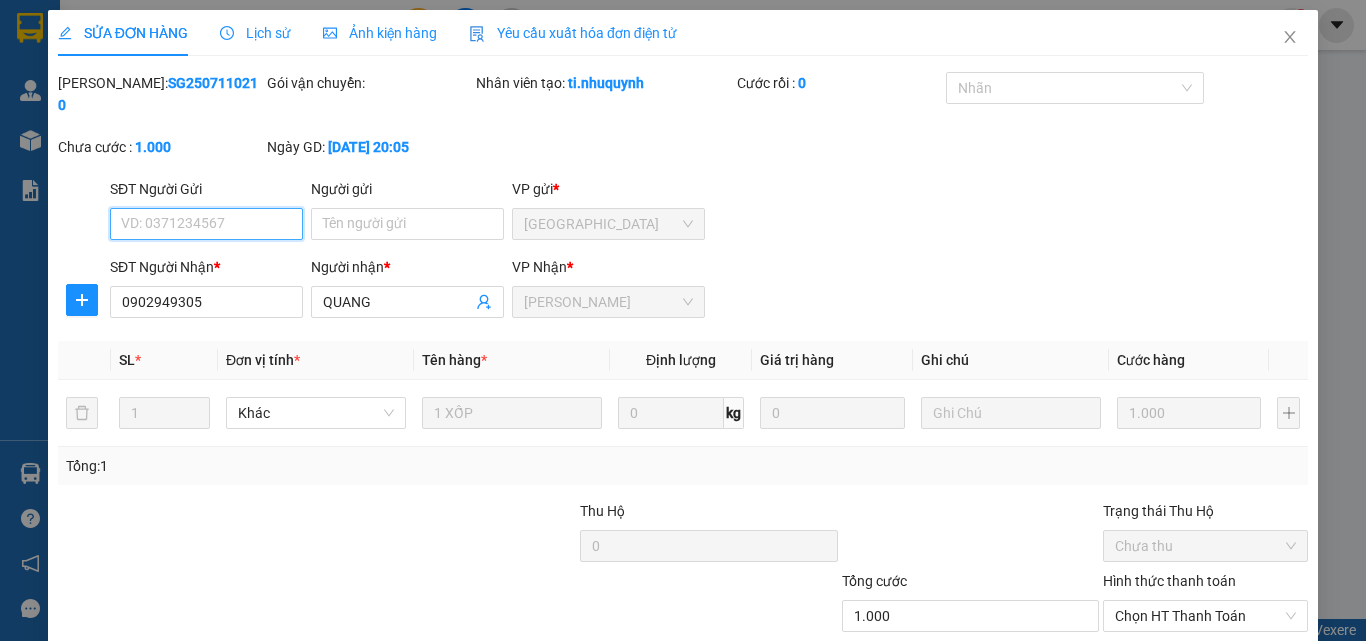 scroll, scrollTop: 103, scrollLeft: 0, axis: vertical 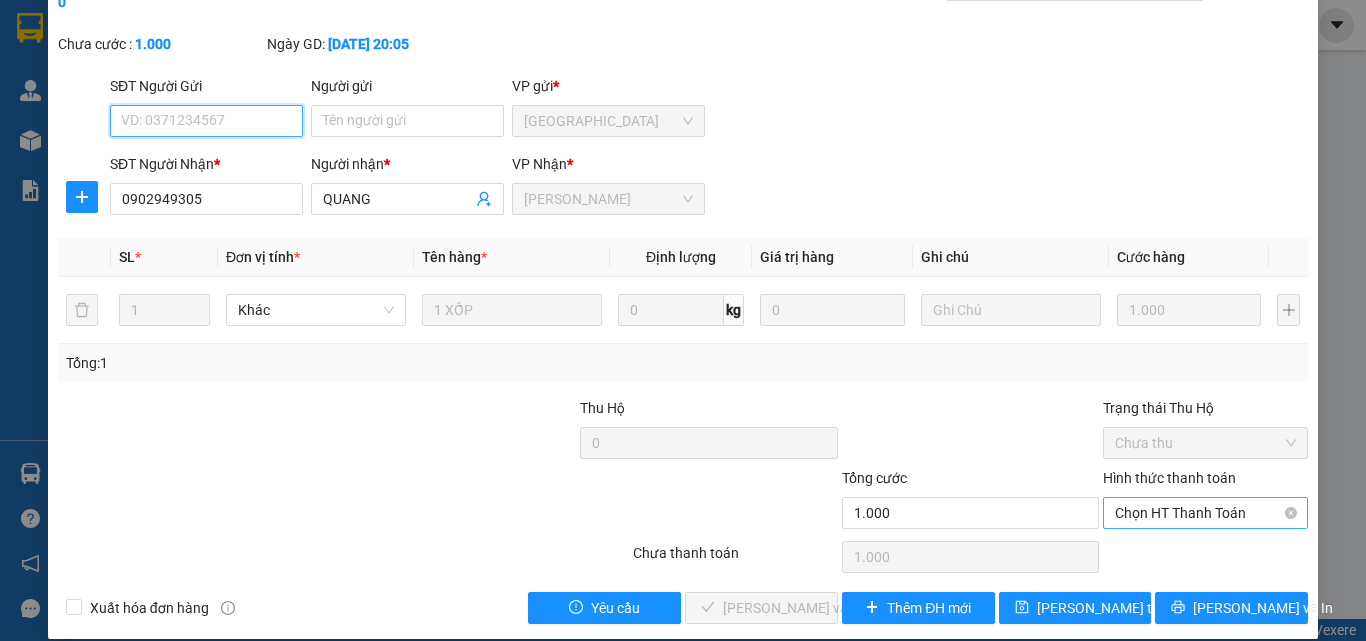 click on "Chọn HT Thanh Toán" at bounding box center (1205, 513) 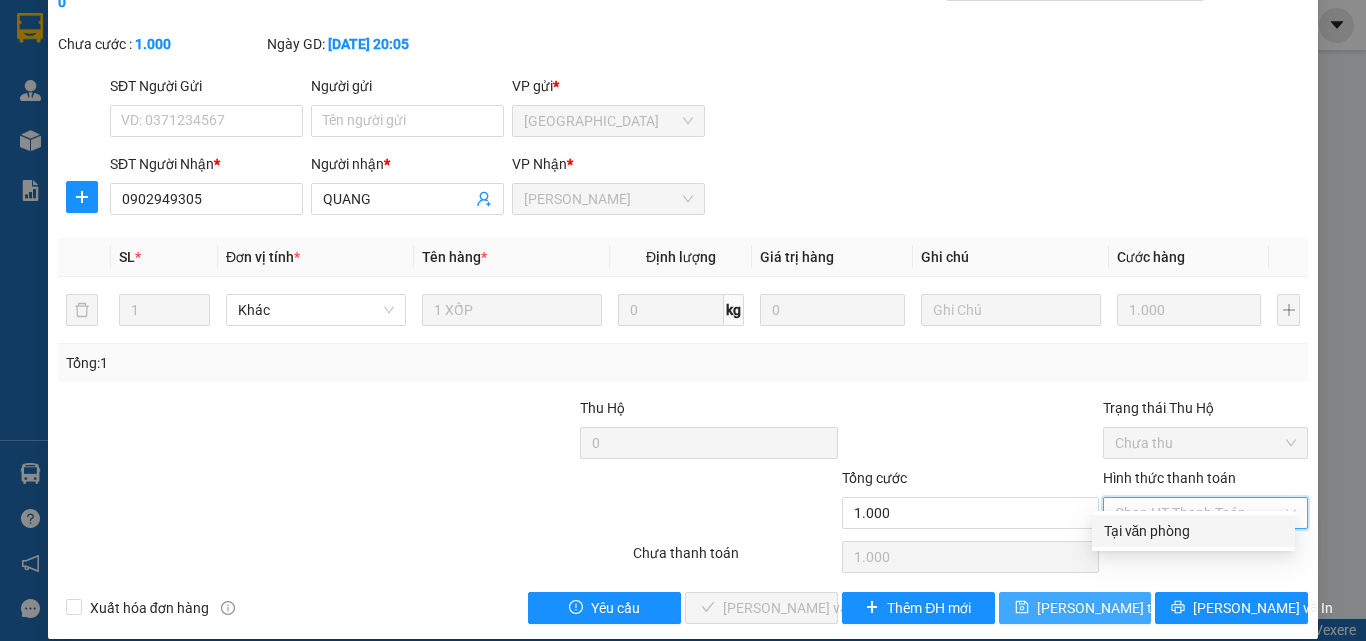 drag, startPoint x: 1149, startPoint y: 531, endPoint x: 1011, endPoint y: 581, distance: 146.77875 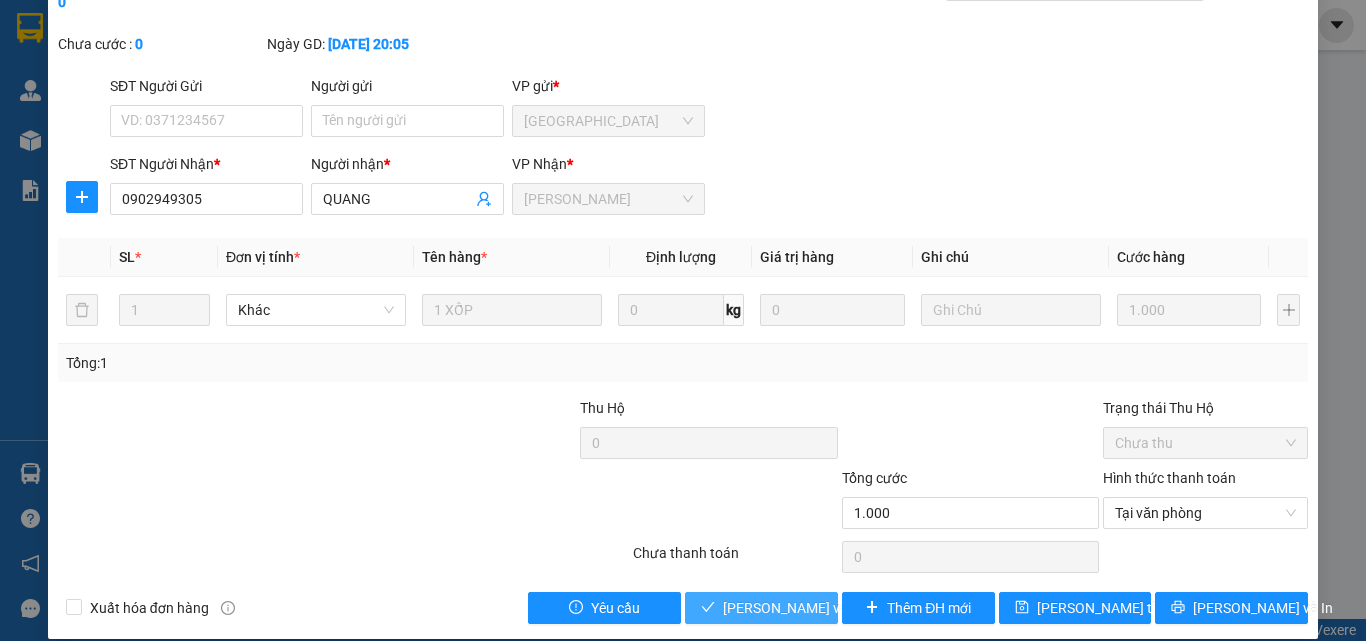 click on "[PERSON_NAME] và Giao hàng" at bounding box center (761, 608) 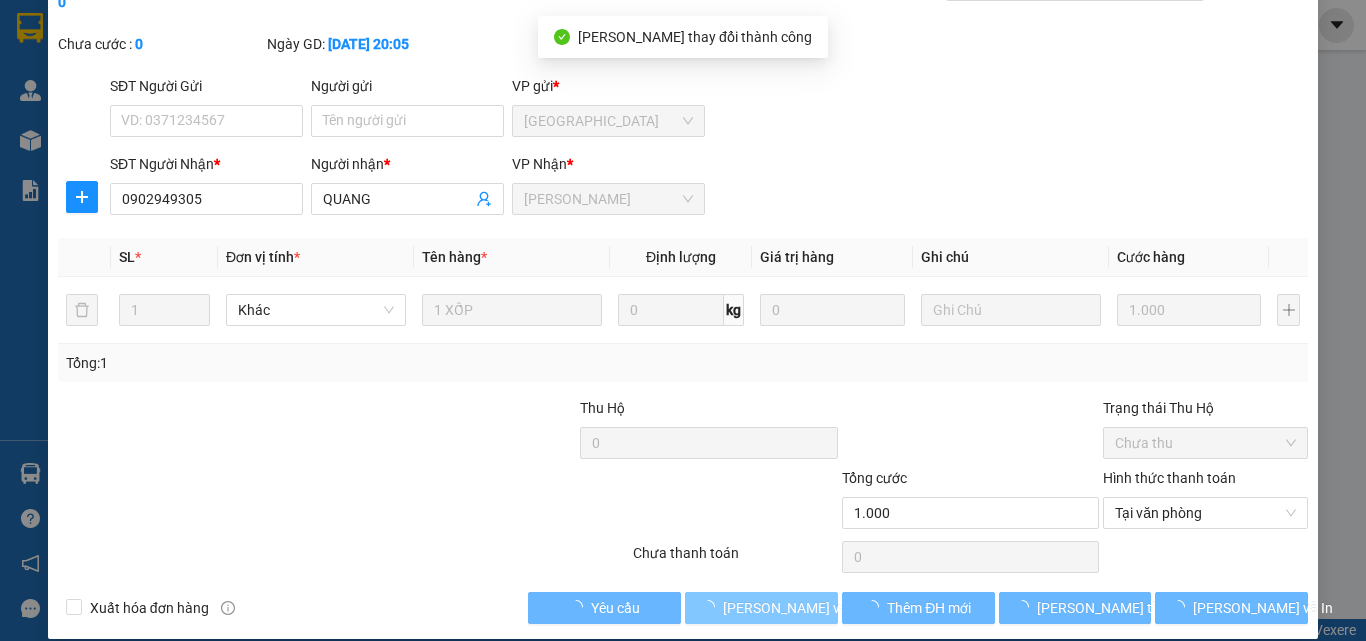 scroll, scrollTop: 0, scrollLeft: 0, axis: both 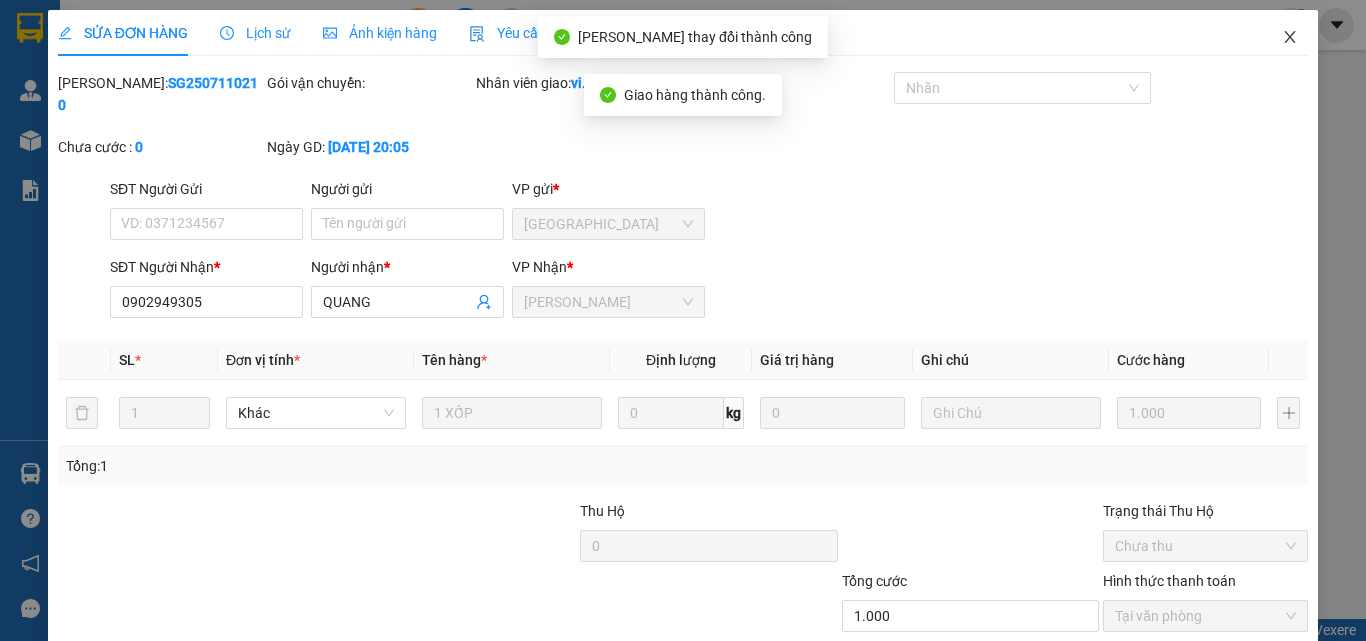 click 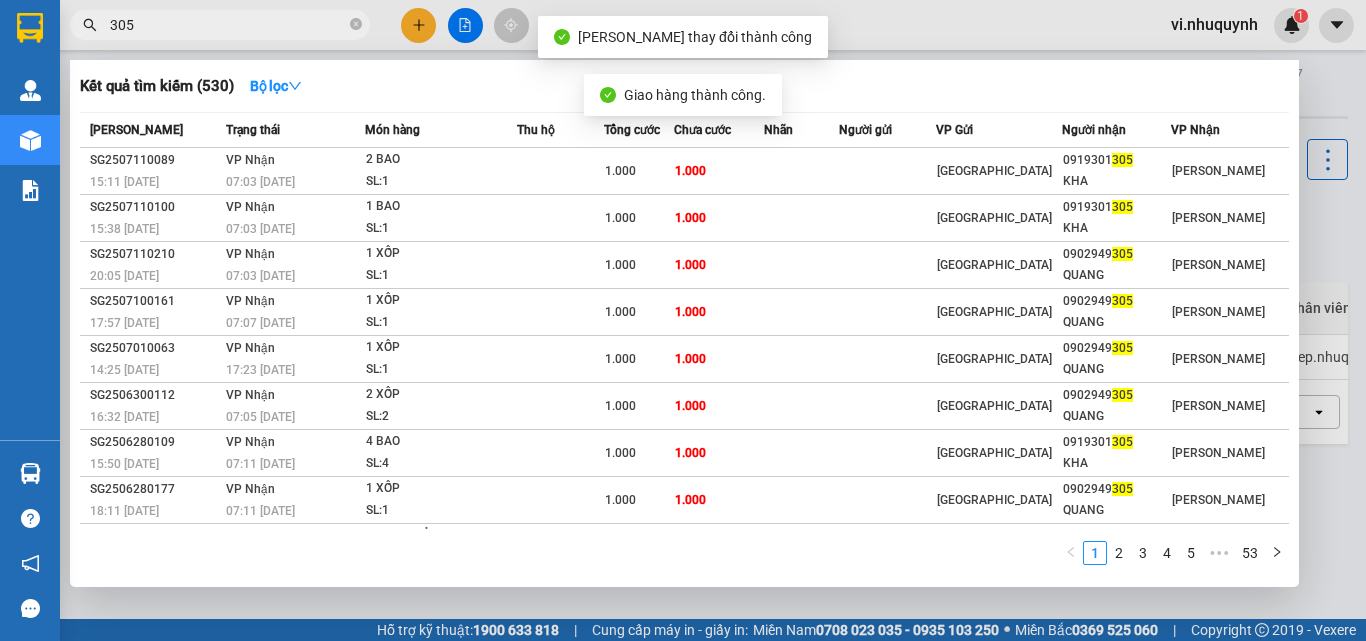 click on "305" at bounding box center [228, 25] 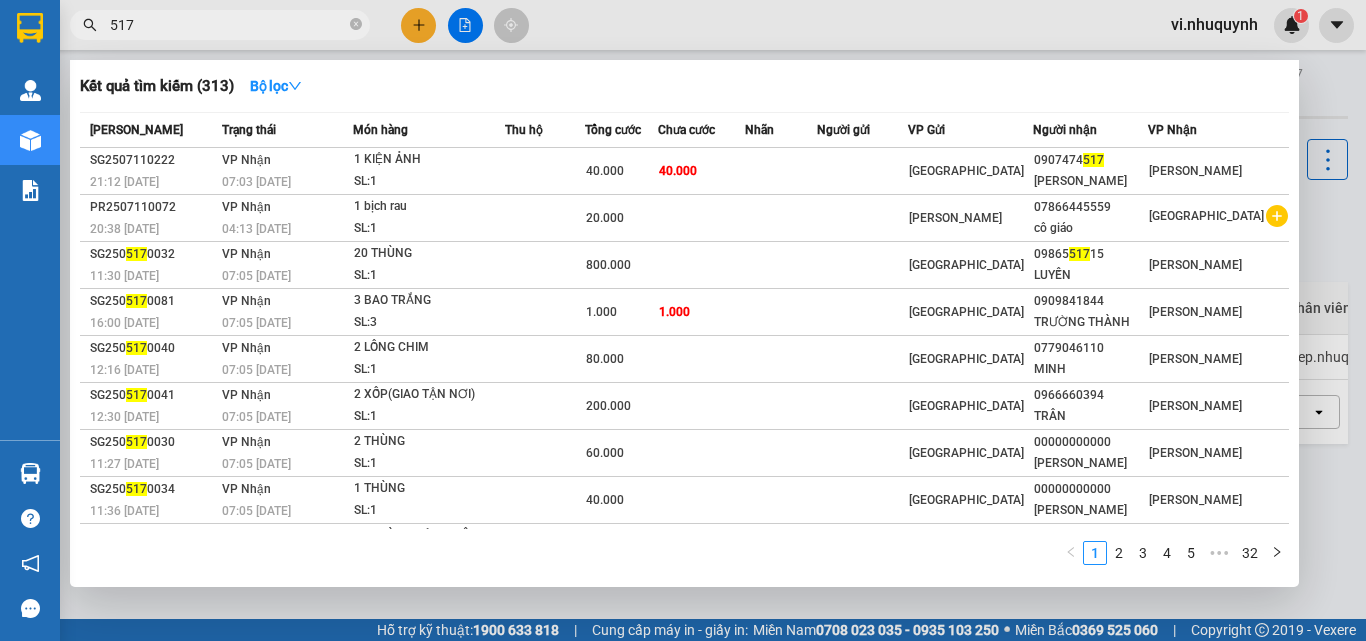type on "517" 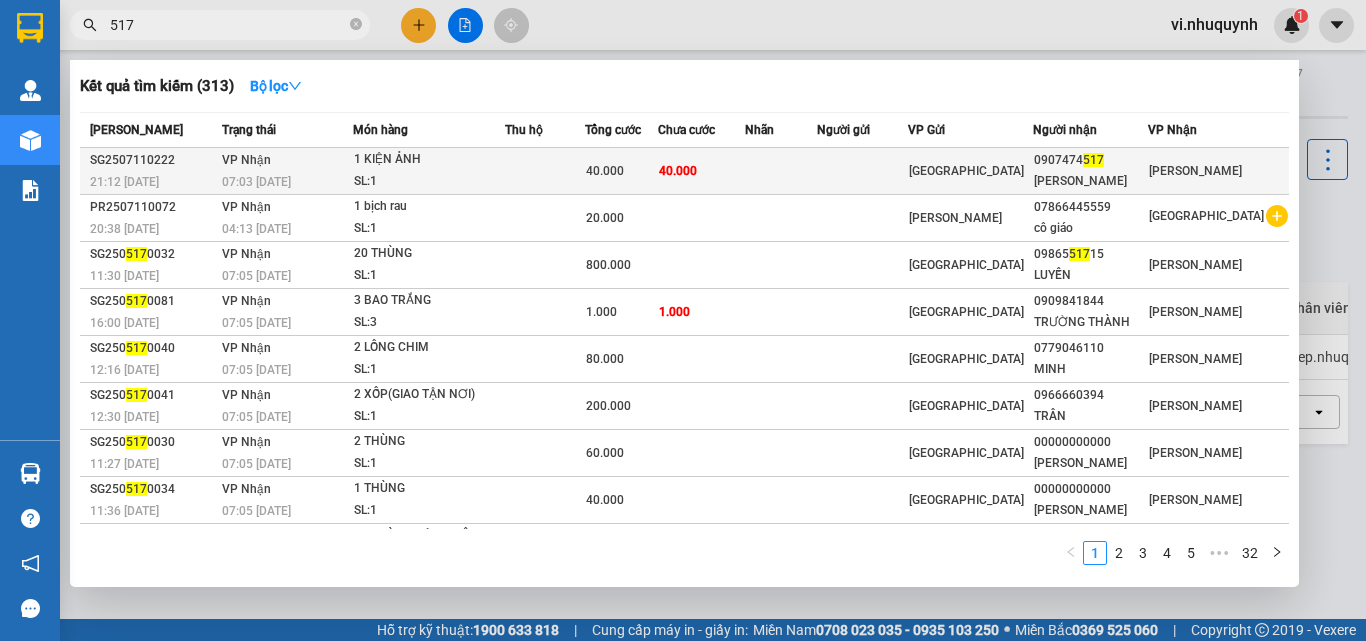 click on "[PERSON_NAME]" at bounding box center (1091, 181) 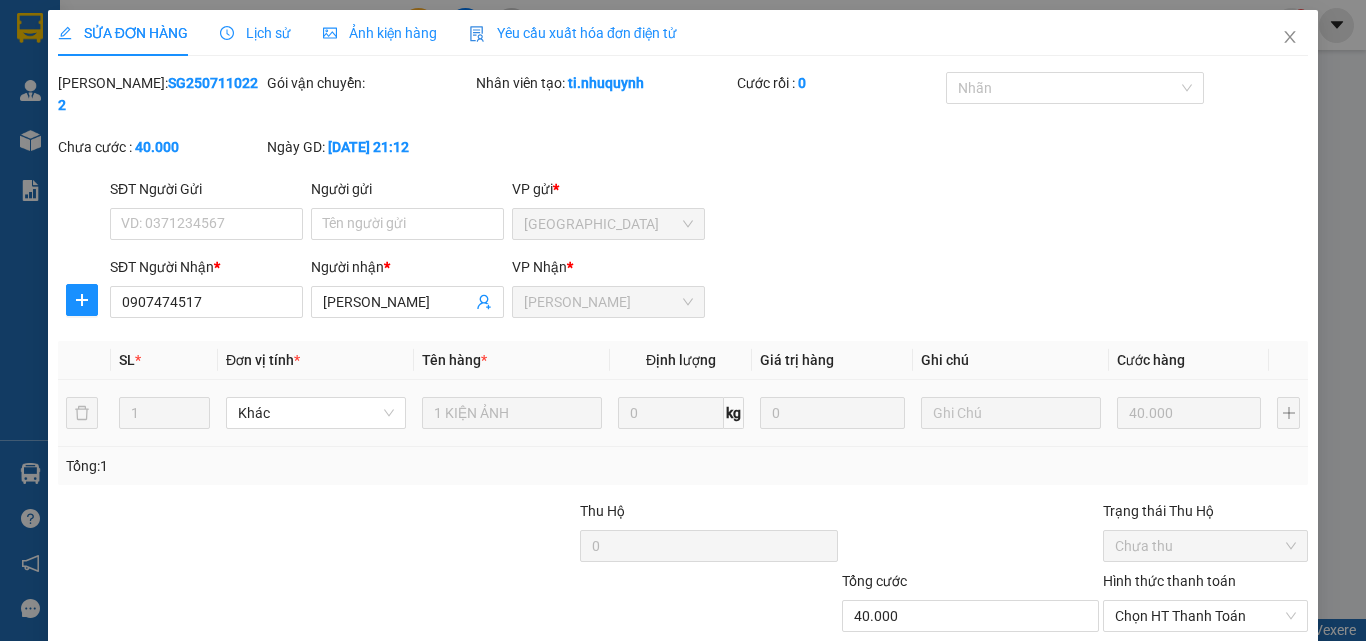 type on "0907474517" 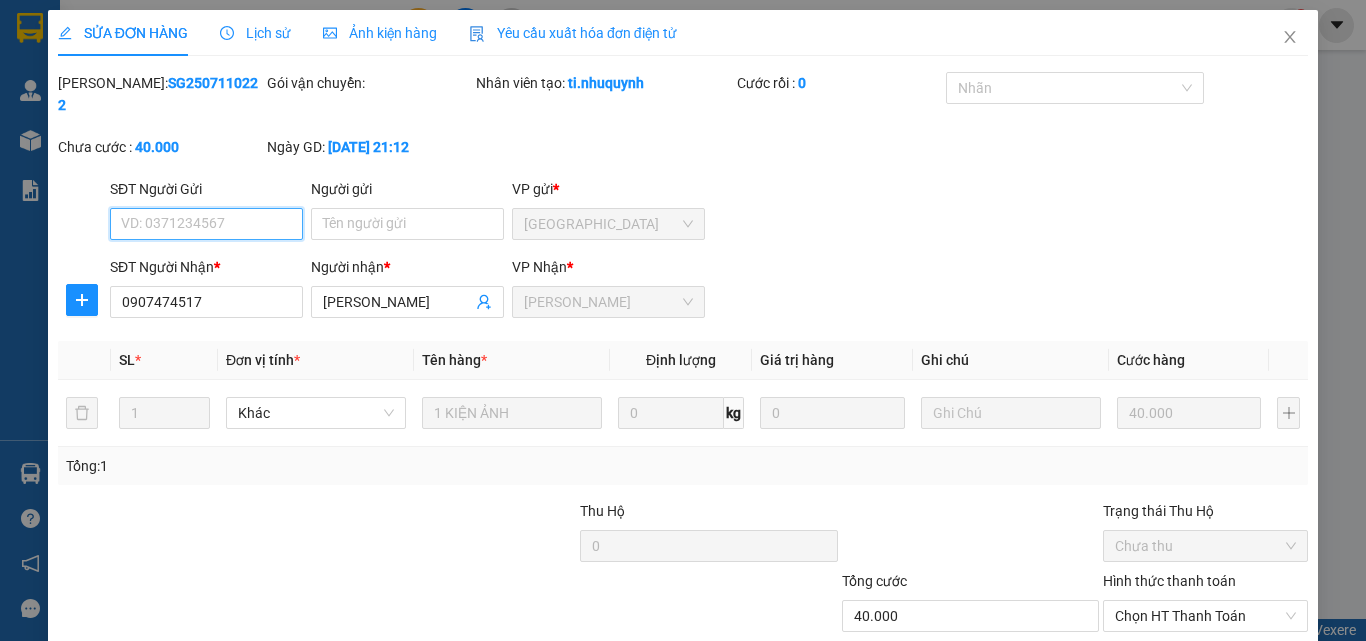 scroll, scrollTop: 98, scrollLeft: 0, axis: vertical 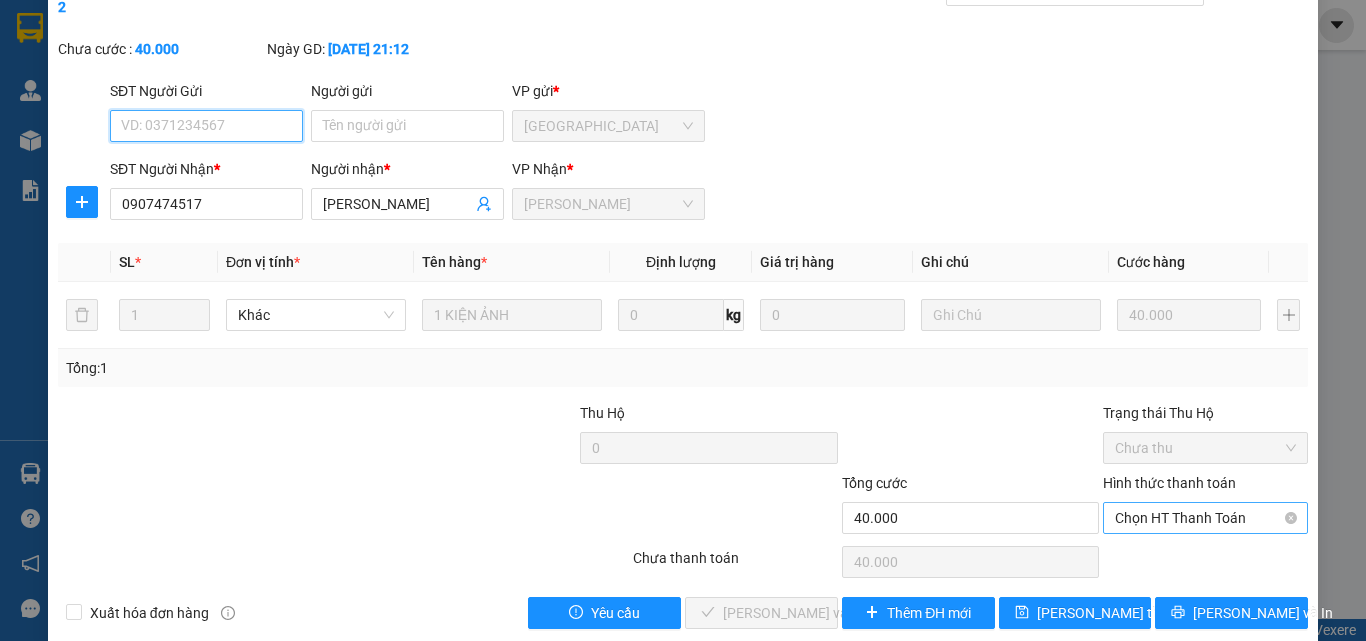 click on "Chọn HT Thanh Toán" at bounding box center [1205, 518] 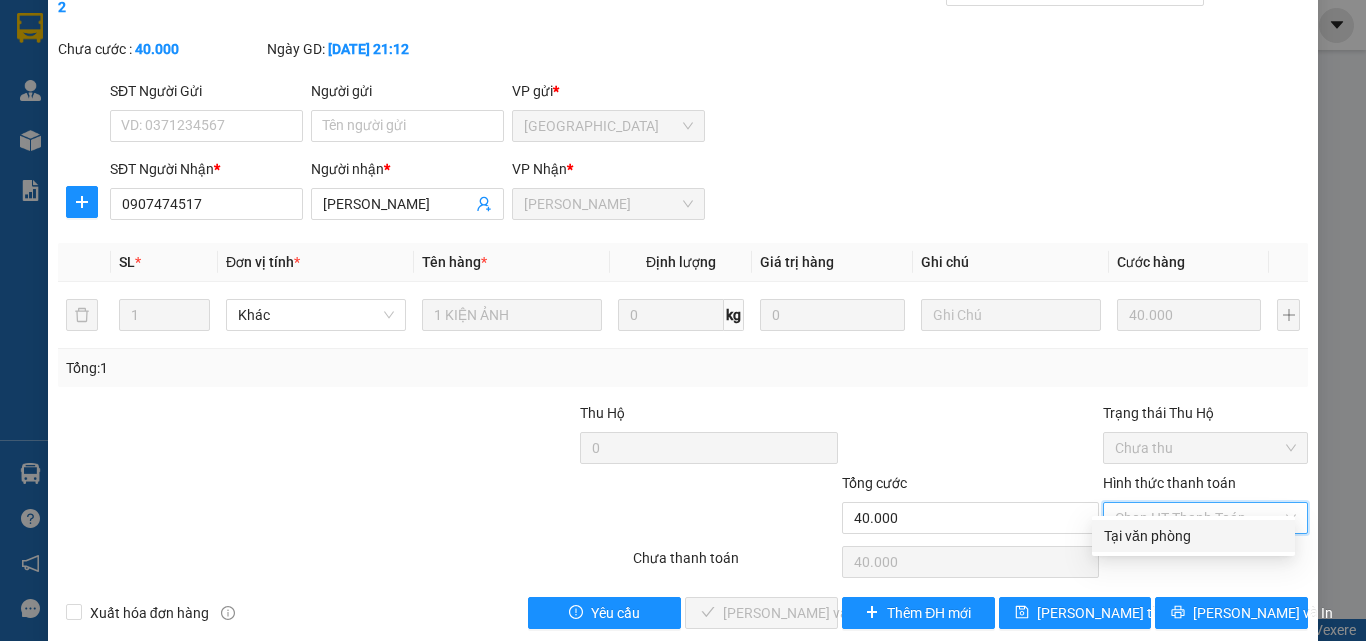 click on "Tại văn phòng" at bounding box center (1193, 536) 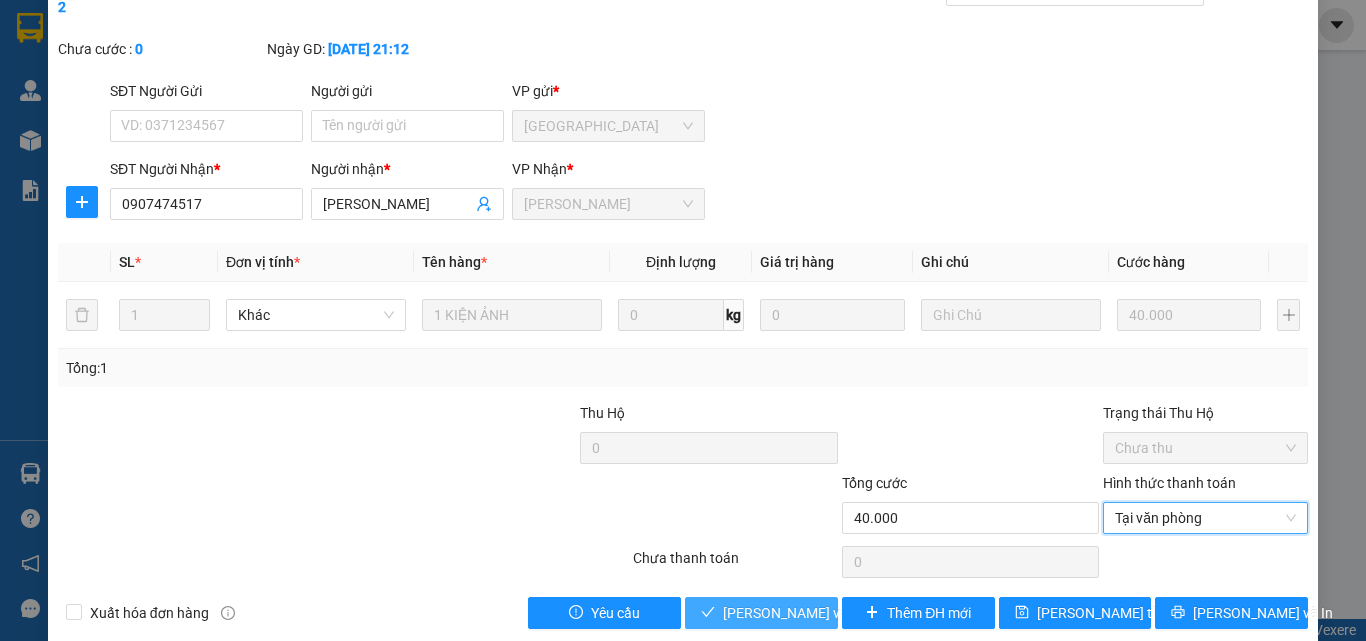 click on "[PERSON_NAME] và Giao hàng" at bounding box center (819, 613) 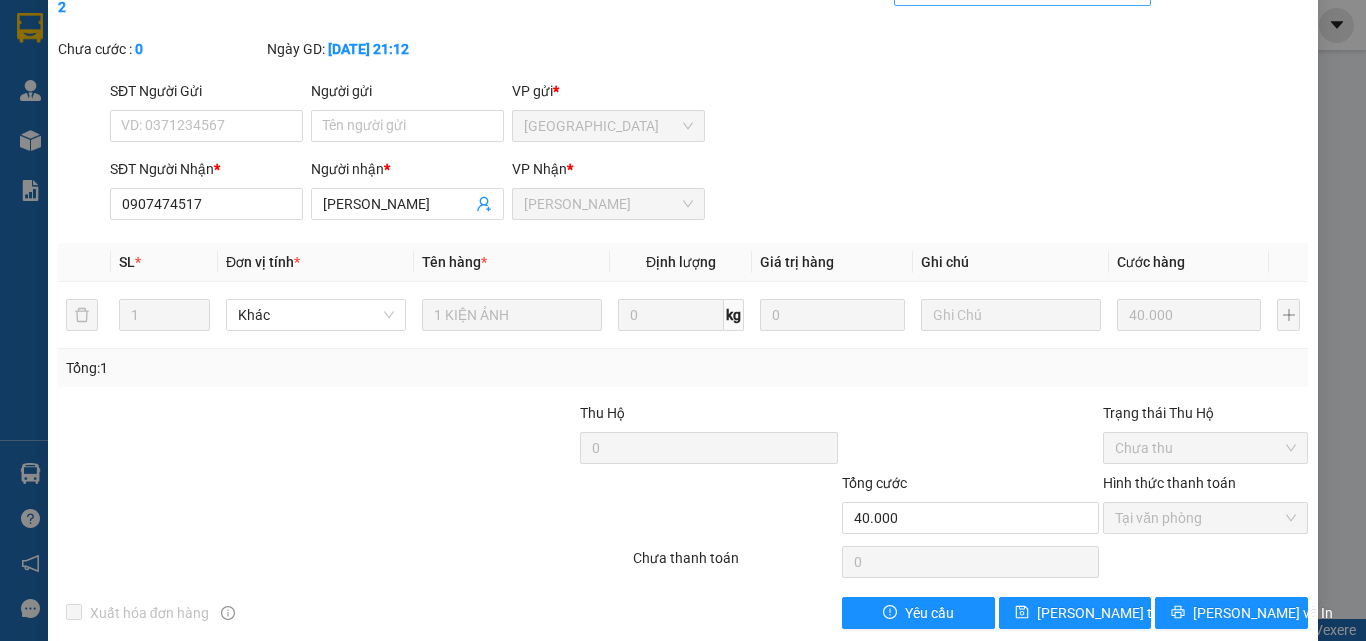 scroll, scrollTop: 0, scrollLeft: 0, axis: both 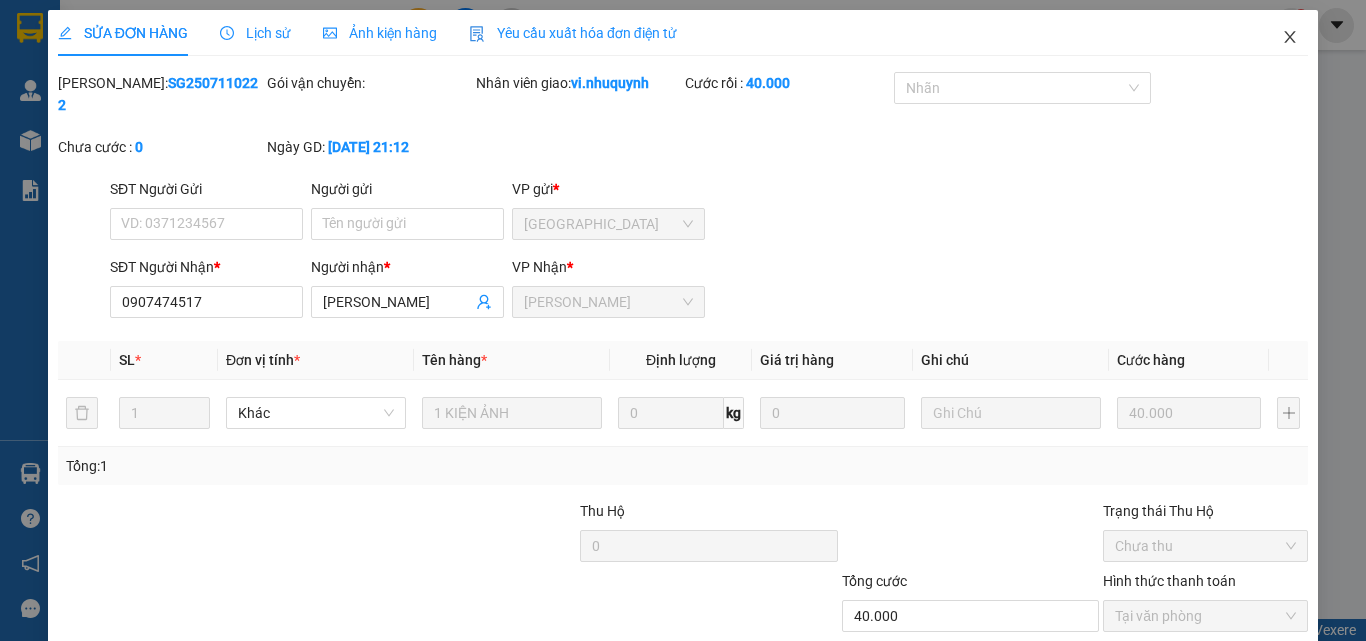 click 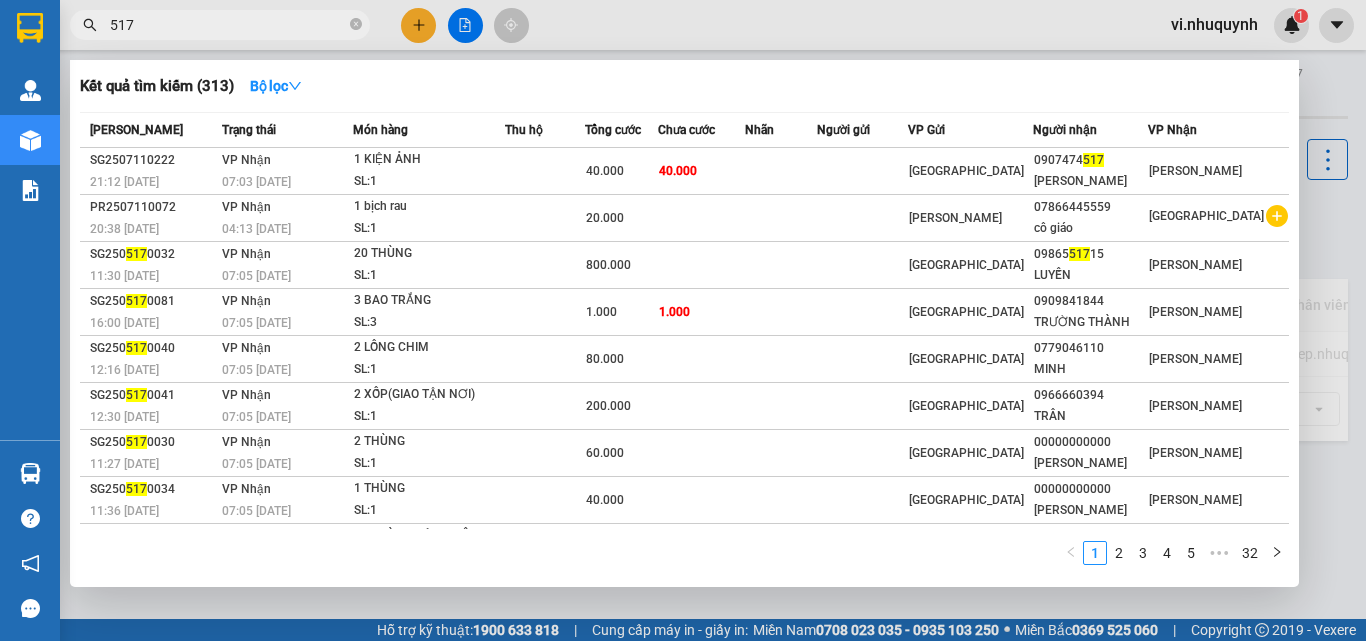 click on "517" at bounding box center [228, 25] 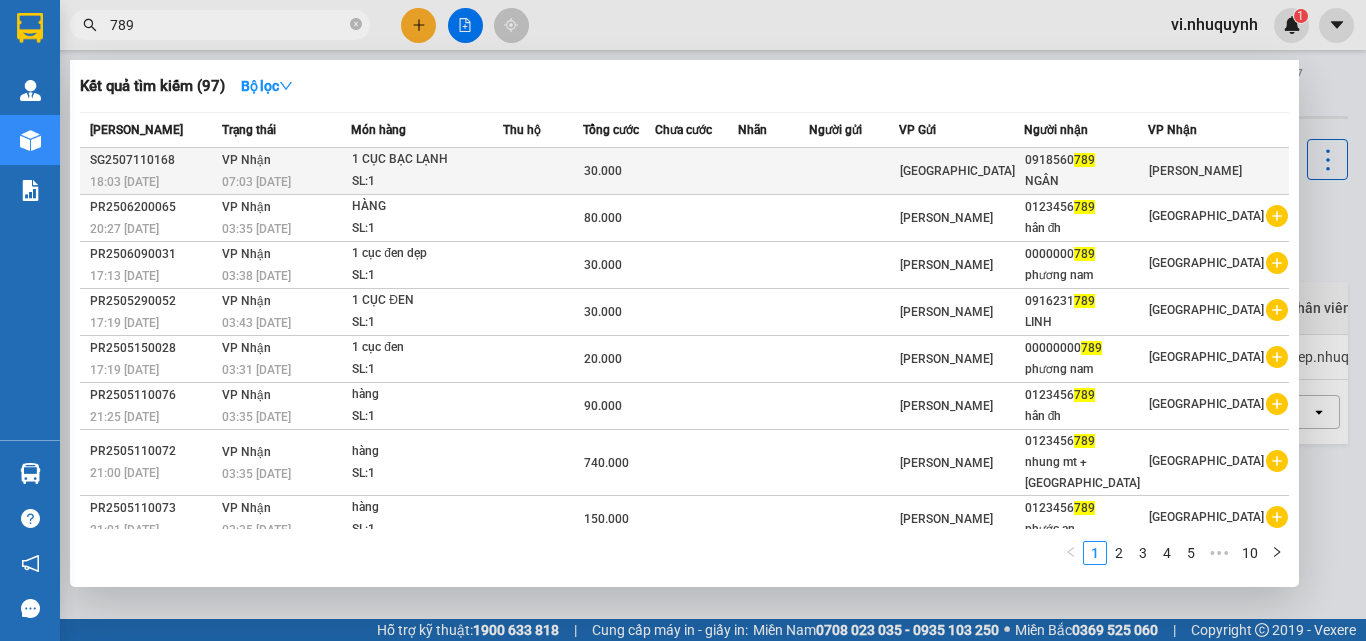 type on "789" 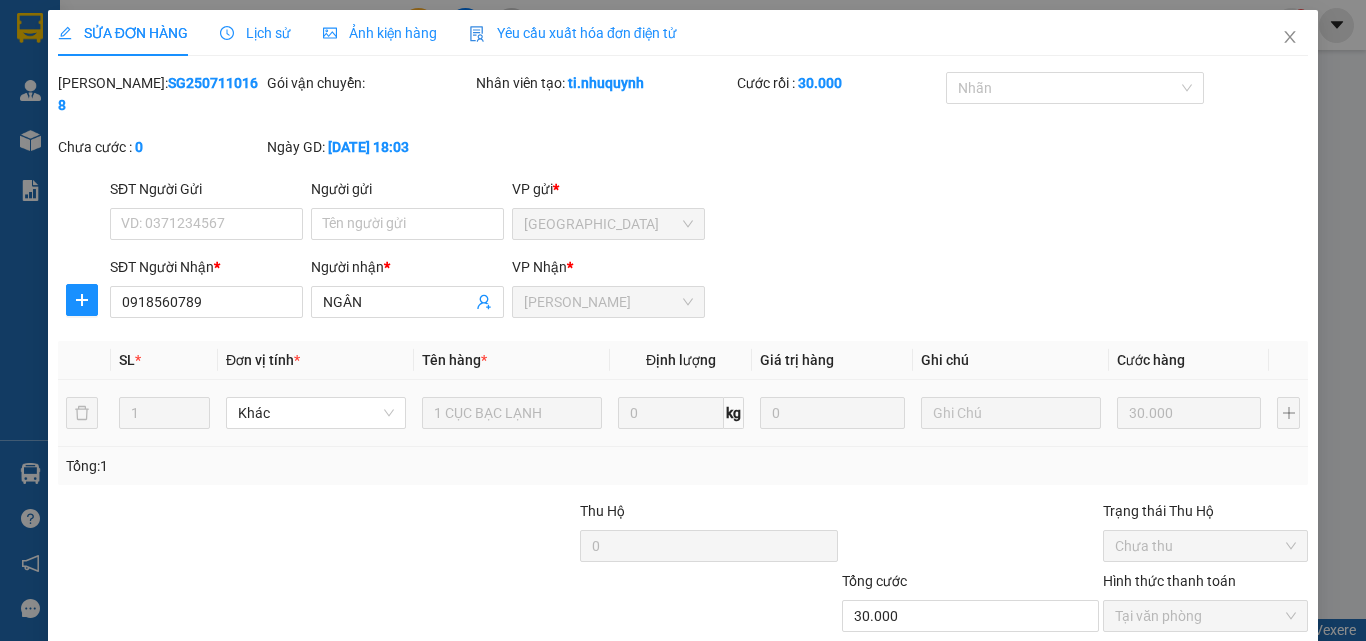 type on "0918560789" 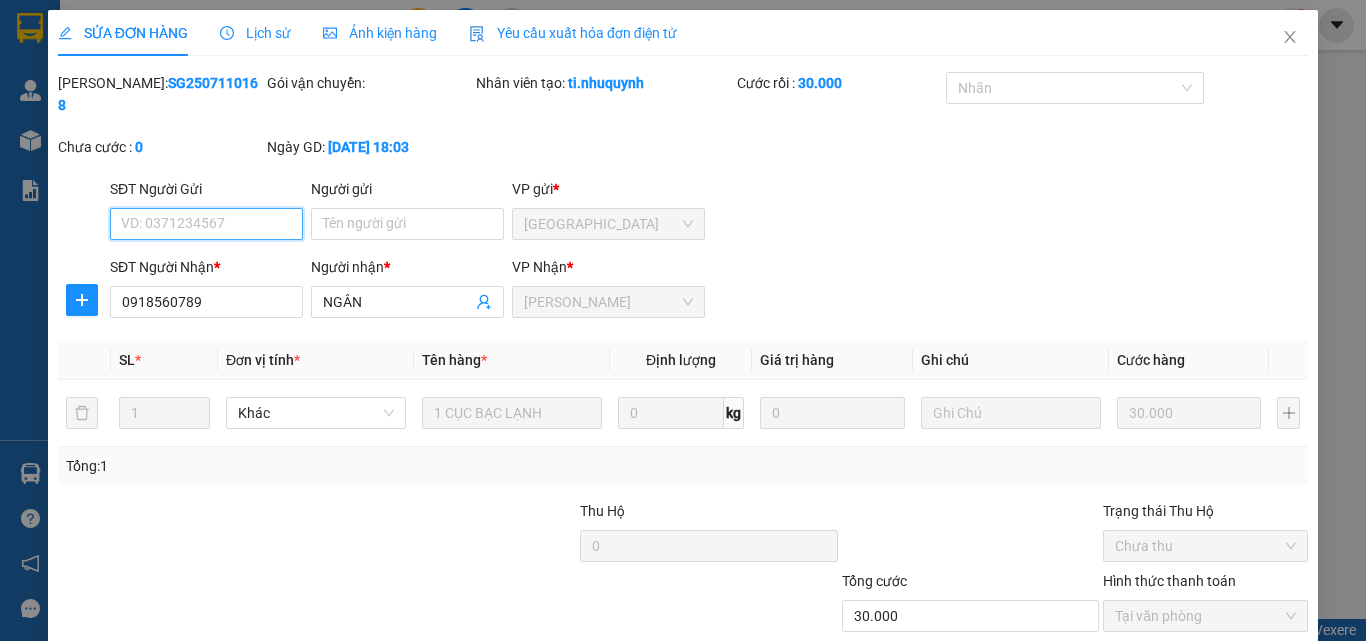 scroll, scrollTop: 93, scrollLeft: 0, axis: vertical 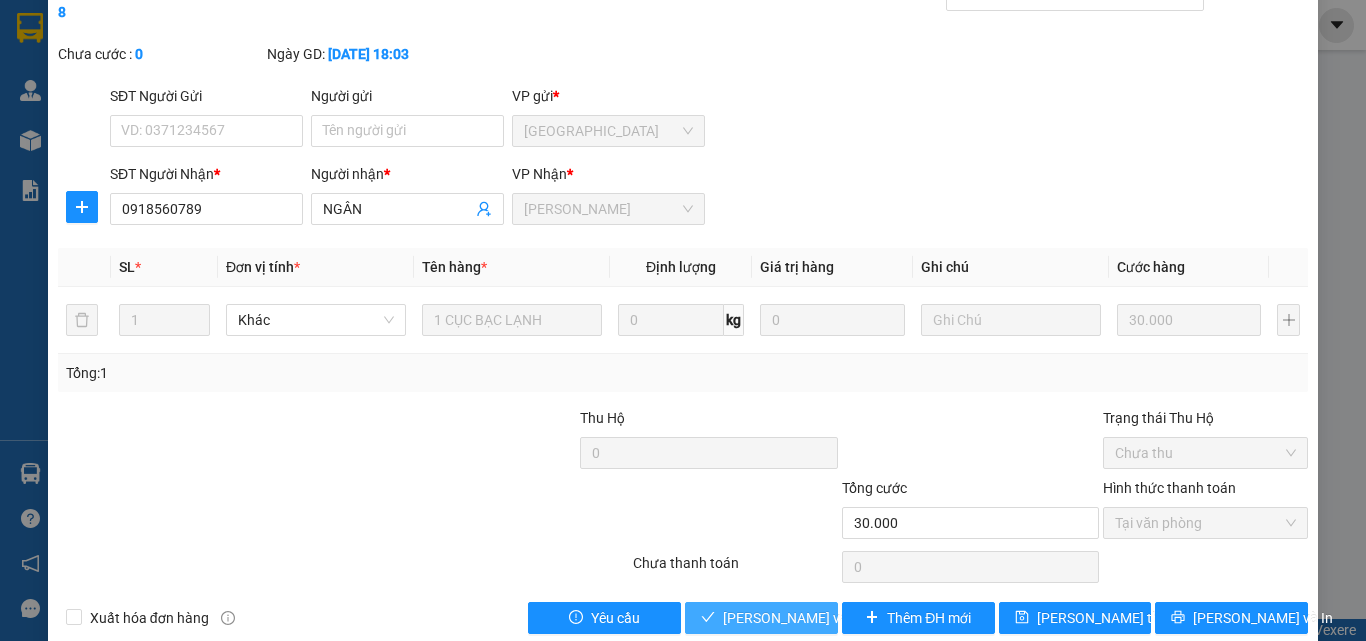 click on "[PERSON_NAME] và Giao hàng" at bounding box center [819, 618] 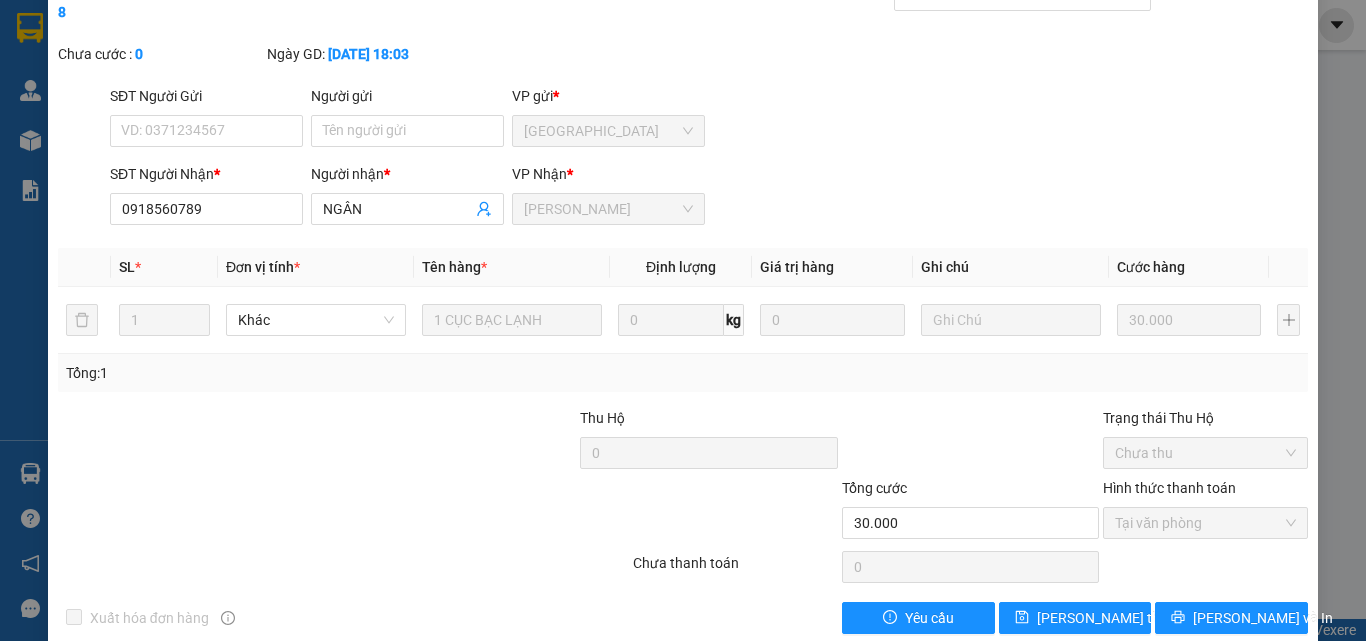 scroll, scrollTop: 0, scrollLeft: 0, axis: both 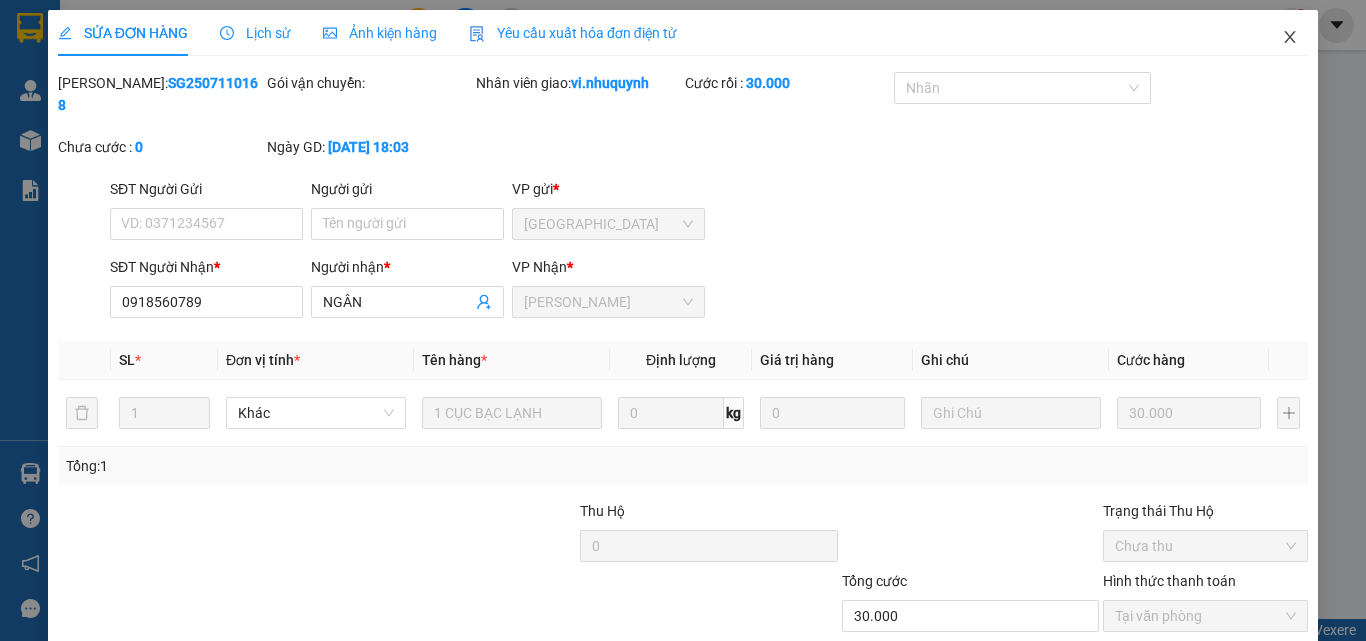 click 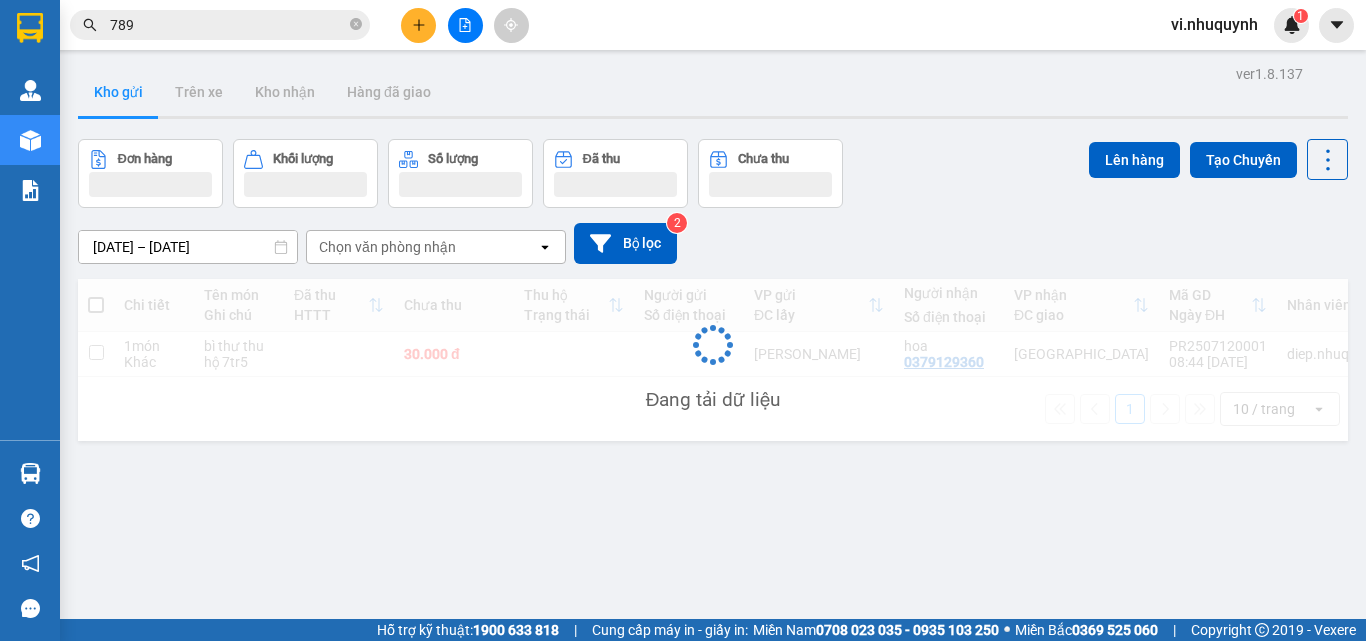 click on "789" at bounding box center [228, 25] 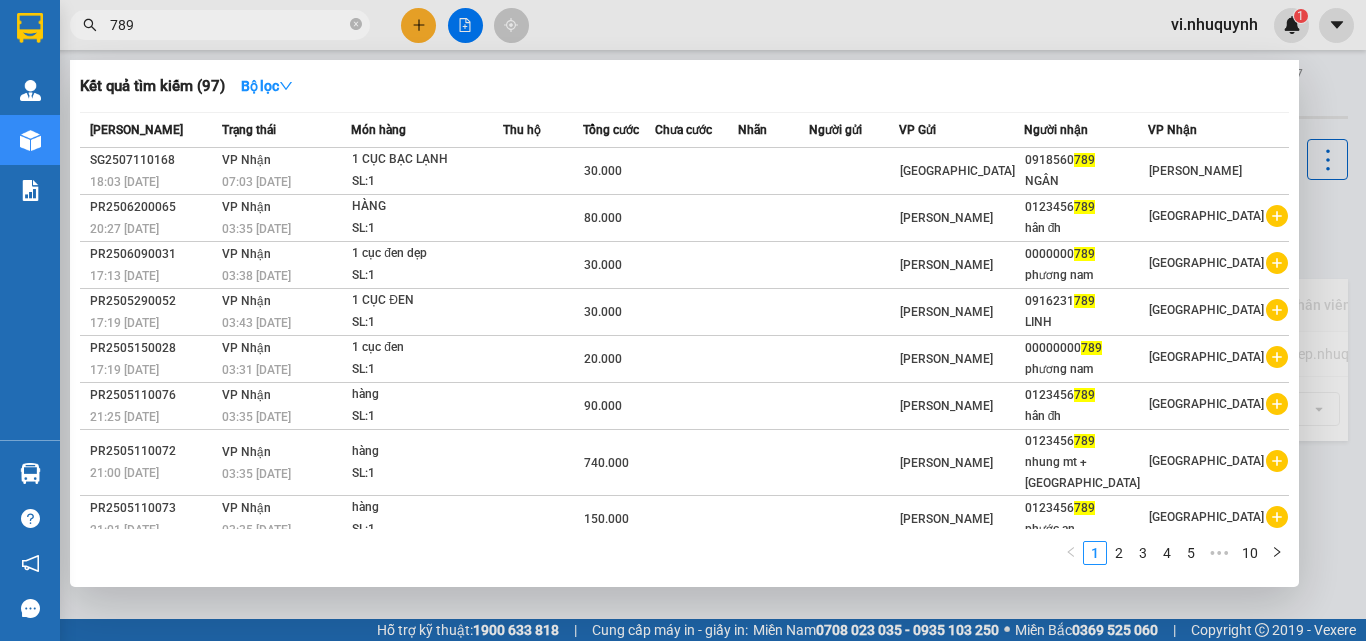 click on "789" at bounding box center (228, 25) 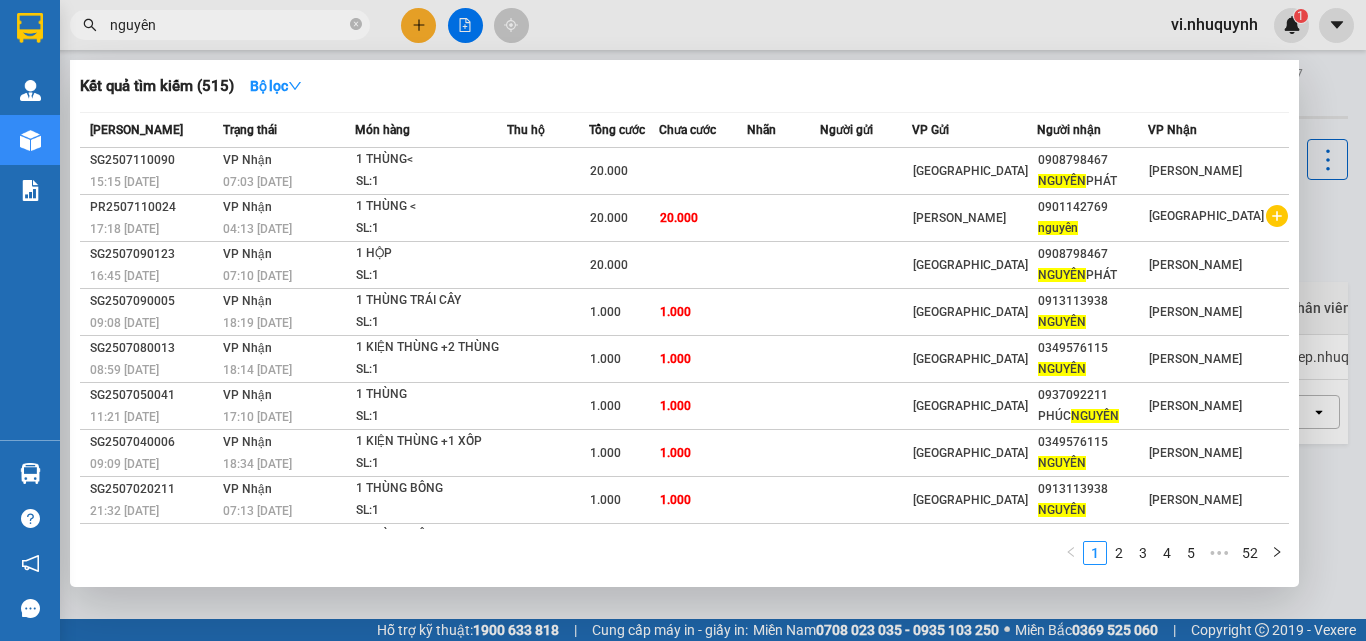click on "nguyên" at bounding box center [228, 25] 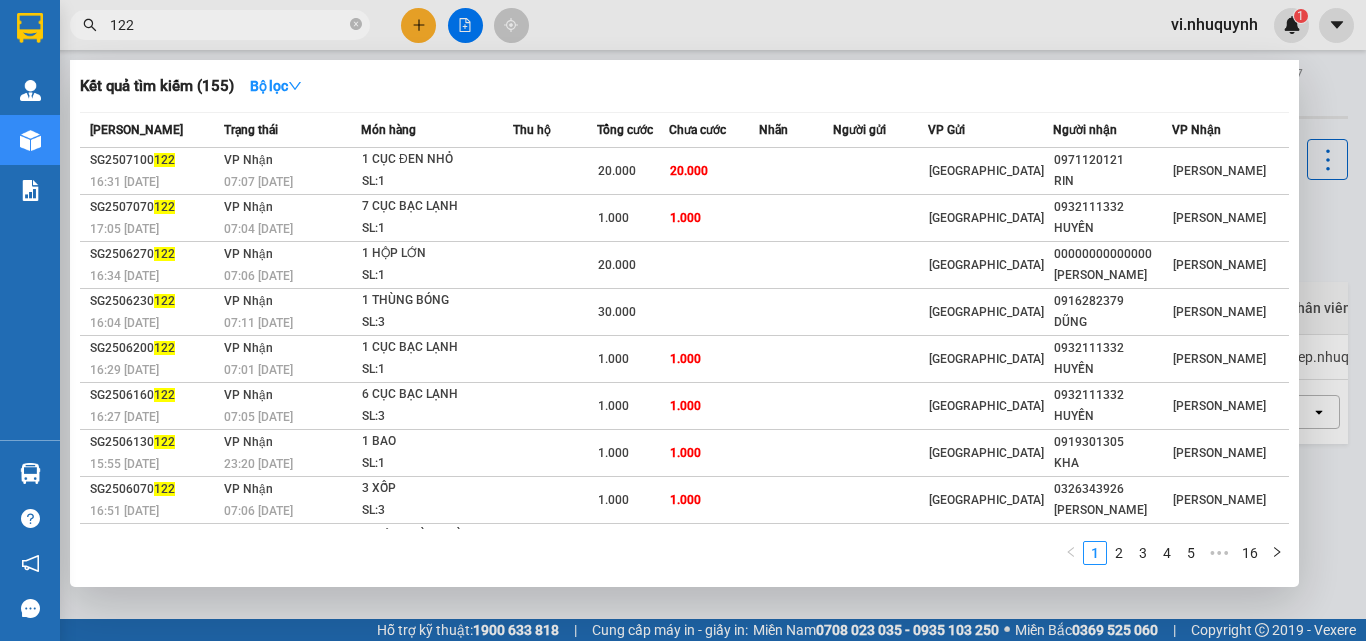 click on "122" at bounding box center (228, 25) 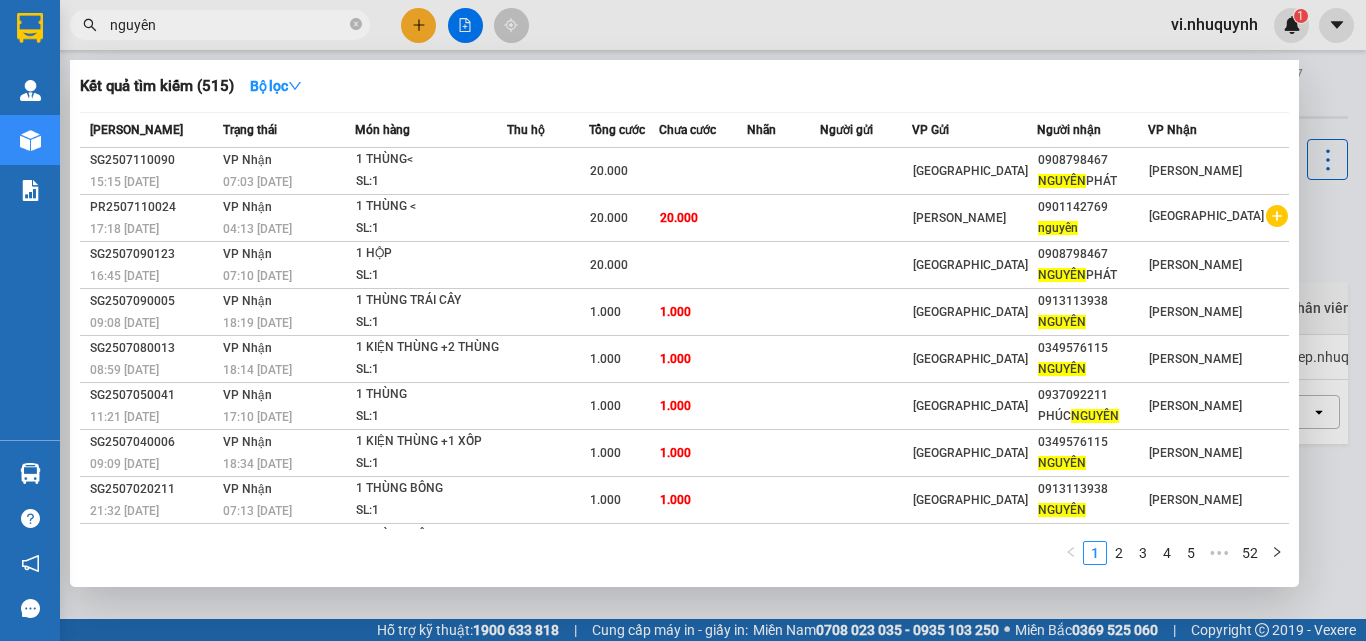 click on "nguyên" at bounding box center [228, 25] 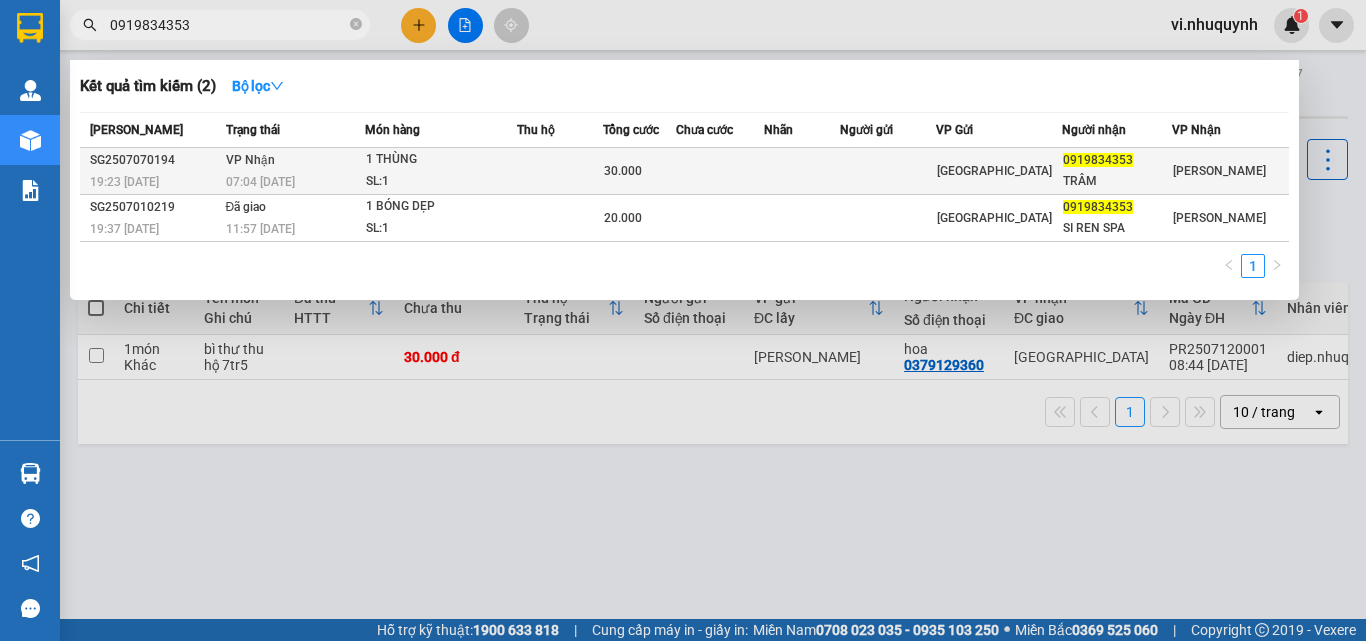 type on "0919834353" 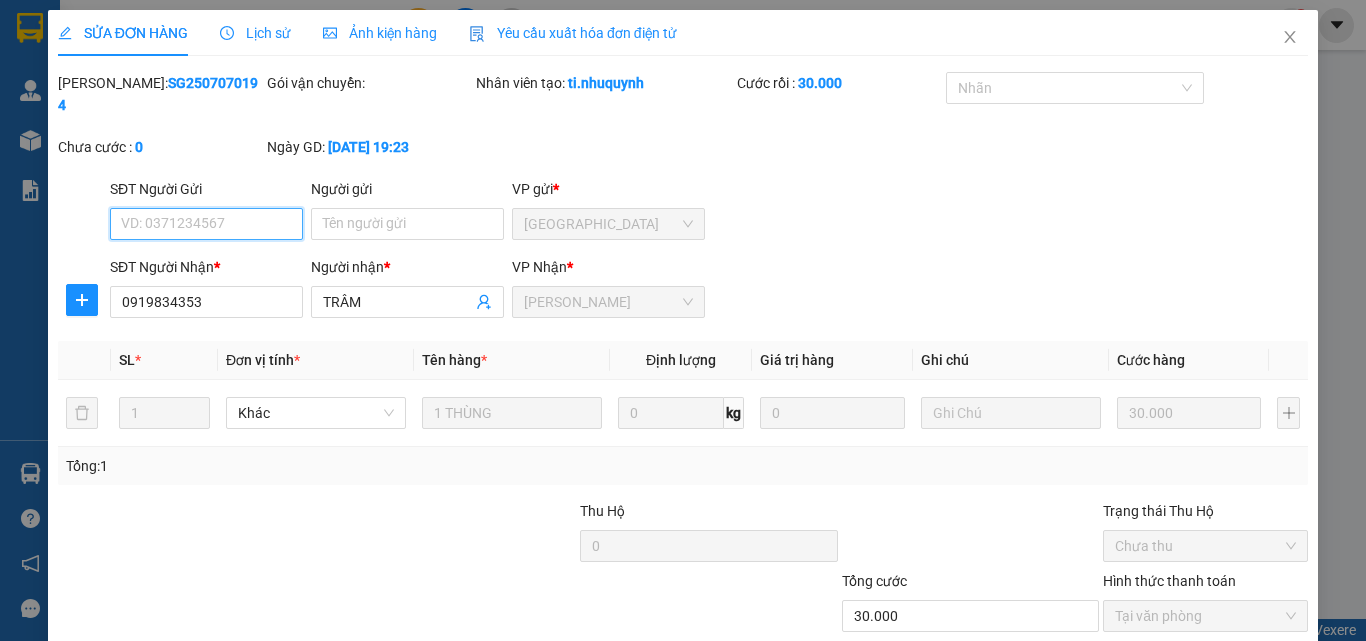 type on "0919834353" 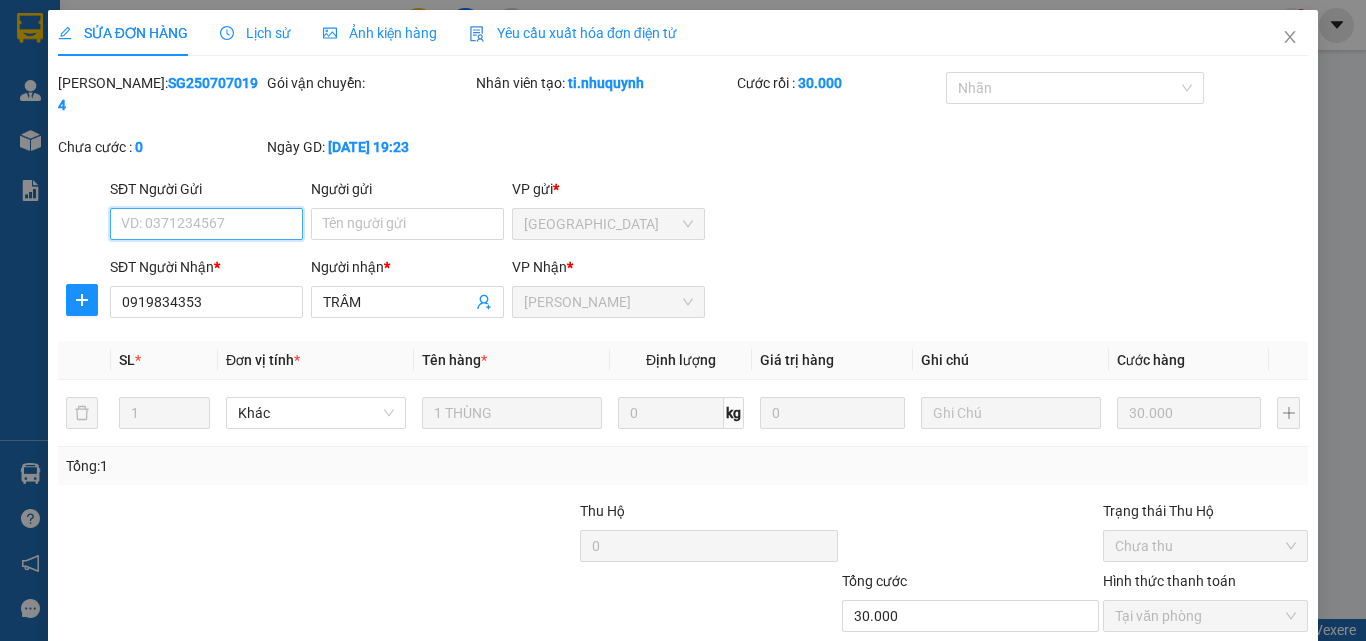 scroll, scrollTop: 103, scrollLeft: 0, axis: vertical 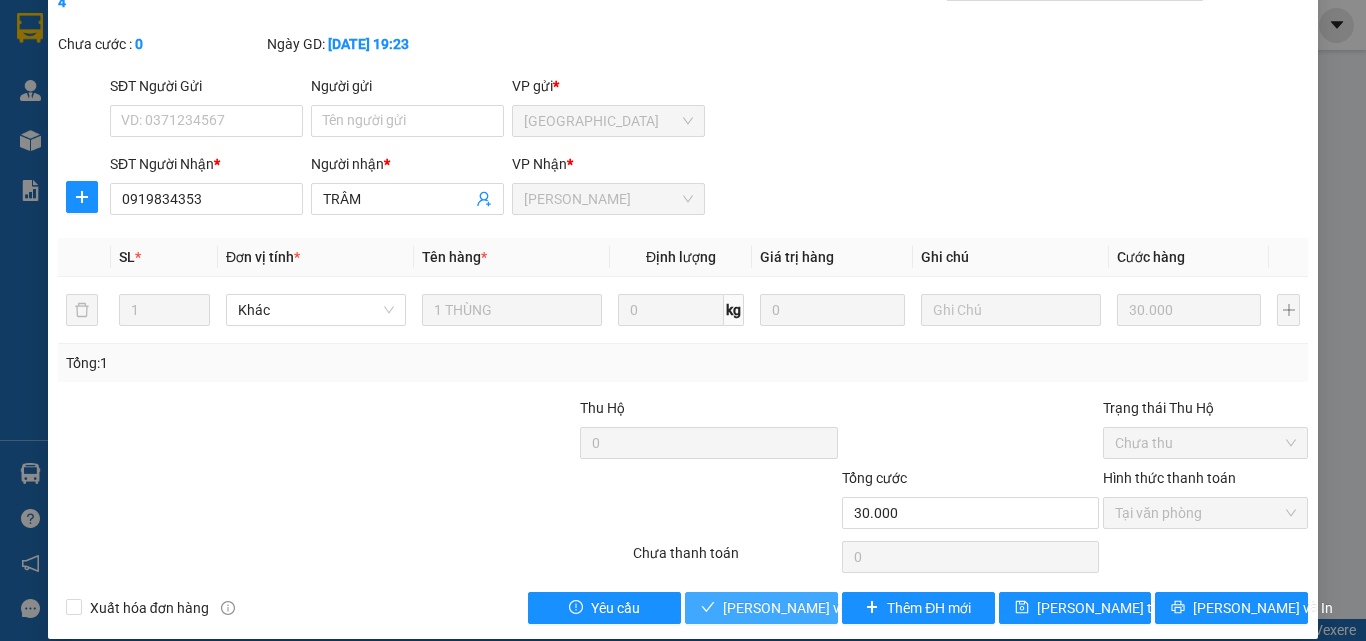 click on "[PERSON_NAME] và Giao hàng" at bounding box center (819, 608) 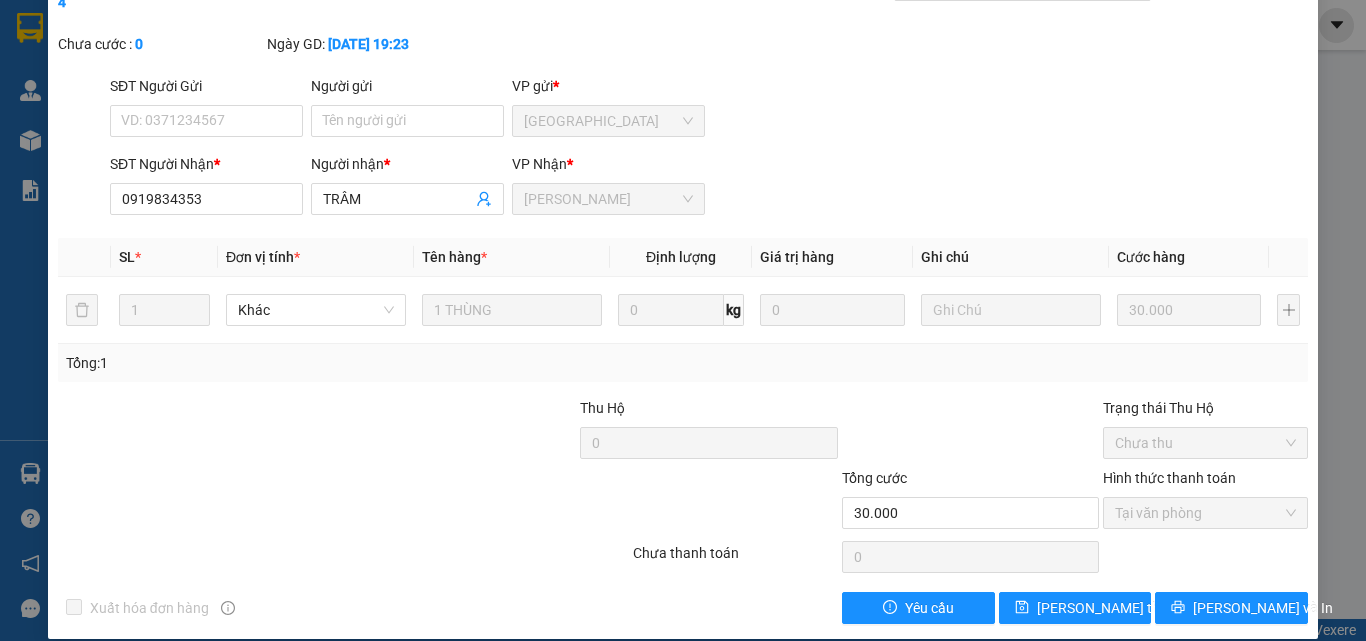 scroll, scrollTop: 0, scrollLeft: 0, axis: both 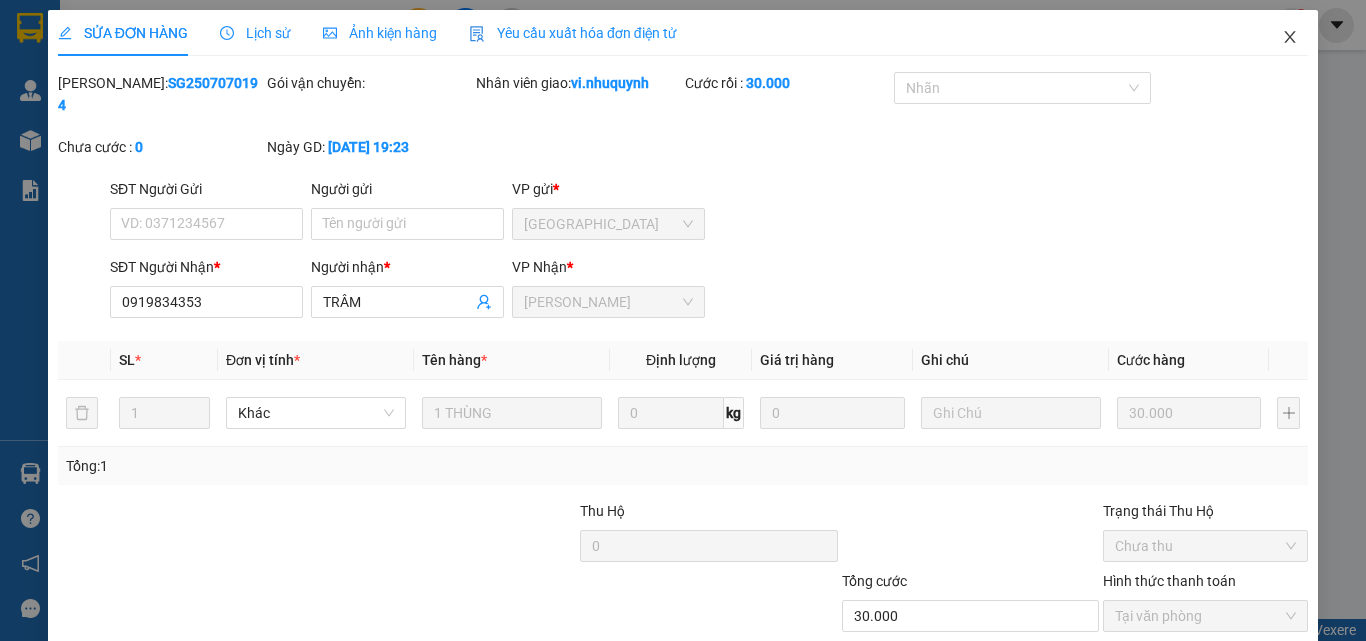click 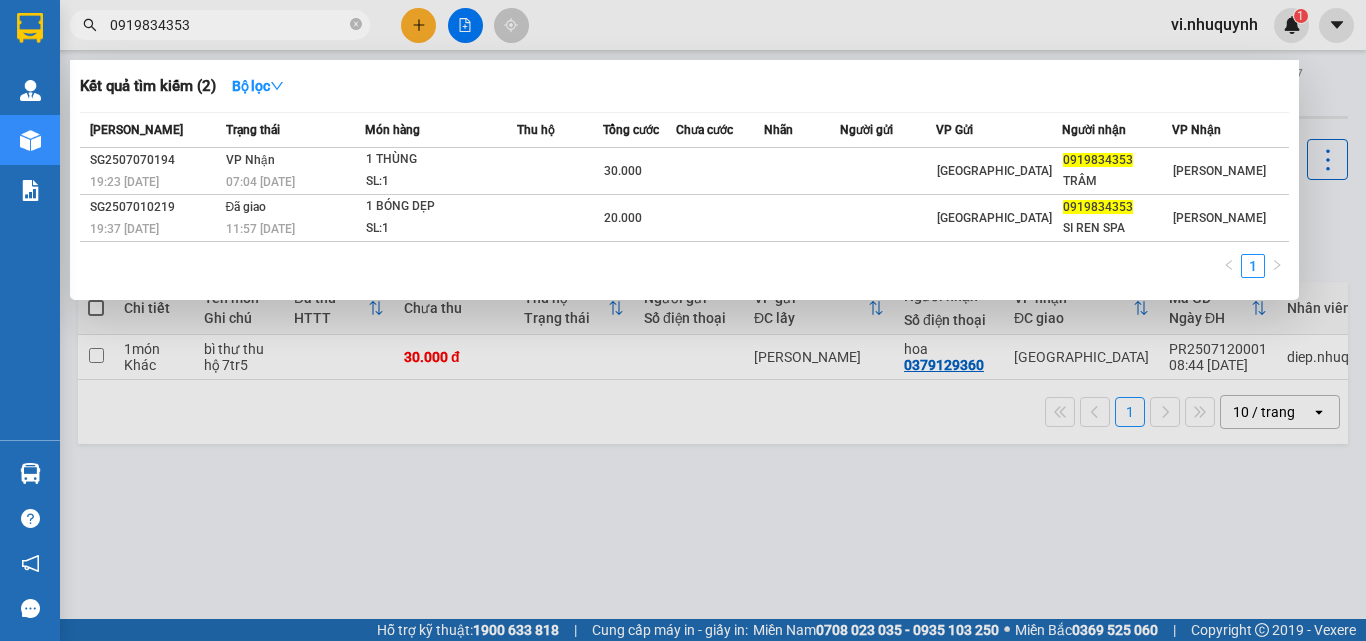 click on "0919834353" at bounding box center [228, 25] 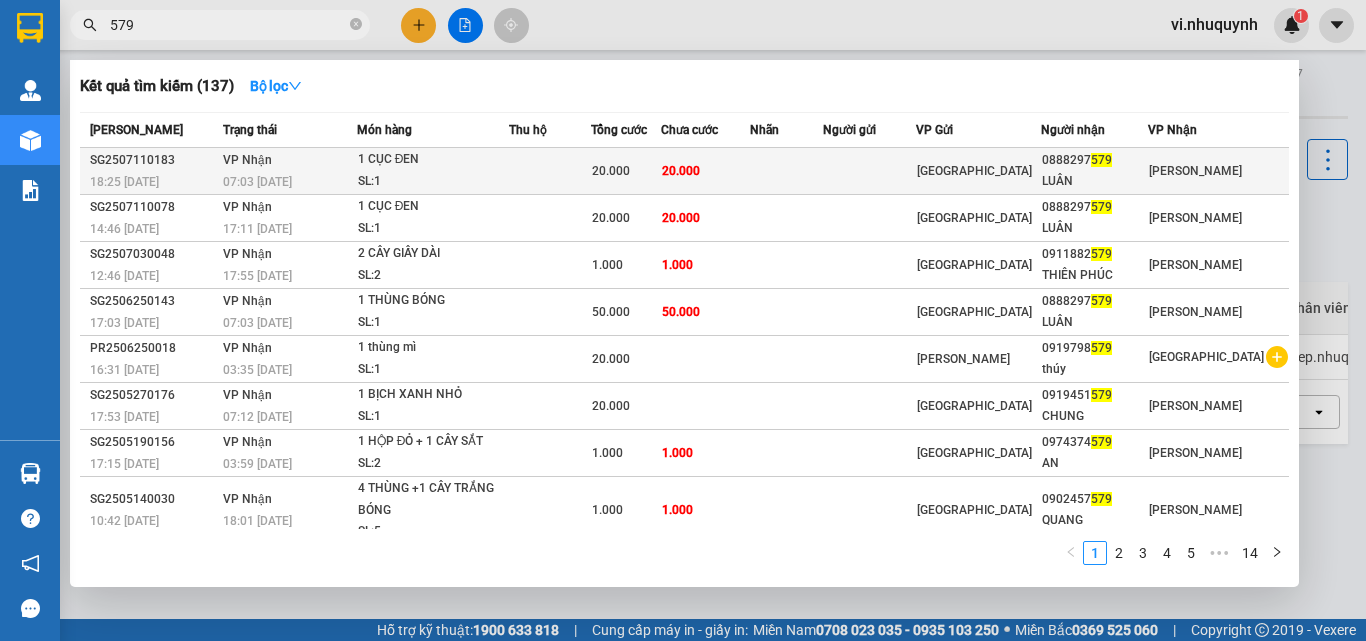 type on "579" 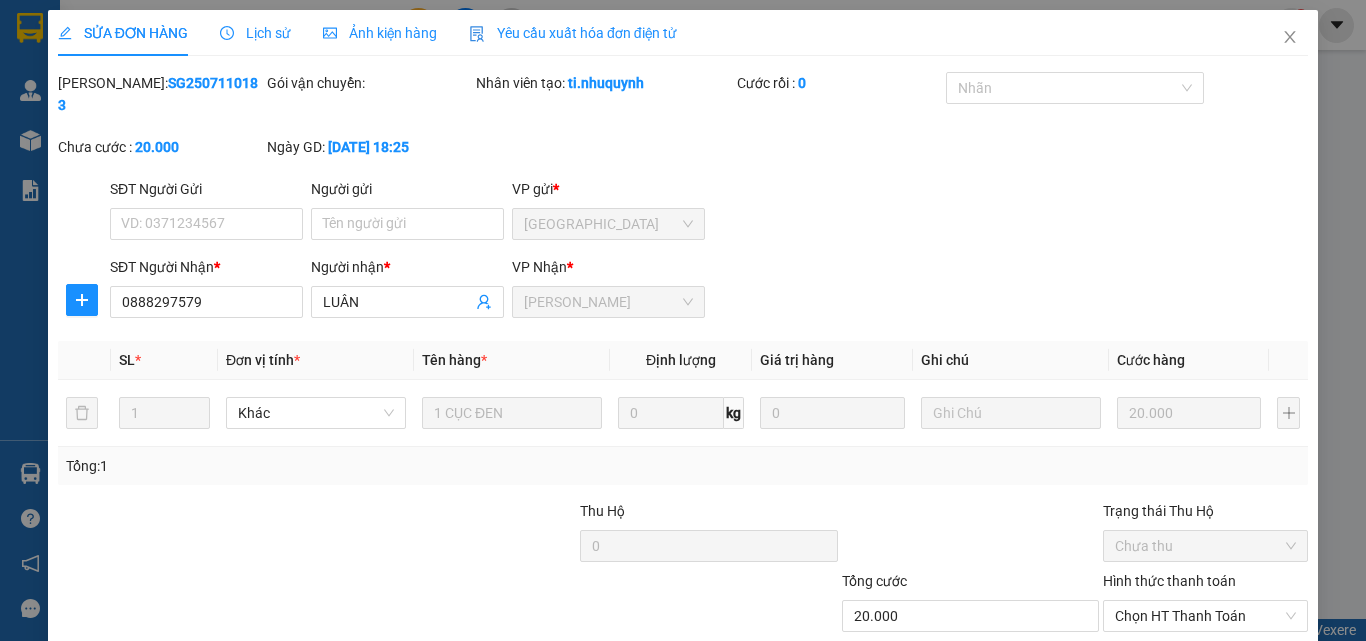 type on "0888297579" 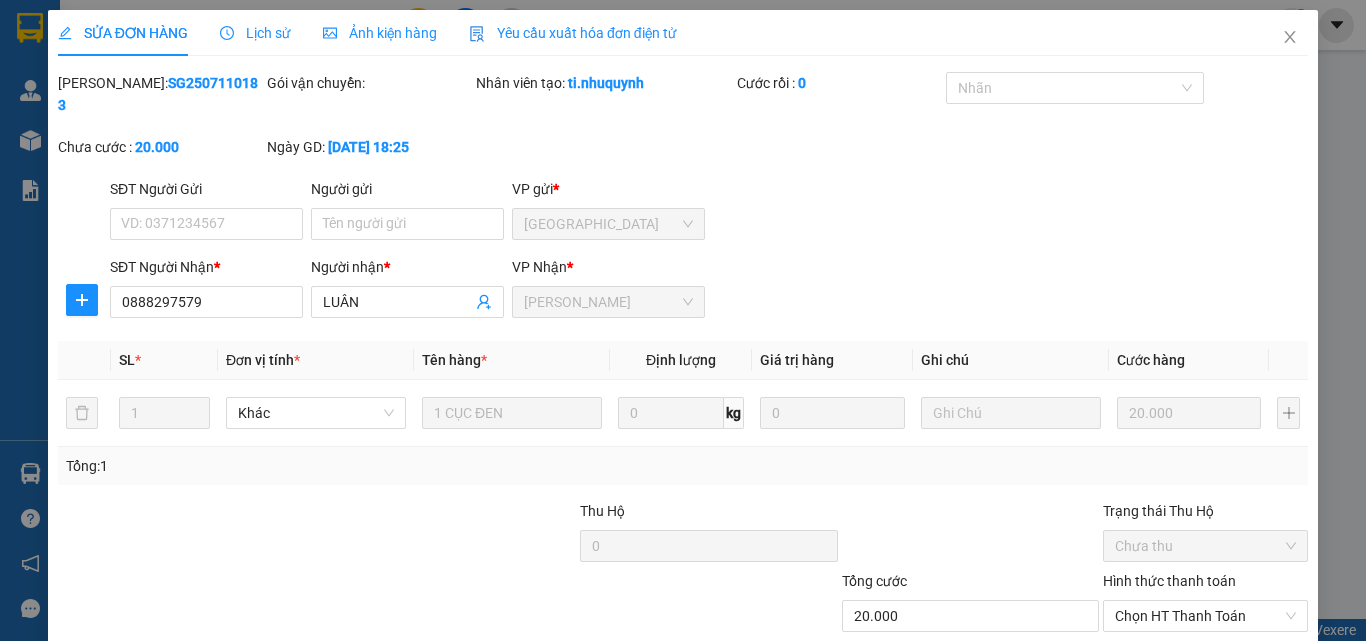 type on "LUÂN" 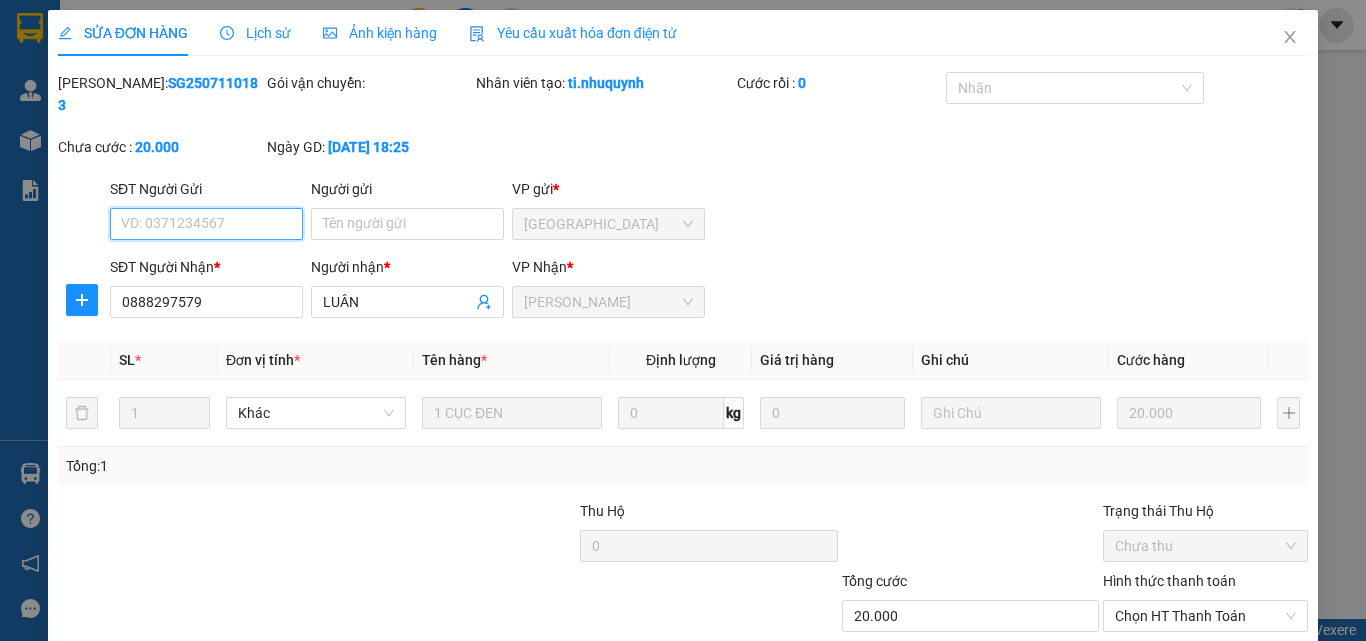 scroll, scrollTop: 96, scrollLeft: 0, axis: vertical 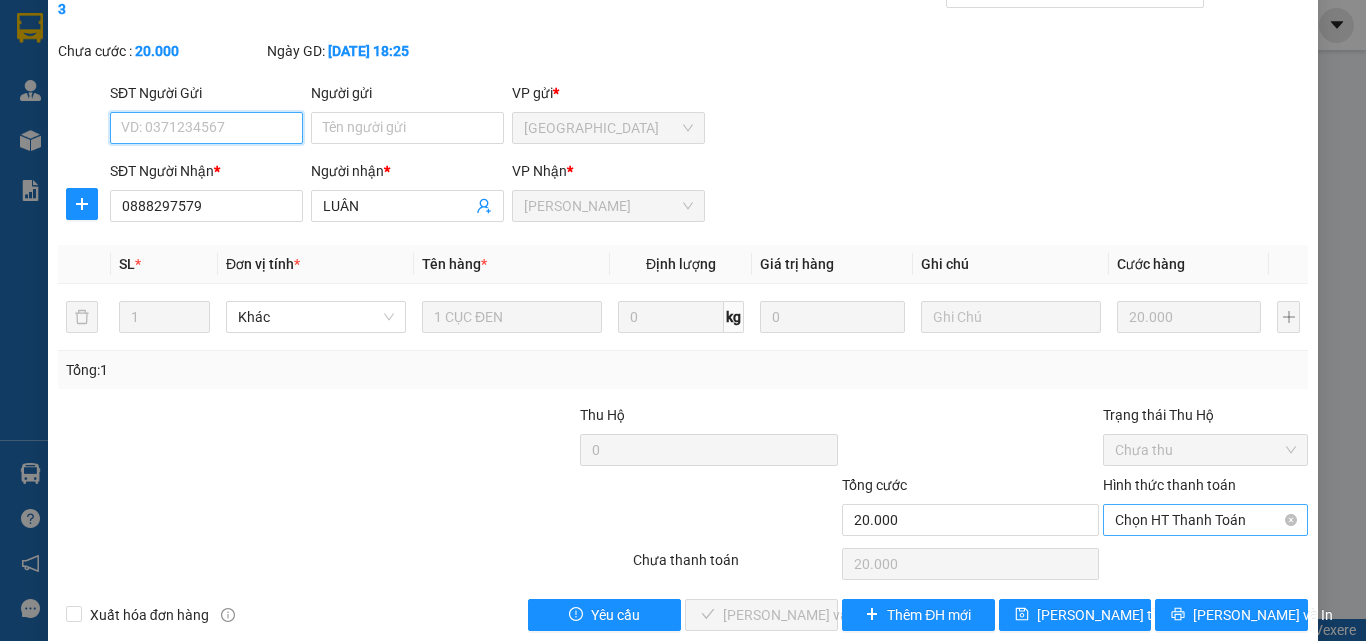 click on "Chọn HT Thanh Toán" at bounding box center [1205, 520] 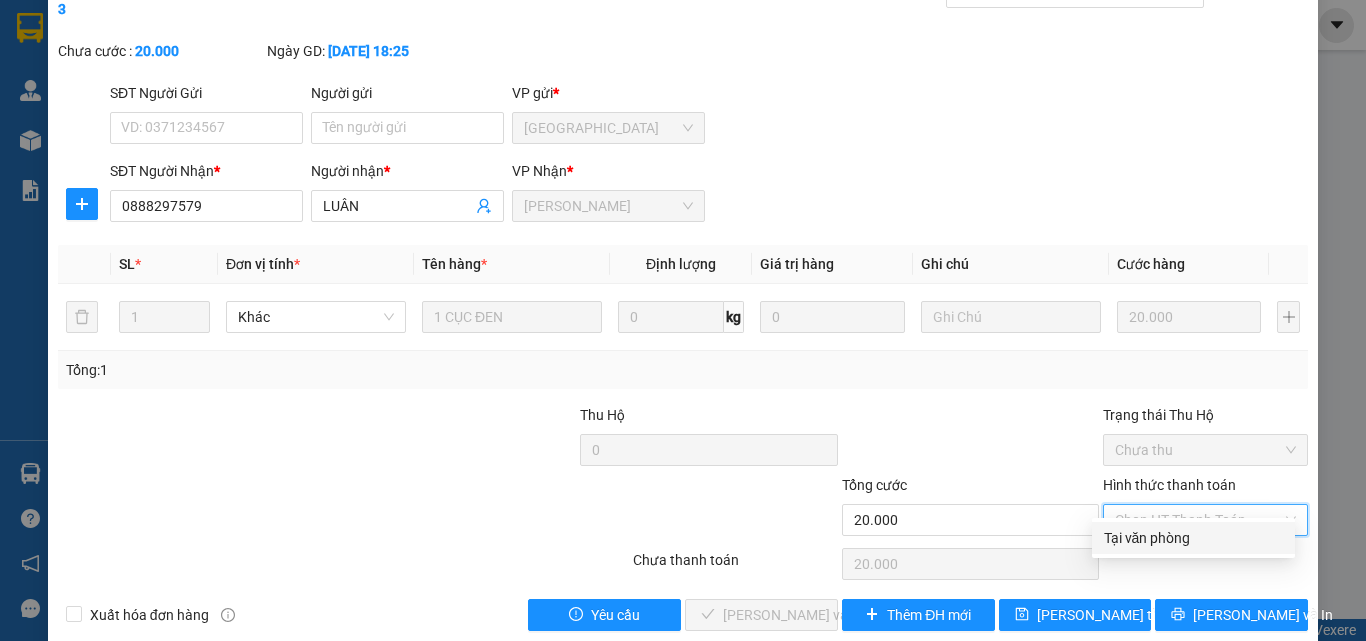 click on "Tại văn phòng" at bounding box center (1193, 538) 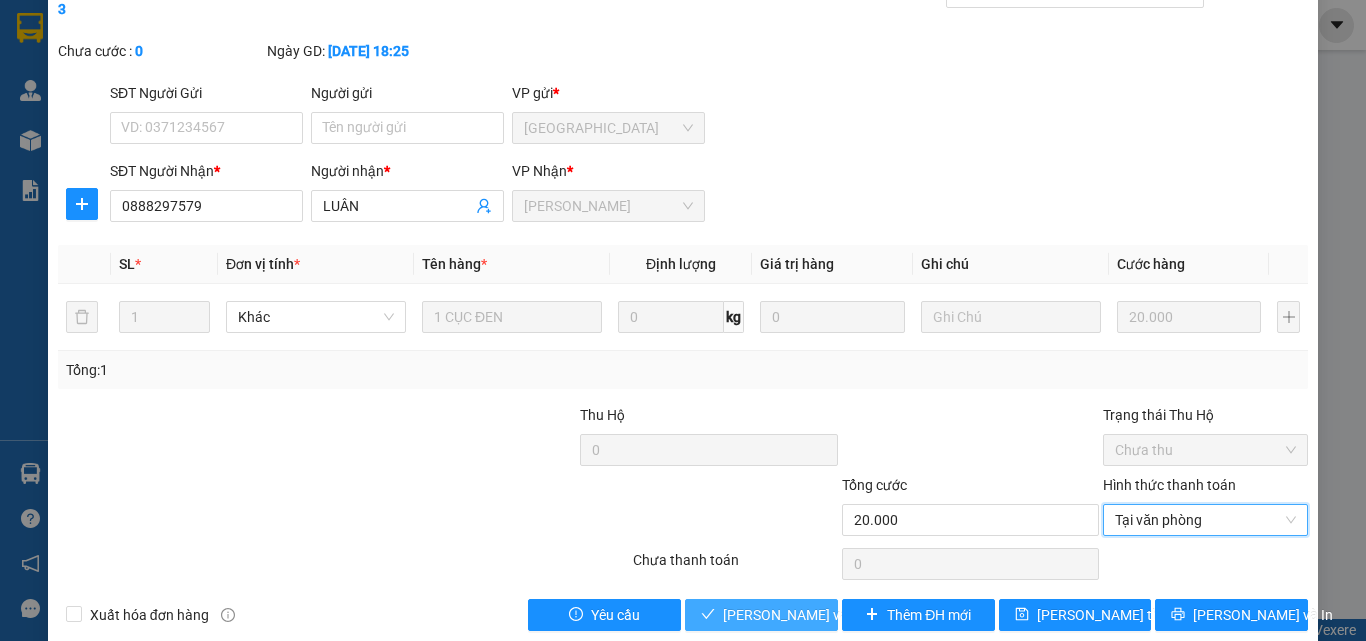 click on "[PERSON_NAME] và Giao hàng" at bounding box center [819, 615] 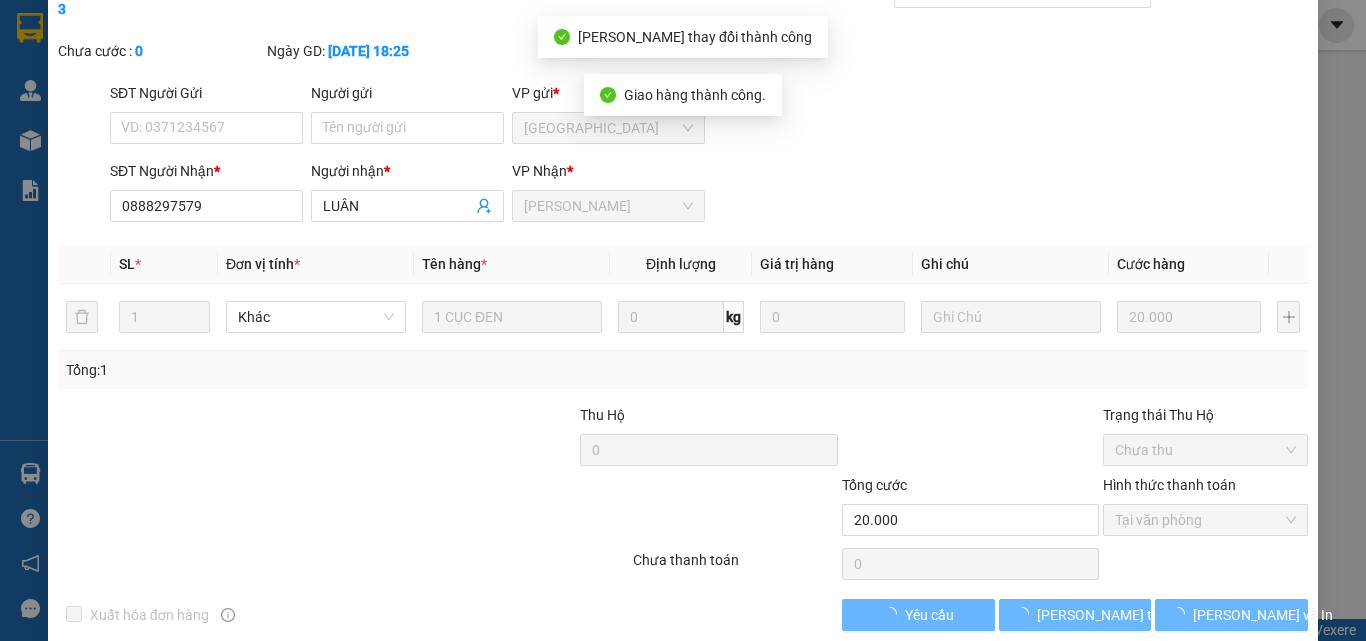 scroll, scrollTop: 0, scrollLeft: 0, axis: both 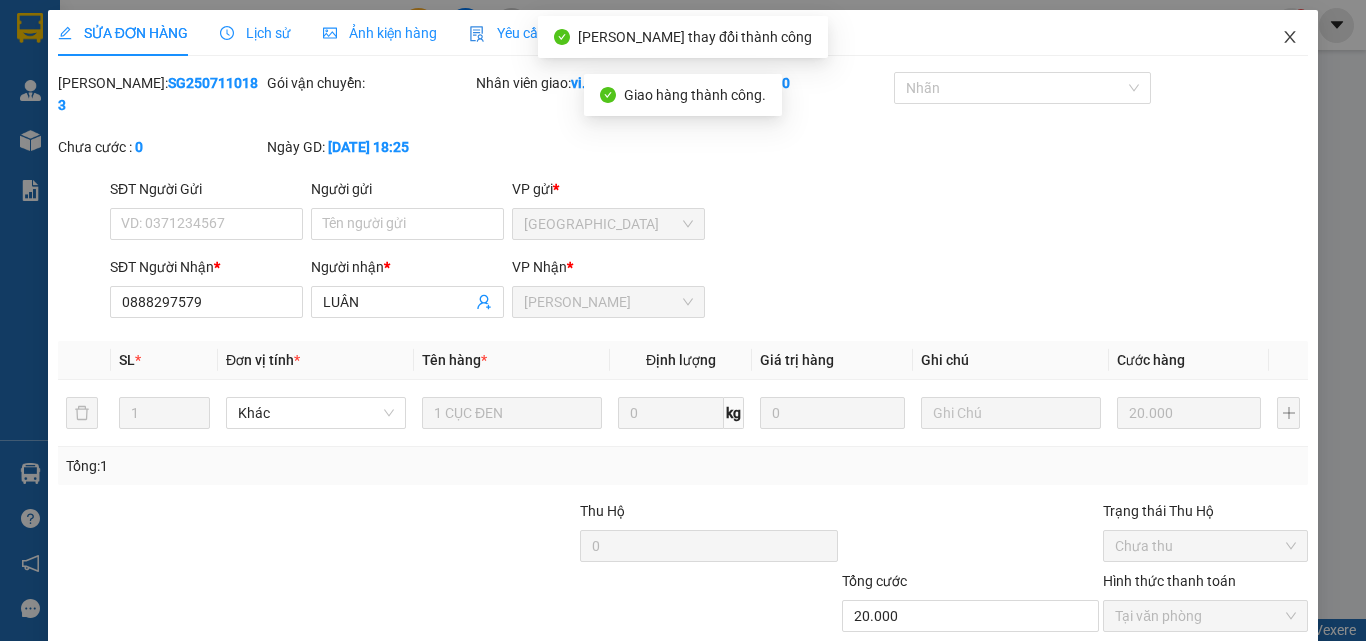 click 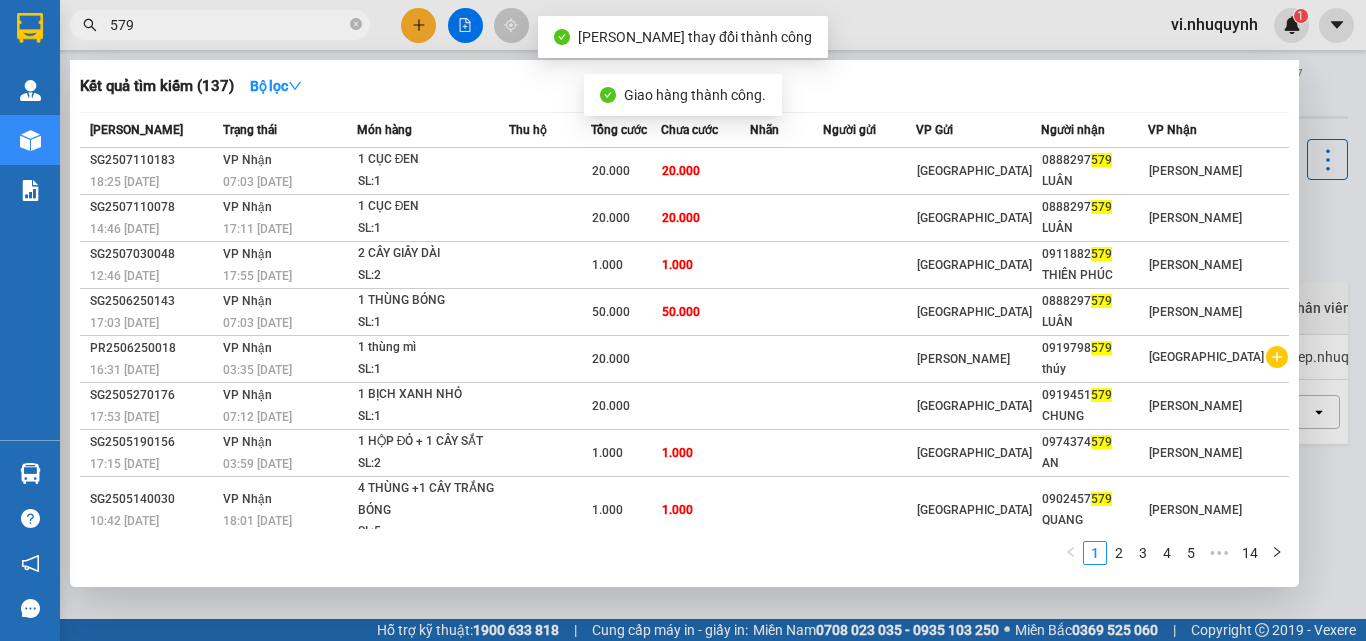 click on "579" at bounding box center (228, 25) 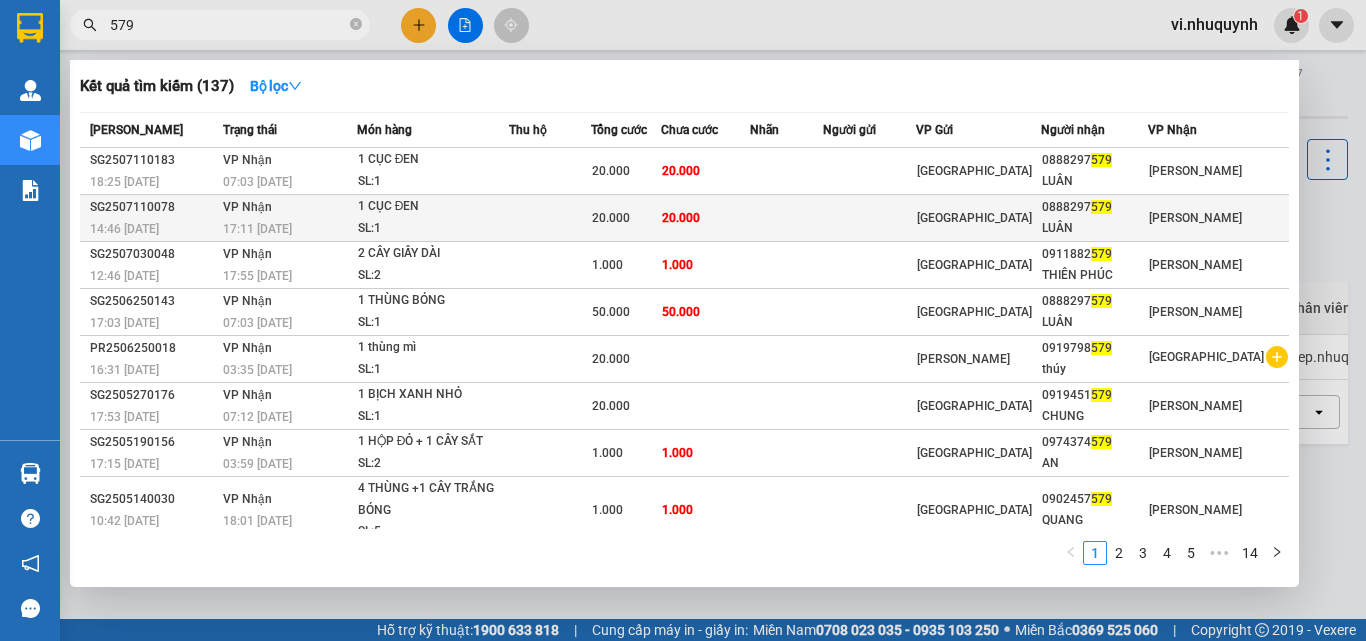 click on "0888297 579" at bounding box center (1095, 207) 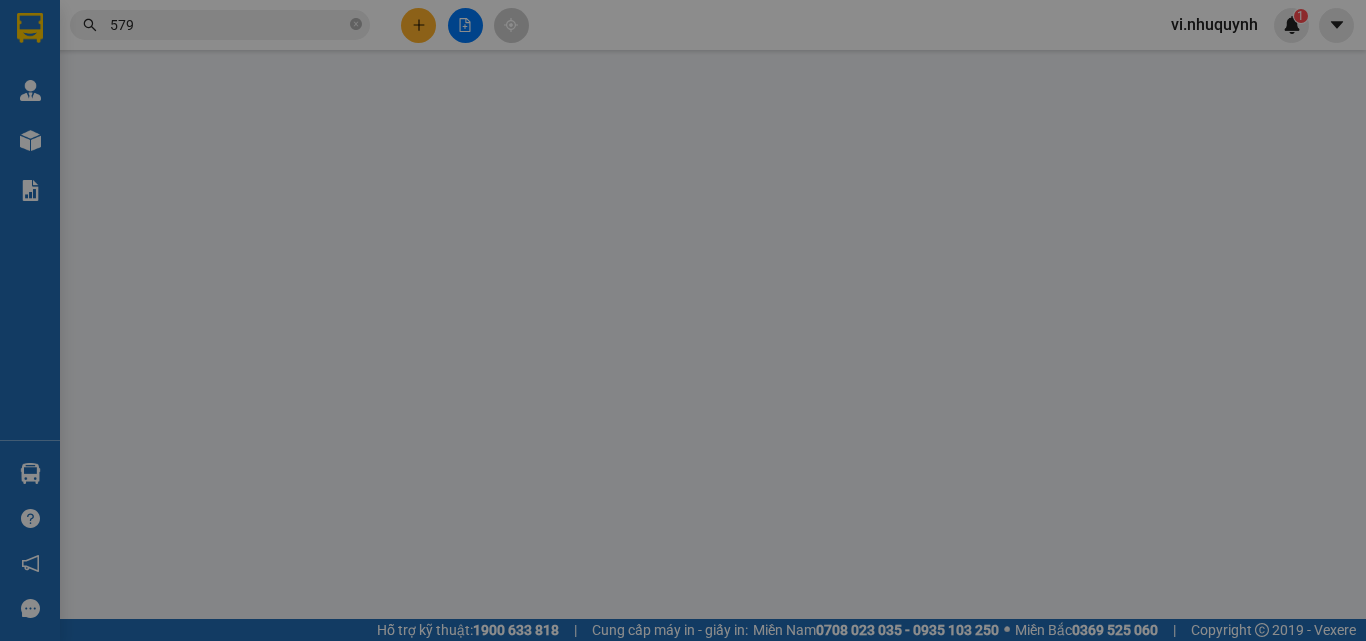 type on "0888297579" 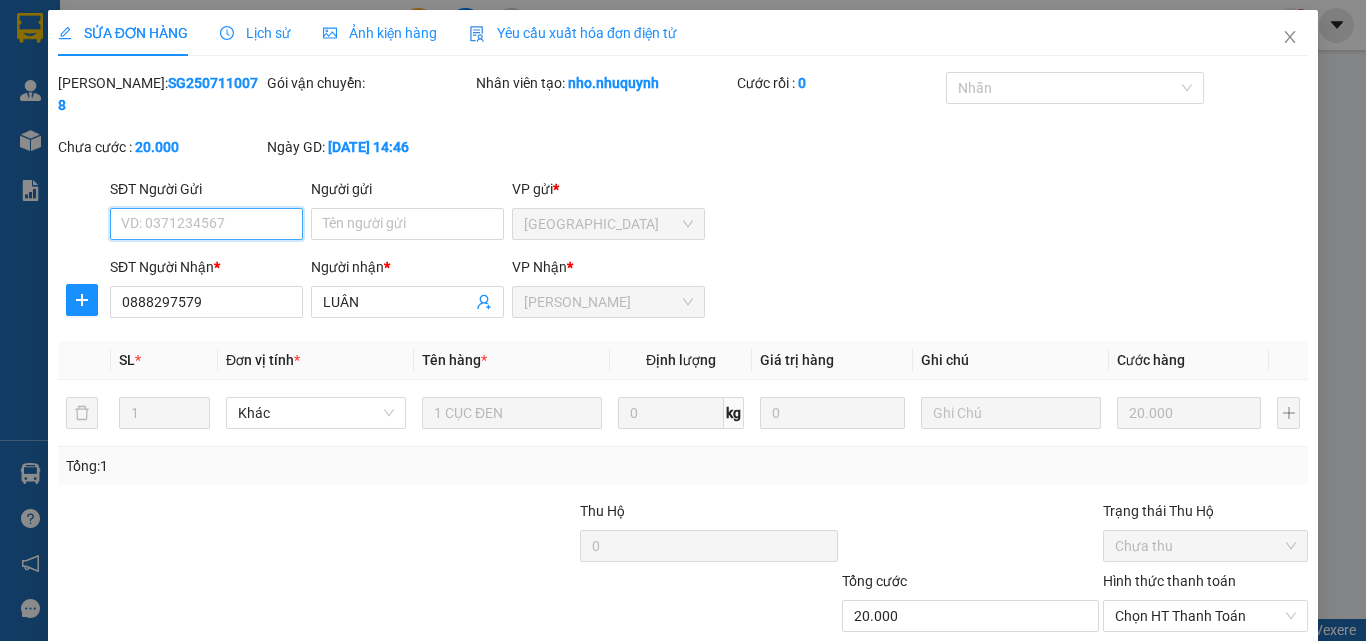 scroll, scrollTop: 103, scrollLeft: 0, axis: vertical 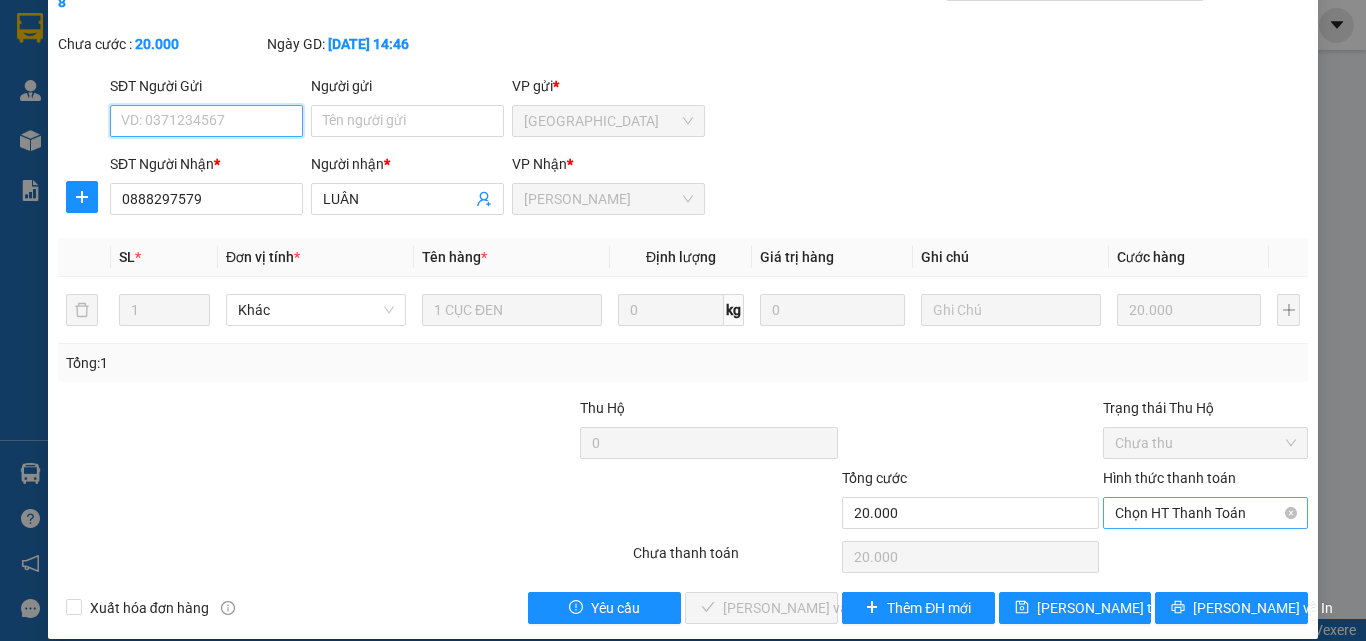 click on "Chọn HT Thanh Toán" at bounding box center [1205, 513] 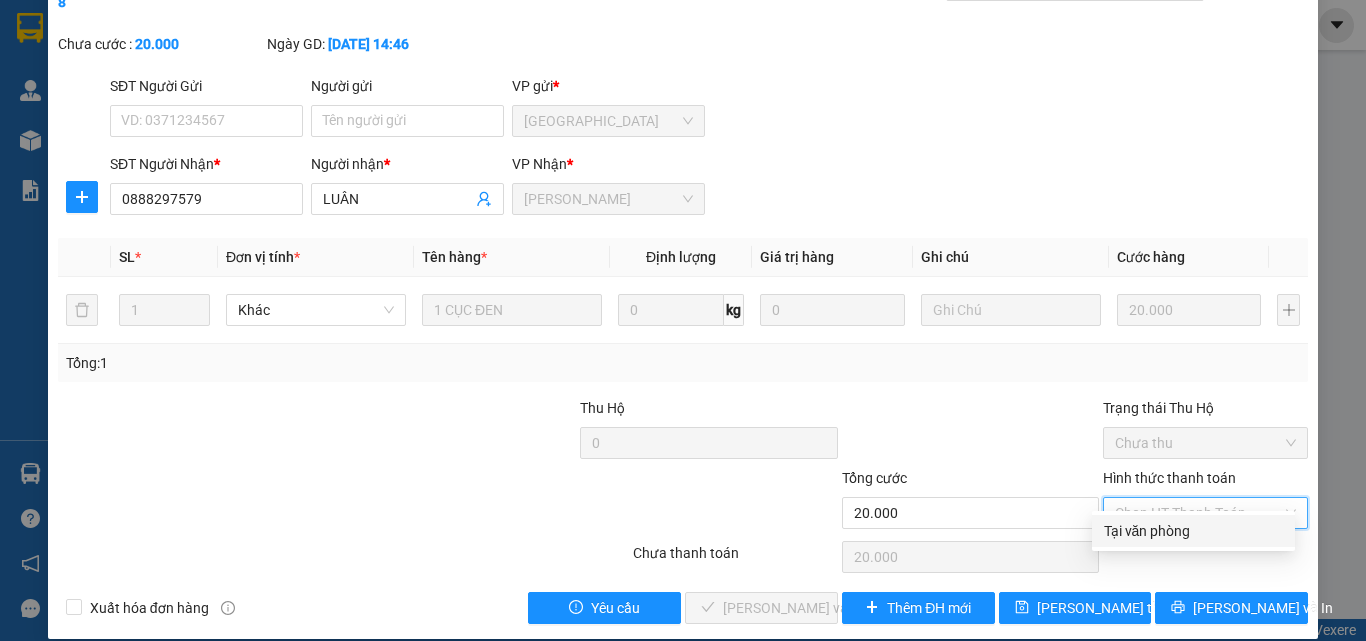 click on "Tại văn phòng" at bounding box center (1193, 531) 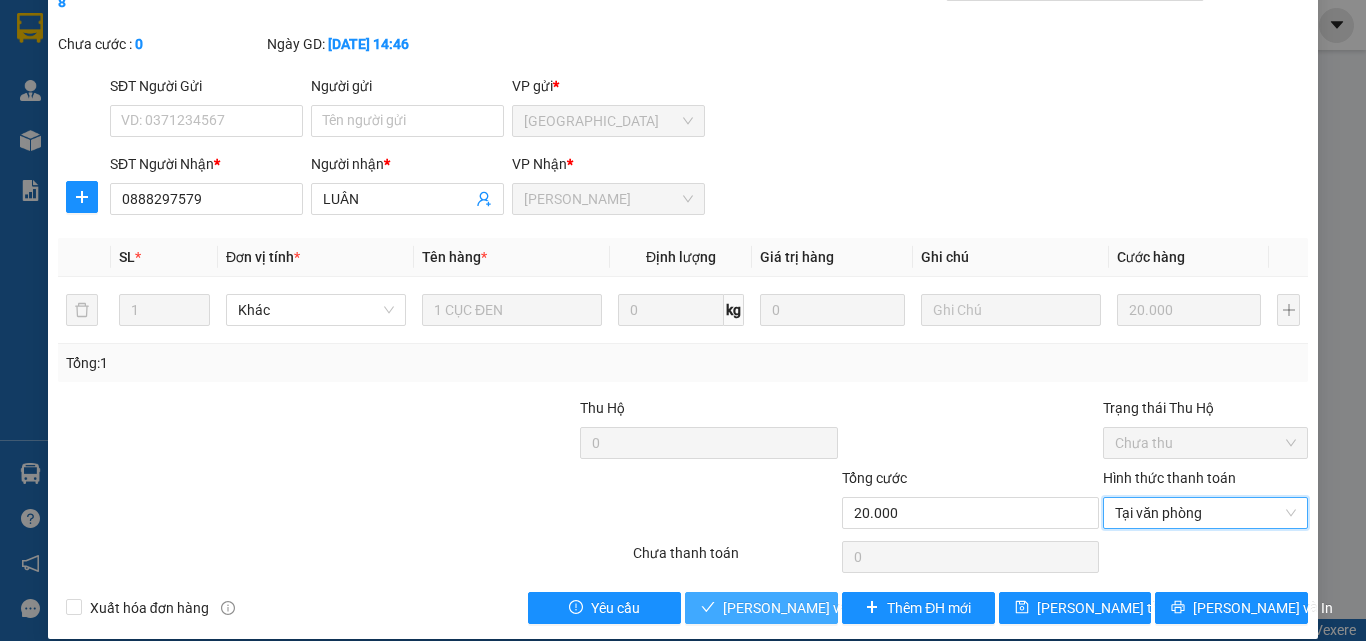 click on "[PERSON_NAME] và Giao hàng" at bounding box center [819, 608] 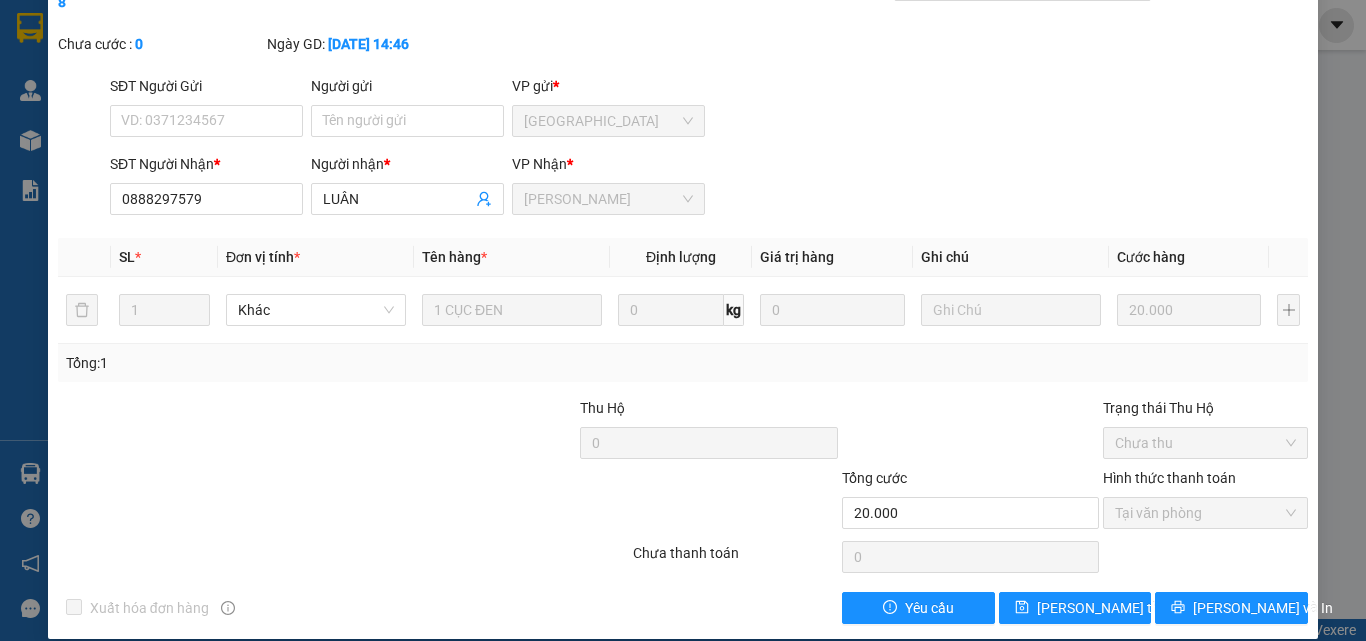 scroll, scrollTop: 0, scrollLeft: 0, axis: both 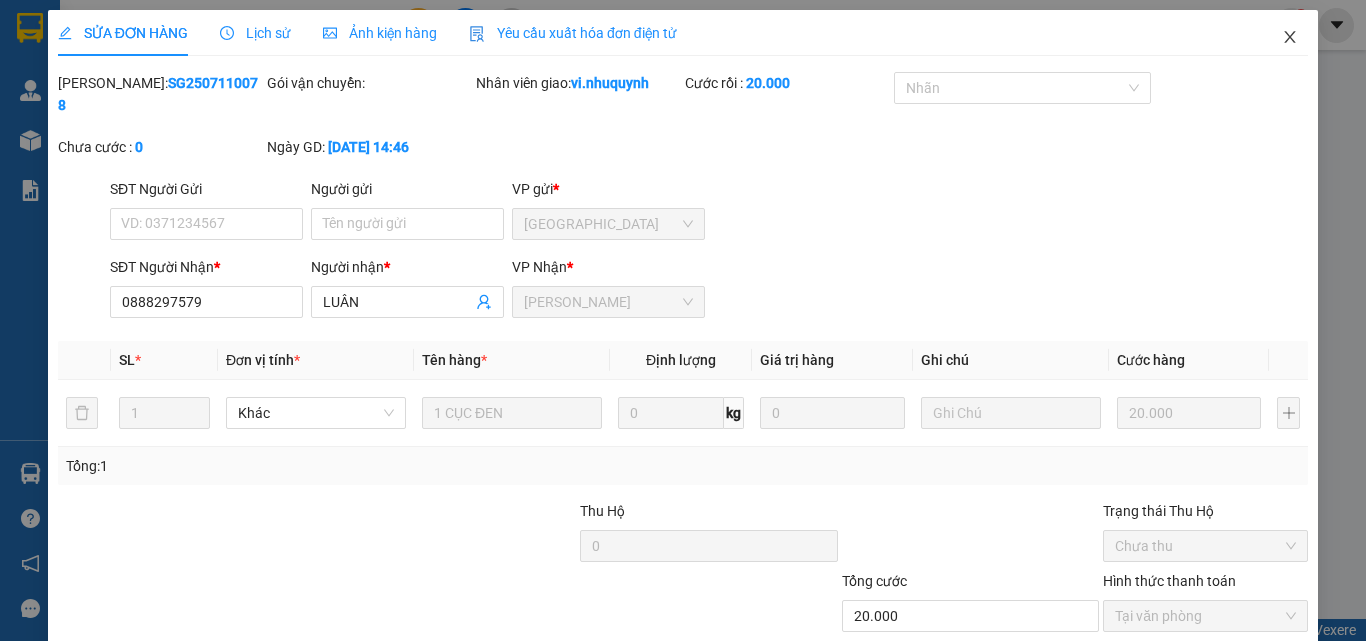 click 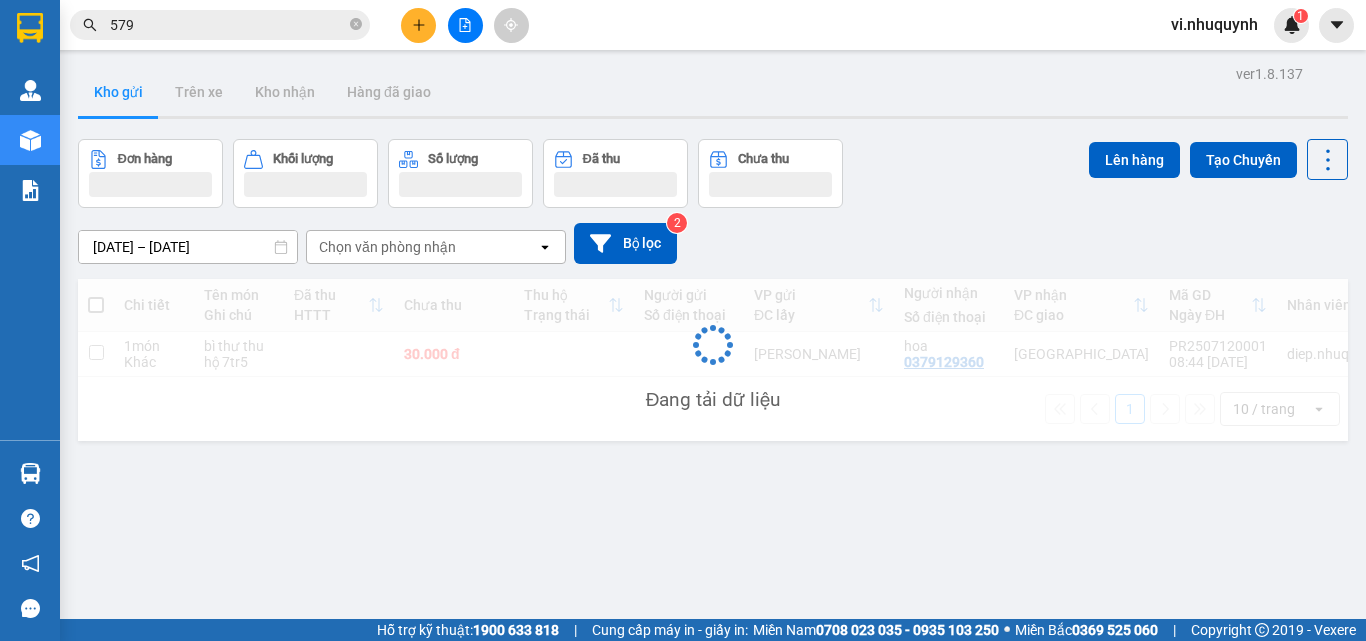 click on "579" at bounding box center (228, 25) 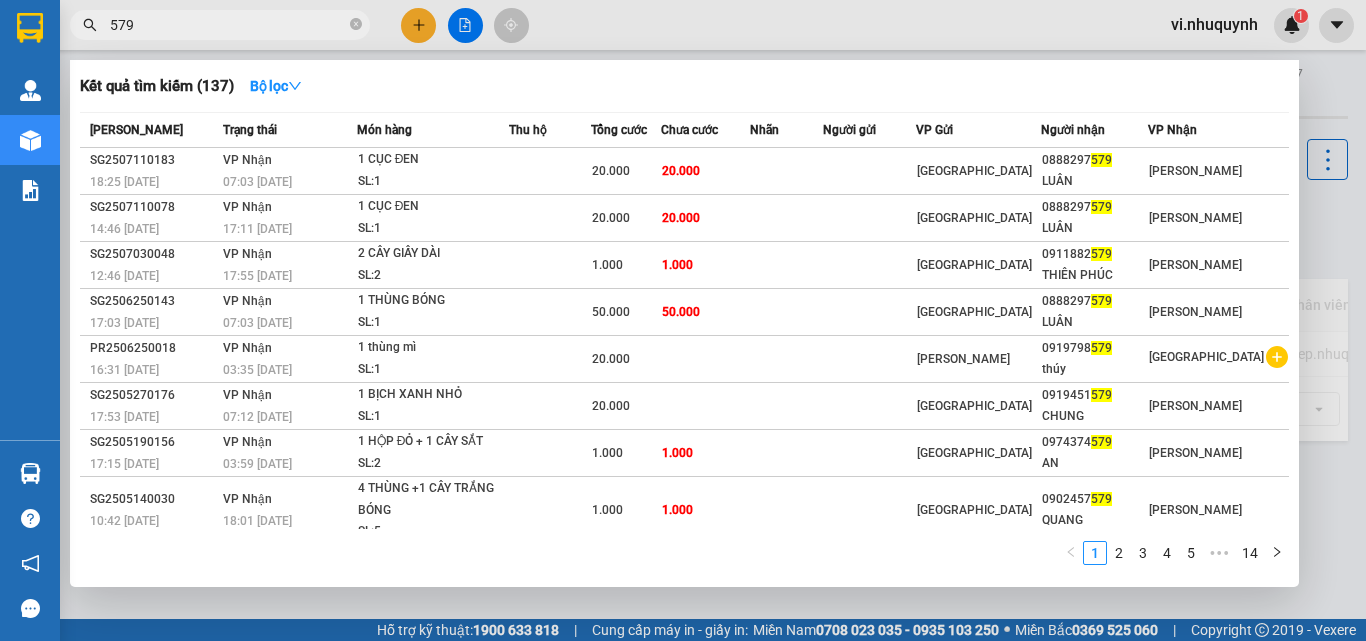click on "579" at bounding box center [228, 25] 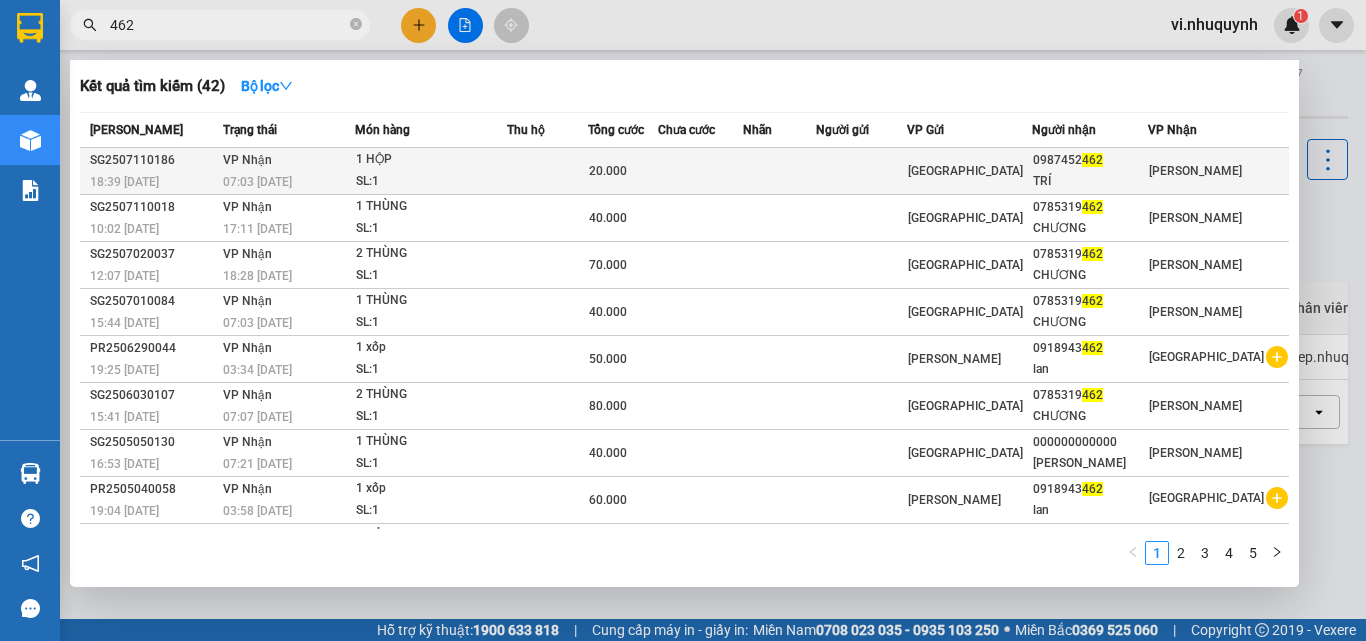 type on "462" 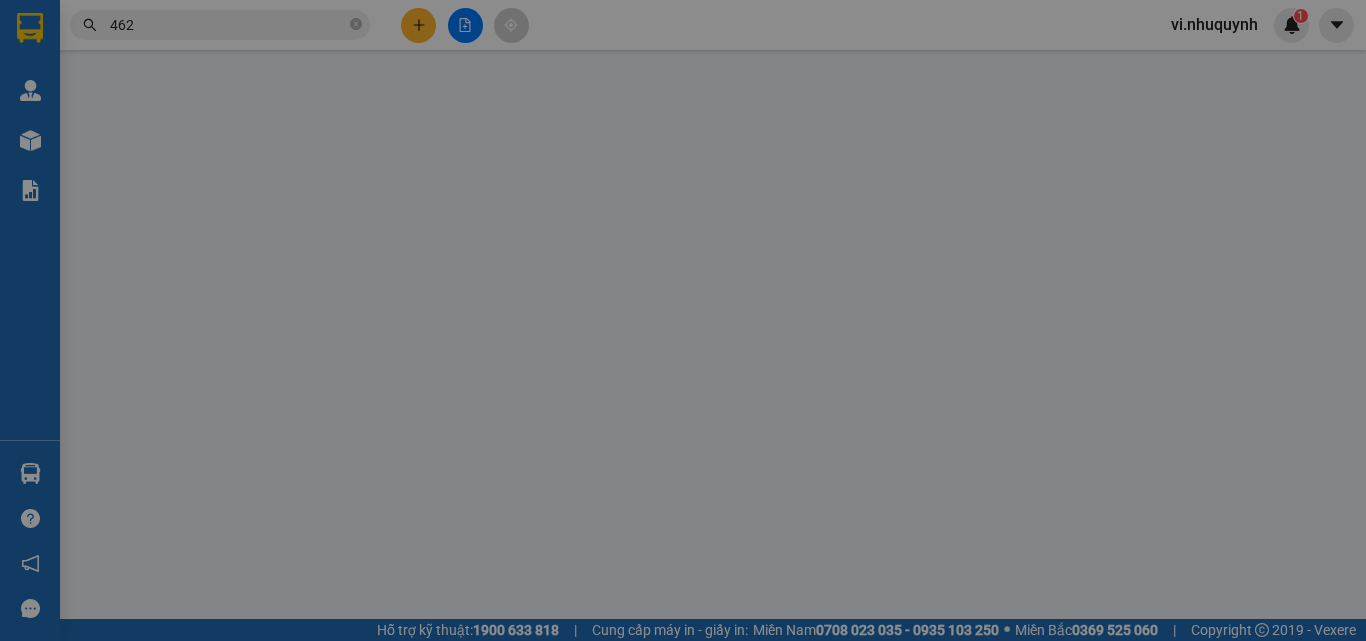 type on "0987452462" 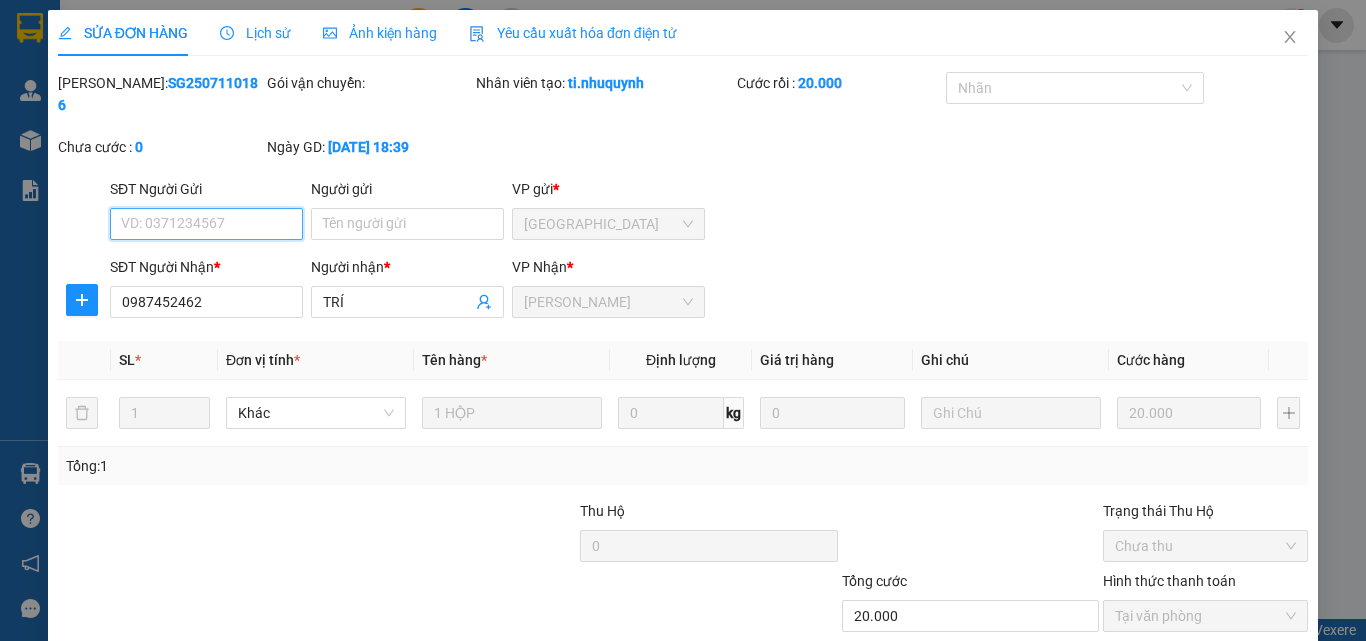 scroll, scrollTop: 103, scrollLeft: 0, axis: vertical 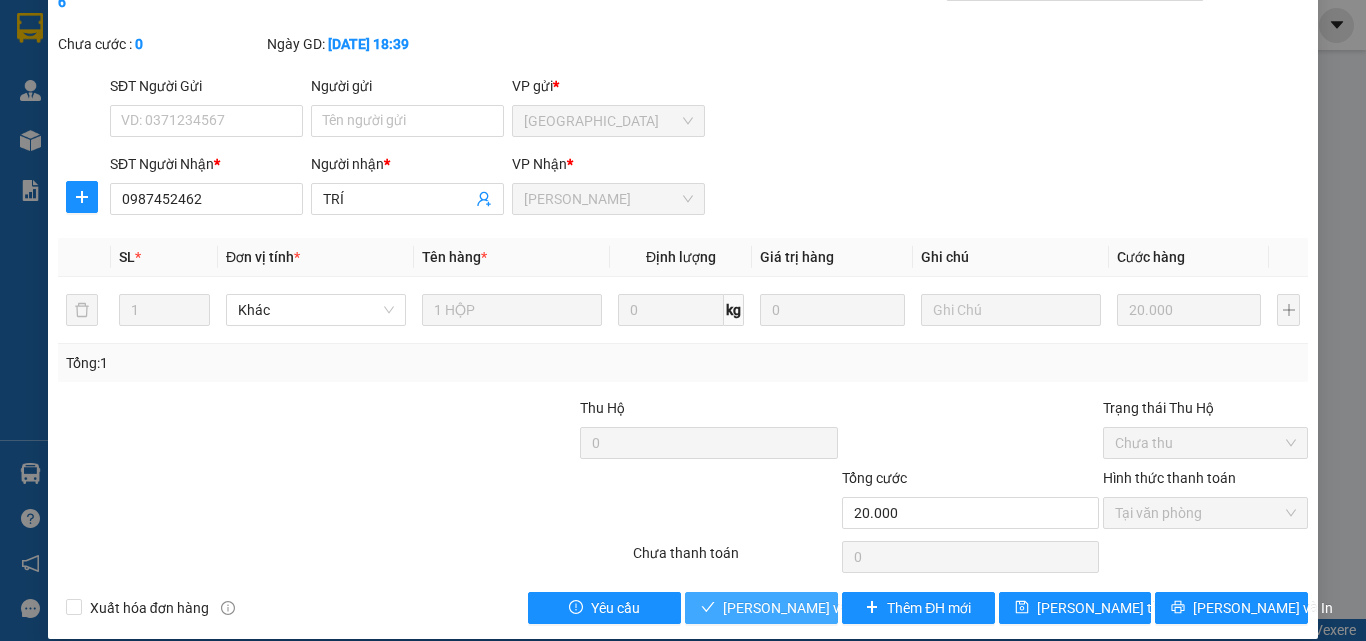 click on "[PERSON_NAME] và Giao hàng" at bounding box center [819, 608] 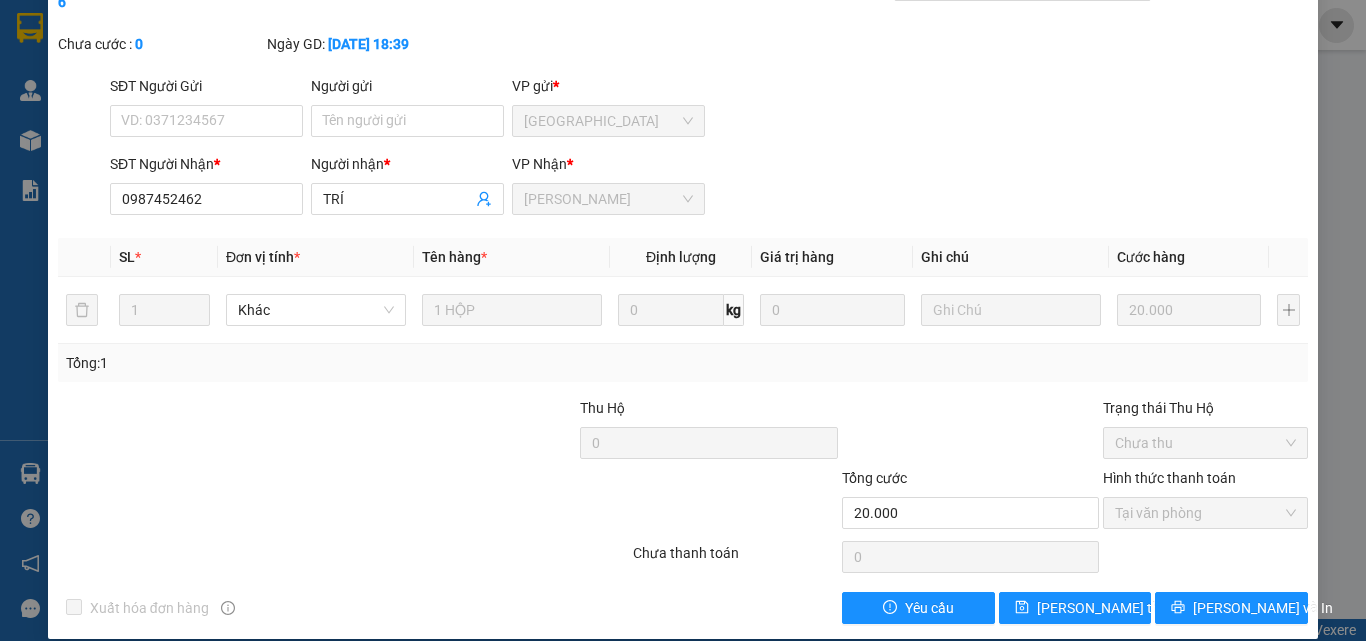 scroll, scrollTop: 0, scrollLeft: 0, axis: both 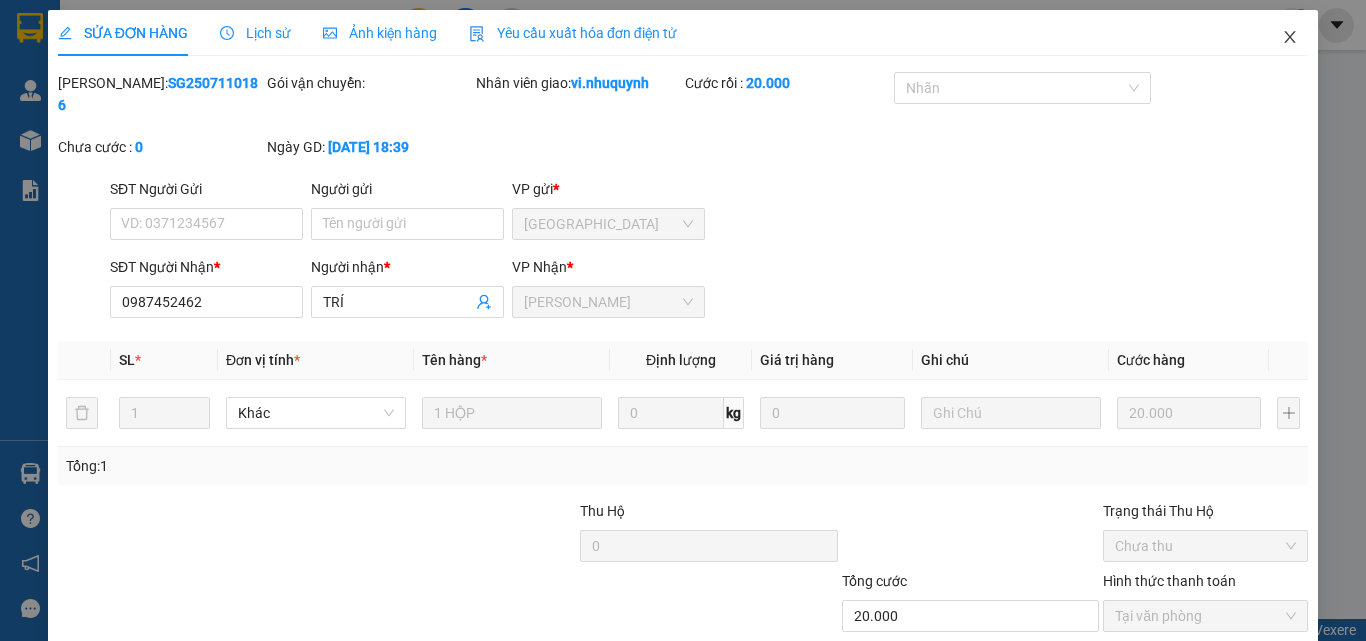 click 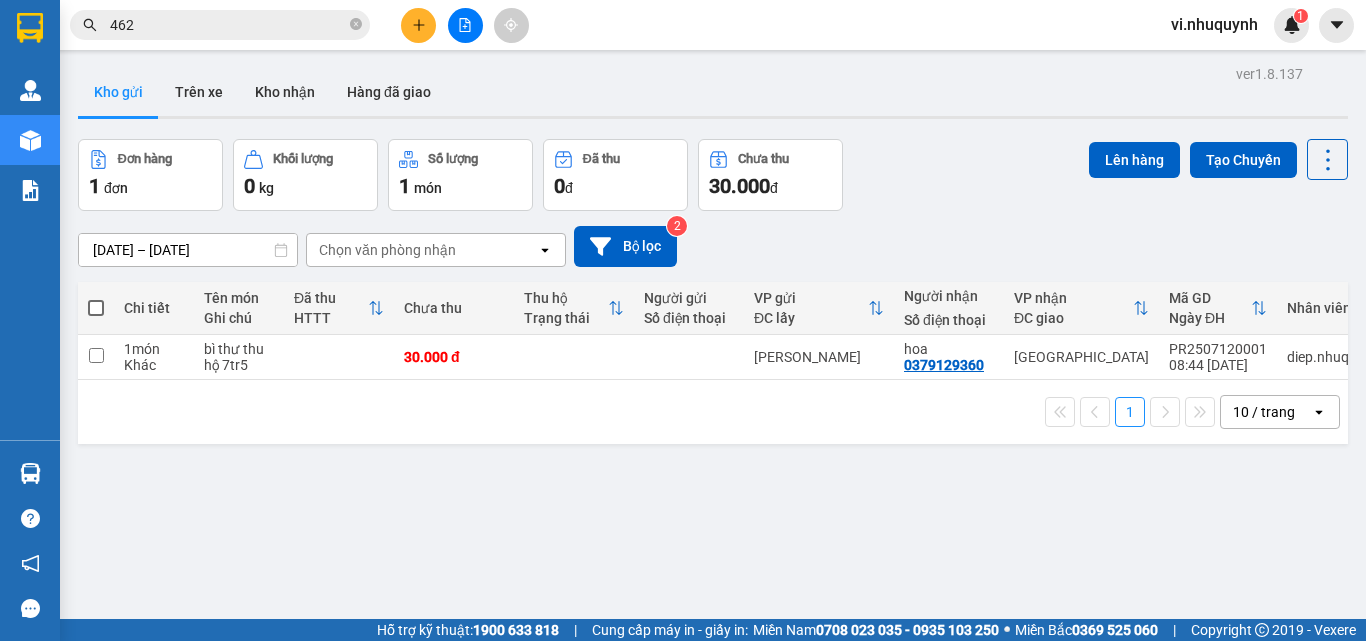 click on "462" at bounding box center (228, 25) 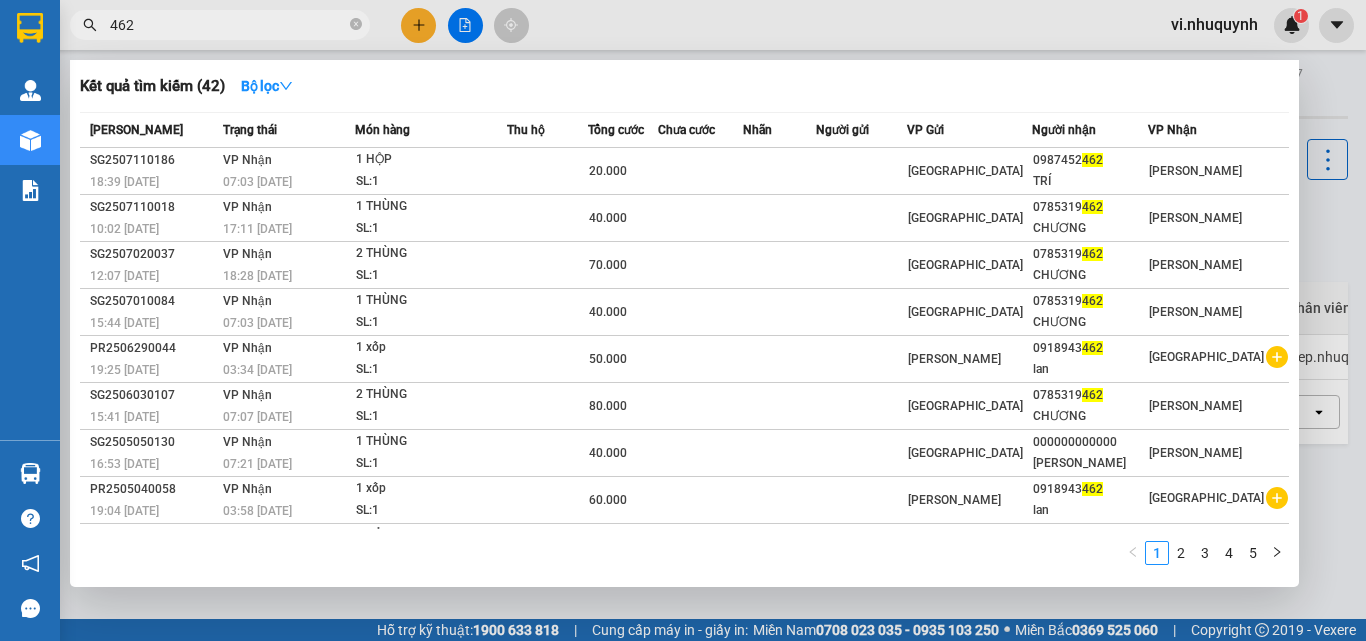 click on "462" at bounding box center [228, 25] 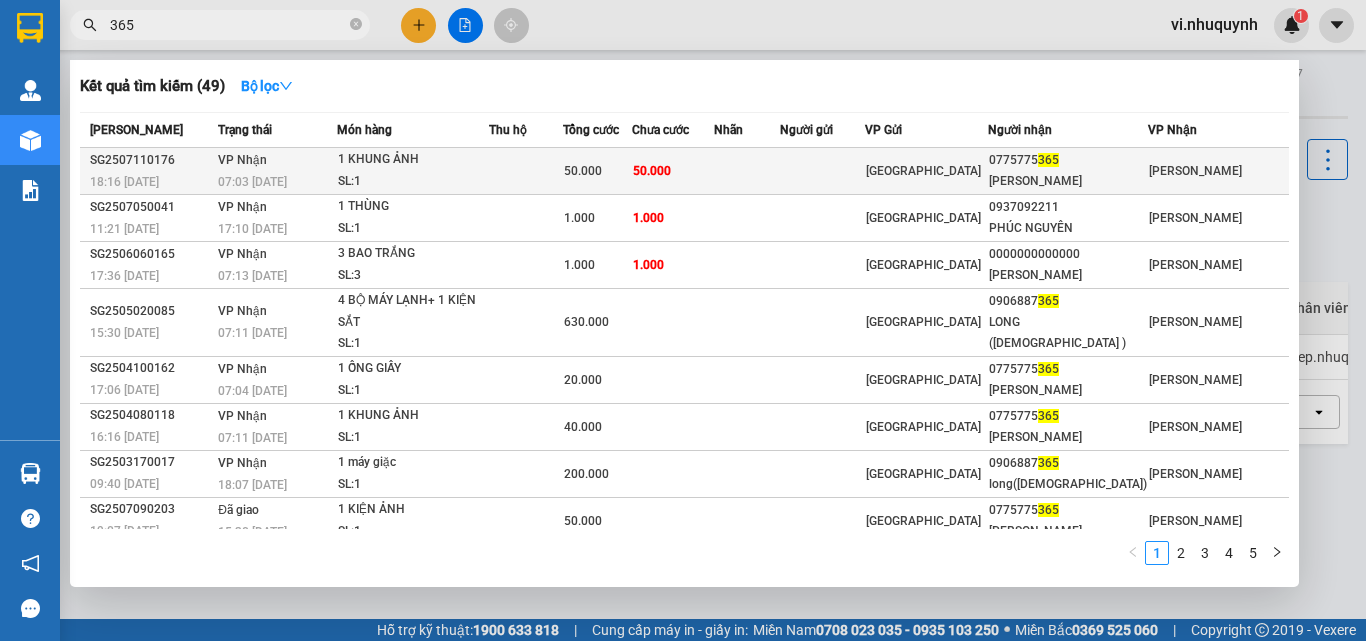 type on "365" 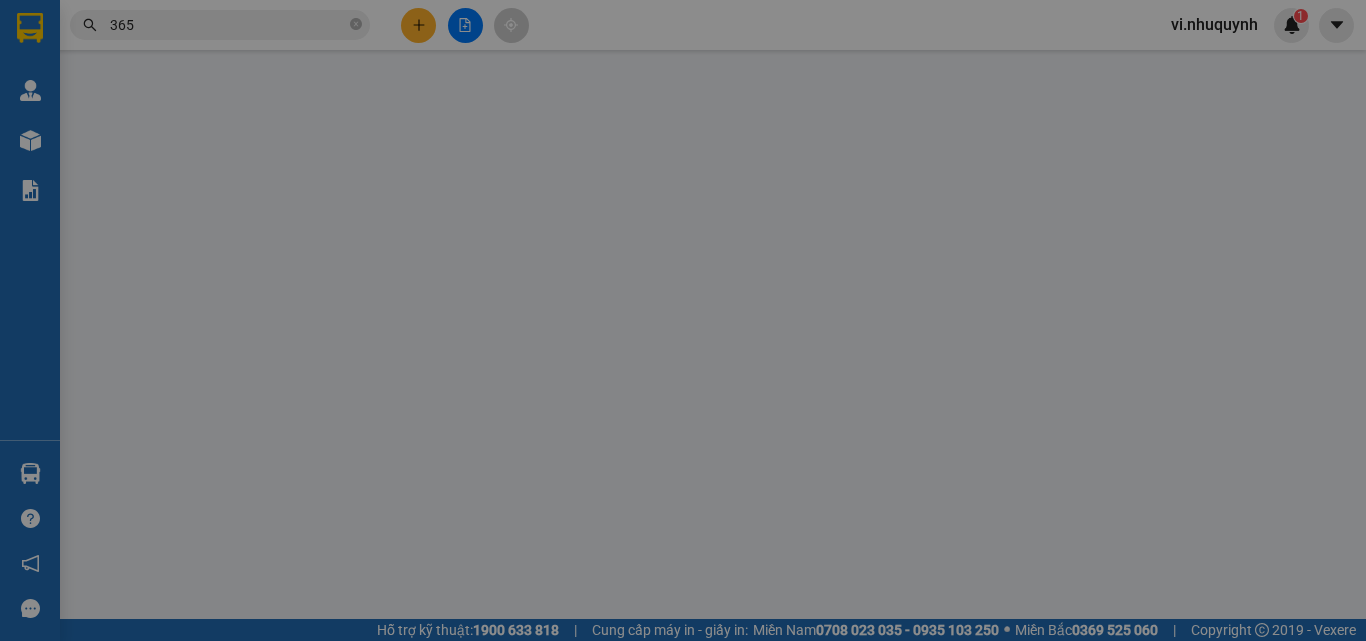 type on "0775775365" 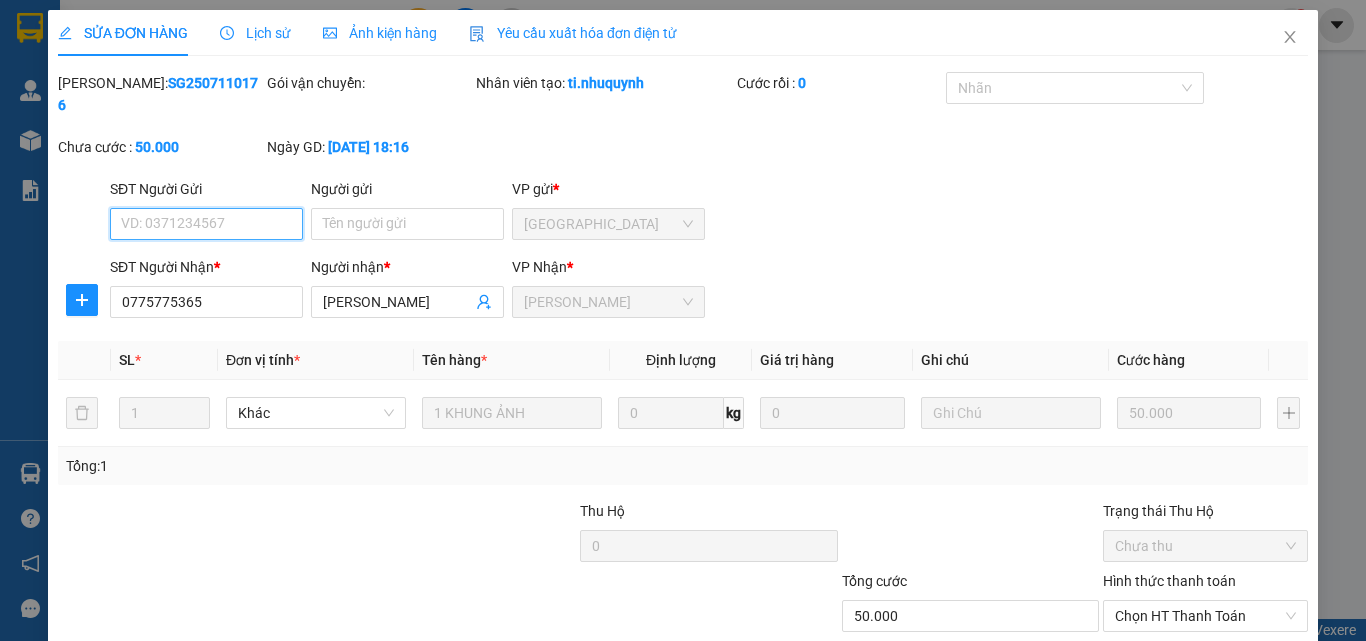 scroll, scrollTop: 103, scrollLeft: 0, axis: vertical 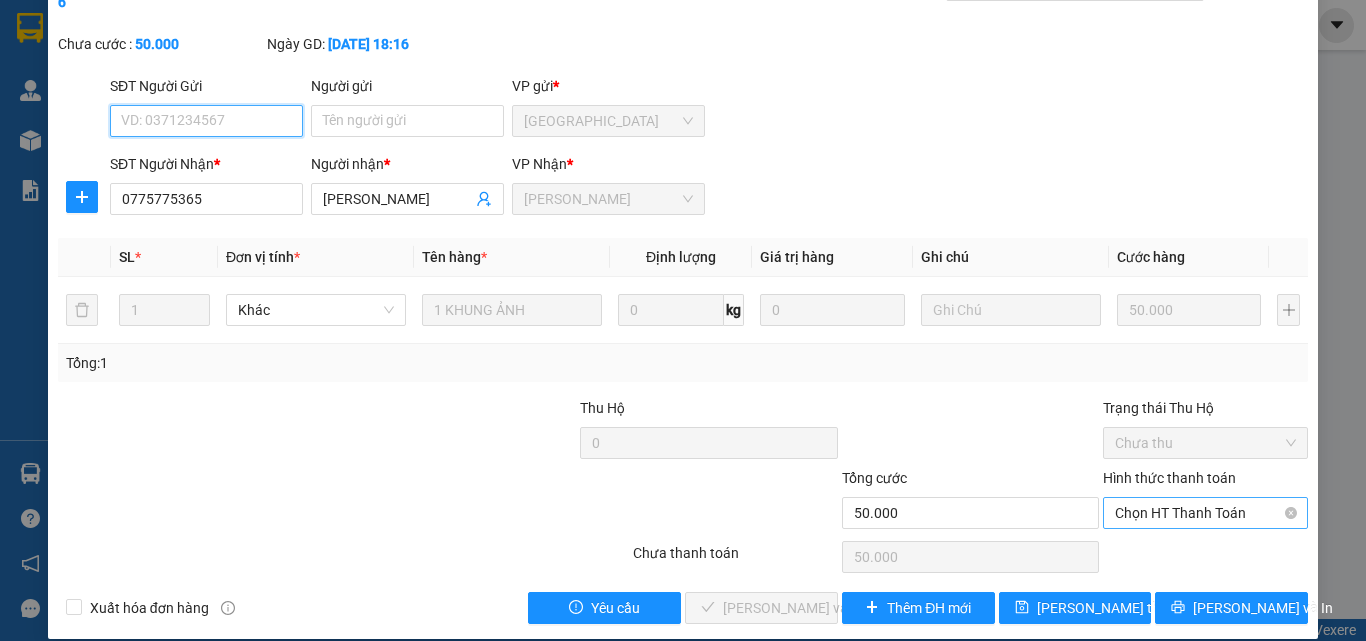 click on "Chọn HT Thanh Toán" at bounding box center [1205, 513] 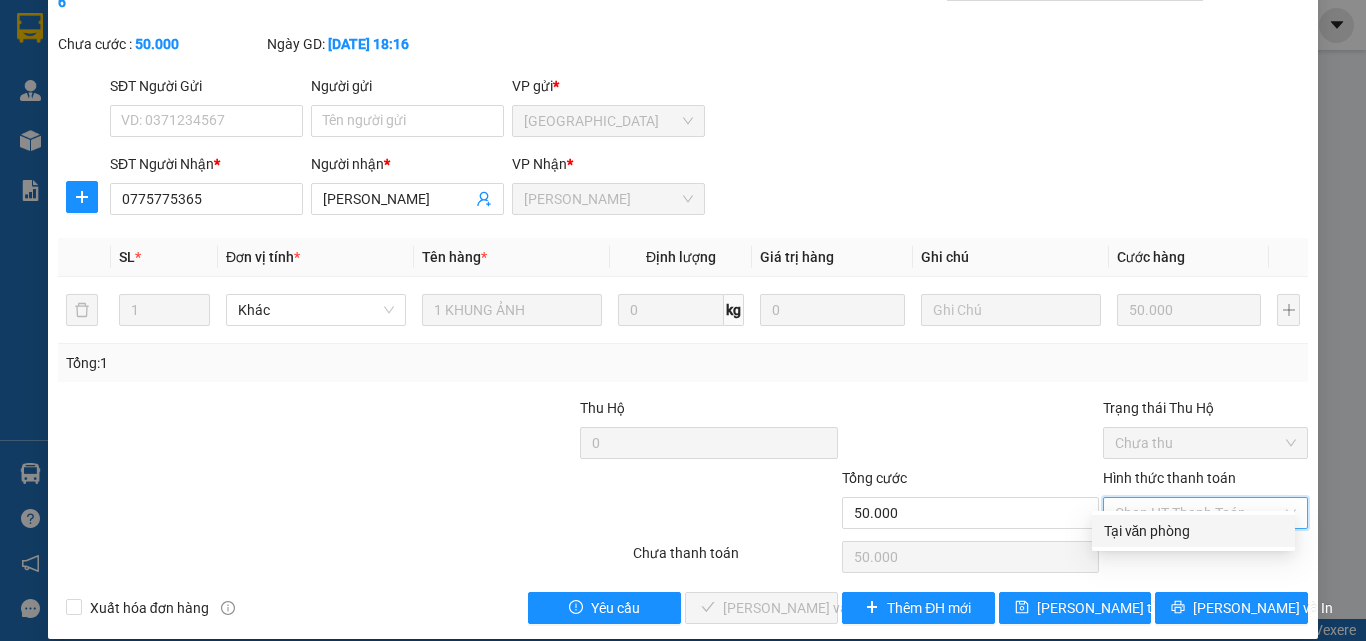 click on "Tại văn phòng" at bounding box center [1193, 531] 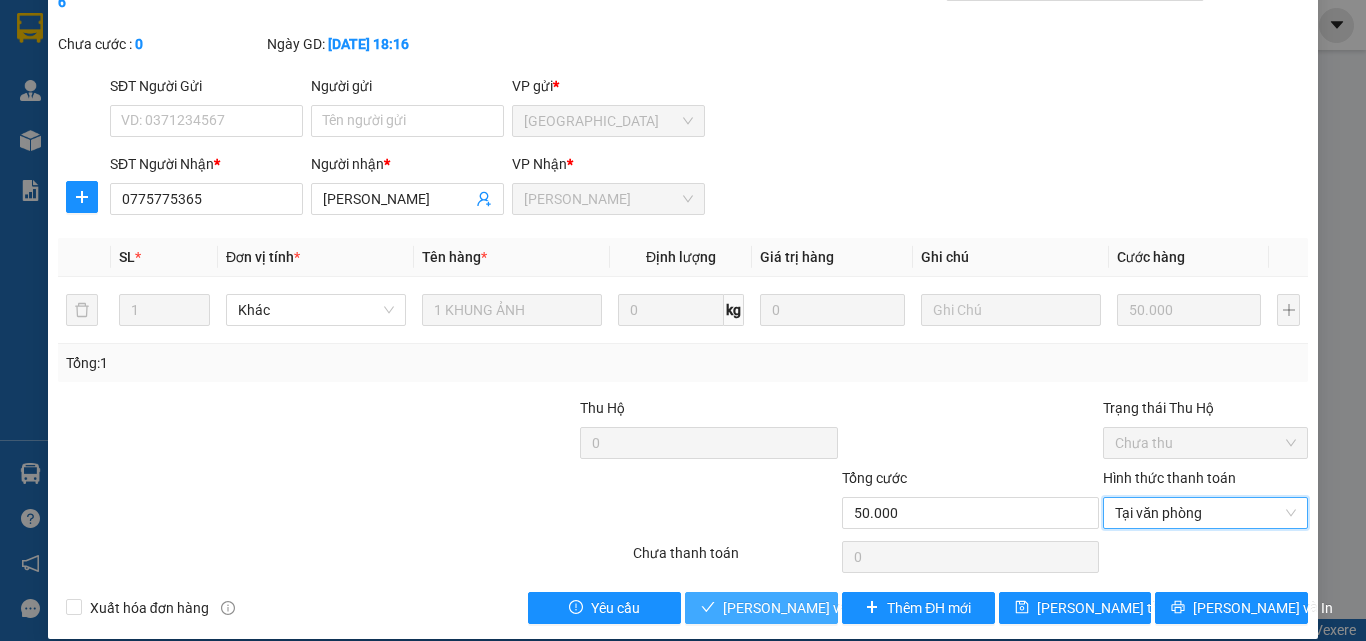 click on "[PERSON_NAME] và Giao hàng" at bounding box center (819, 608) 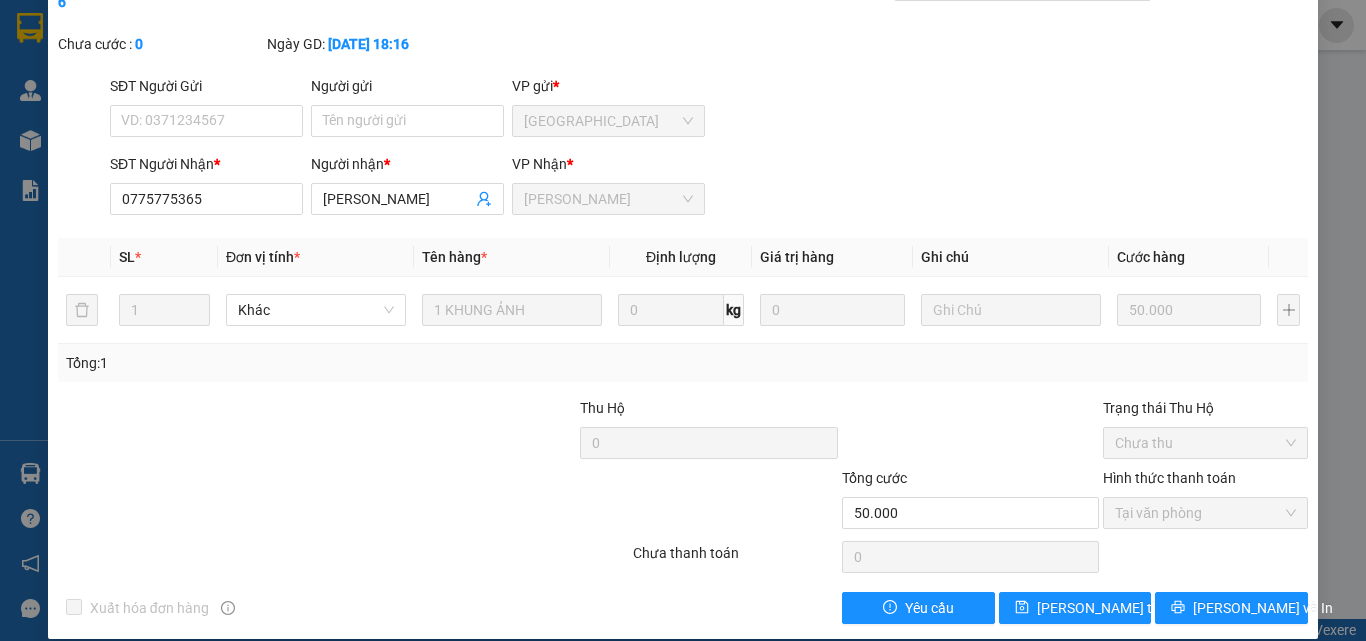 scroll, scrollTop: 0, scrollLeft: 0, axis: both 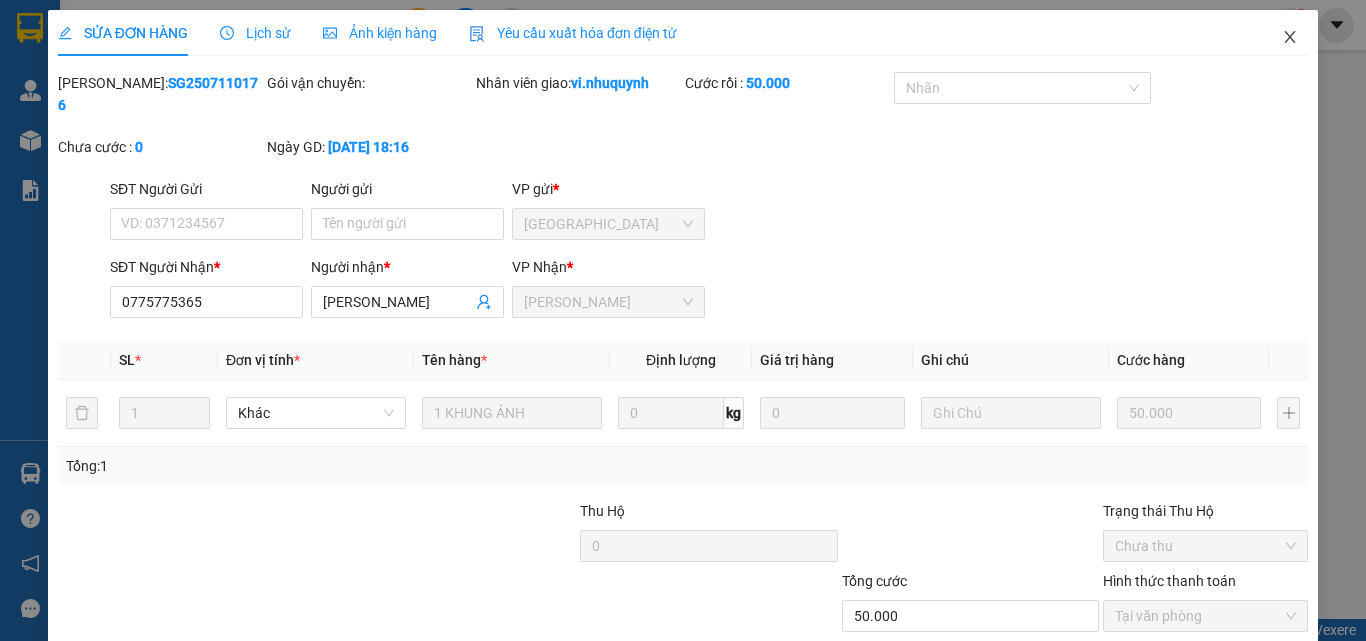click 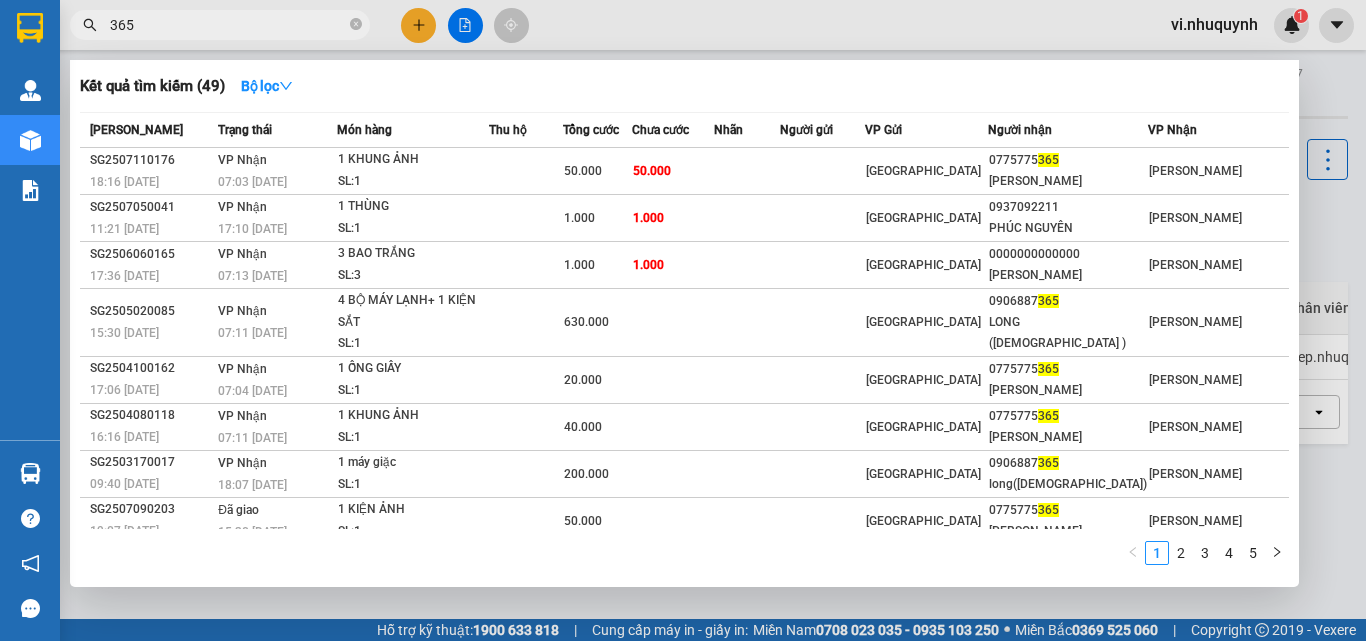 click on "365" at bounding box center (228, 25) 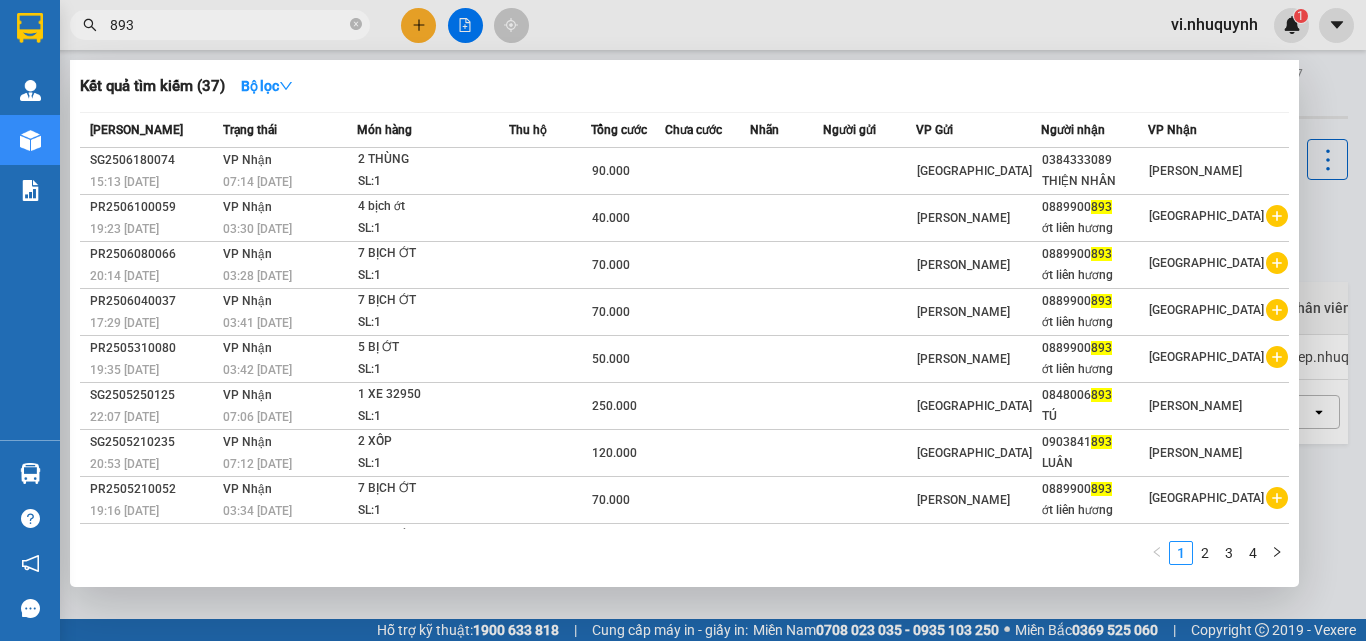 click on "893" at bounding box center (228, 25) 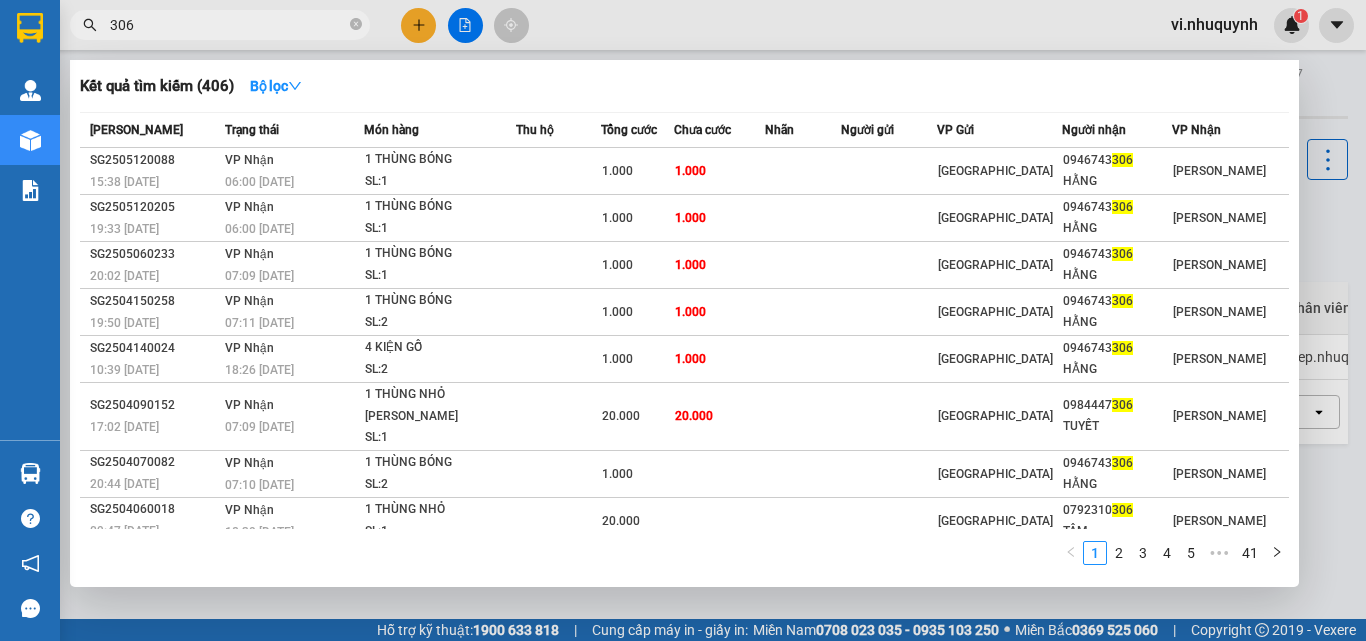 click on "306" at bounding box center (228, 25) 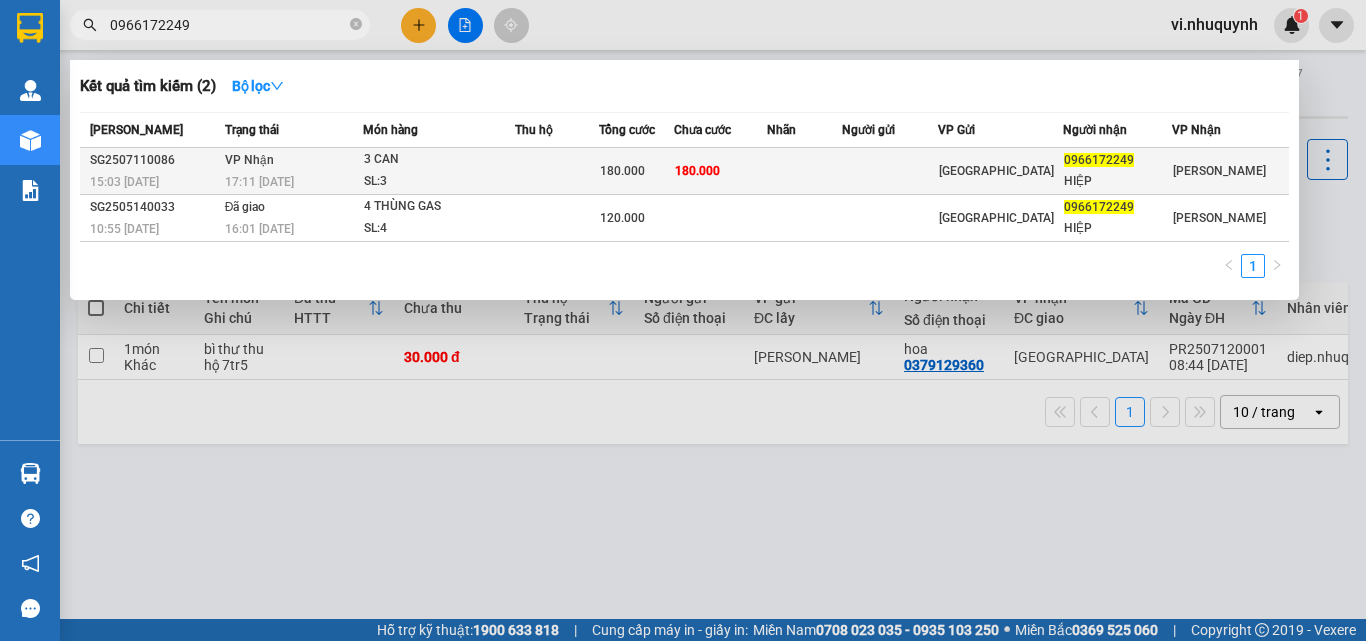 type on "0966172249" 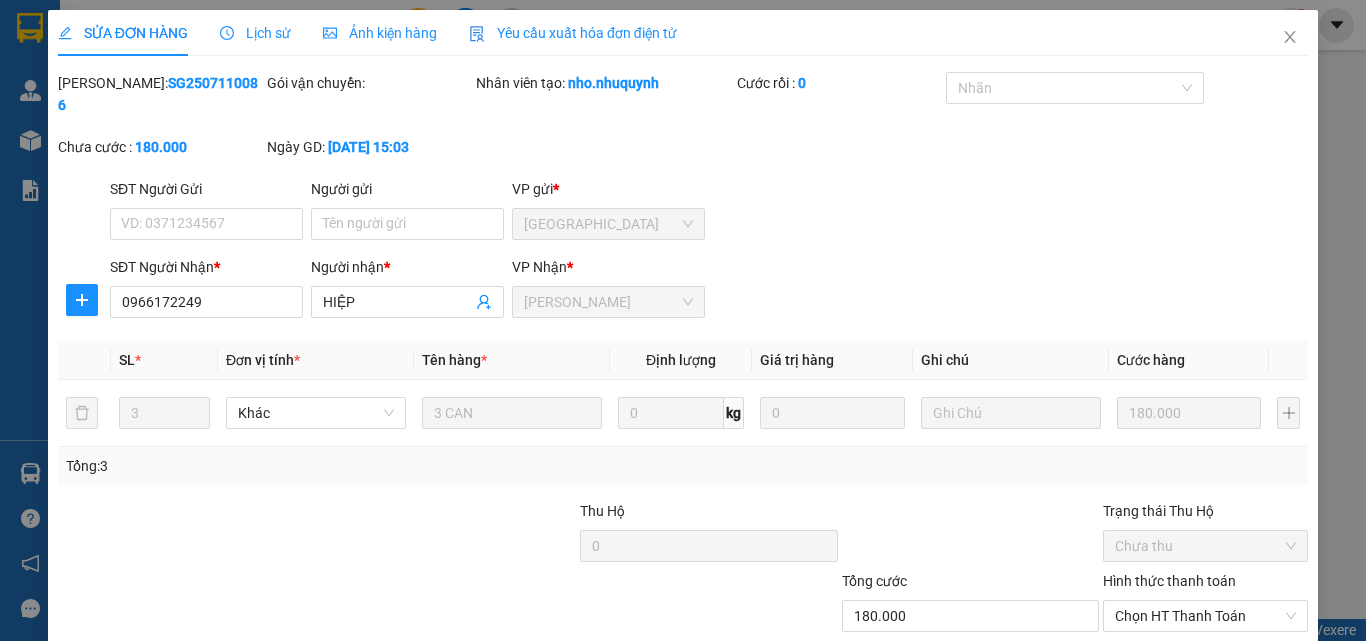 type on "0966172249" 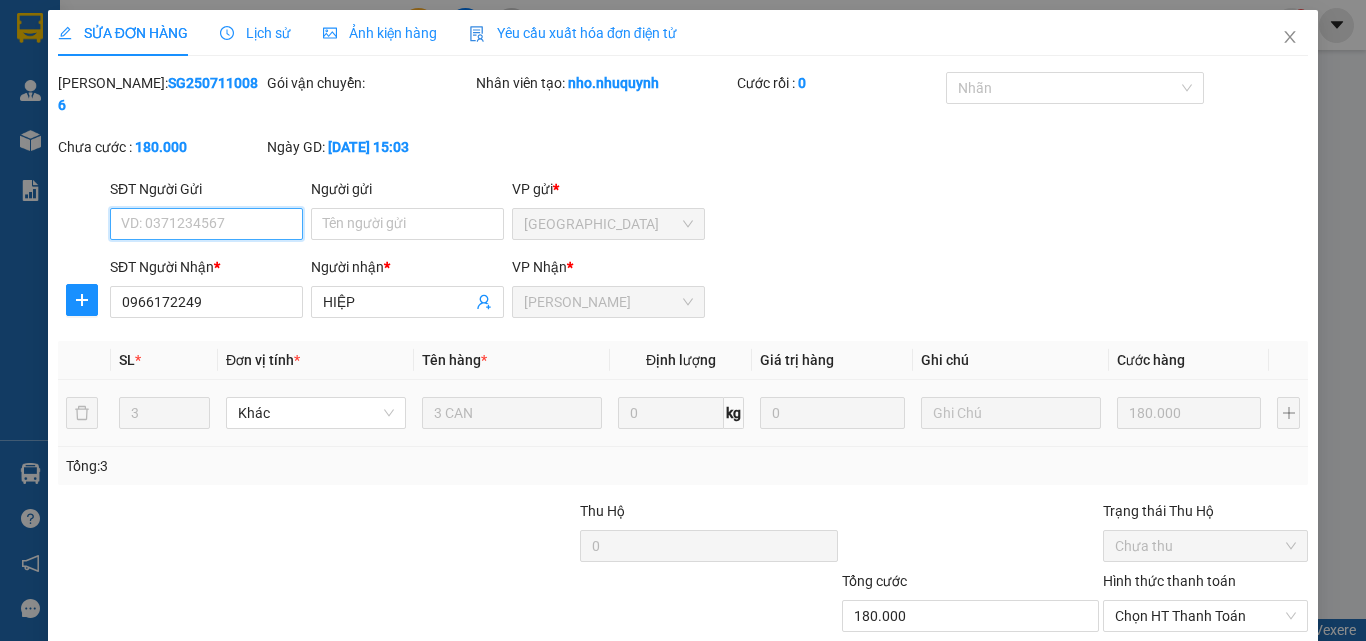 scroll, scrollTop: 103, scrollLeft: 0, axis: vertical 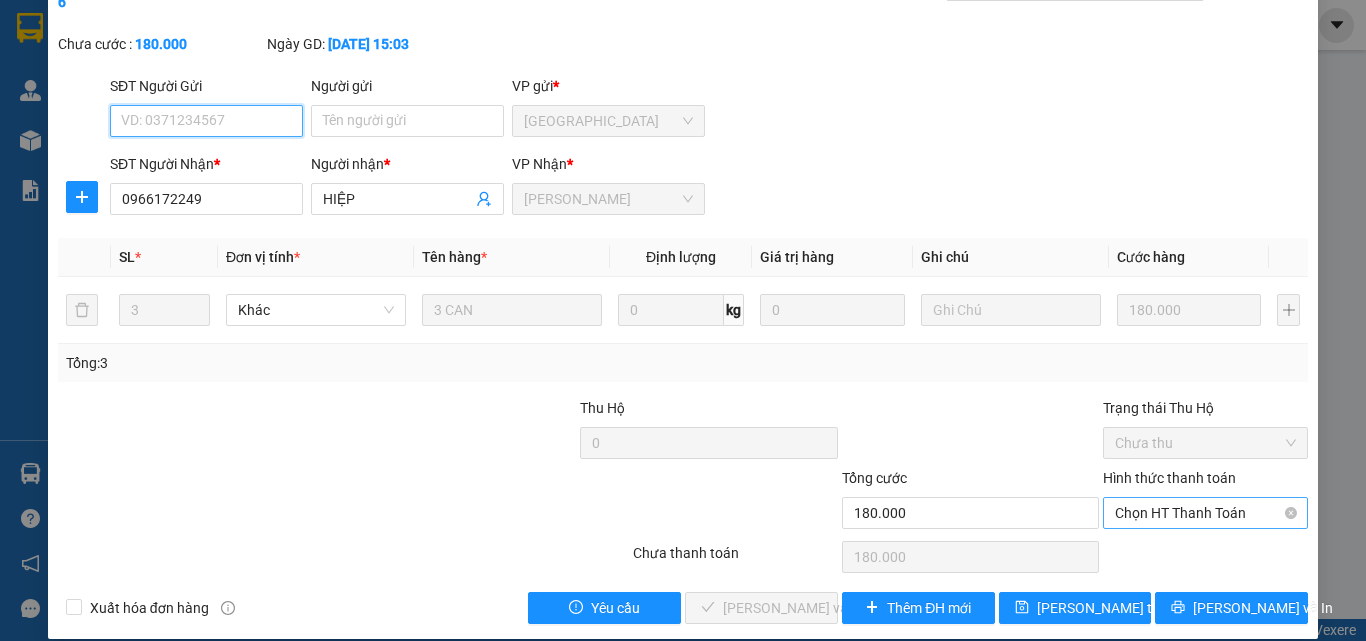 click on "Chọn HT Thanh Toán" at bounding box center [1205, 513] 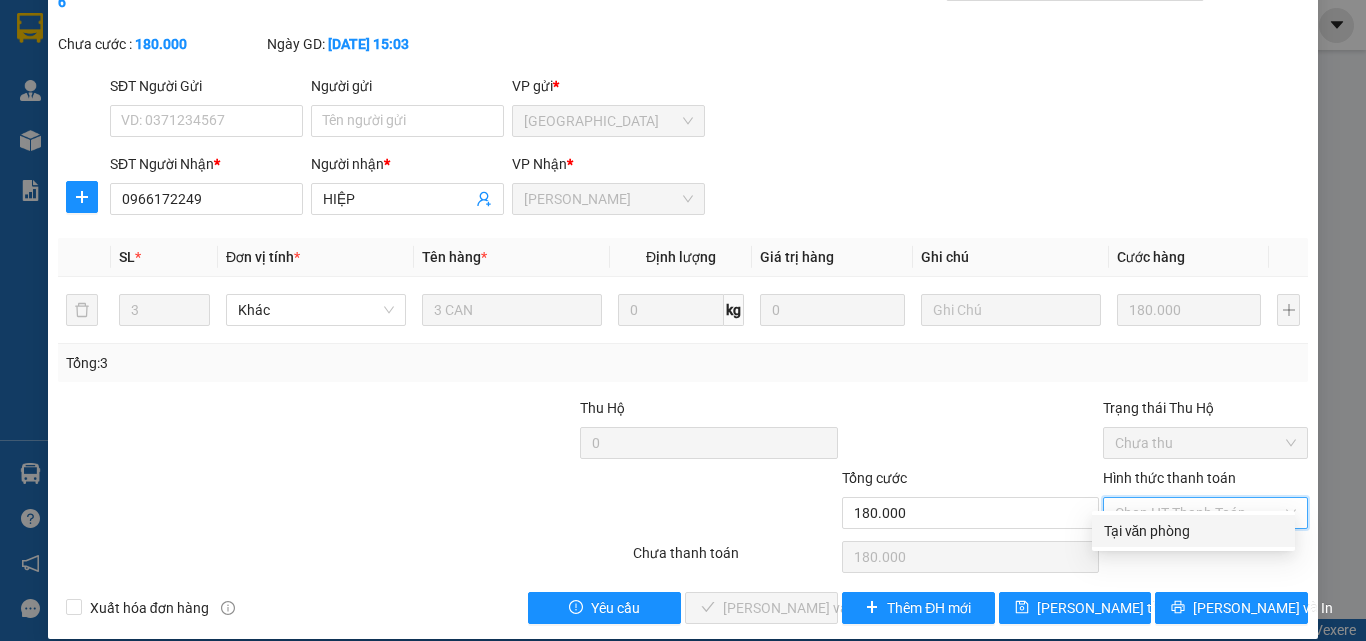 click on "Tại văn phòng" at bounding box center [1193, 531] 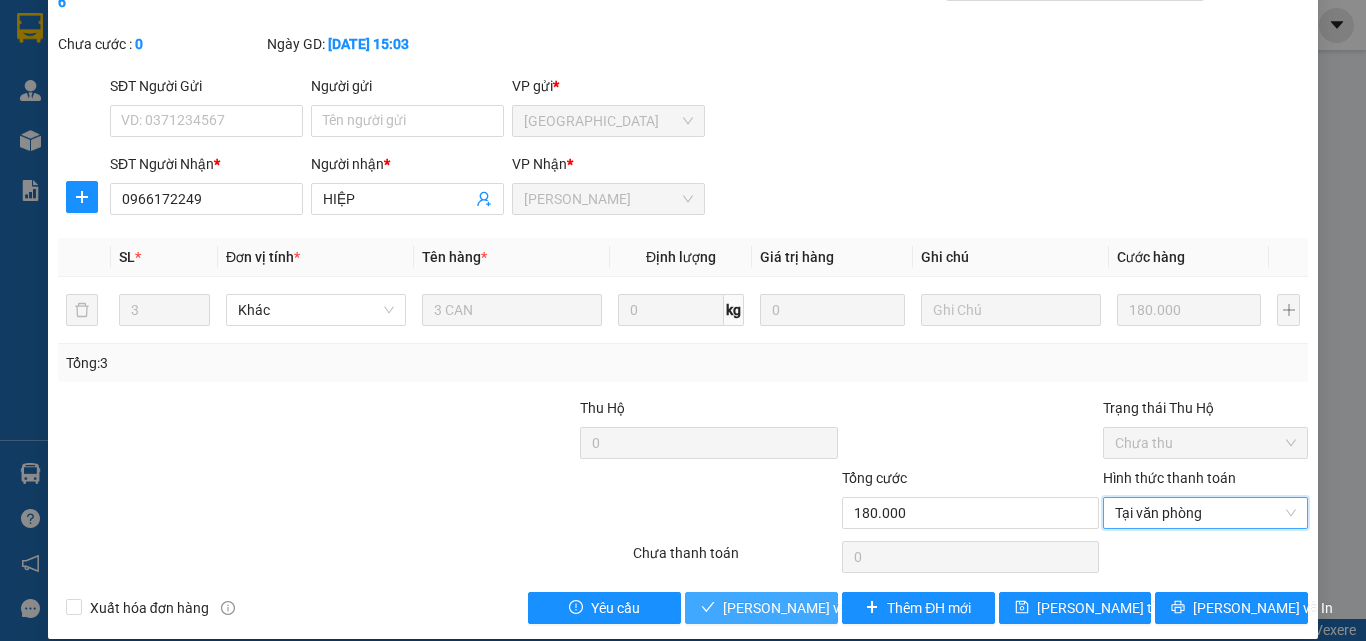 click on "[PERSON_NAME] và Giao hàng" at bounding box center [819, 608] 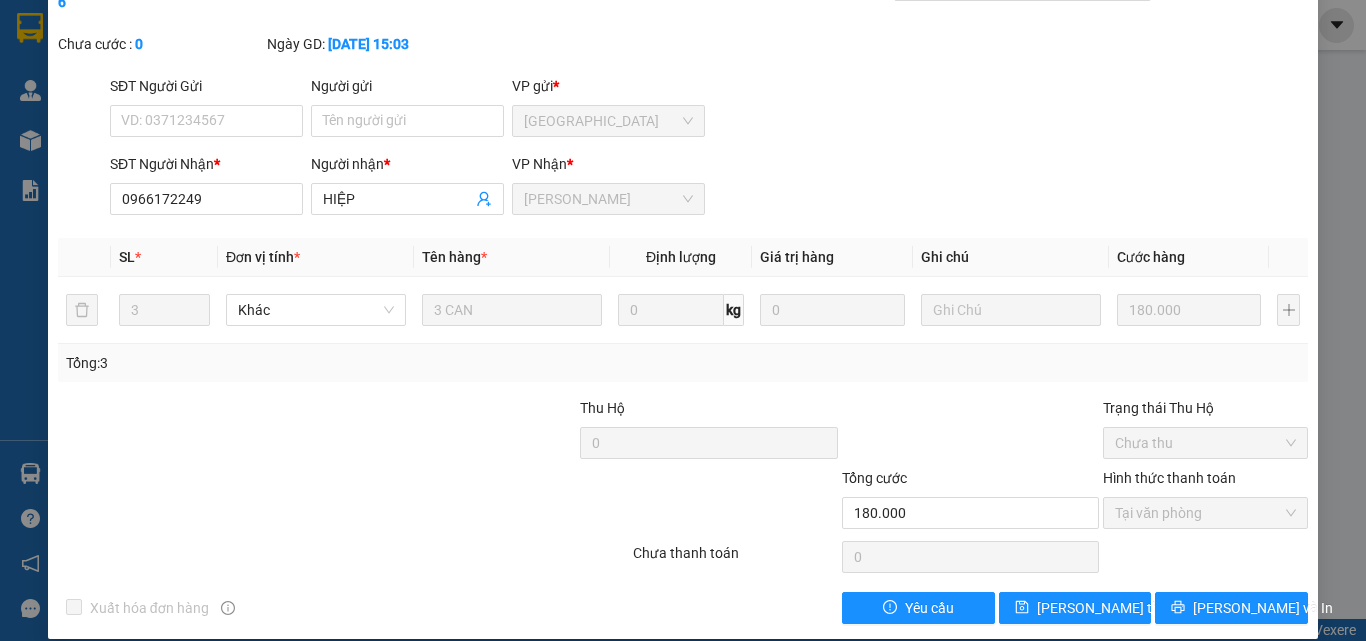 scroll, scrollTop: 0, scrollLeft: 0, axis: both 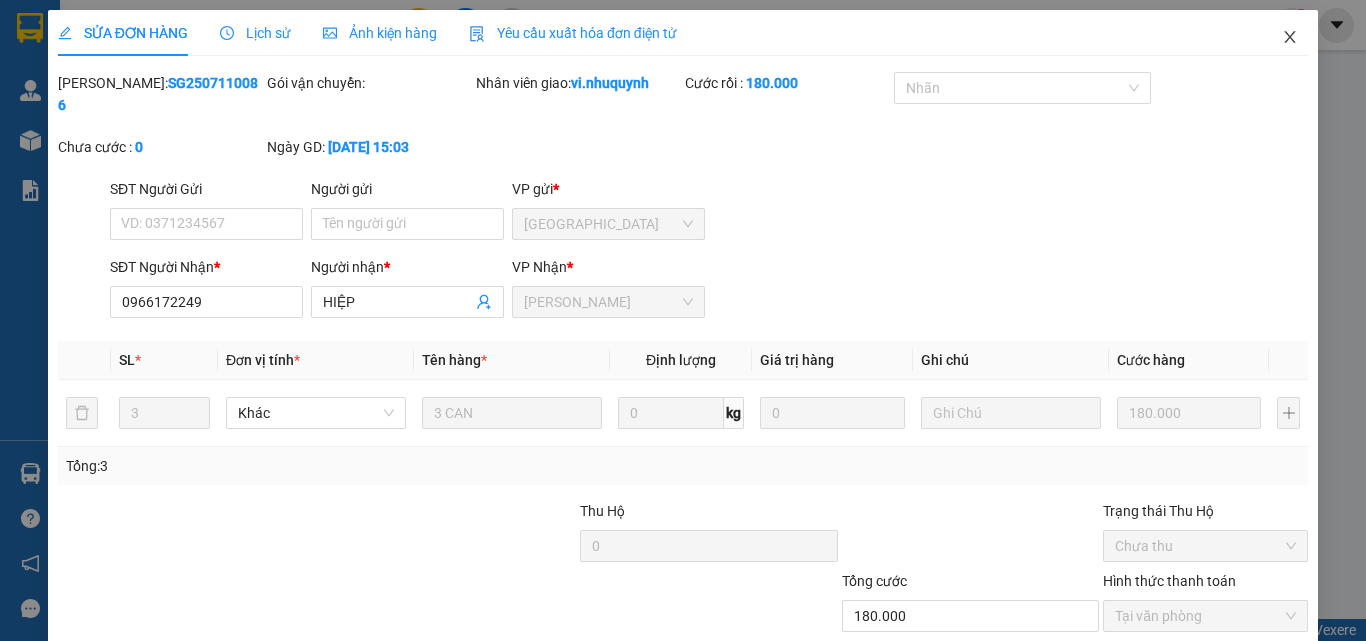 click 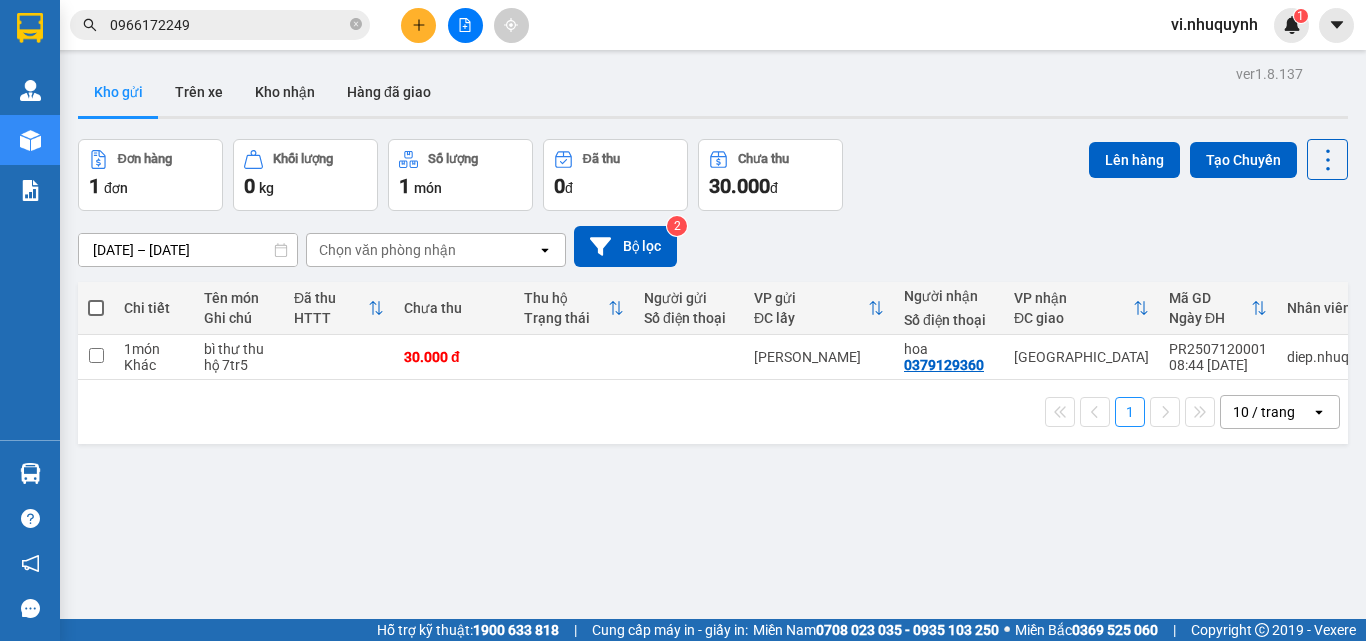 click on "0966172249" at bounding box center [228, 25] 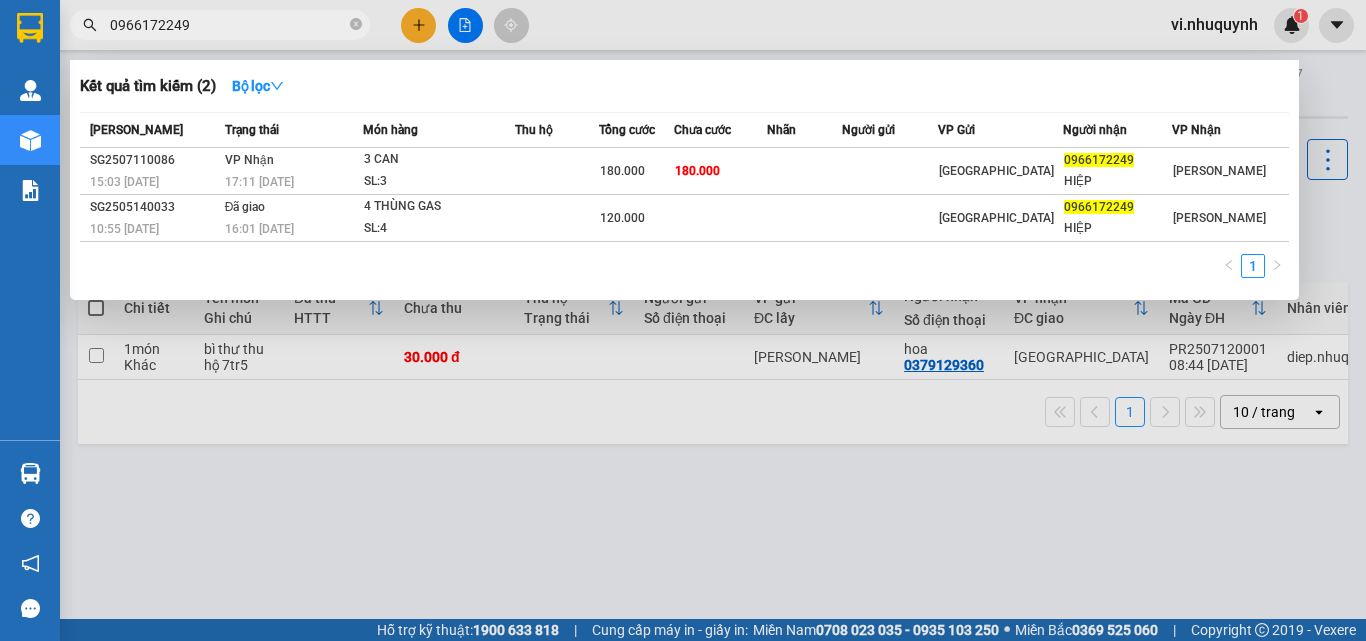 click on "0966172249" at bounding box center [228, 25] 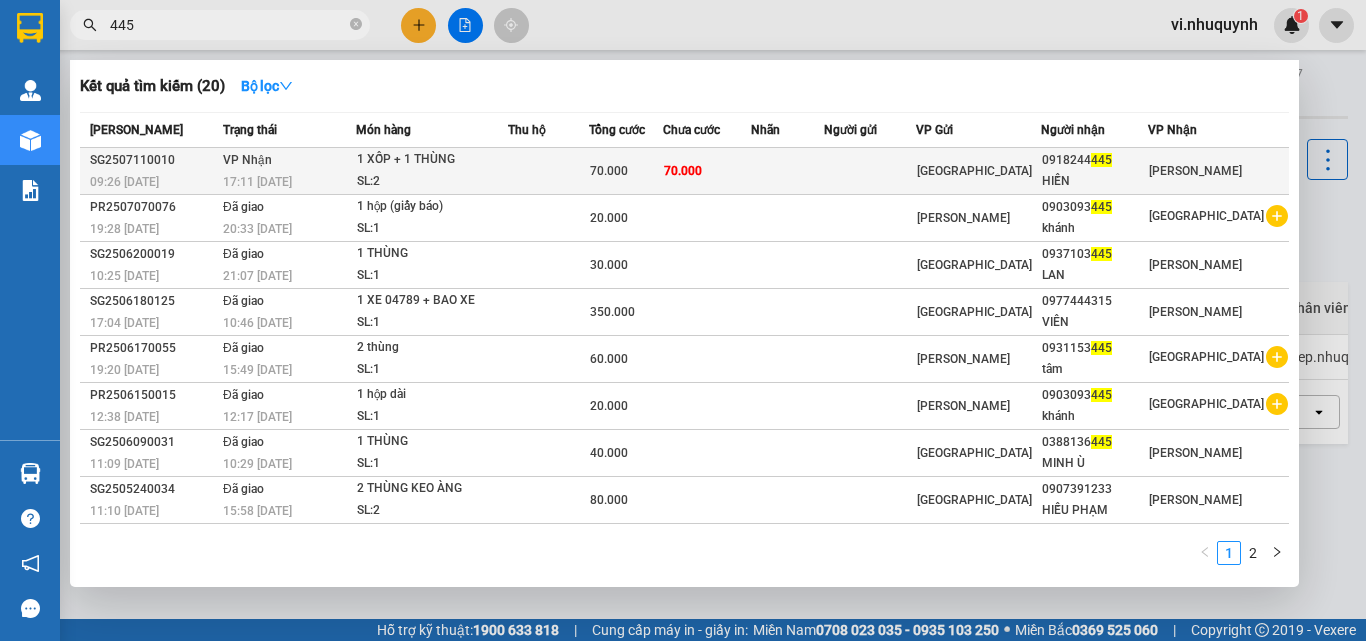 type on "445" 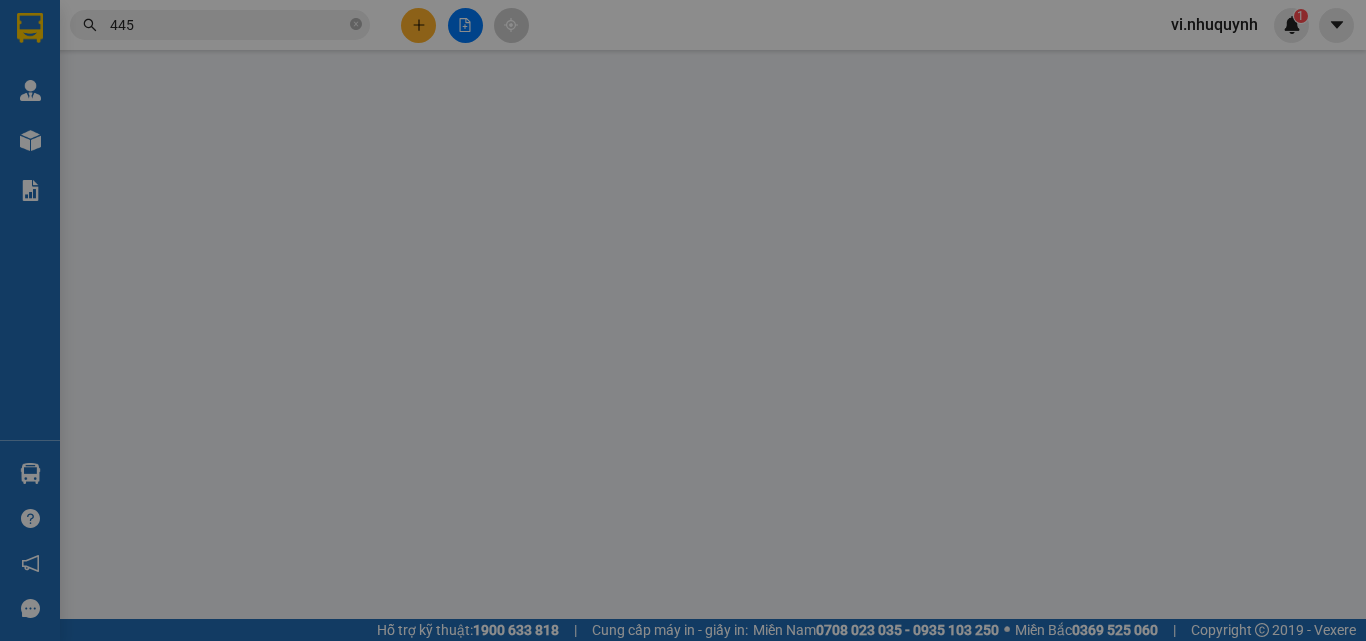 type on "0918244445" 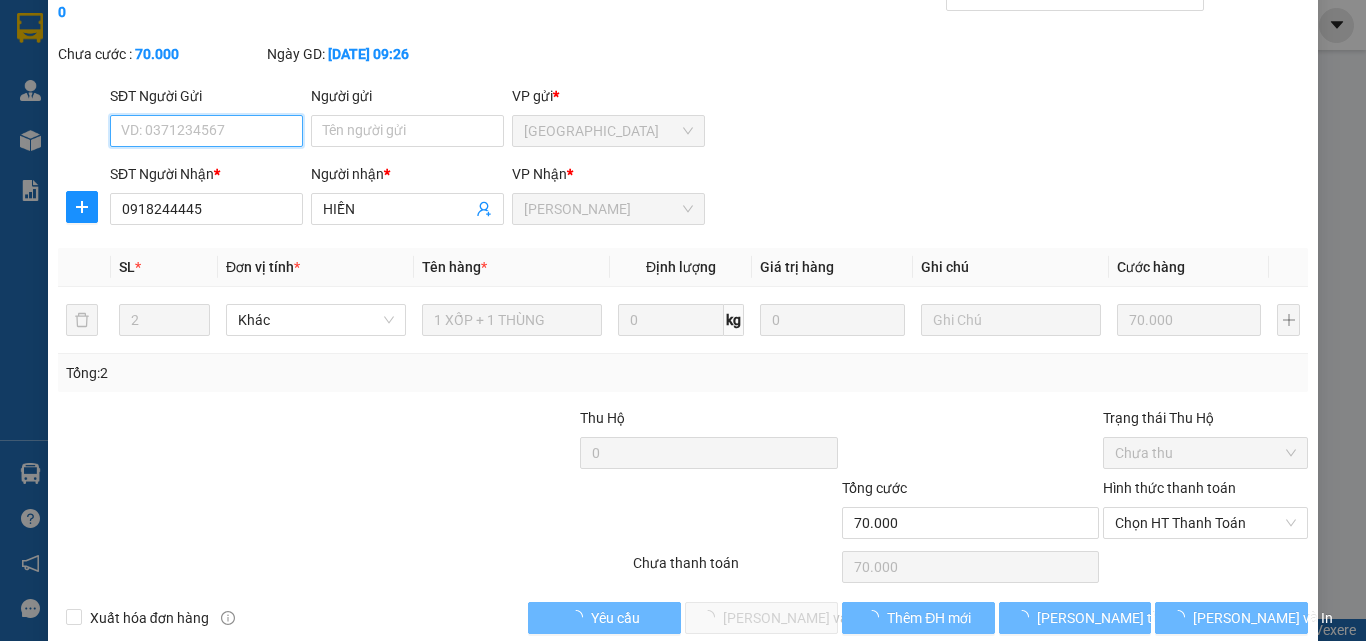 scroll, scrollTop: 103, scrollLeft: 0, axis: vertical 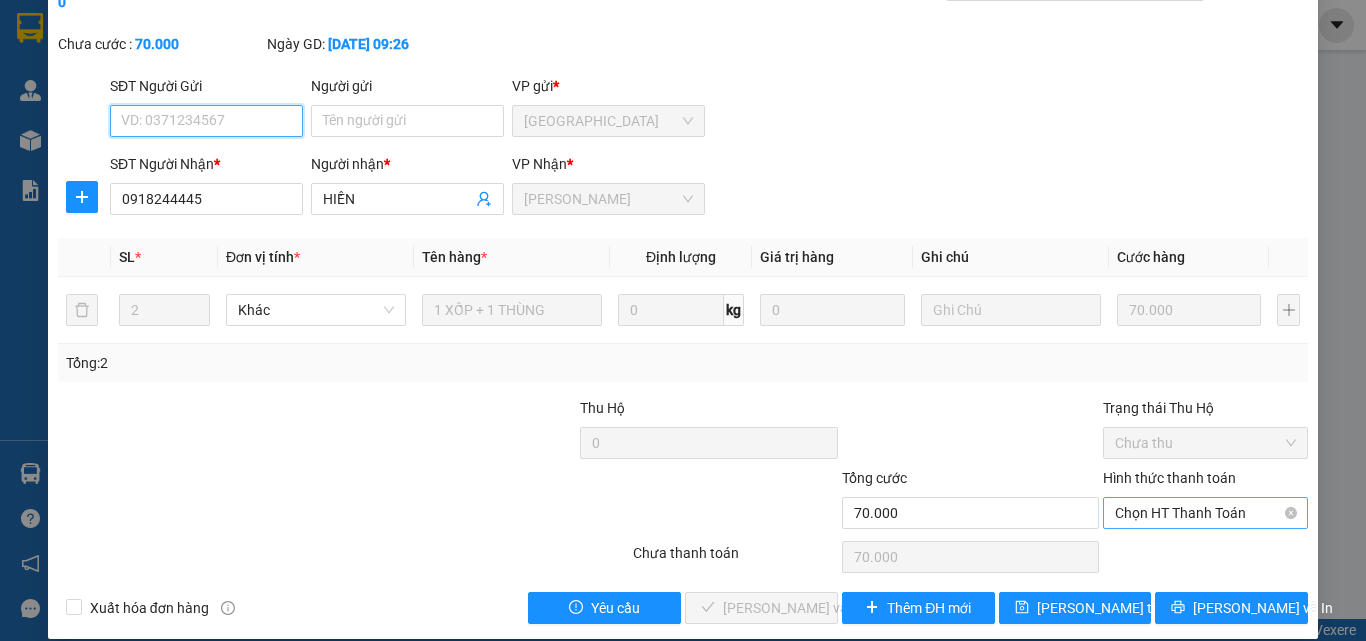click on "Chọn HT Thanh Toán" at bounding box center (1205, 513) 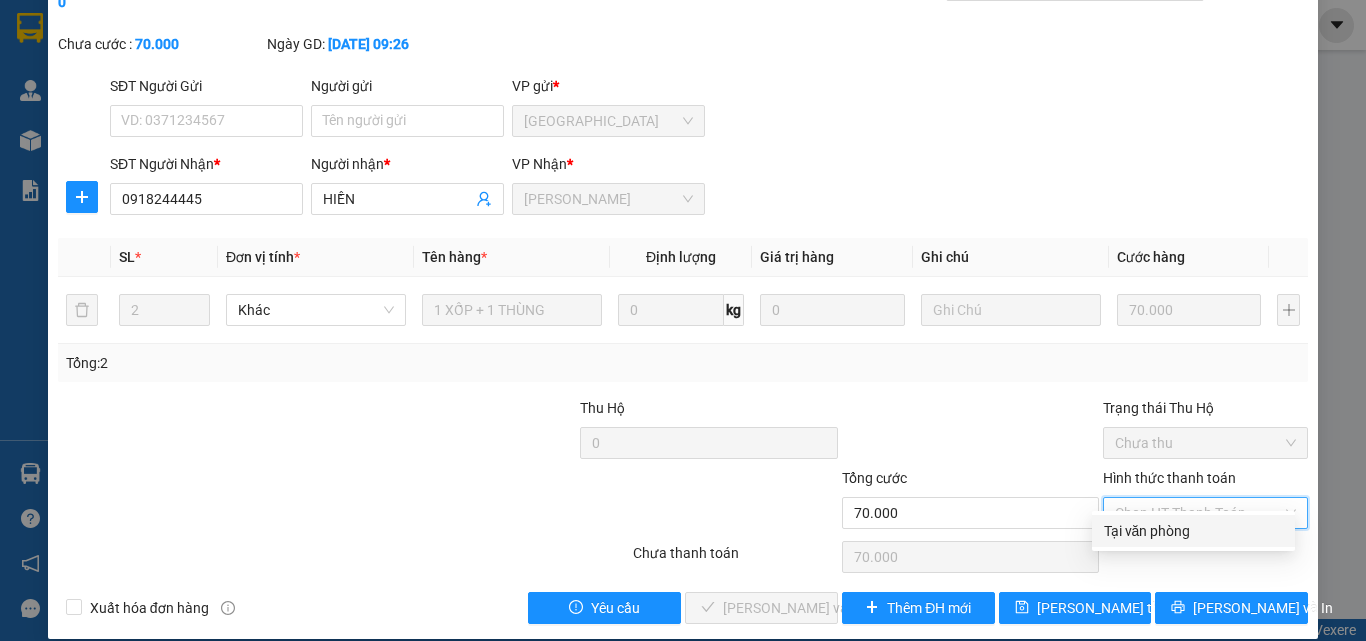 click on "Tại văn phòng" at bounding box center (1193, 531) 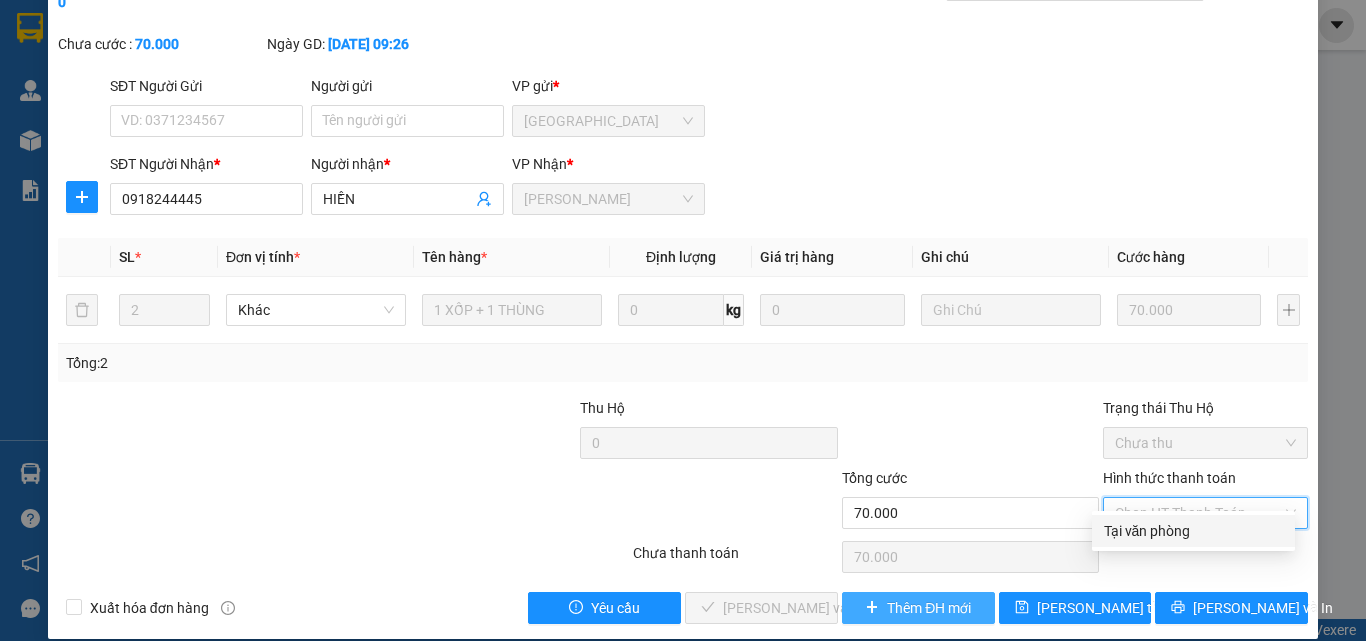 type on "0" 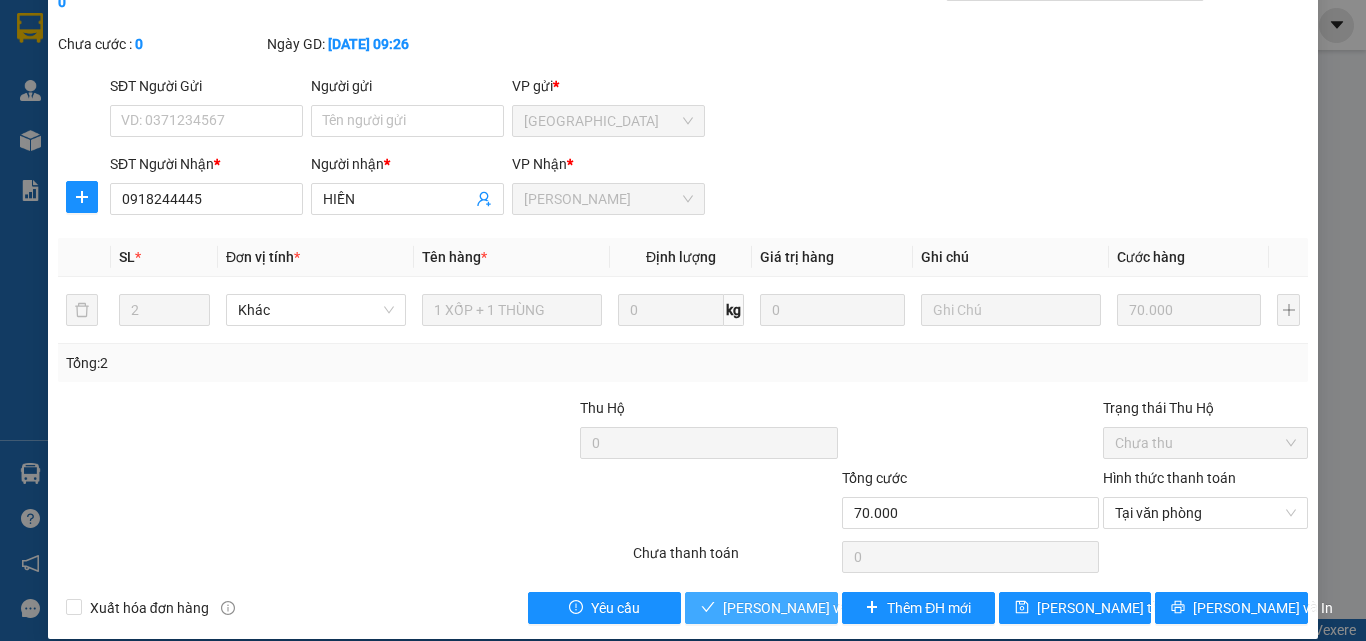 click on "[PERSON_NAME] và Giao hàng" at bounding box center [819, 608] 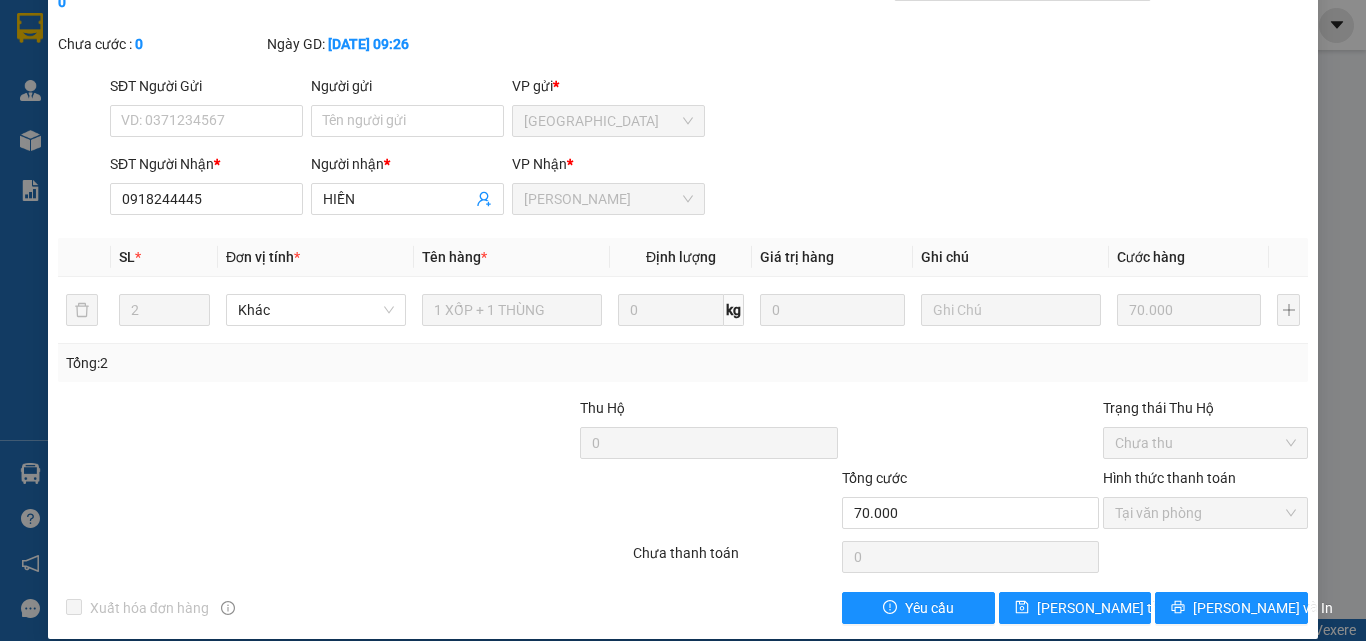 scroll, scrollTop: 0, scrollLeft: 0, axis: both 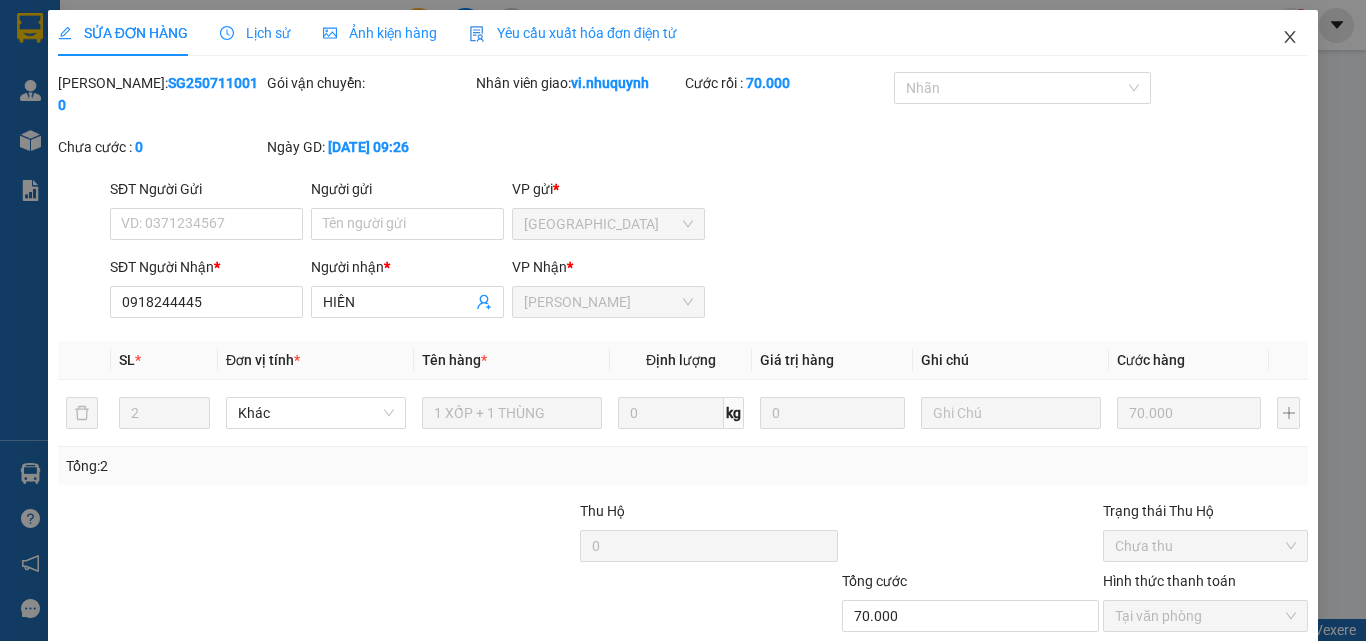click 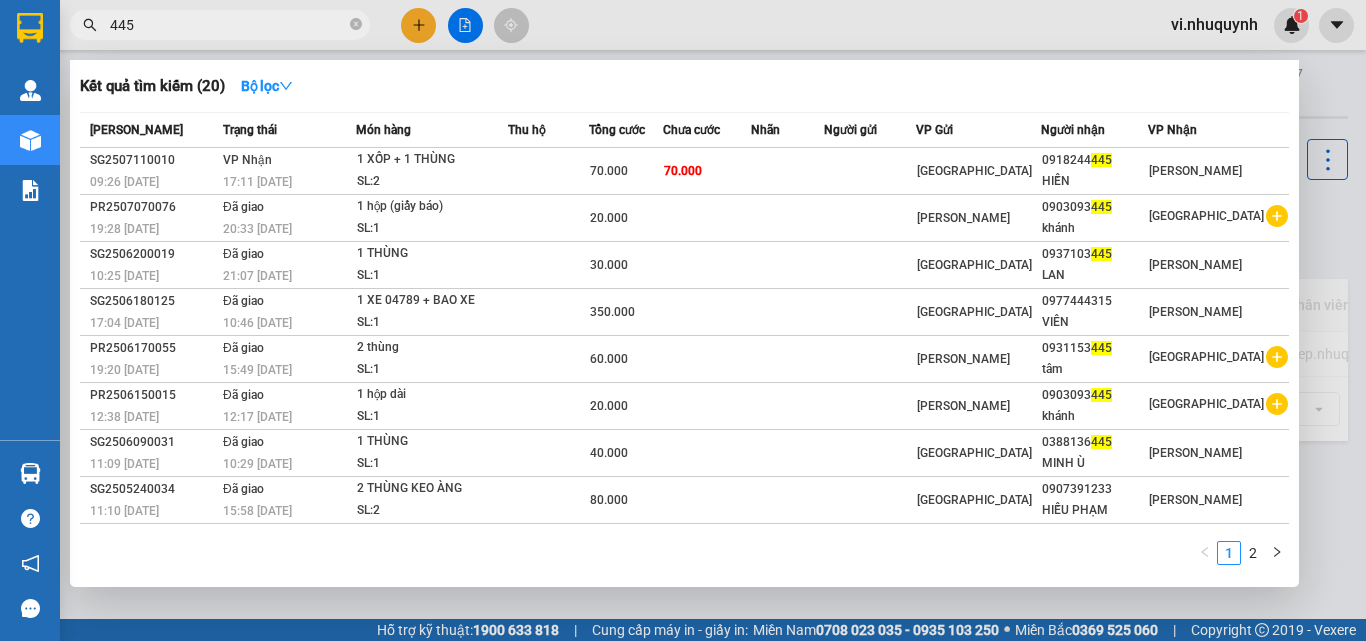 click on "445" at bounding box center (228, 25) 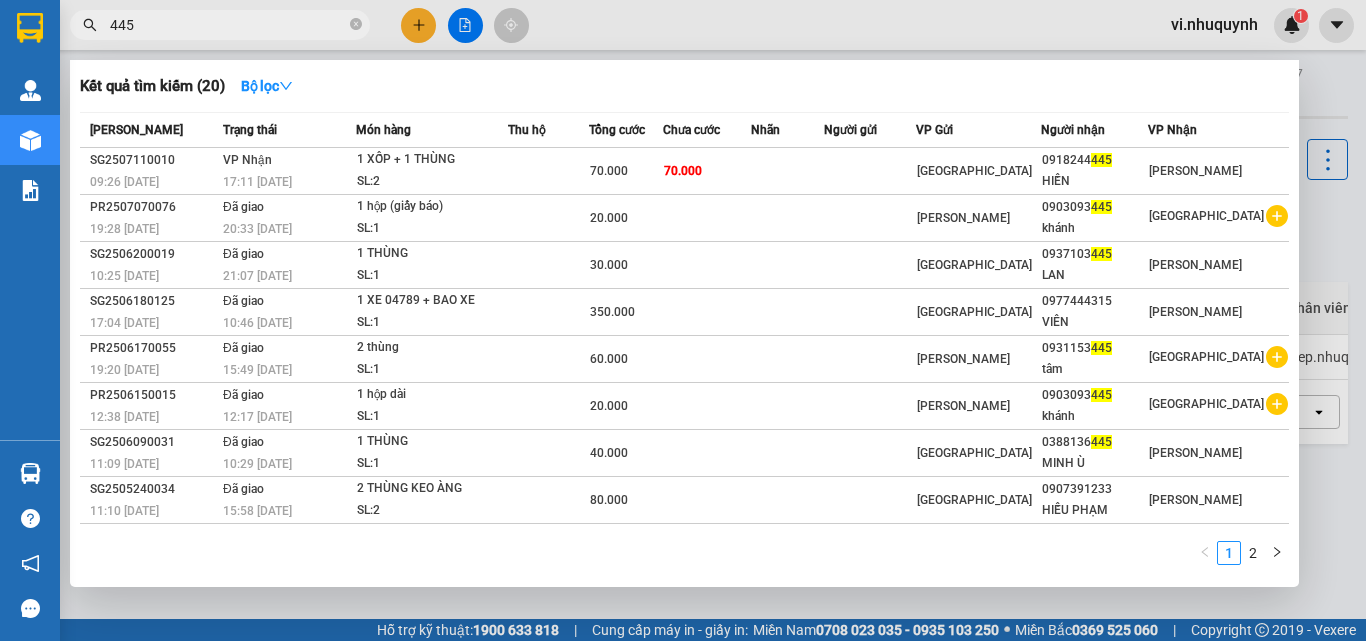 click on "445" at bounding box center [228, 25] 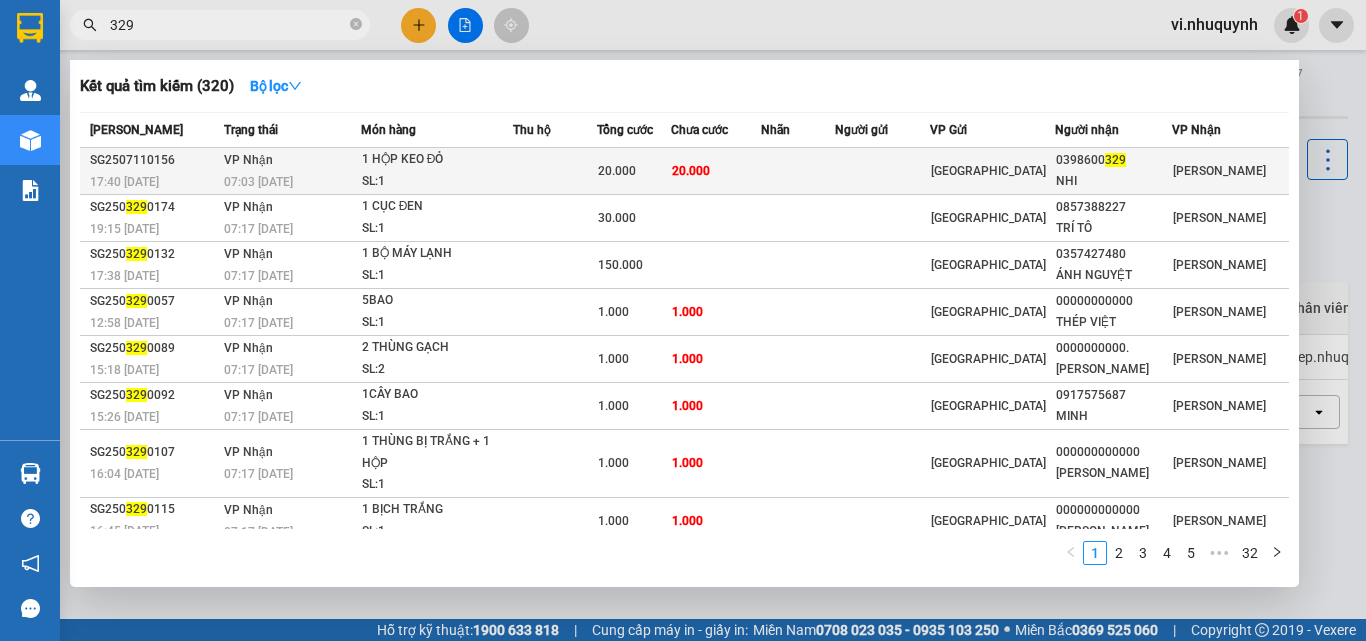 type on "329" 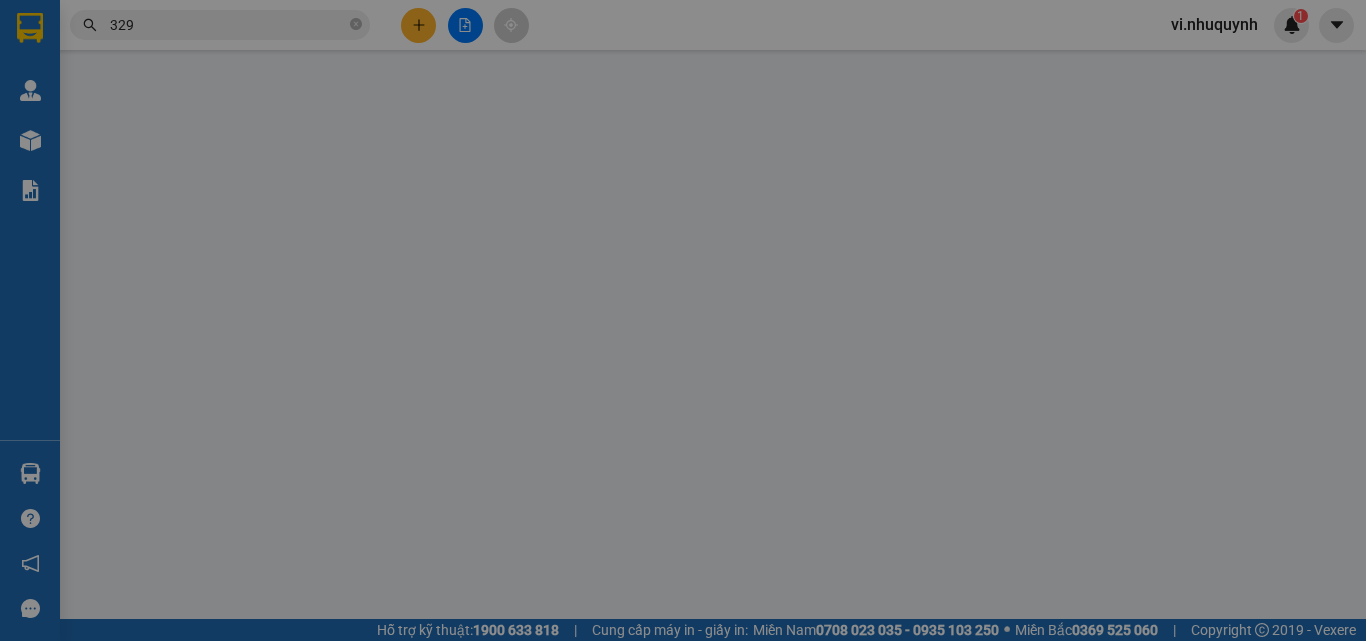 type on "0398600329" 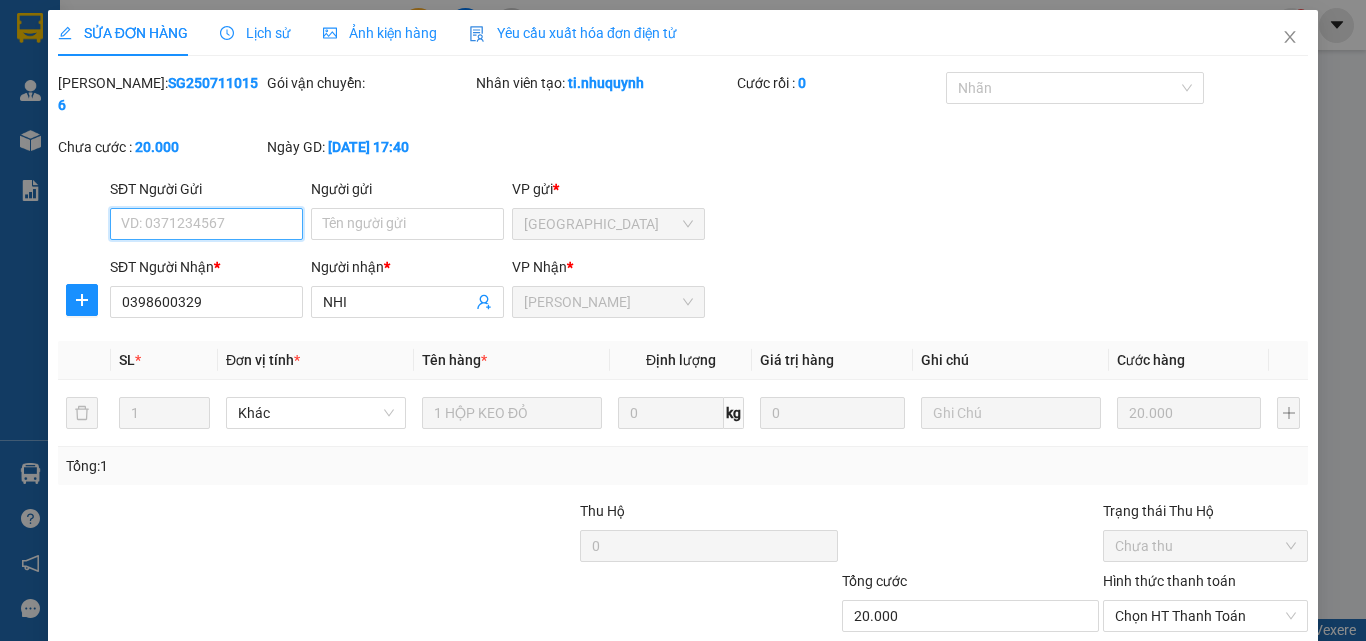 scroll, scrollTop: 103, scrollLeft: 0, axis: vertical 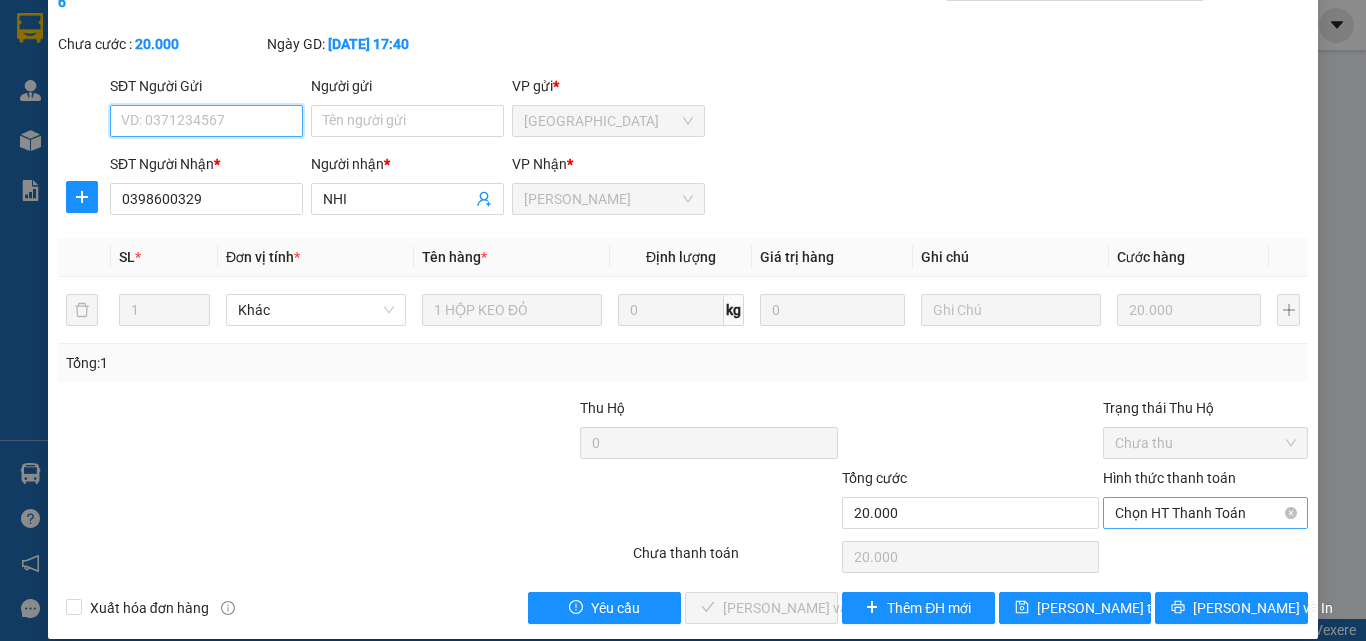 click on "Chọn HT Thanh Toán" at bounding box center (1205, 513) 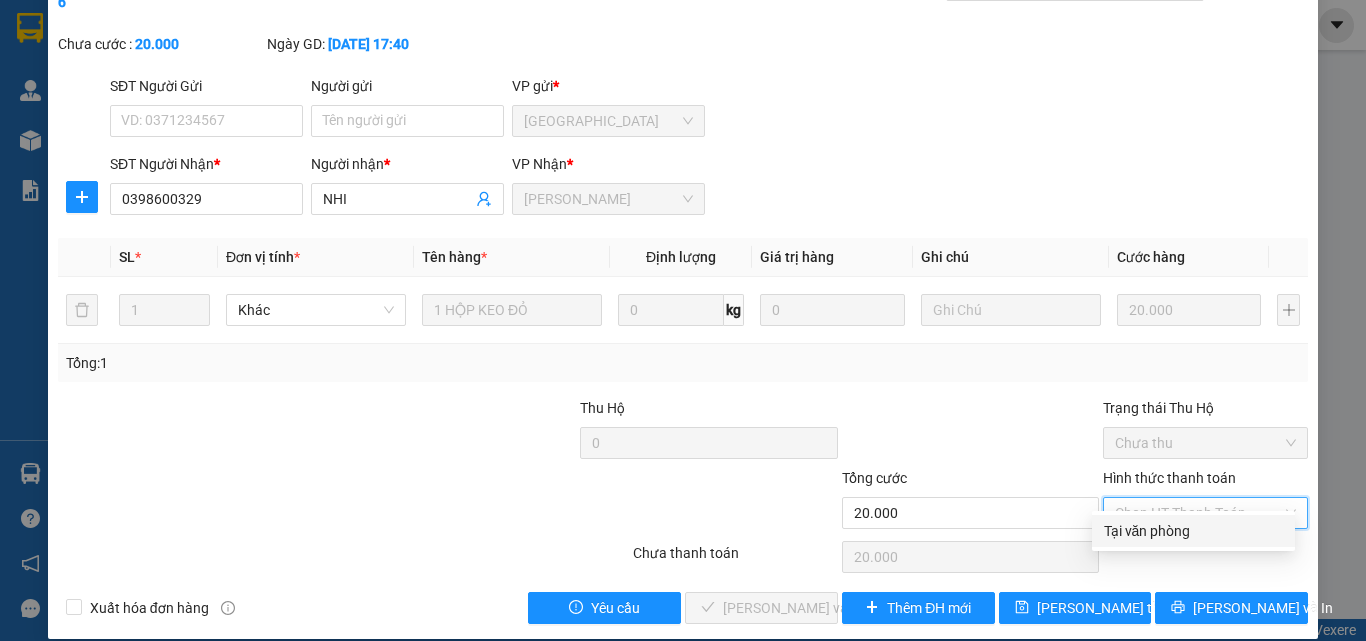 click on "Tại văn phòng" at bounding box center (1193, 531) 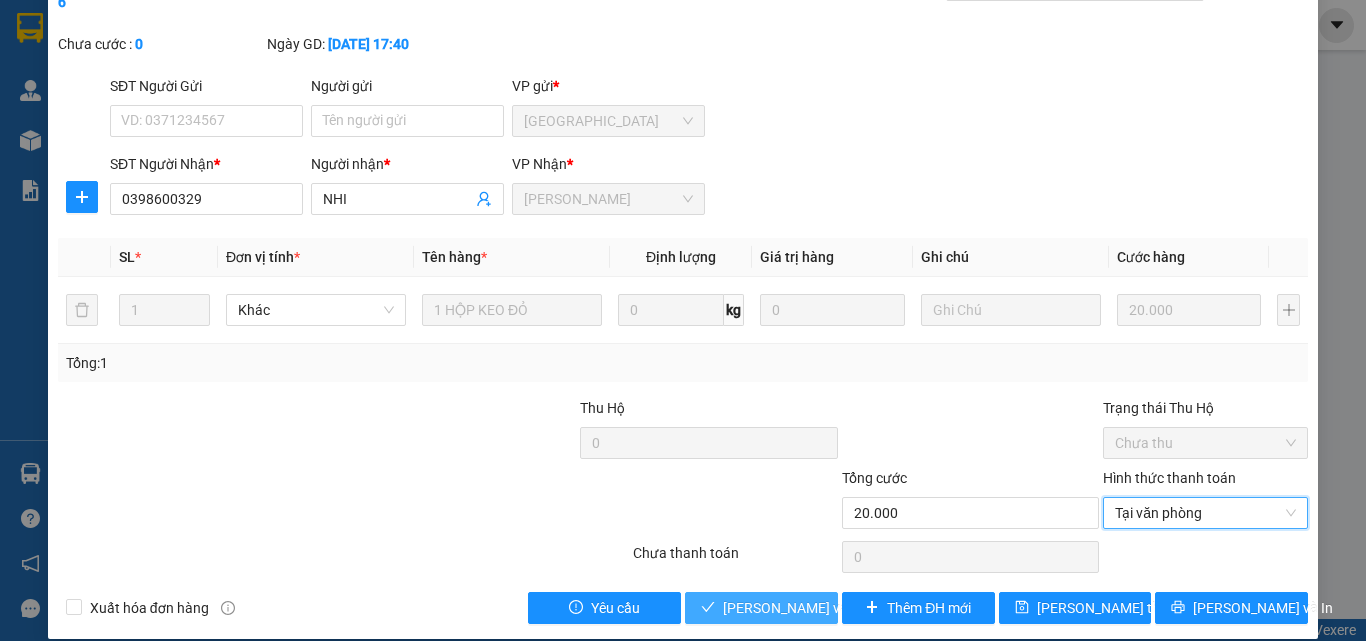 click on "[PERSON_NAME] và Giao hàng" at bounding box center (819, 608) 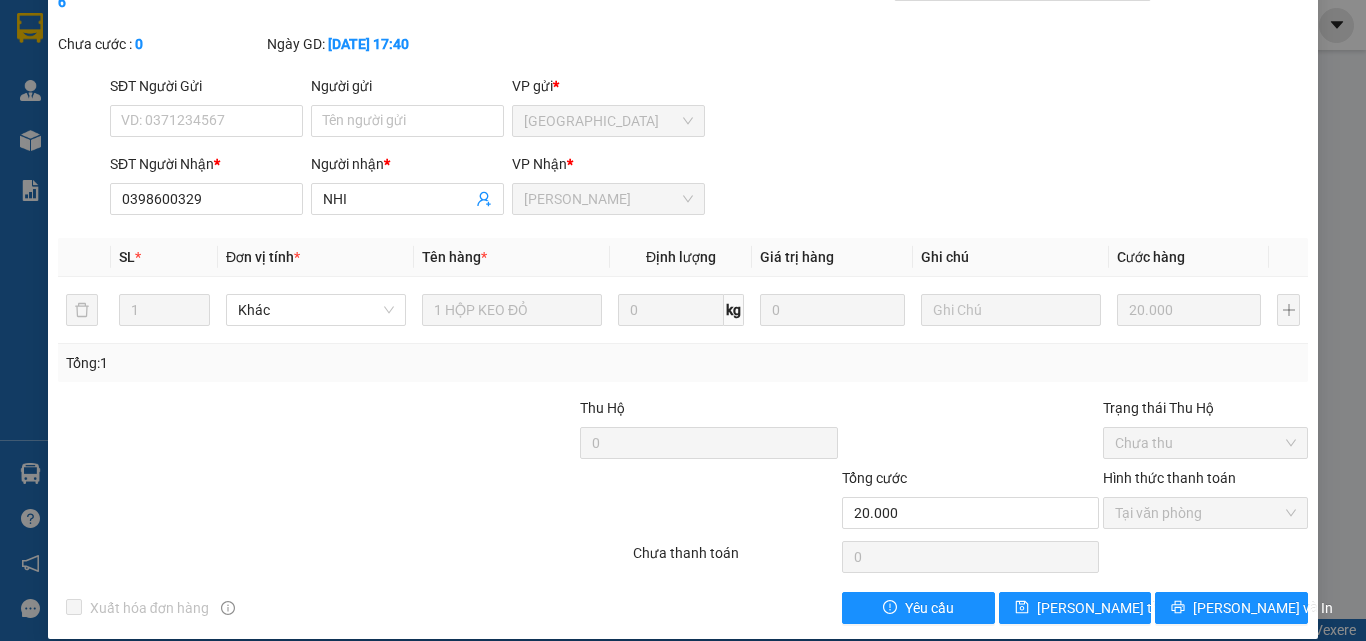 scroll, scrollTop: 0, scrollLeft: 0, axis: both 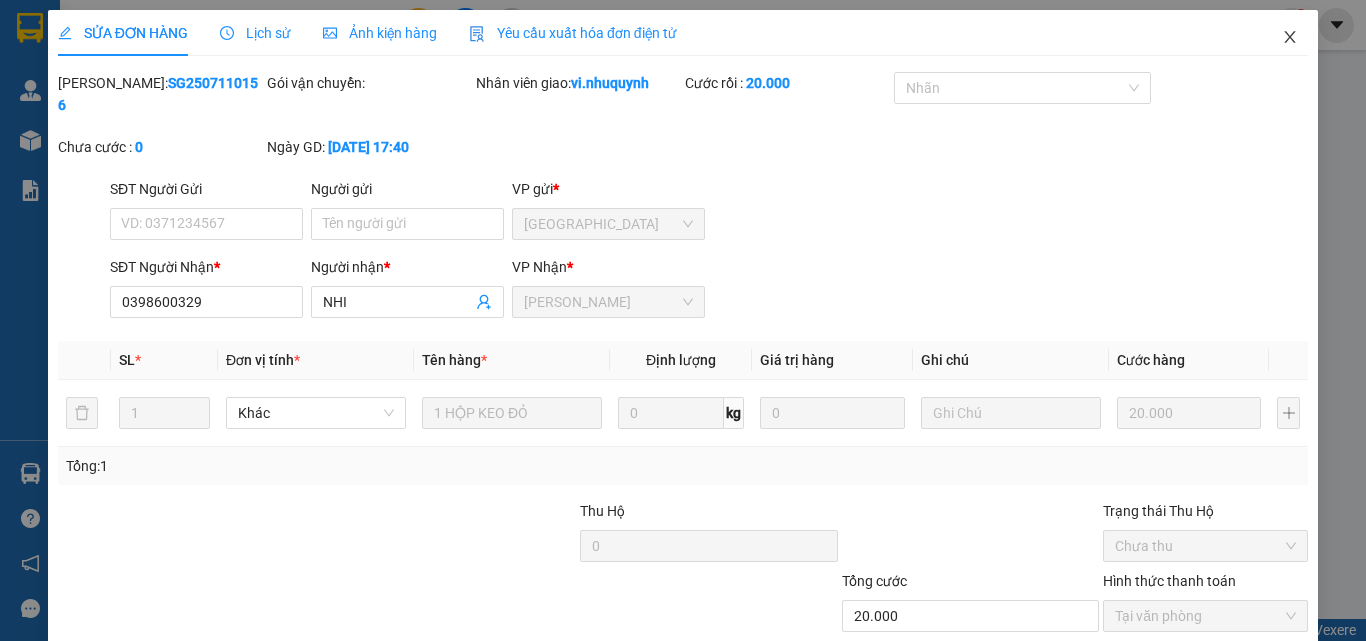 click 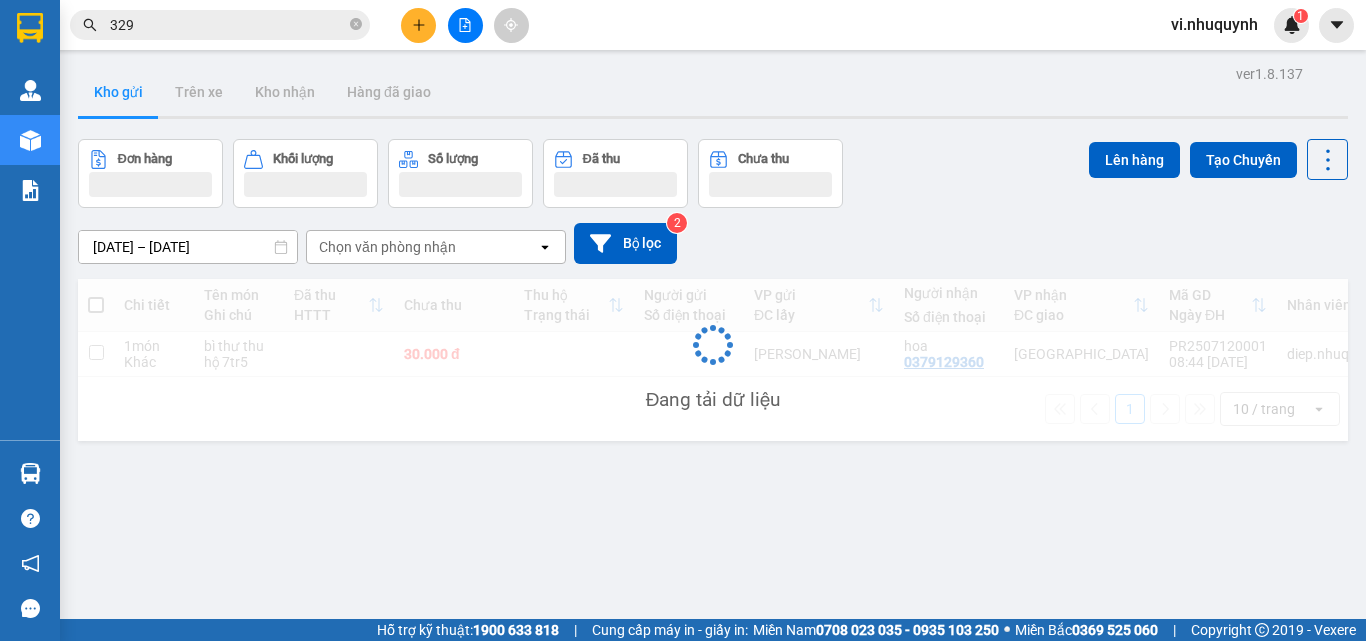 click on "329" at bounding box center (228, 25) 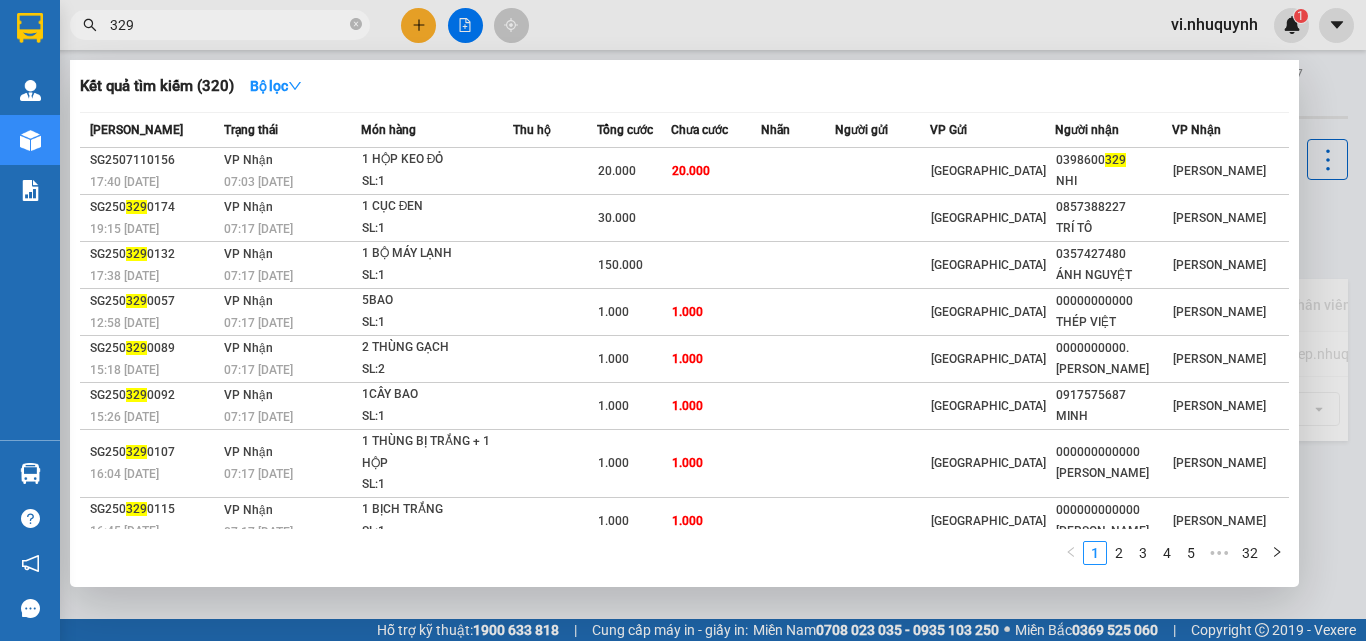 click on "329" at bounding box center (228, 25) 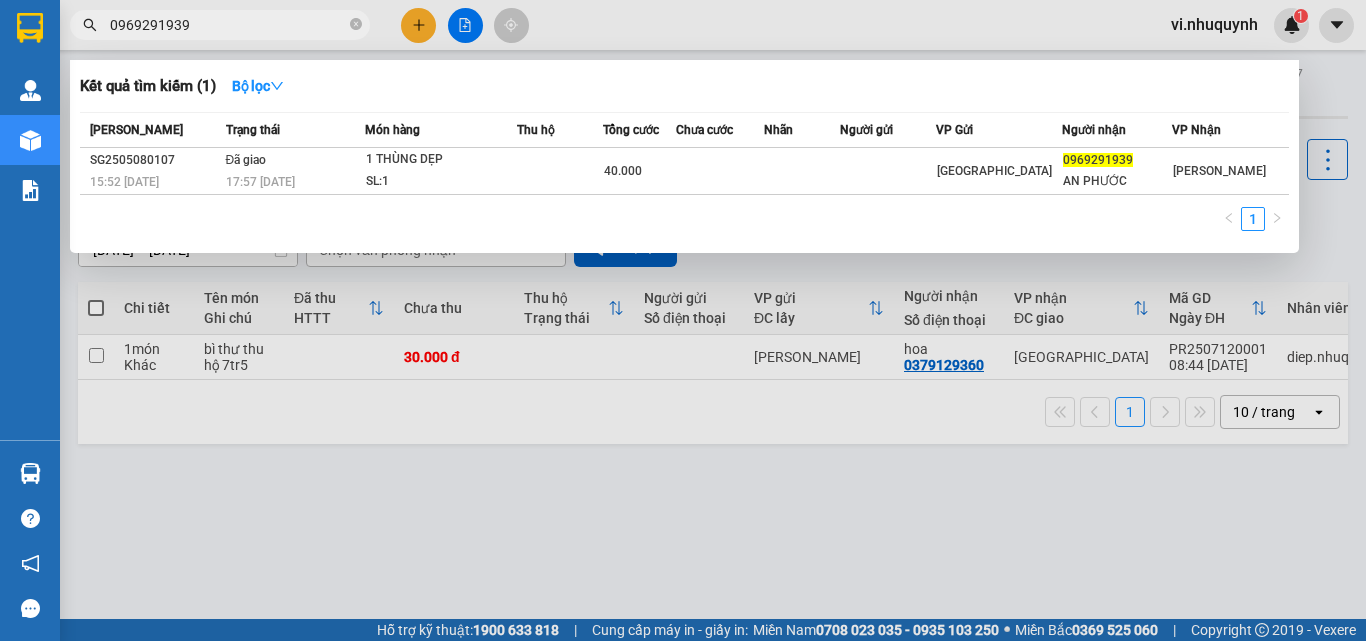 click on "0969291939" at bounding box center (228, 25) 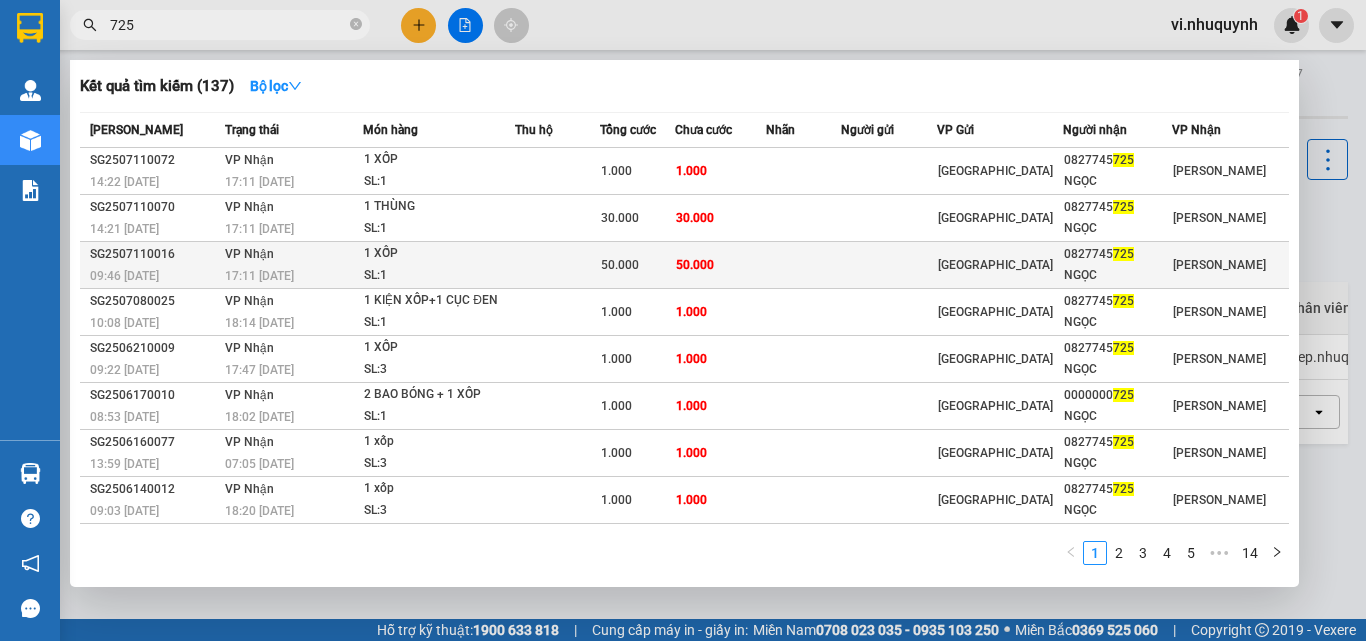 type on "725" 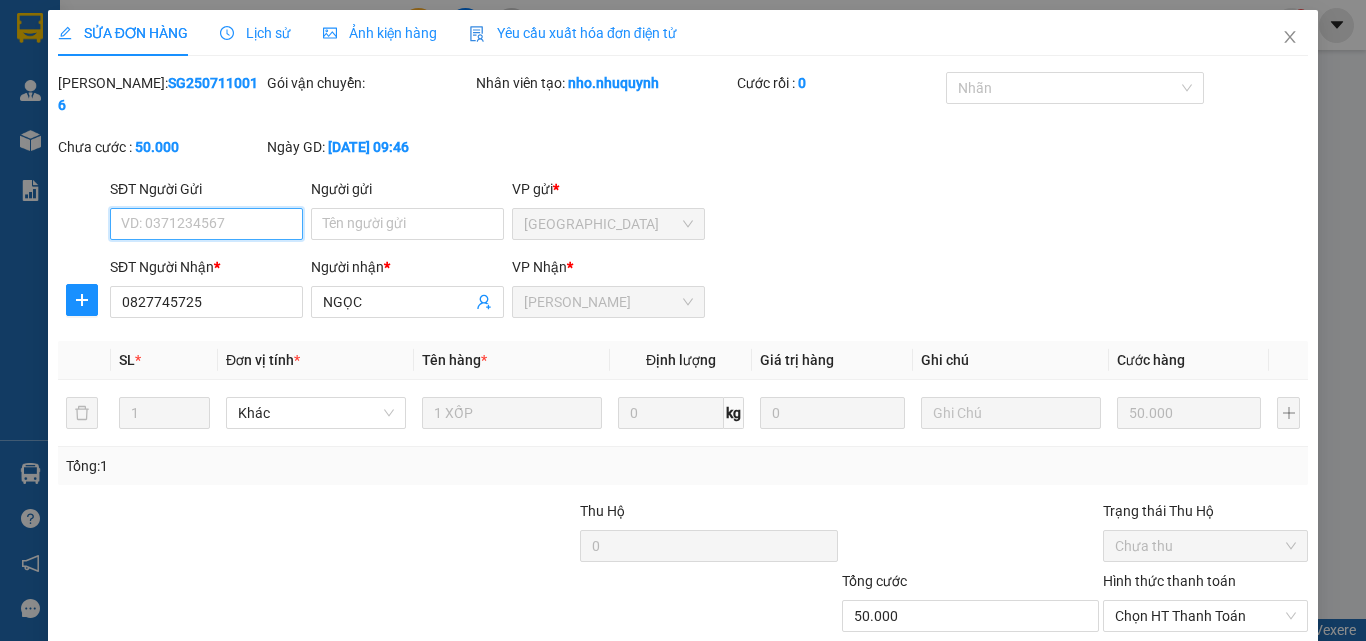 type on "0827745725" 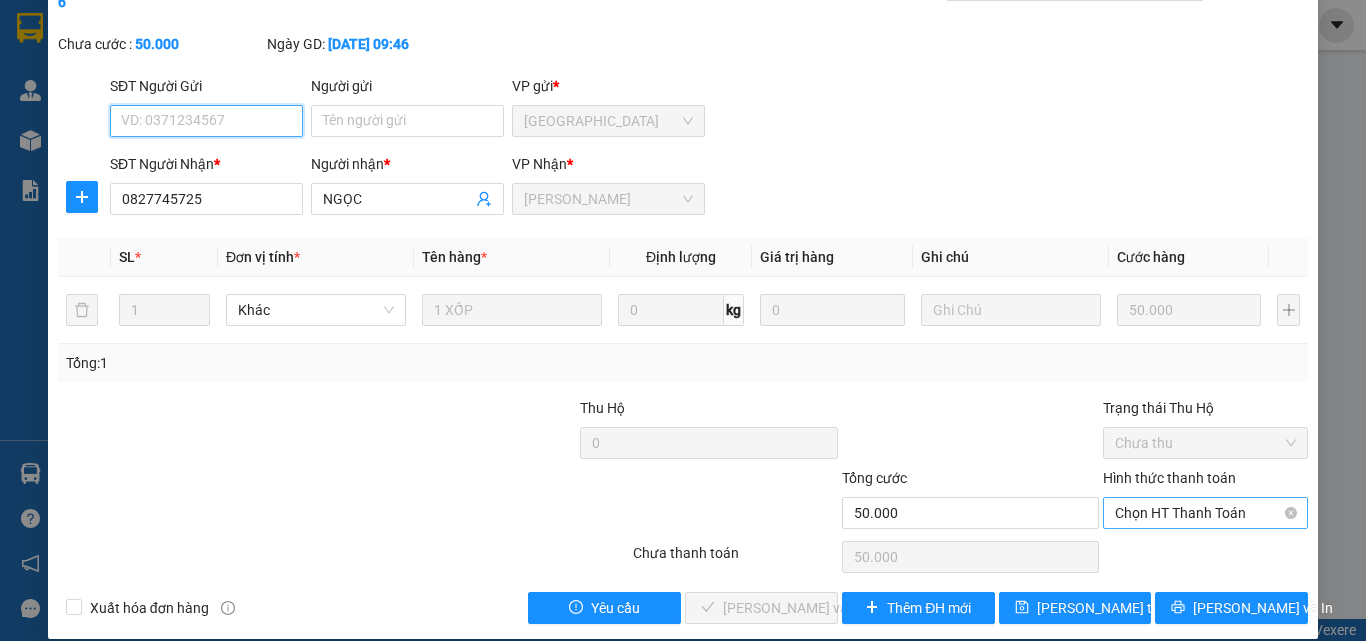 click on "Chọn HT Thanh Toán" at bounding box center (1205, 513) 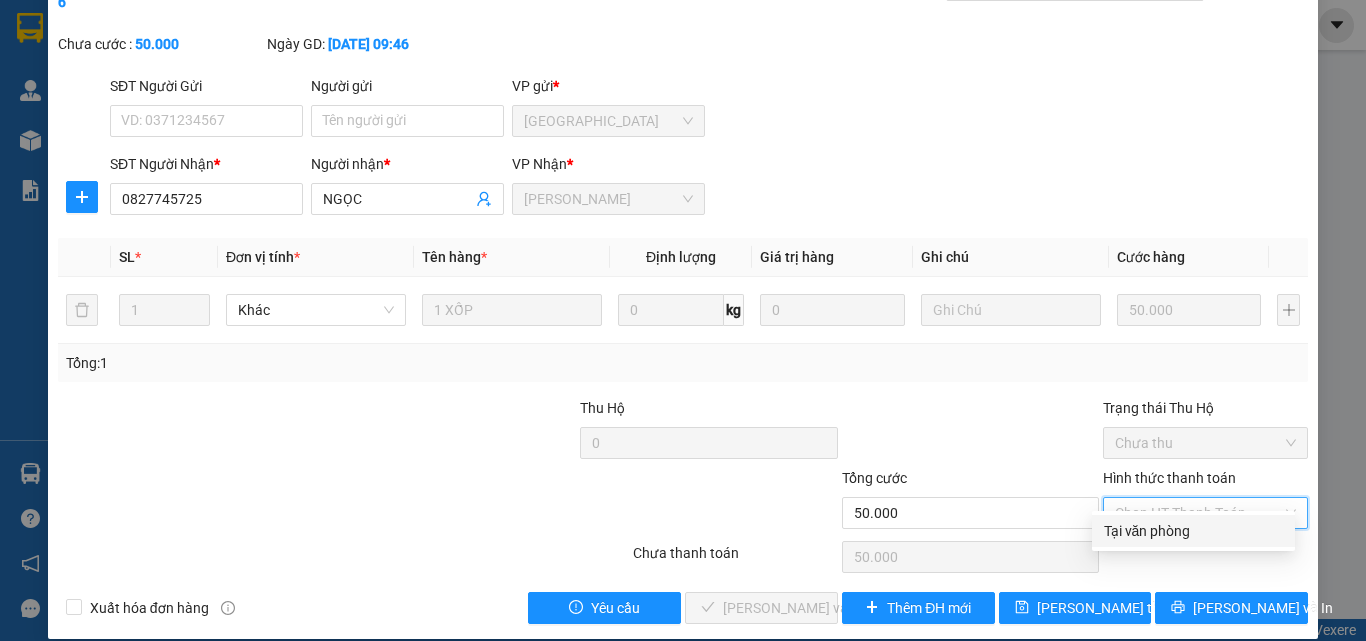 click on "Tại văn phòng" at bounding box center (1193, 531) 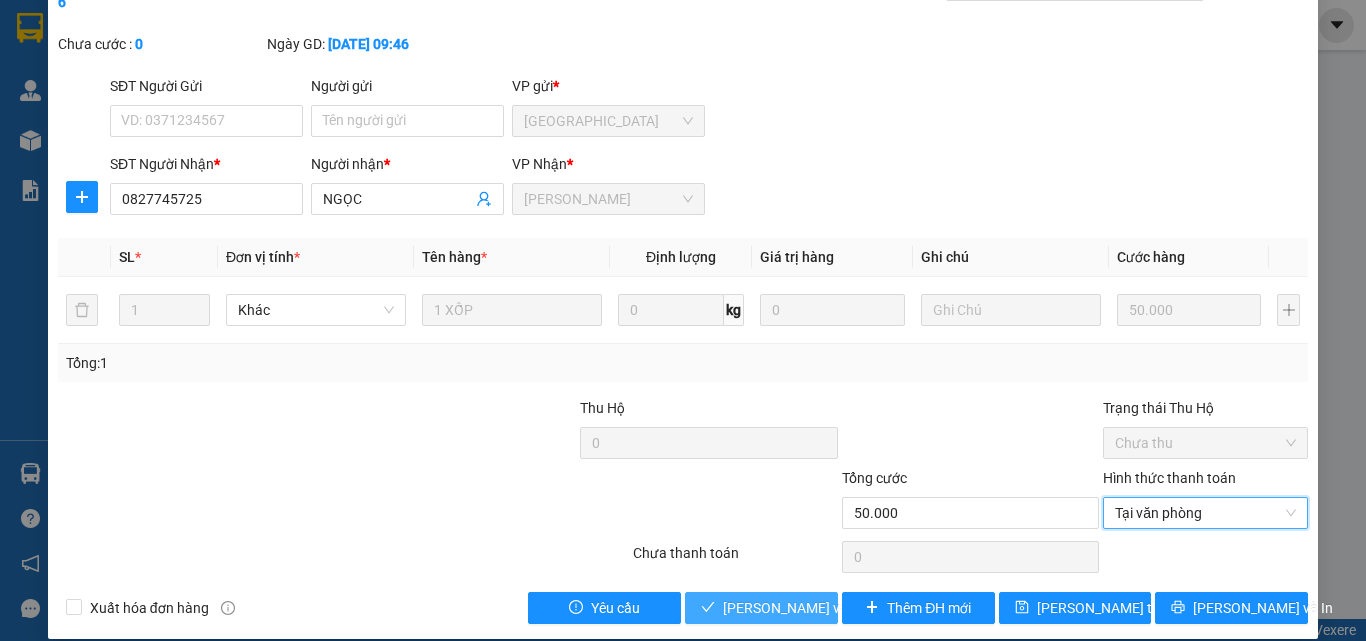click on "[PERSON_NAME] và Giao hàng" at bounding box center (819, 608) 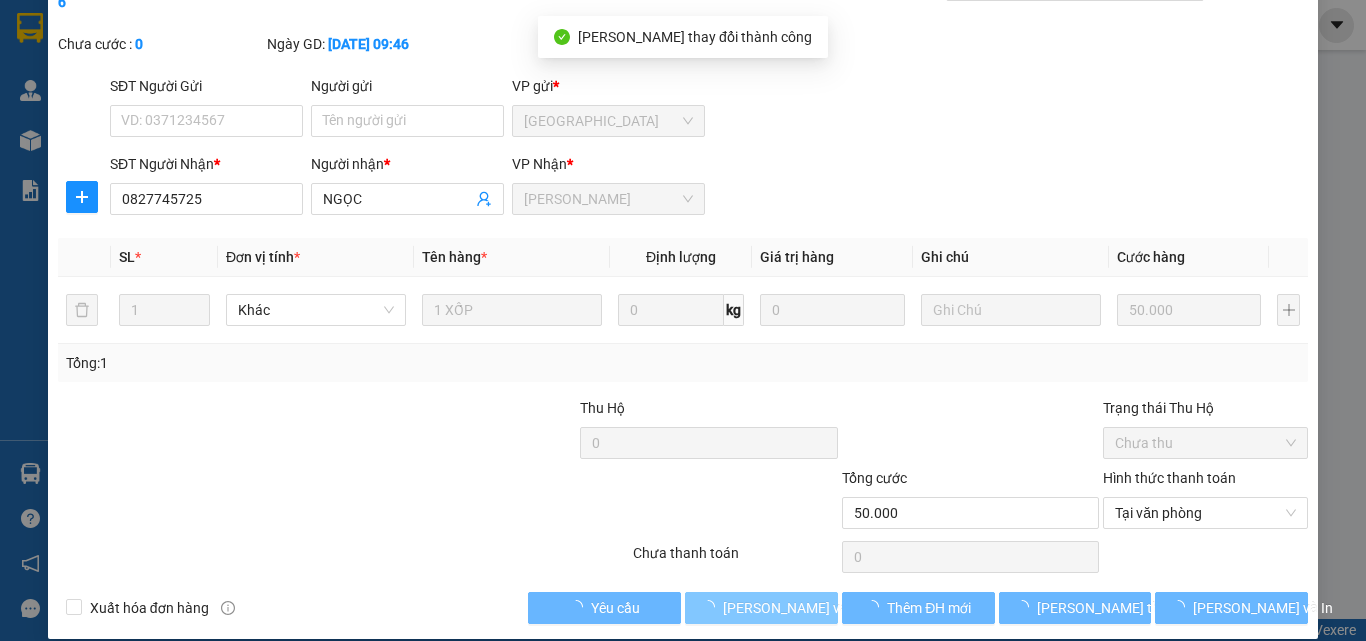 scroll, scrollTop: 0, scrollLeft: 0, axis: both 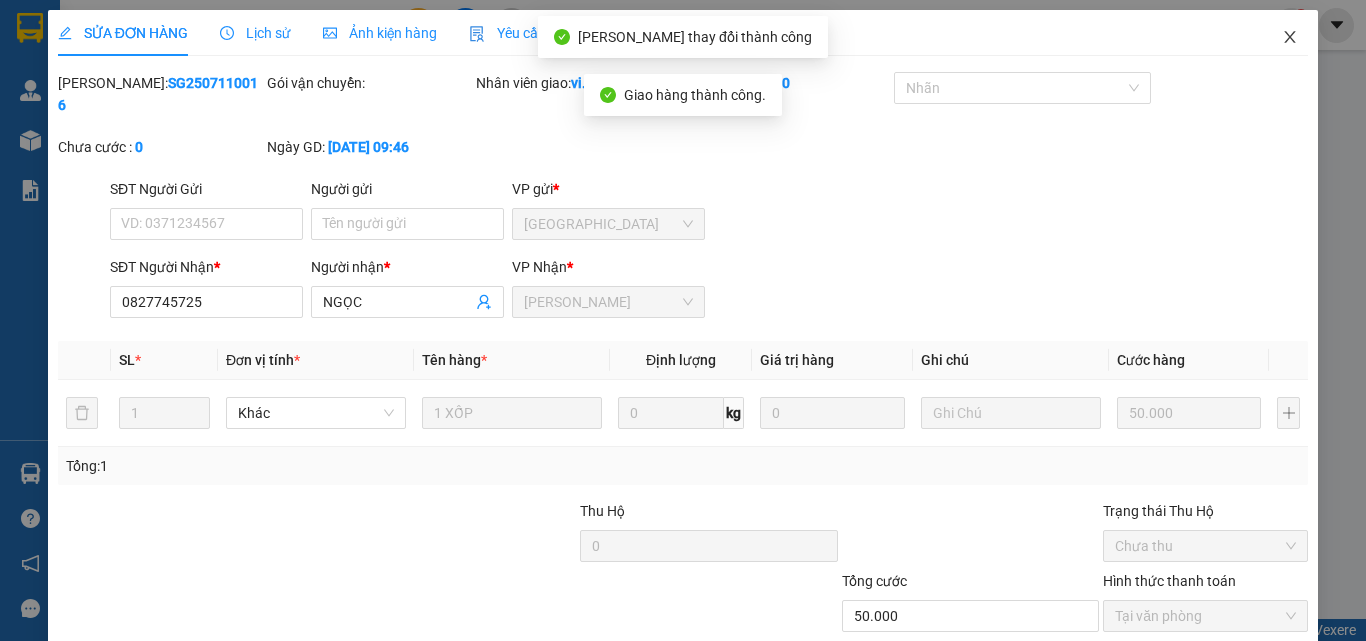 click 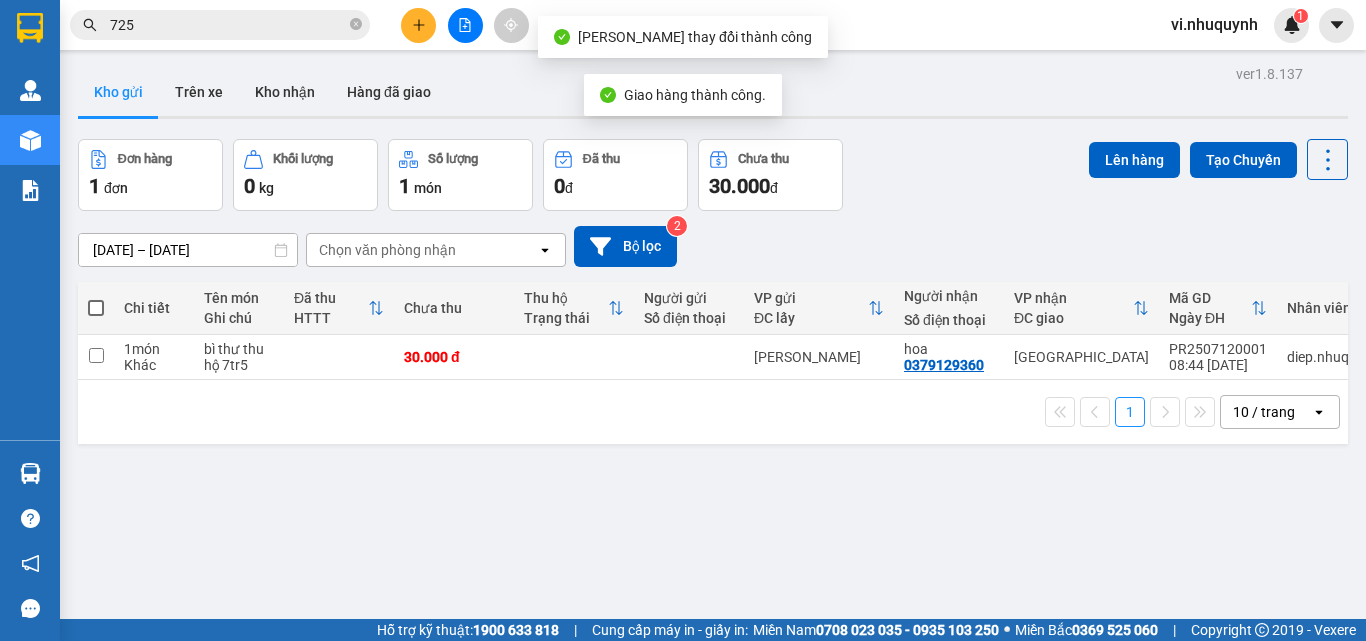 click on "725" at bounding box center [228, 25] 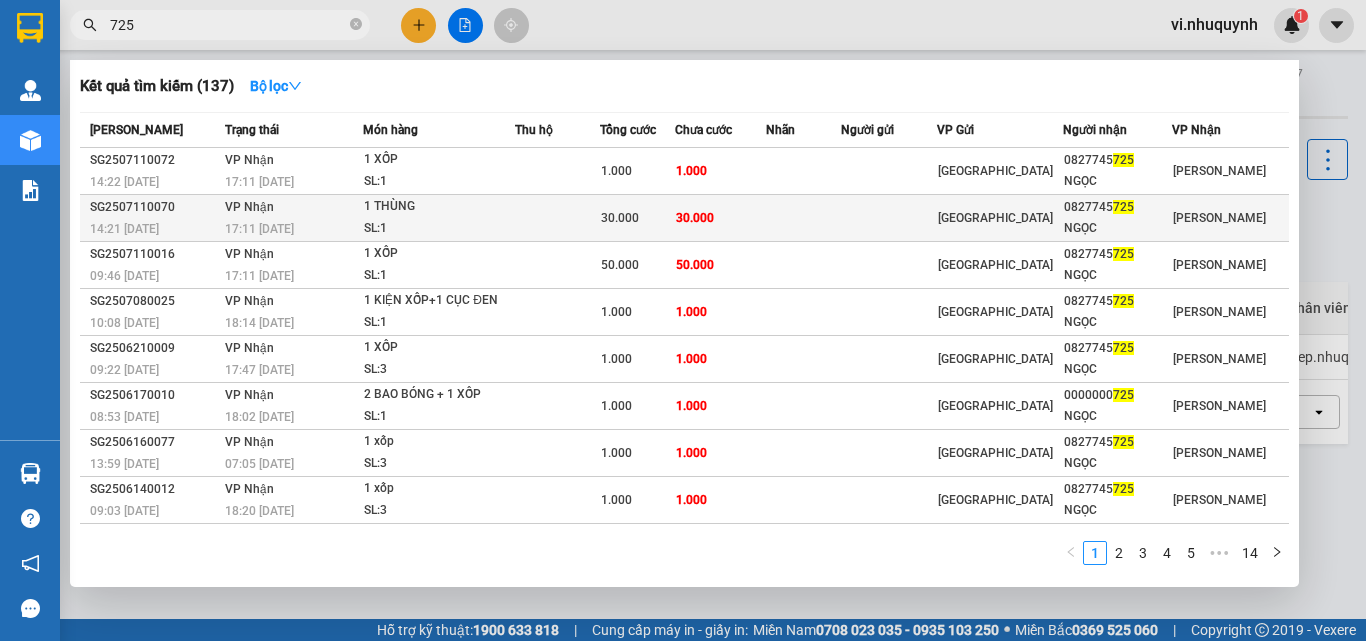click on "NGỌC" at bounding box center (1117, 228) 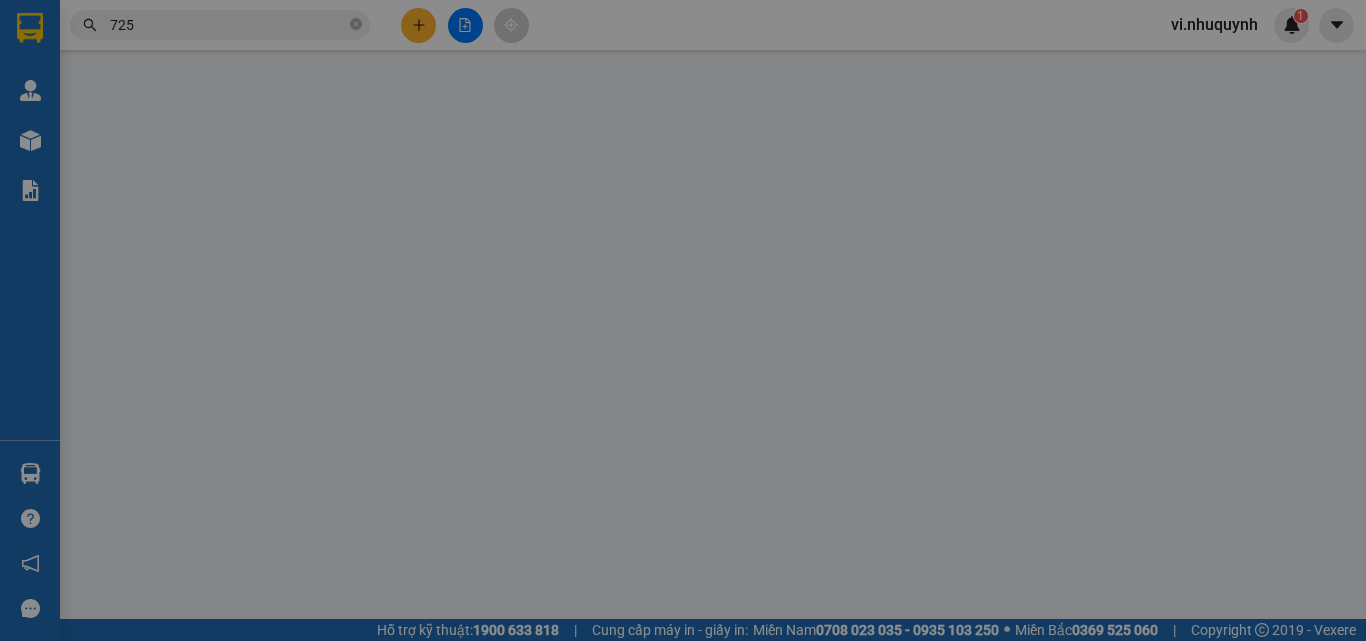 type on "0827745725" 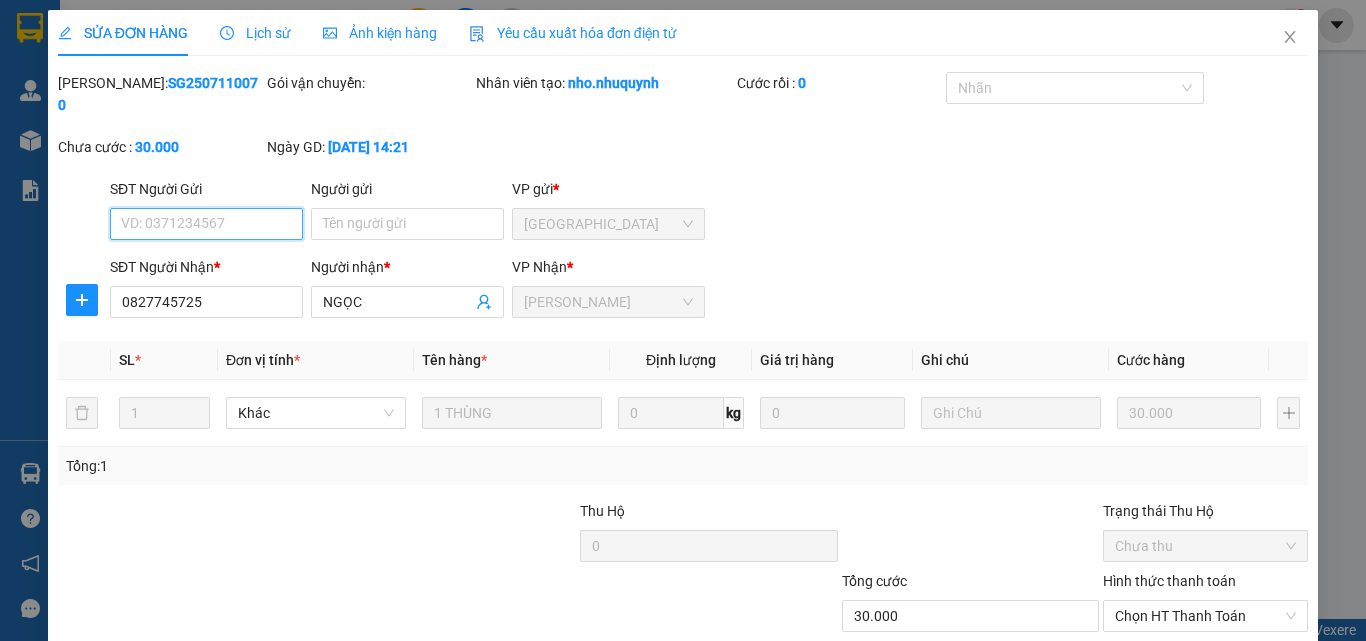 scroll, scrollTop: 93, scrollLeft: 0, axis: vertical 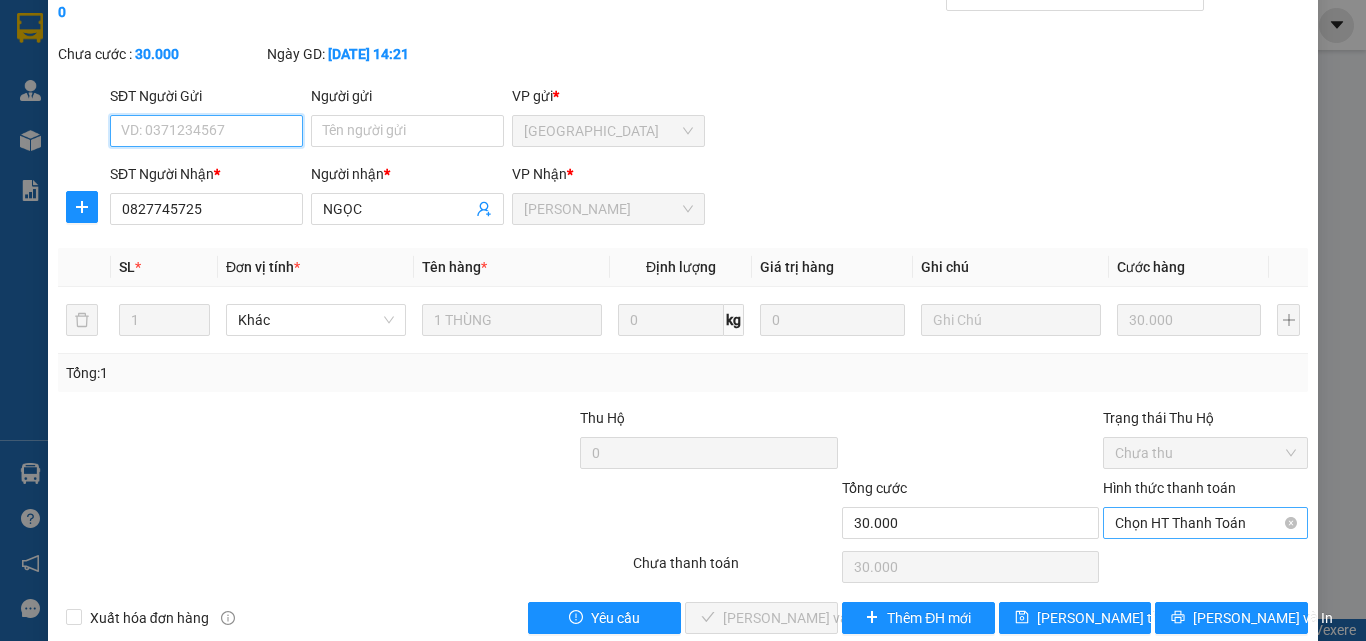 click on "Chọn HT Thanh Toán" at bounding box center (1205, 523) 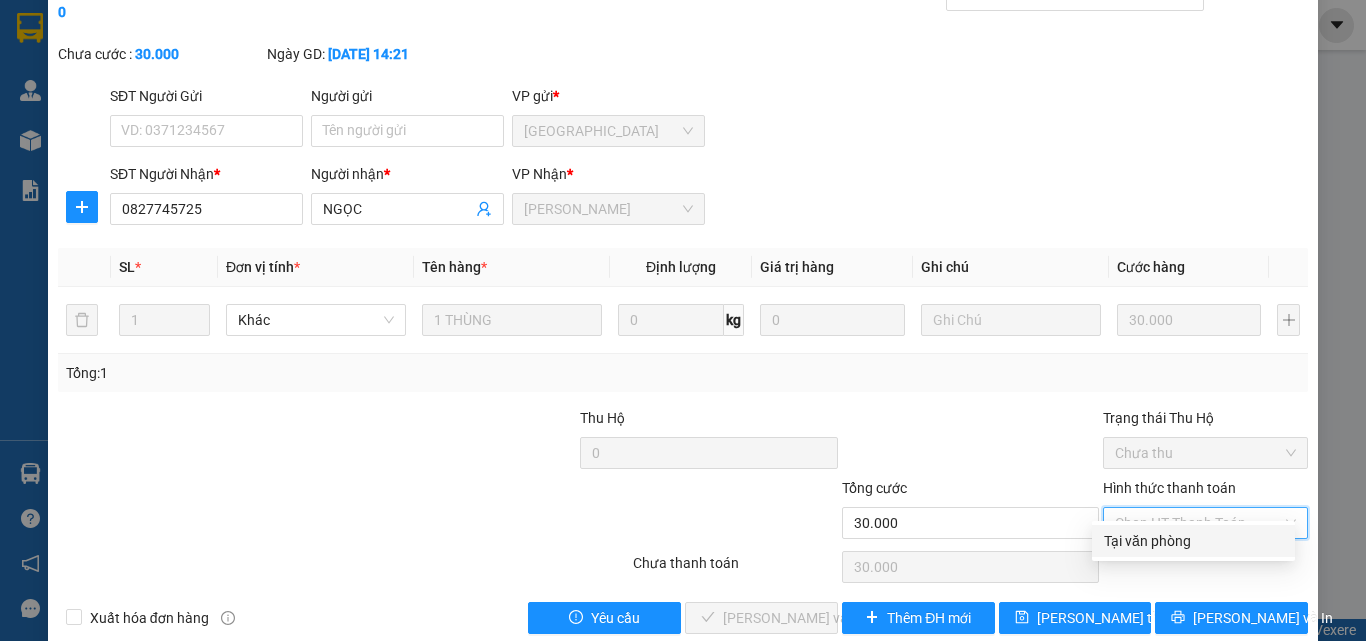 click on "Tại văn phòng" at bounding box center [1193, 541] 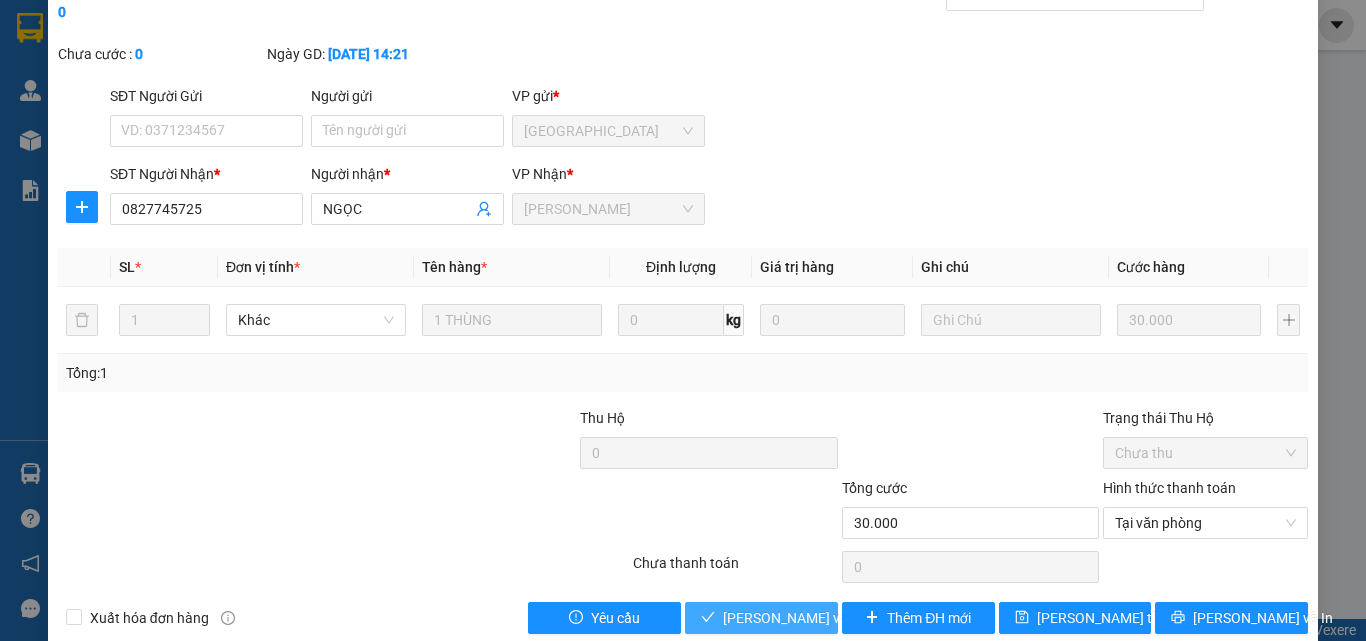 click on "[PERSON_NAME] và Giao hàng" at bounding box center (761, 618) 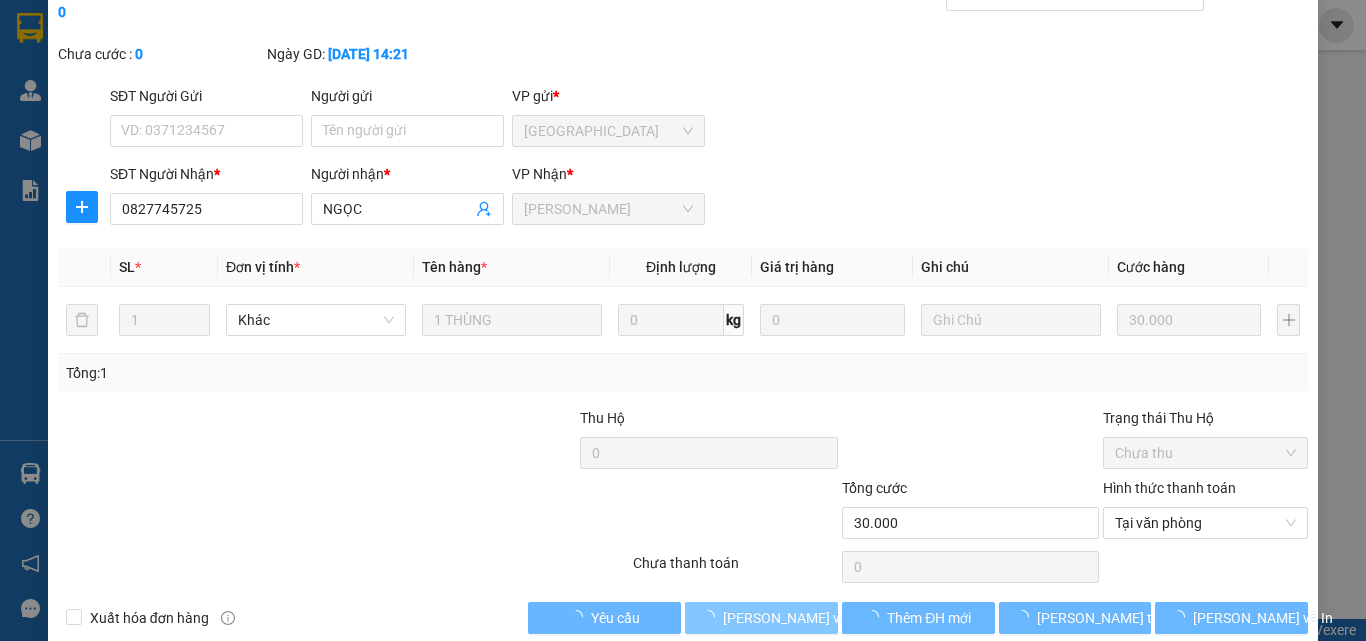 scroll, scrollTop: 0, scrollLeft: 0, axis: both 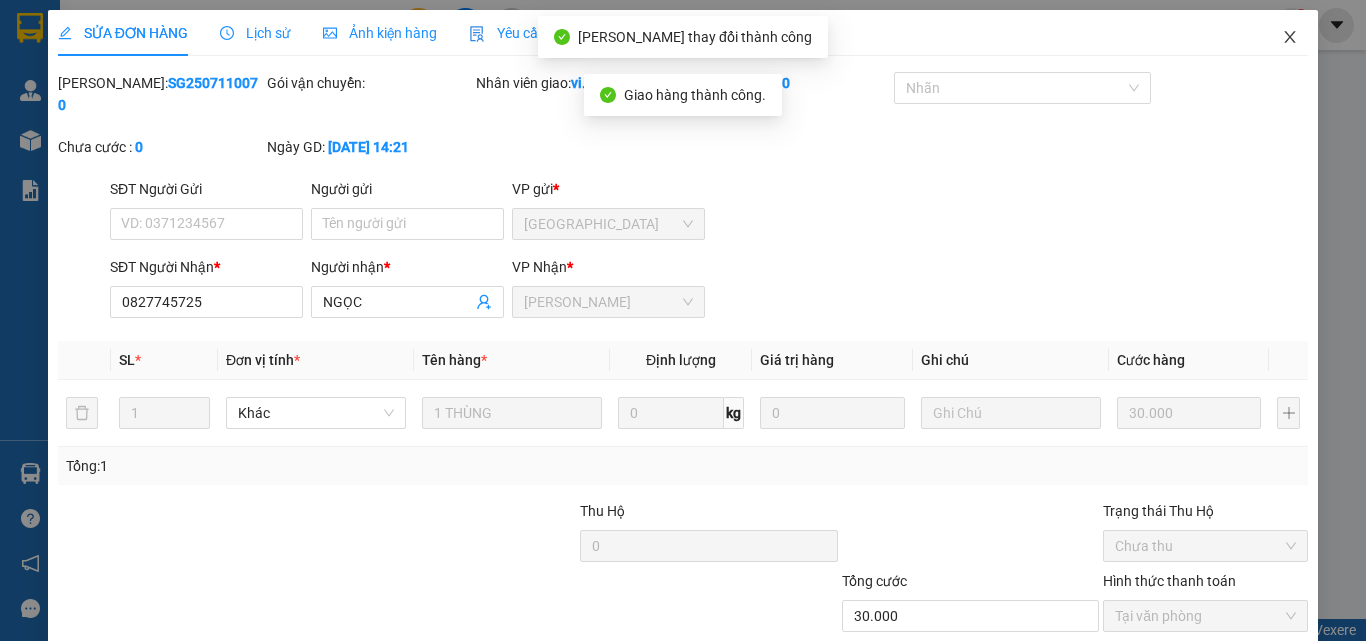 click 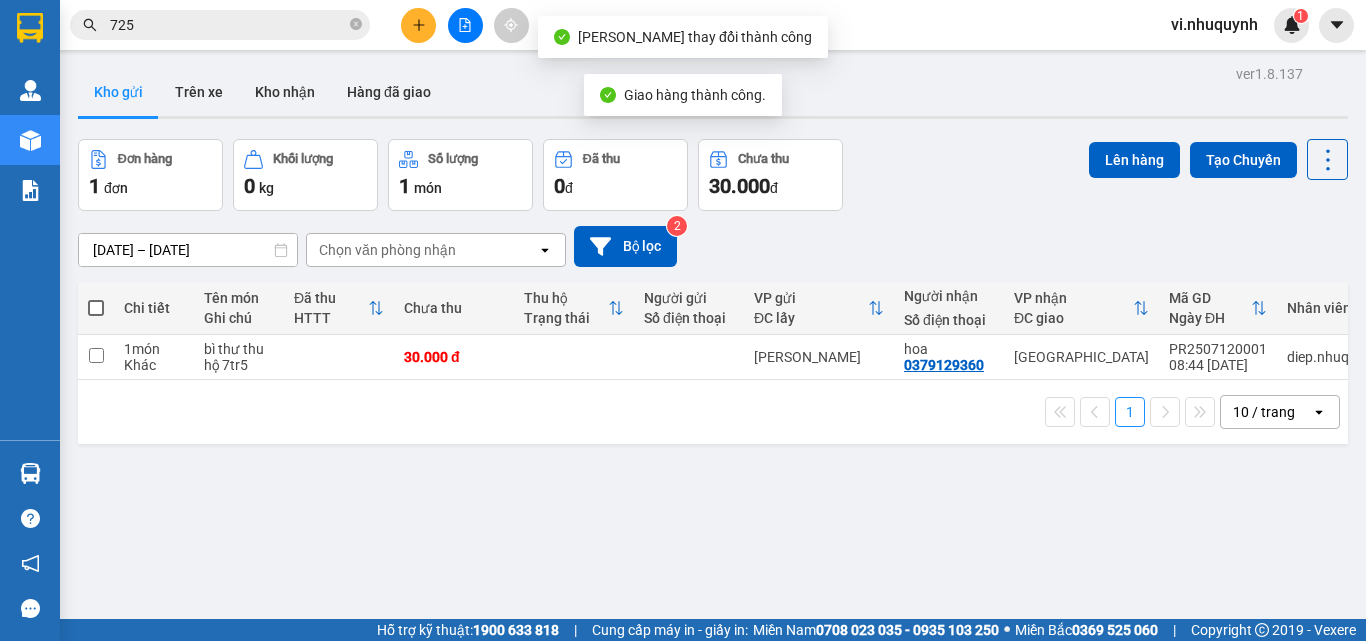 click on "725" at bounding box center [228, 25] 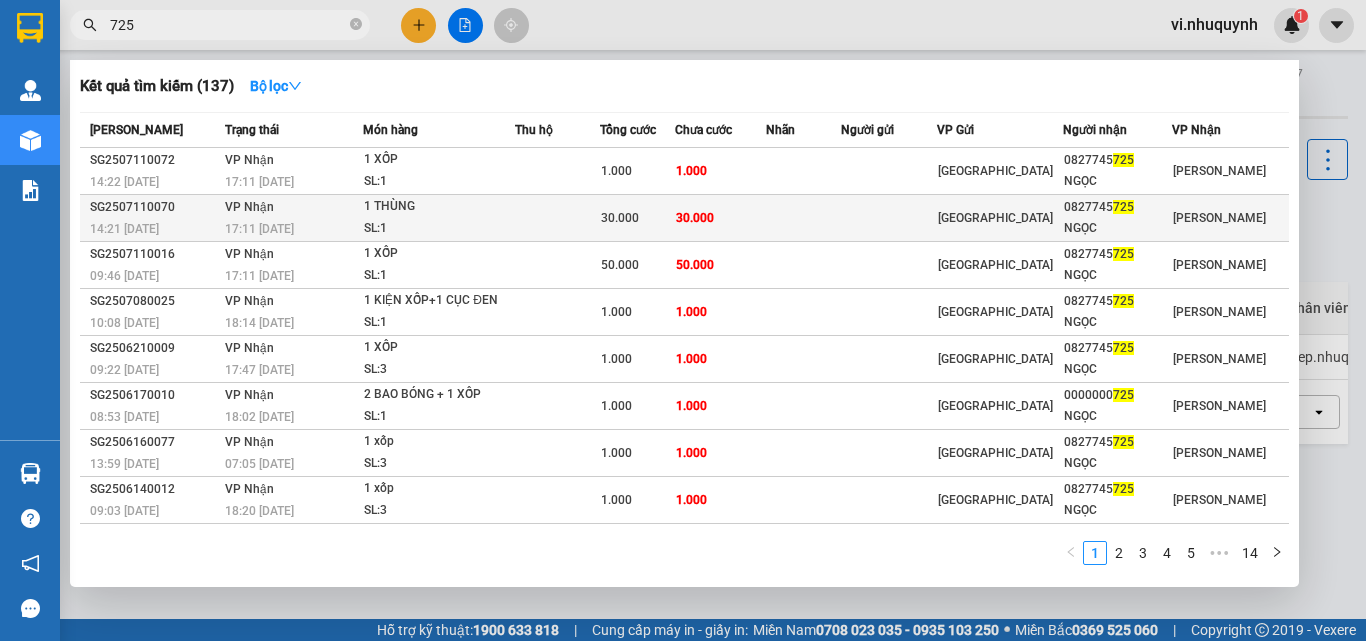 click on "30.000" at bounding box center (695, 218) 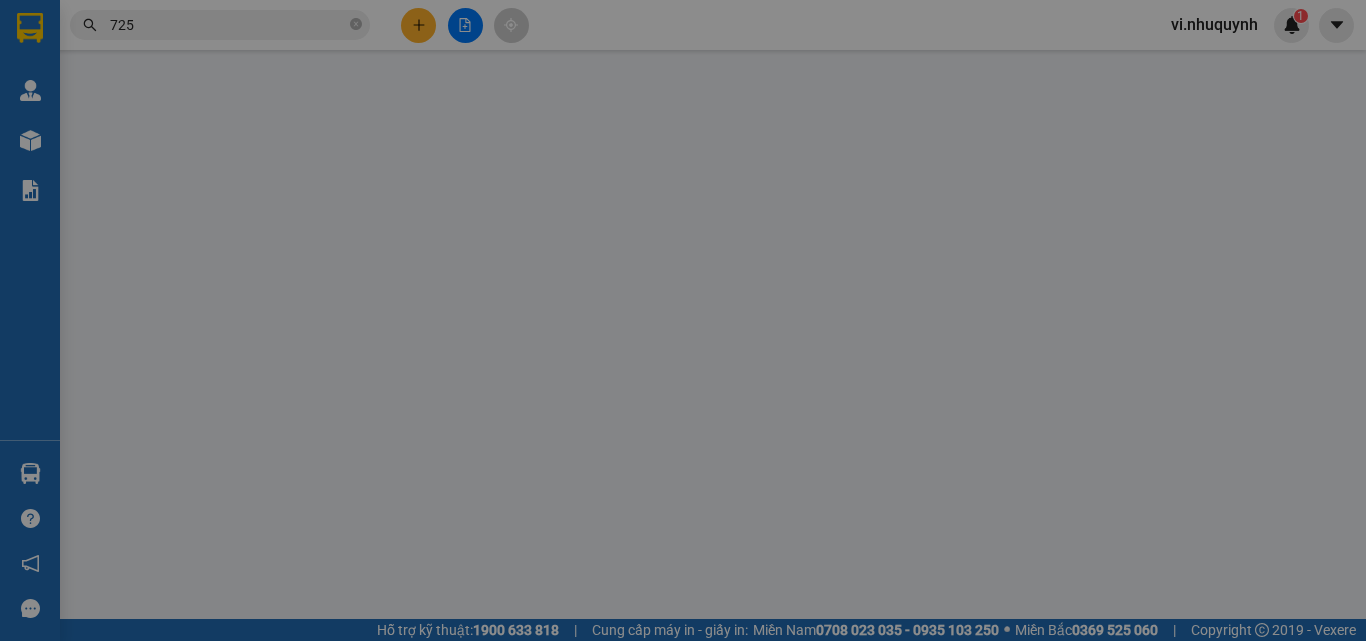 type on "0827745725" 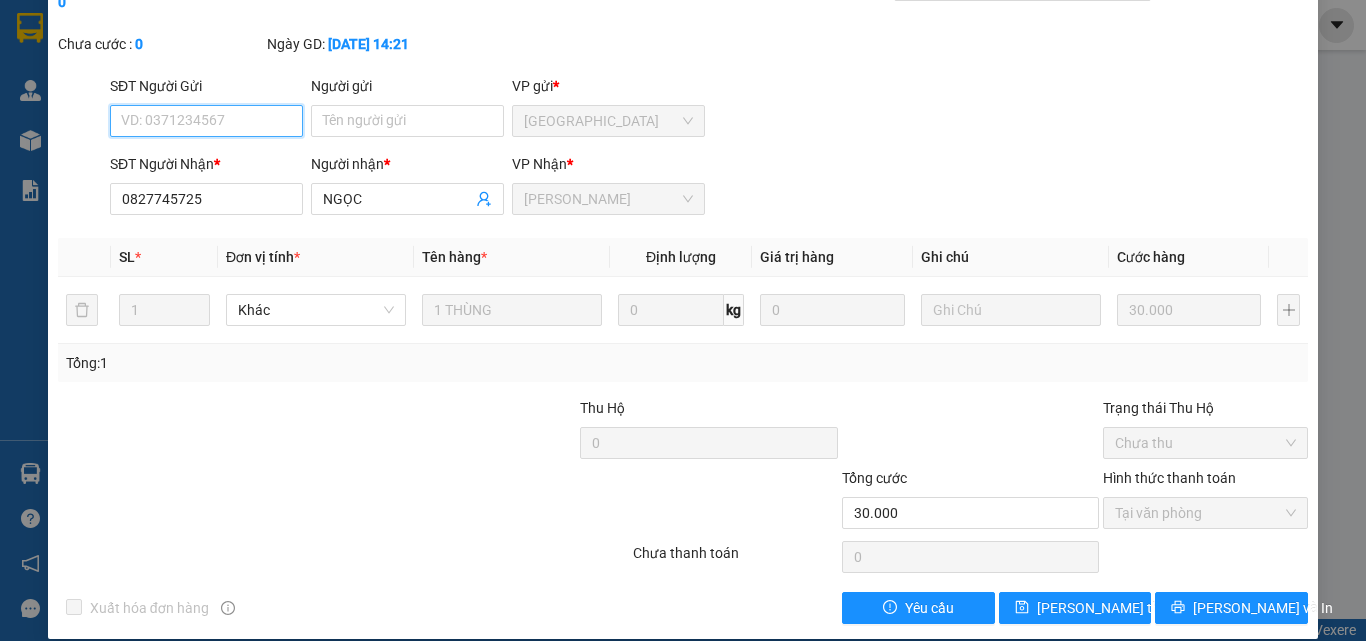 scroll, scrollTop: 0, scrollLeft: 0, axis: both 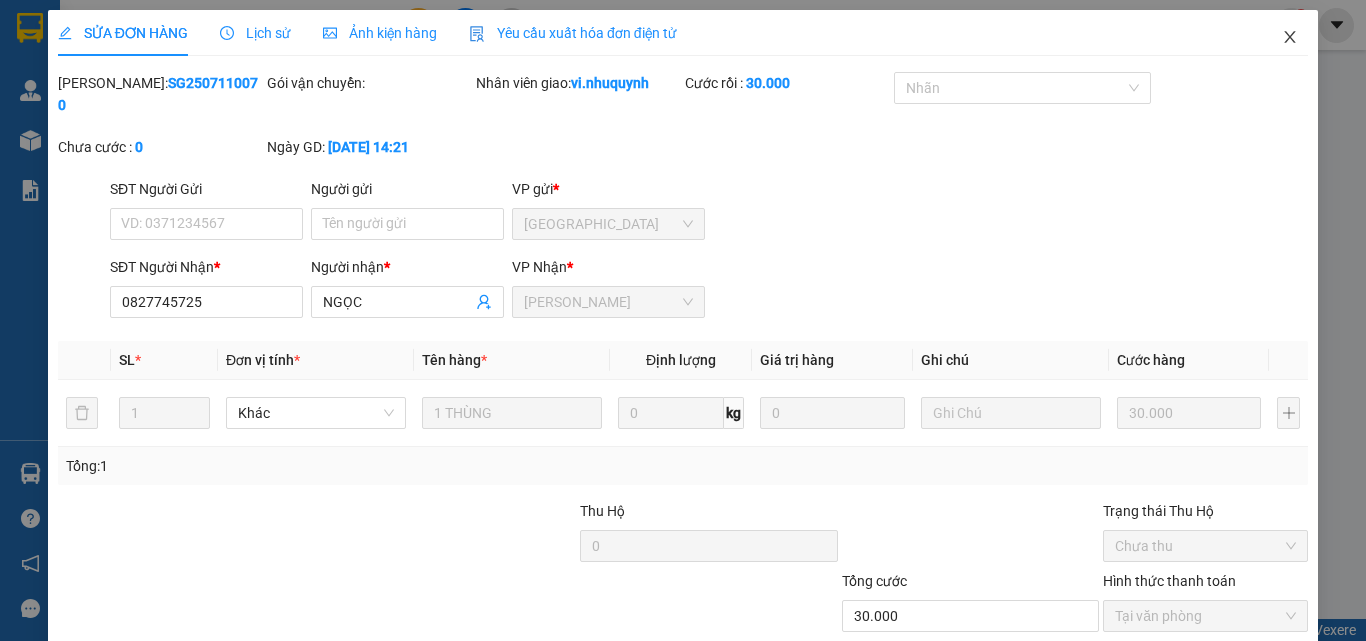 click 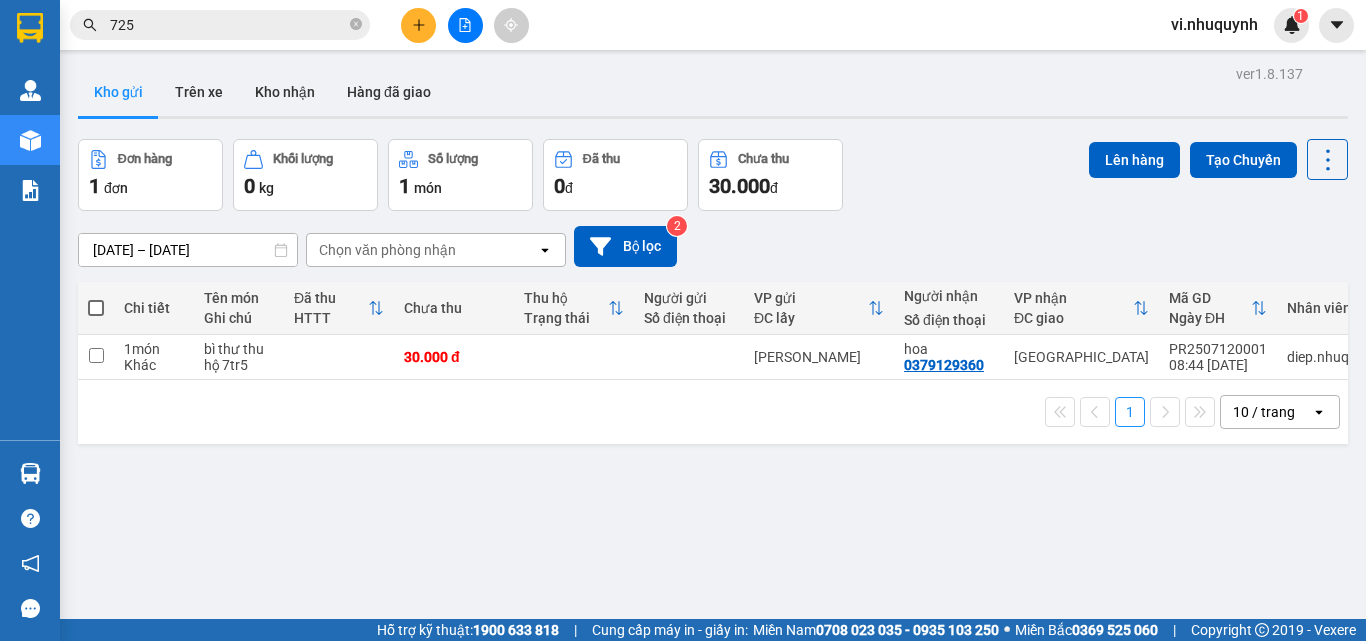 click on "725" at bounding box center [228, 25] 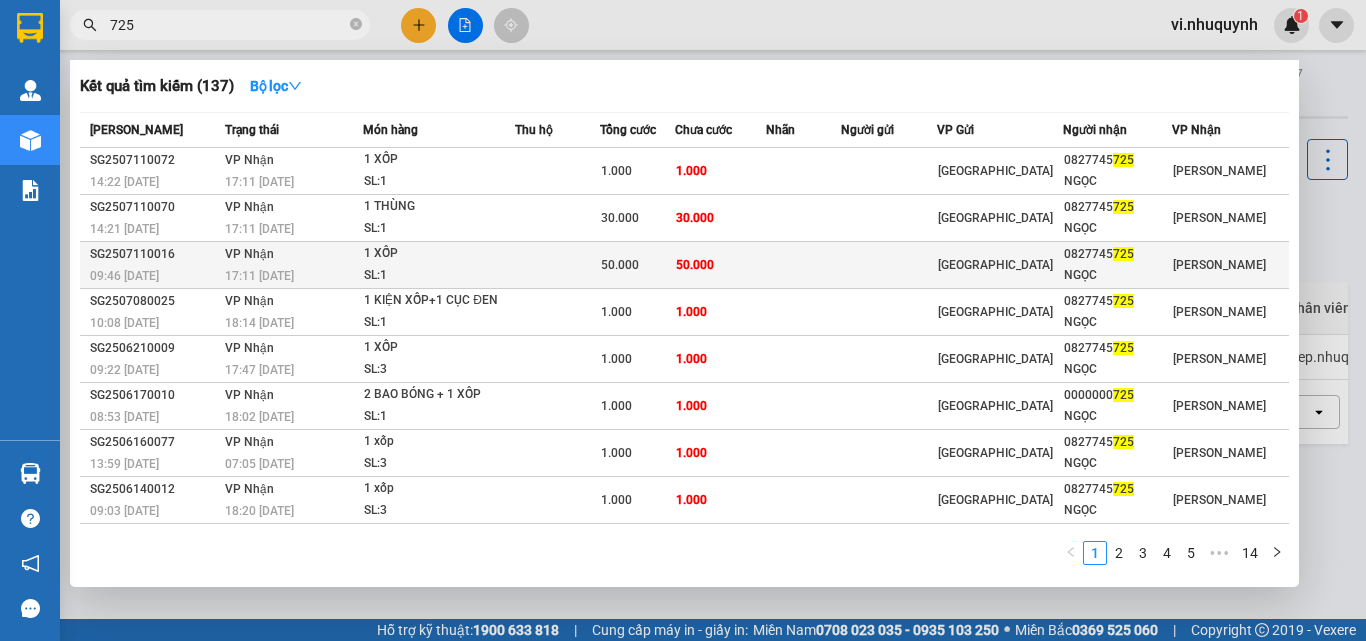 click on "50.000" at bounding box center (695, 265) 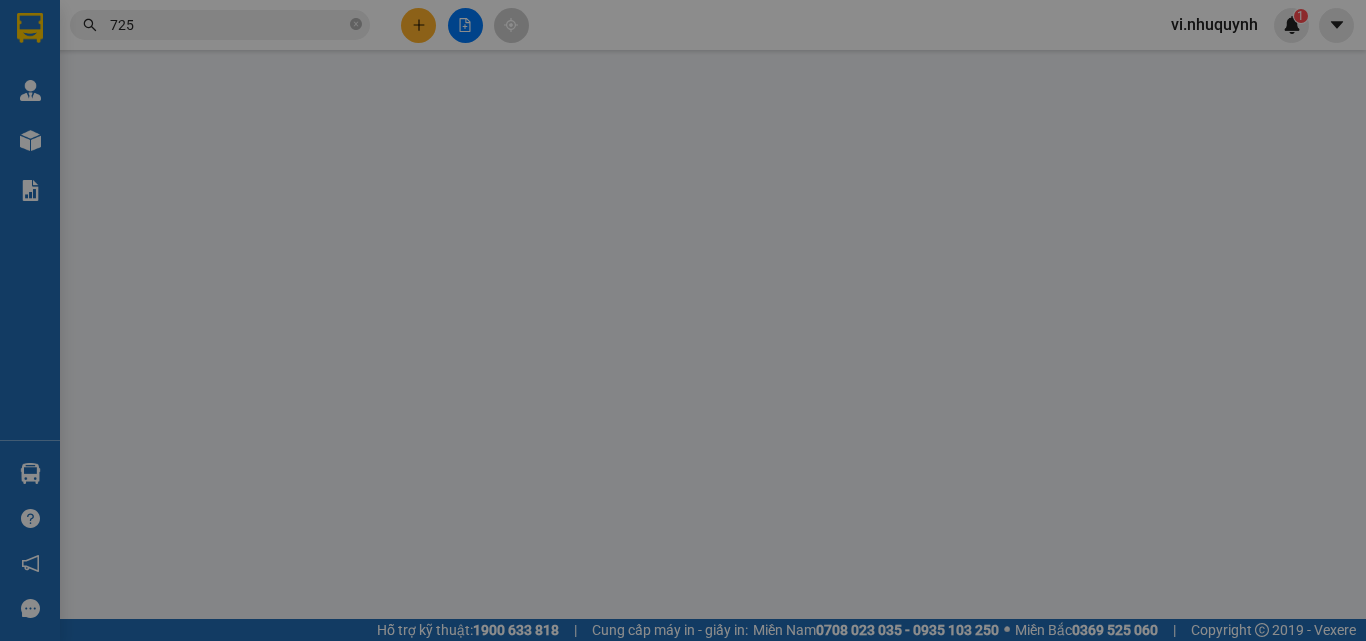 type on "0827745725" 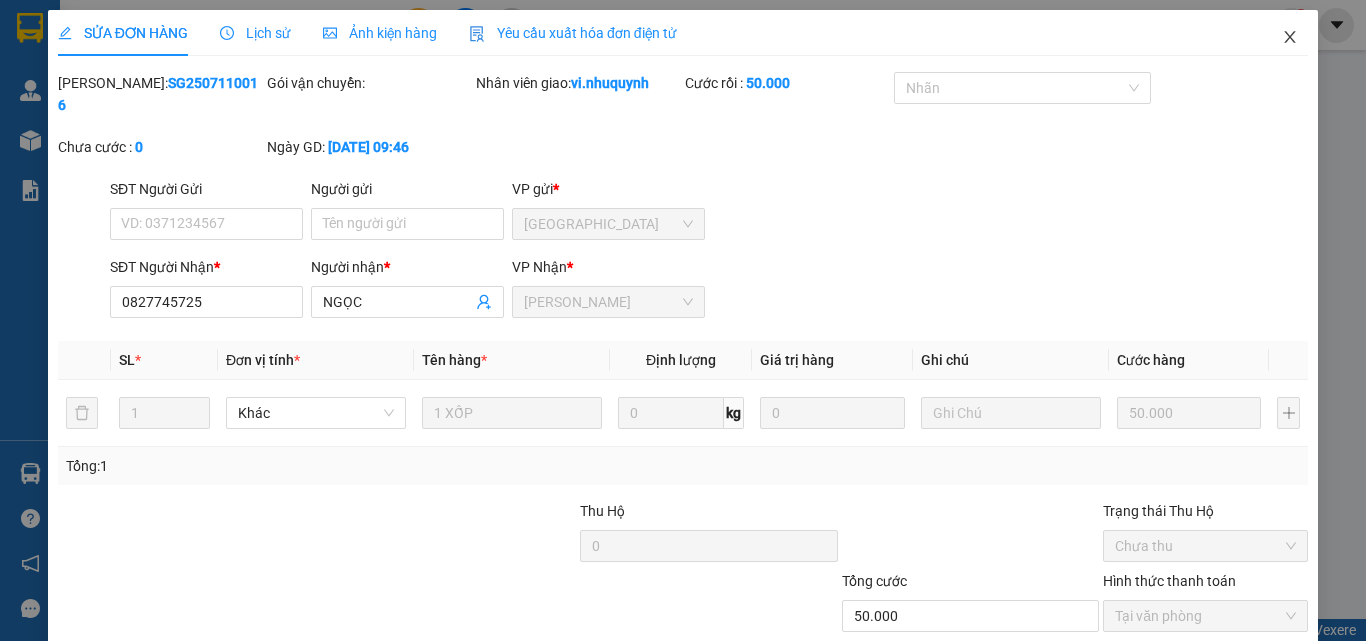 click 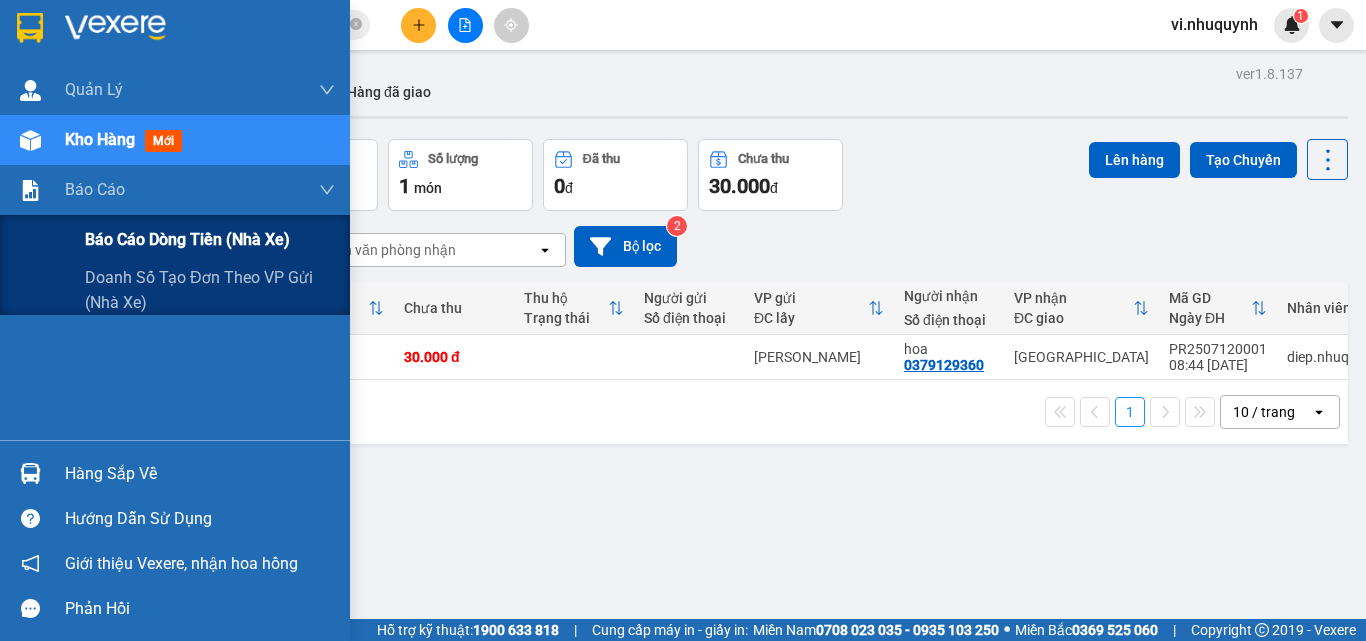 click on "Báo cáo dòng tiền (nhà xe)" at bounding box center [187, 239] 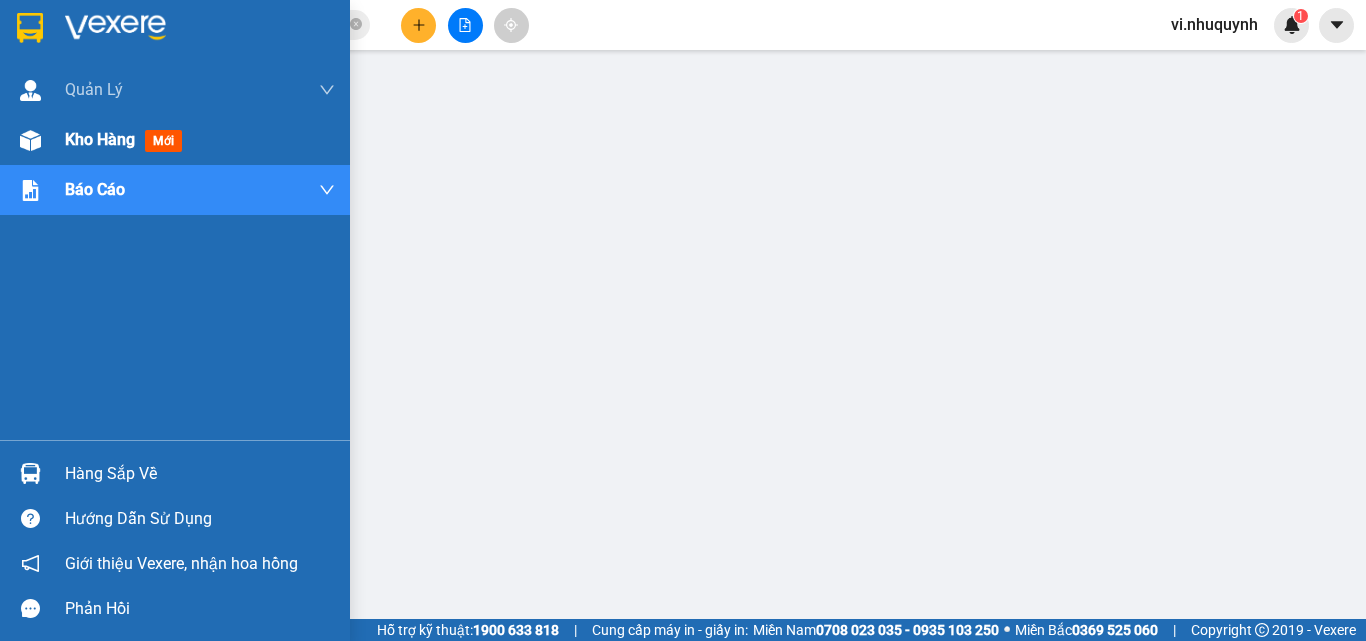 click on "Kho hàng" at bounding box center (100, 139) 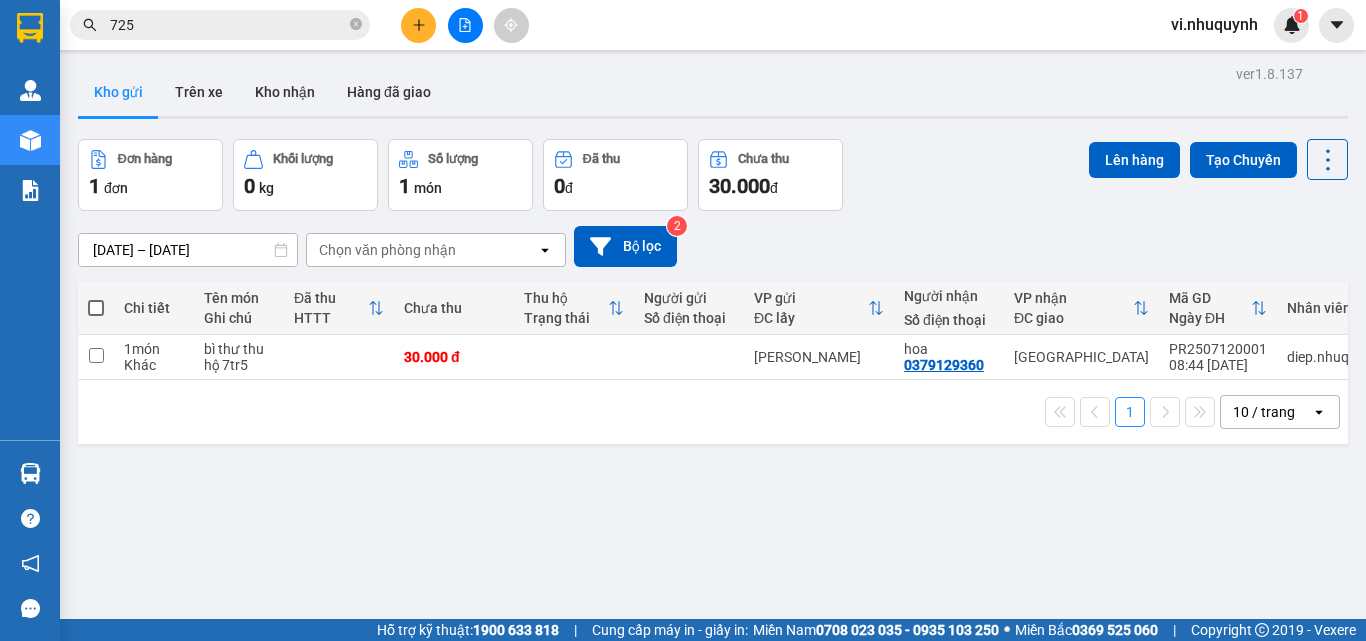click on "725" at bounding box center [228, 25] 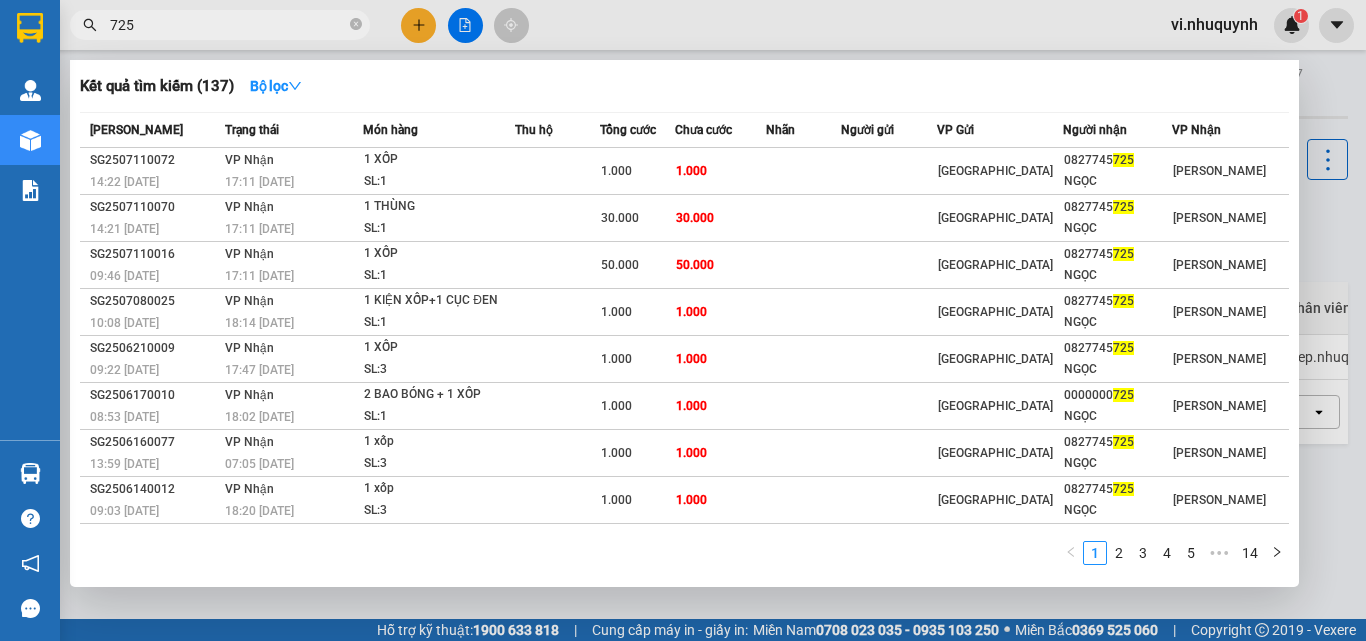 click on "725" at bounding box center (228, 25) 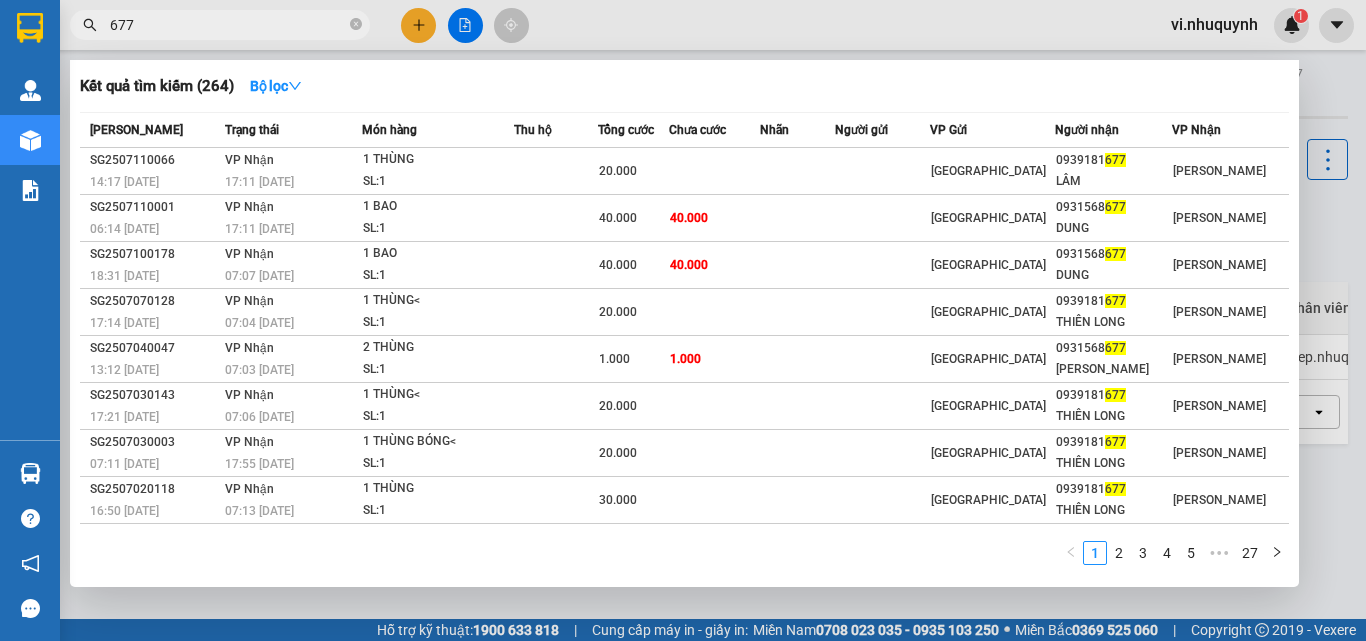 click on "677" at bounding box center (228, 25) 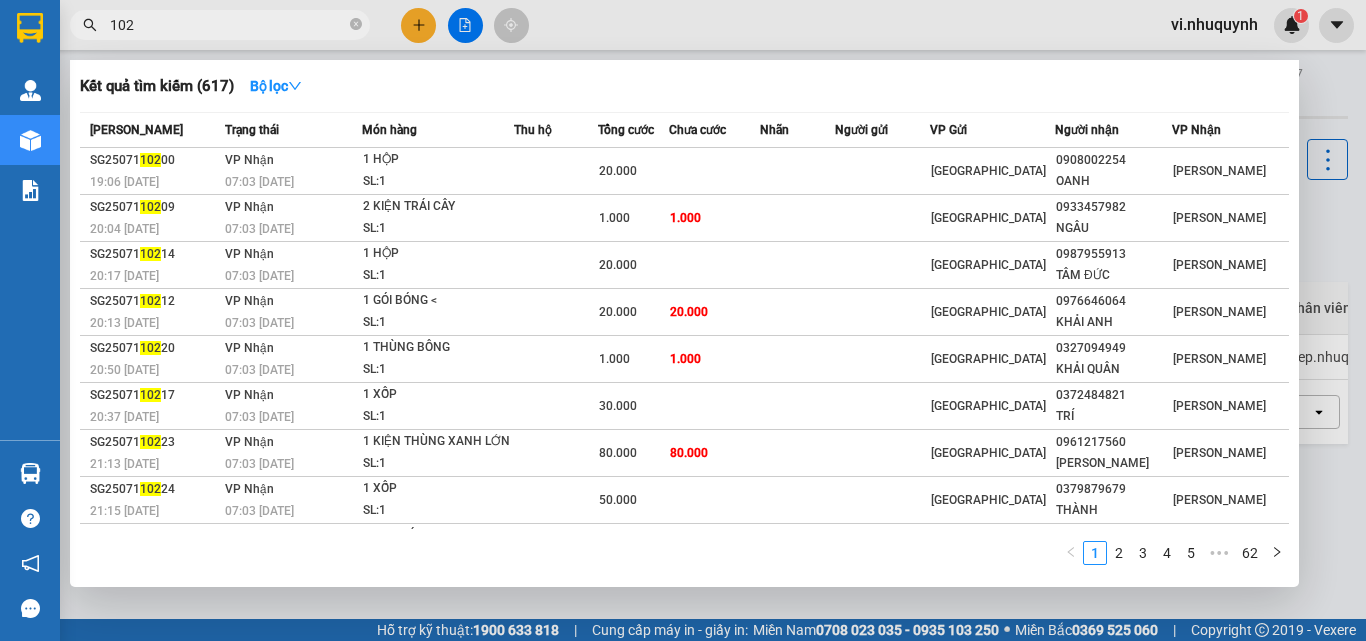click on "102" at bounding box center [228, 25] 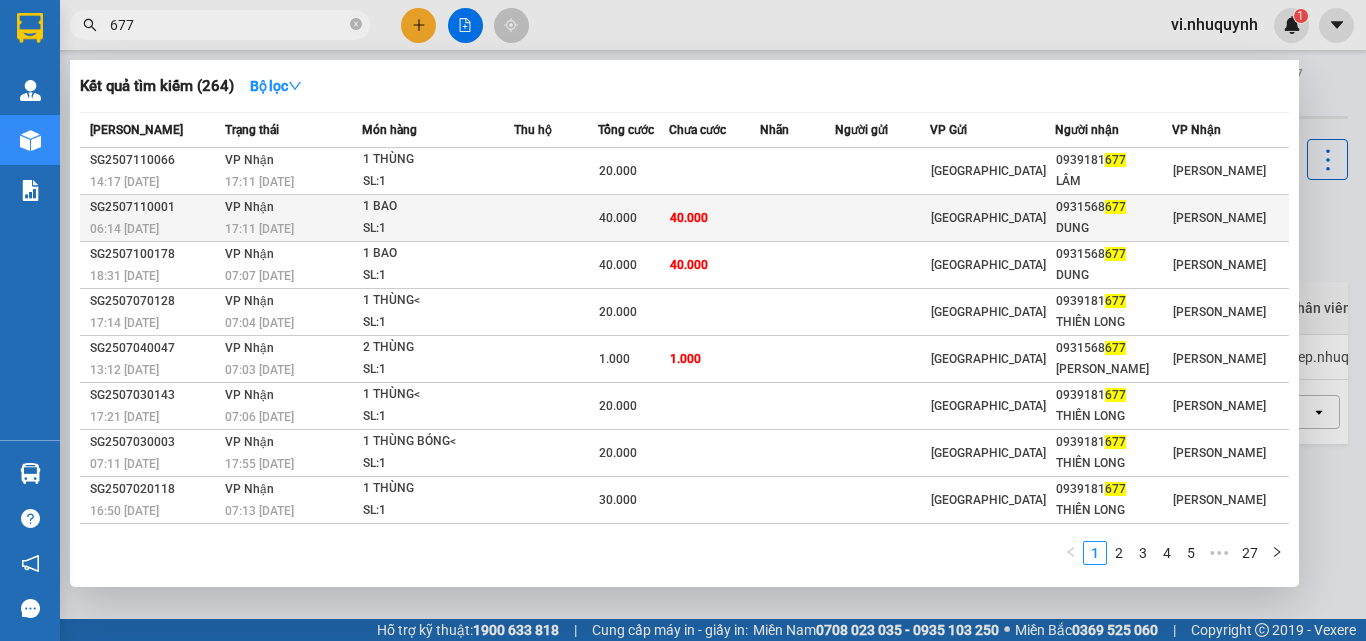 type on "677" 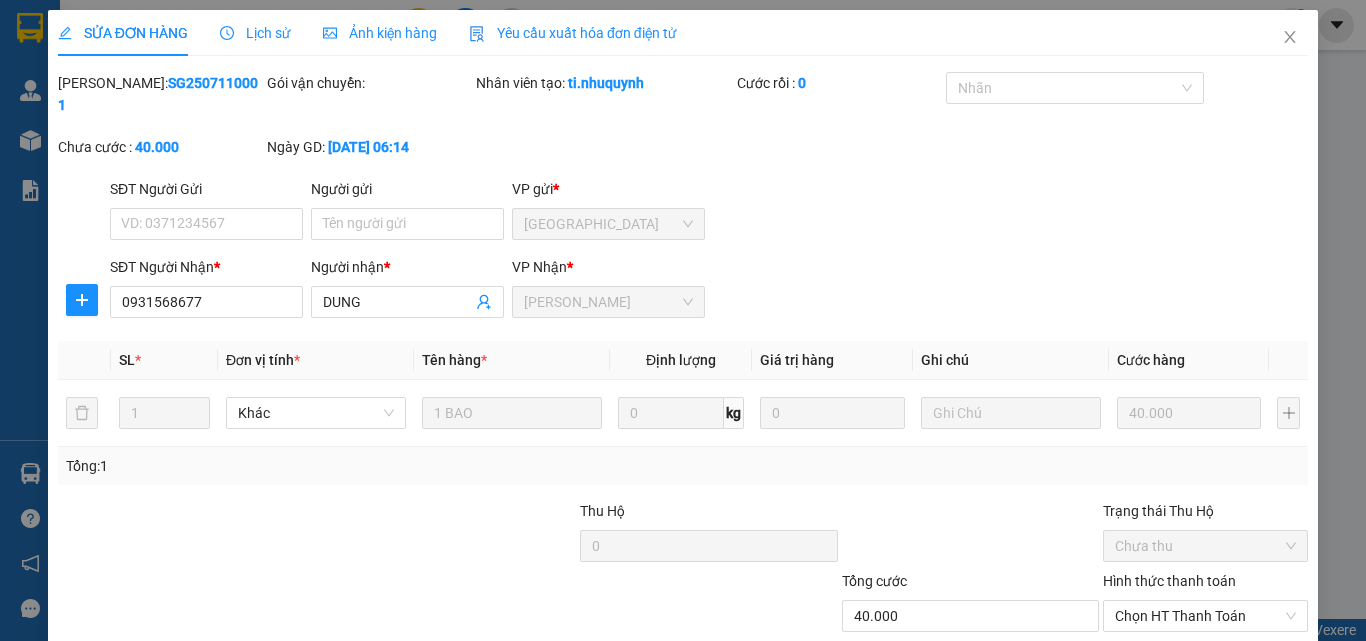 type on "0931568677" 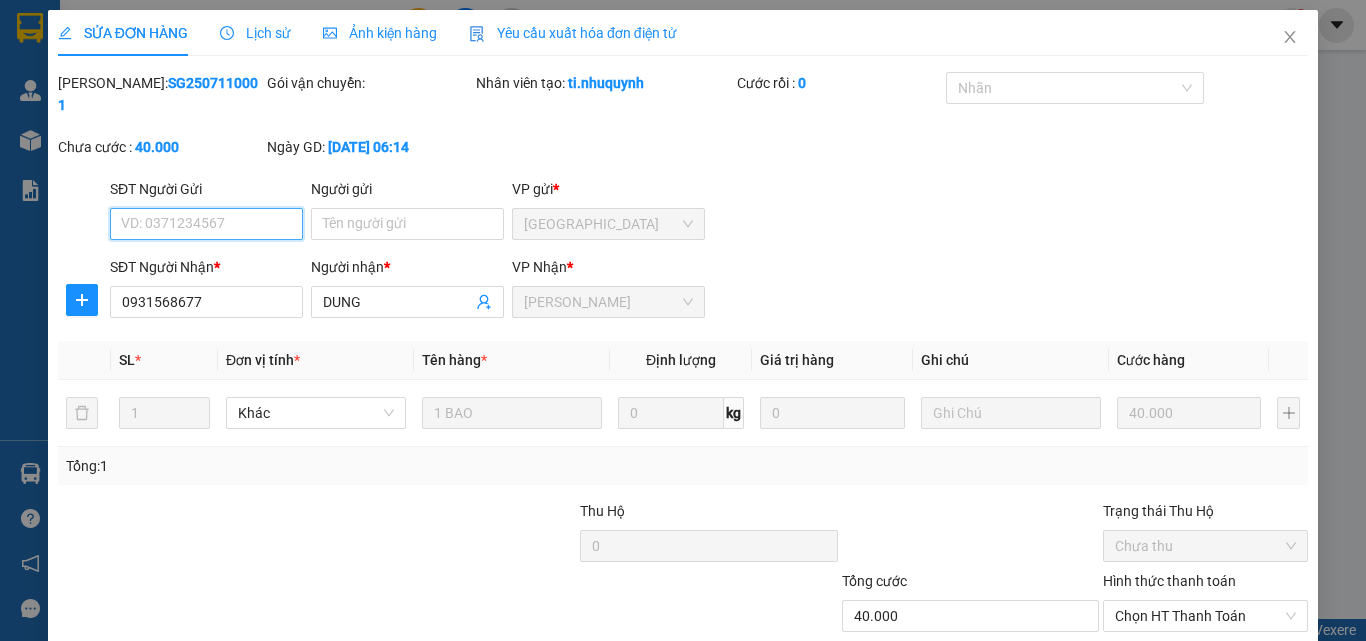 scroll, scrollTop: 103, scrollLeft: 0, axis: vertical 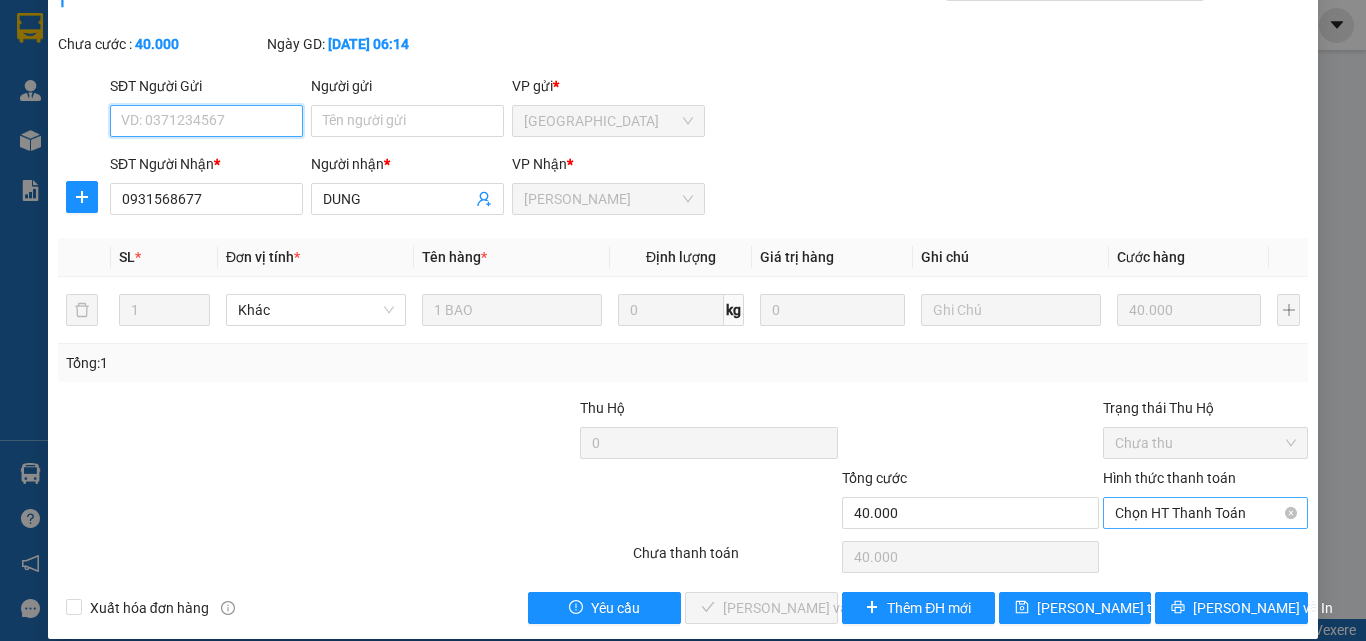 click on "Chọn HT Thanh Toán" at bounding box center [1205, 513] 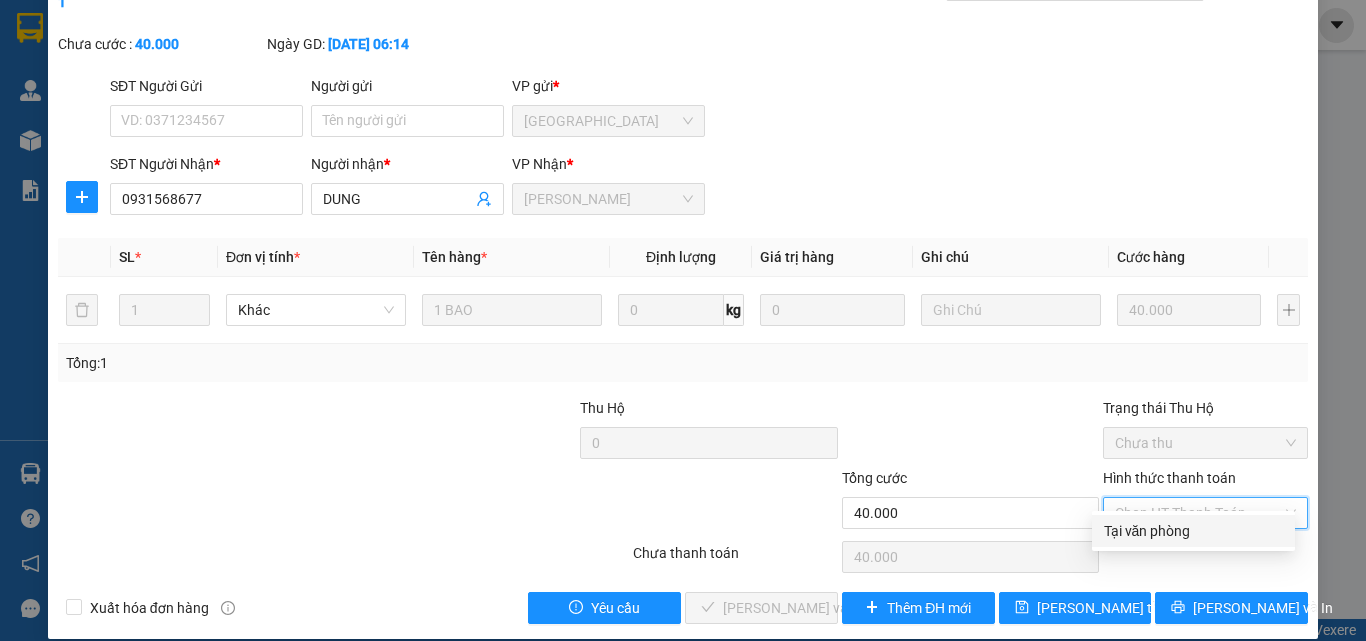 click on "Tại văn phòng" at bounding box center (1193, 531) 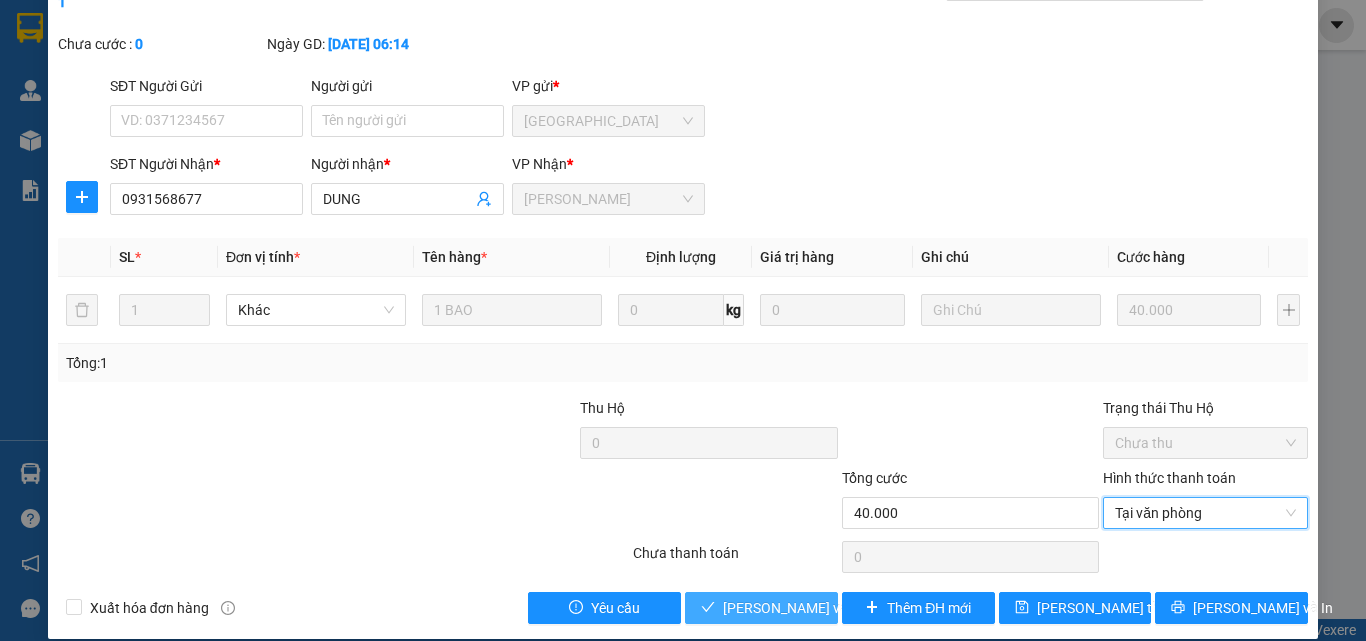 click on "[PERSON_NAME] và Giao hàng" at bounding box center [819, 608] 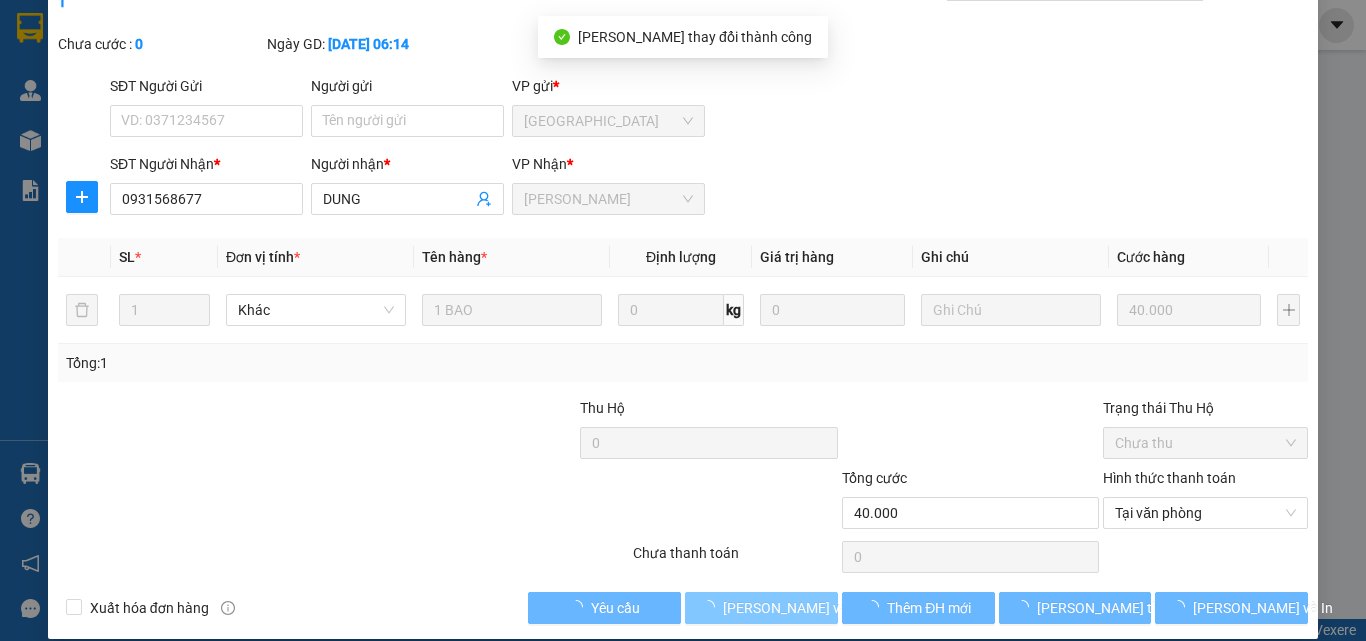 scroll, scrollTop: 0, scrollLeft: 0, axis: both 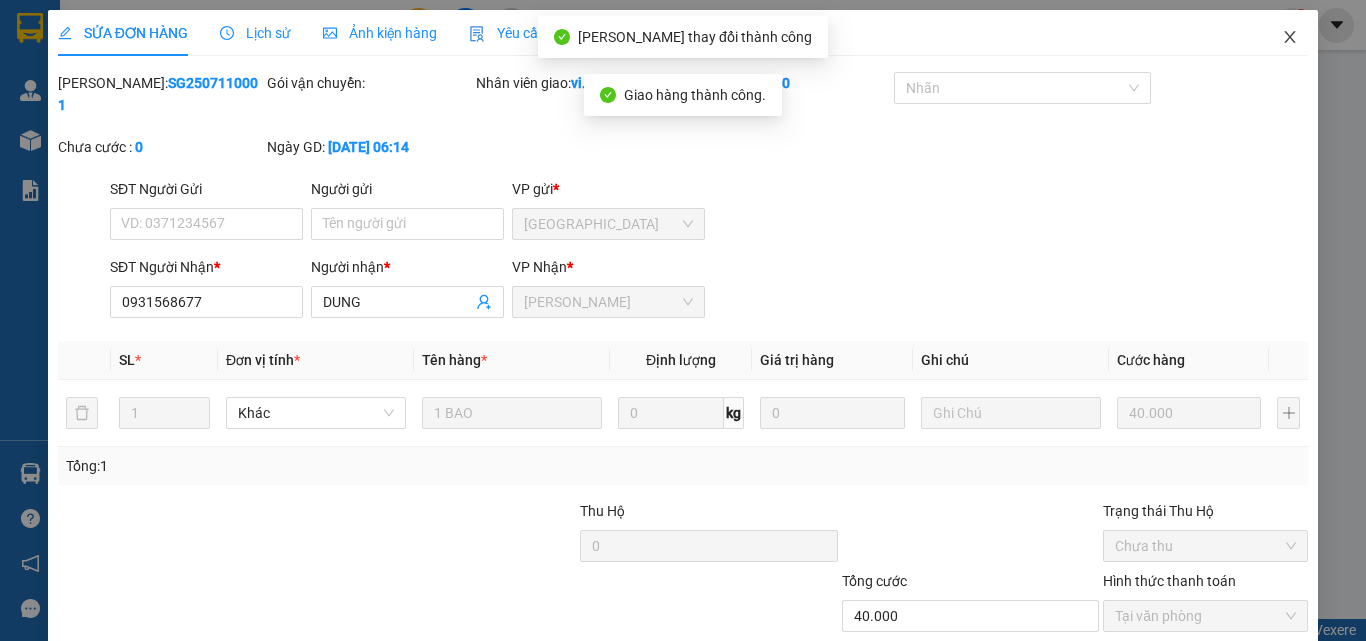click 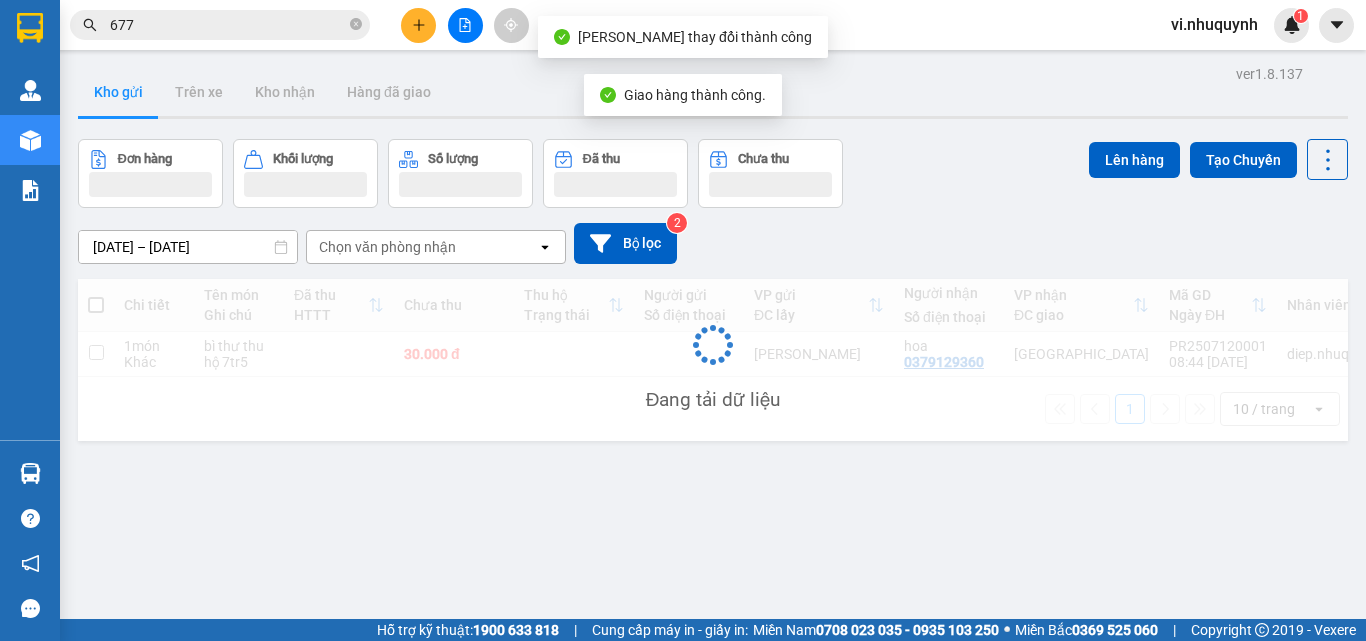 click on "677" at bounding box center (228, 25) 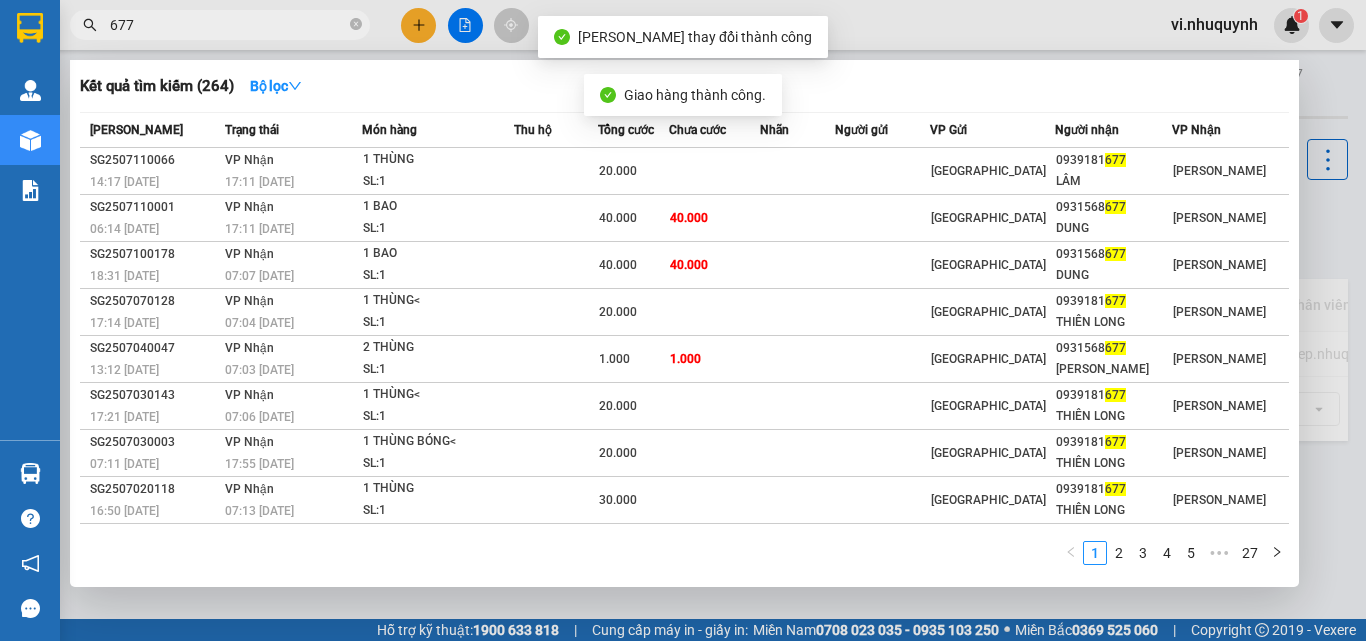 click on "677" at bounding box center [228, 25] 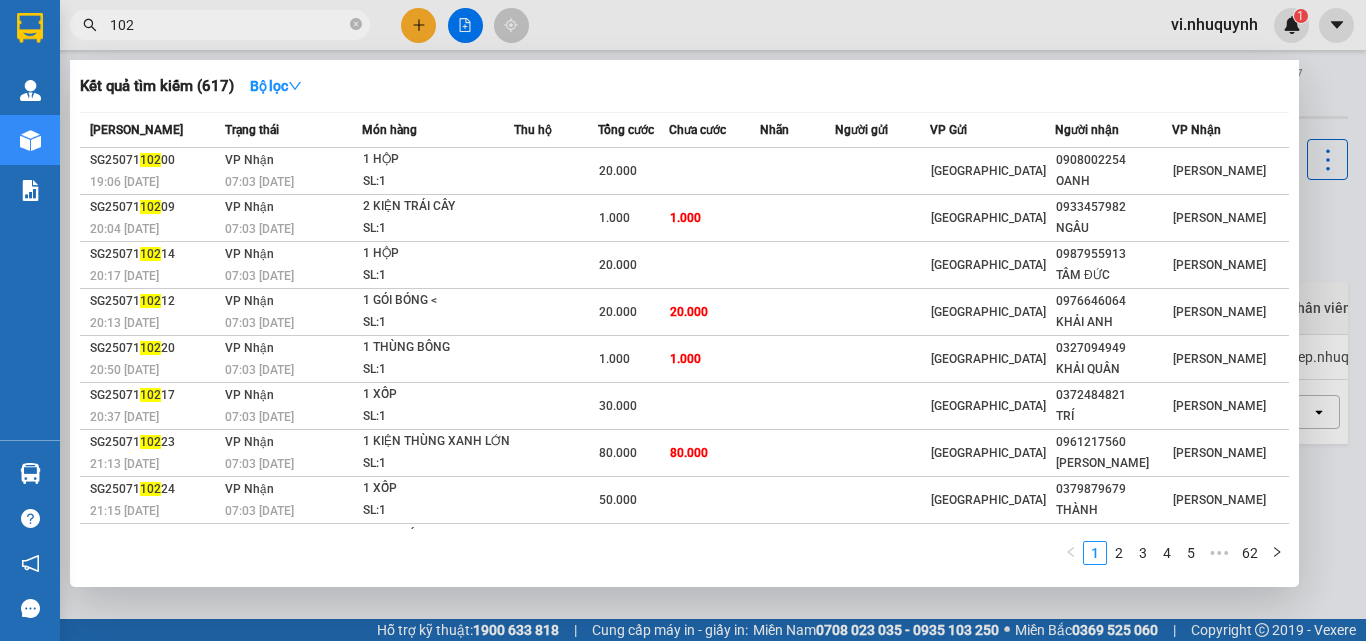 click on "102" at bounding box center (228, 25) 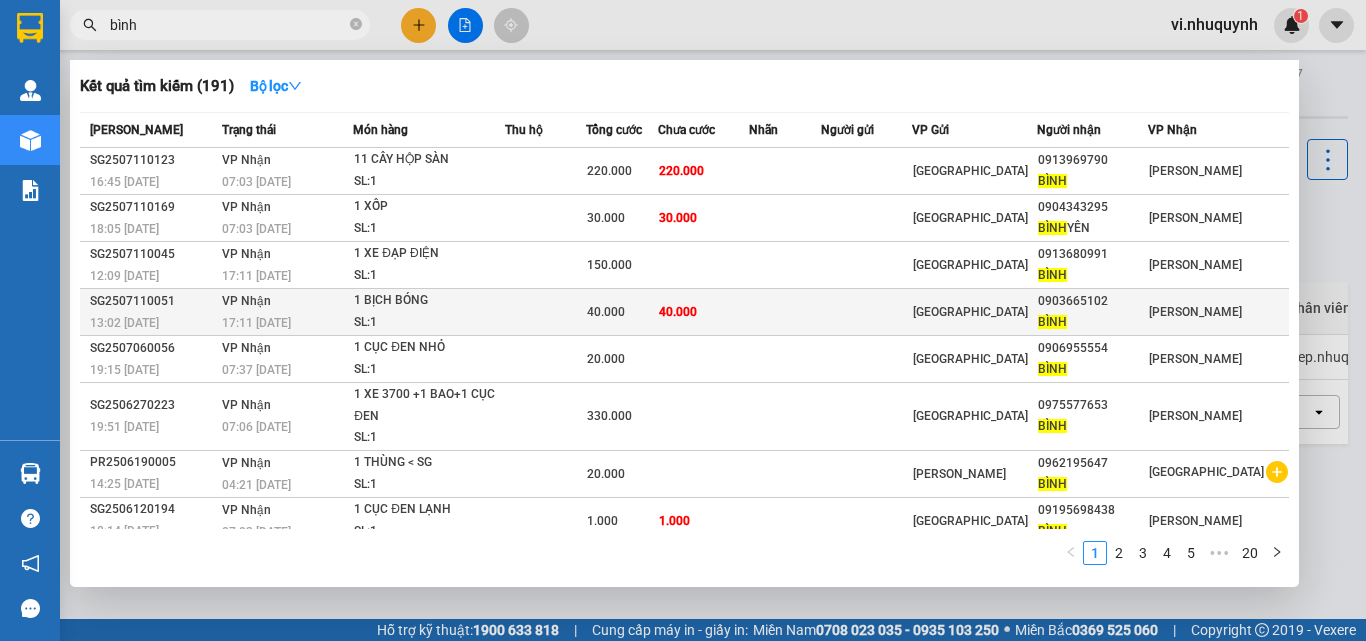 type on "bình" 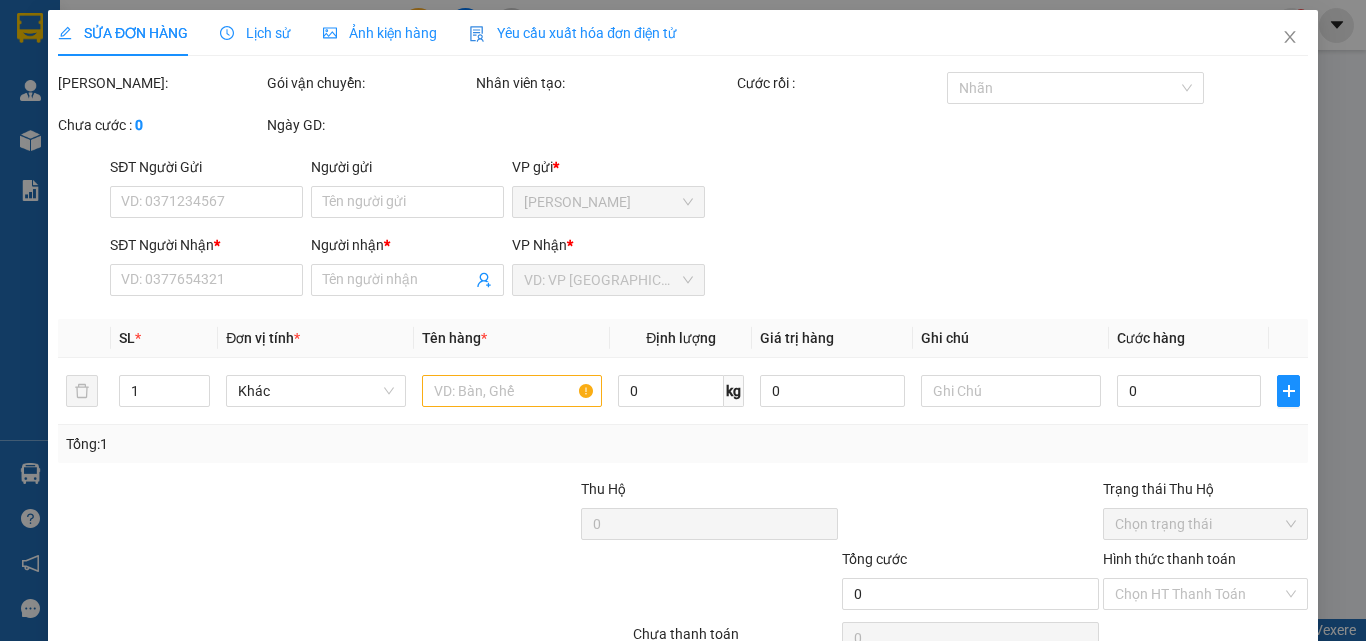 type on "0903665102" 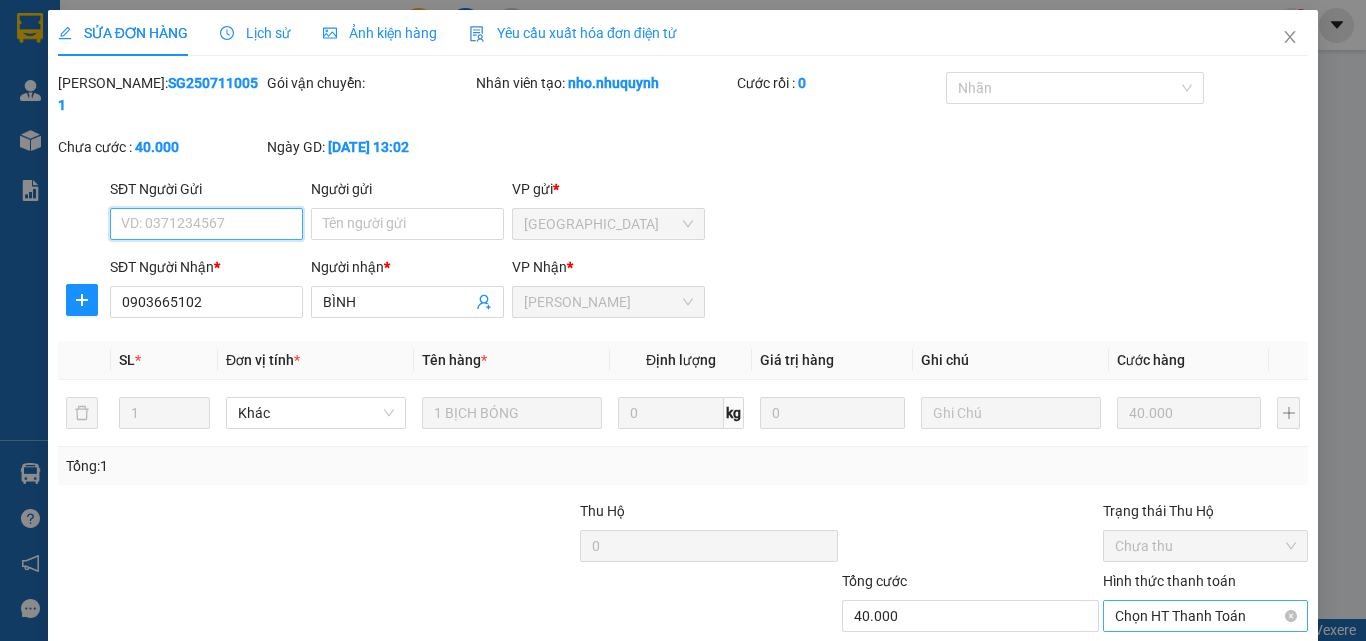 scroll, scrollTop: 103, scrollLeft: 0, axis: vertical 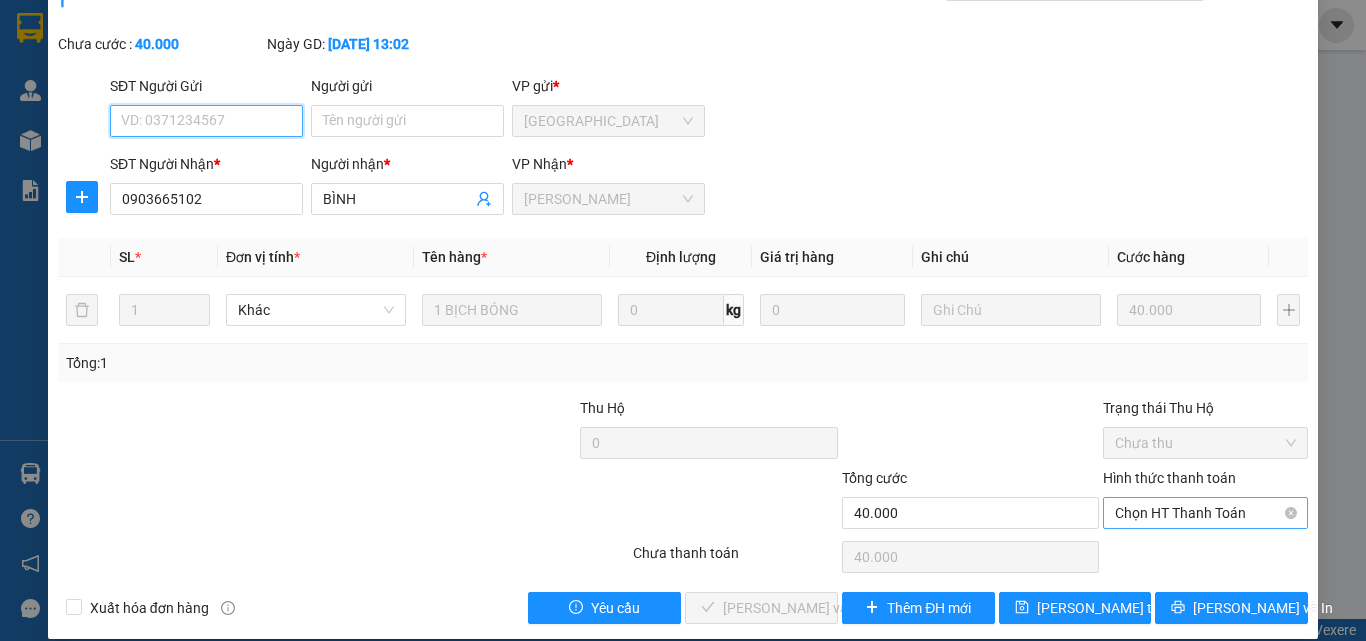 click on "Chọn HT Thanh Toán" at bounding box center [1205, 513] 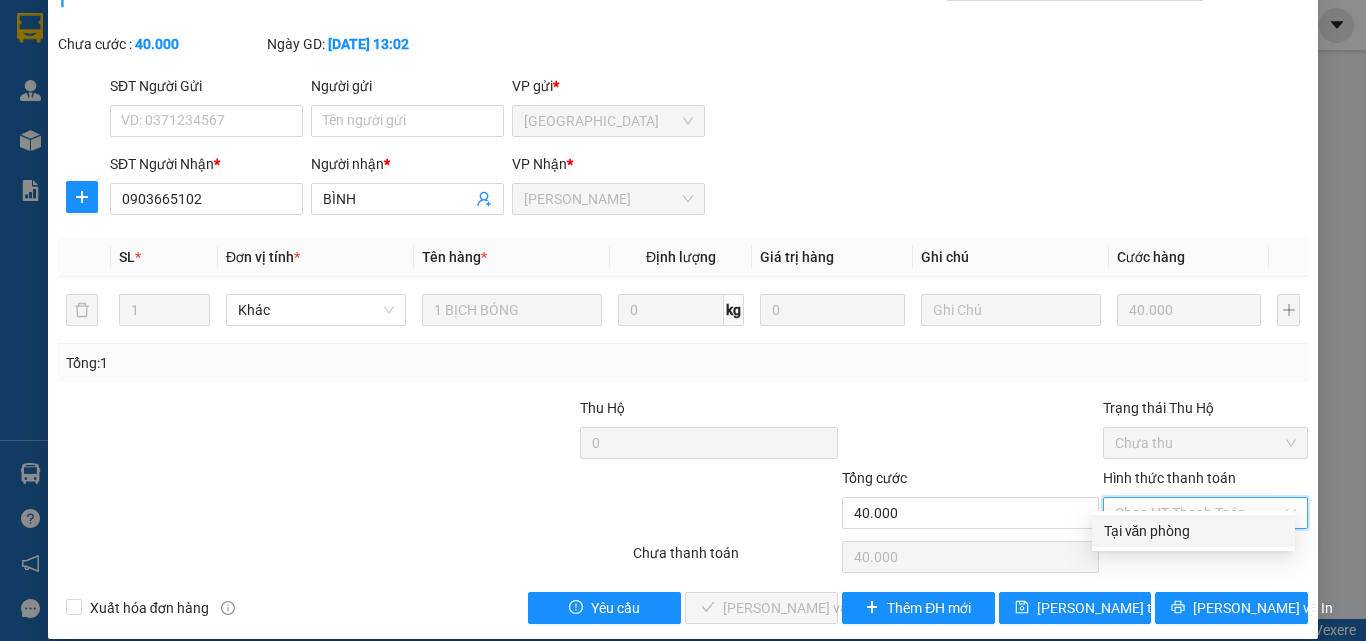 click on "Tại văn phòng" at bounding box center (1193, 531) 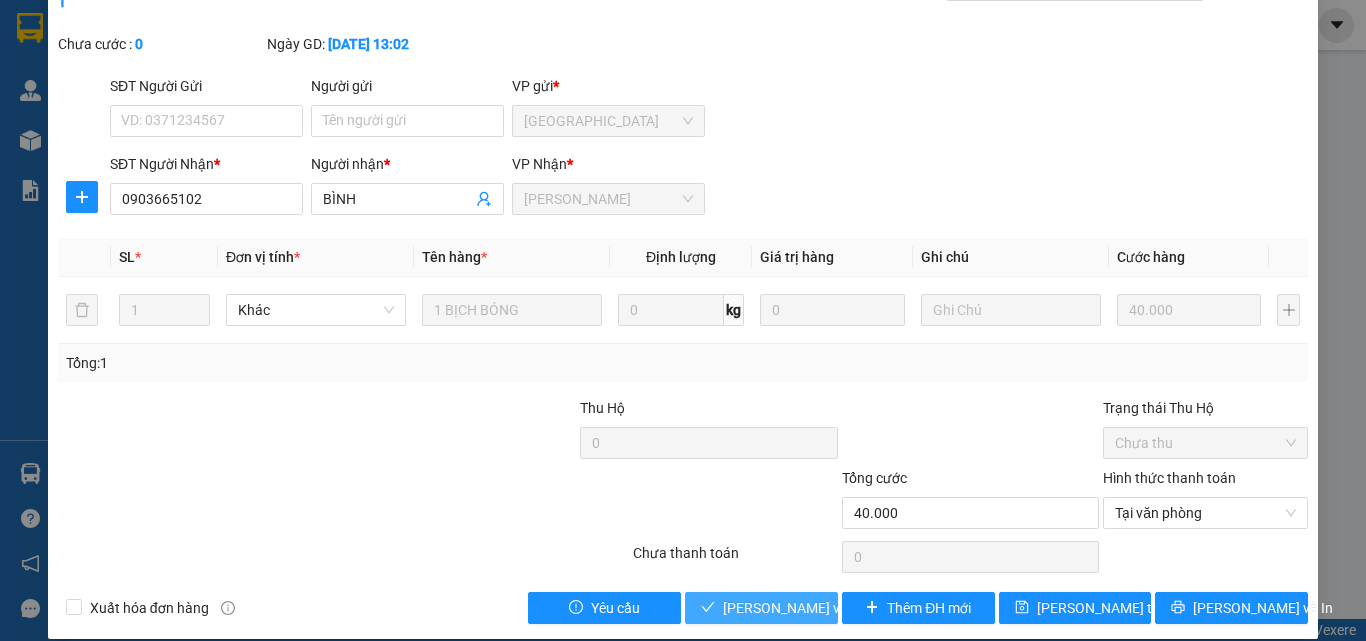 click on "[PERSON_NAME] và Giao hàng" at bounding box center [819, 608] 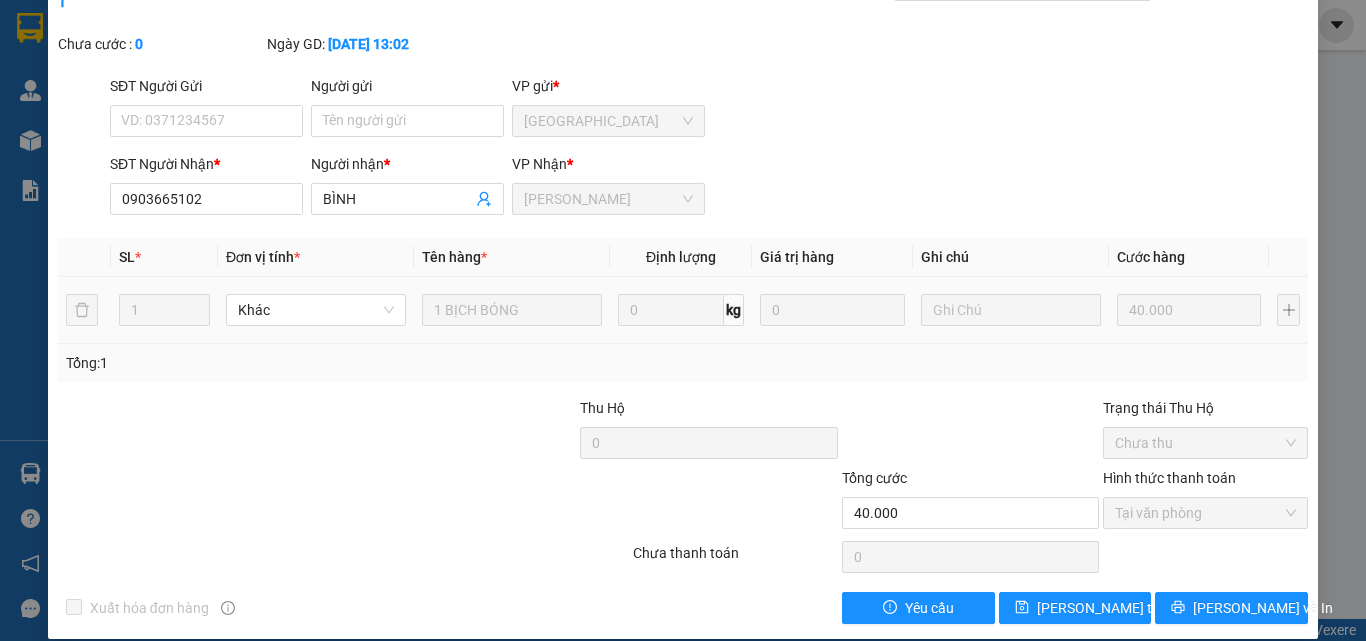 scroll, scrollTop: 0, scrollLeft: 0, axis: both 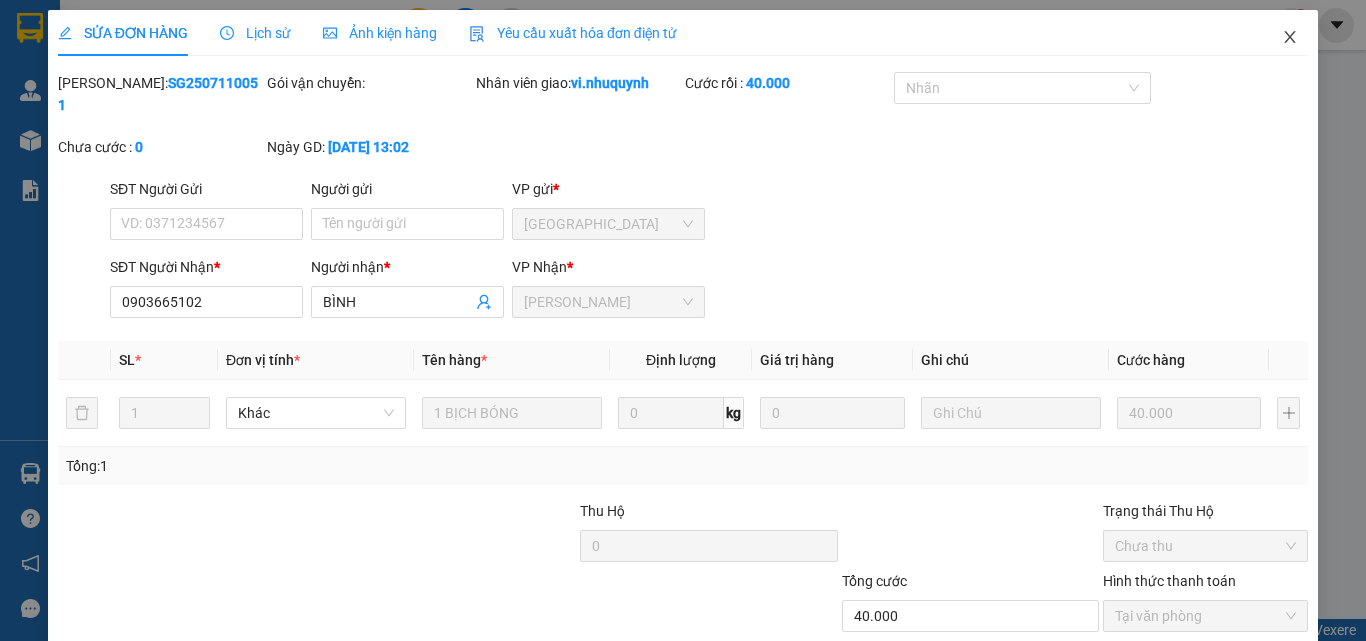 click 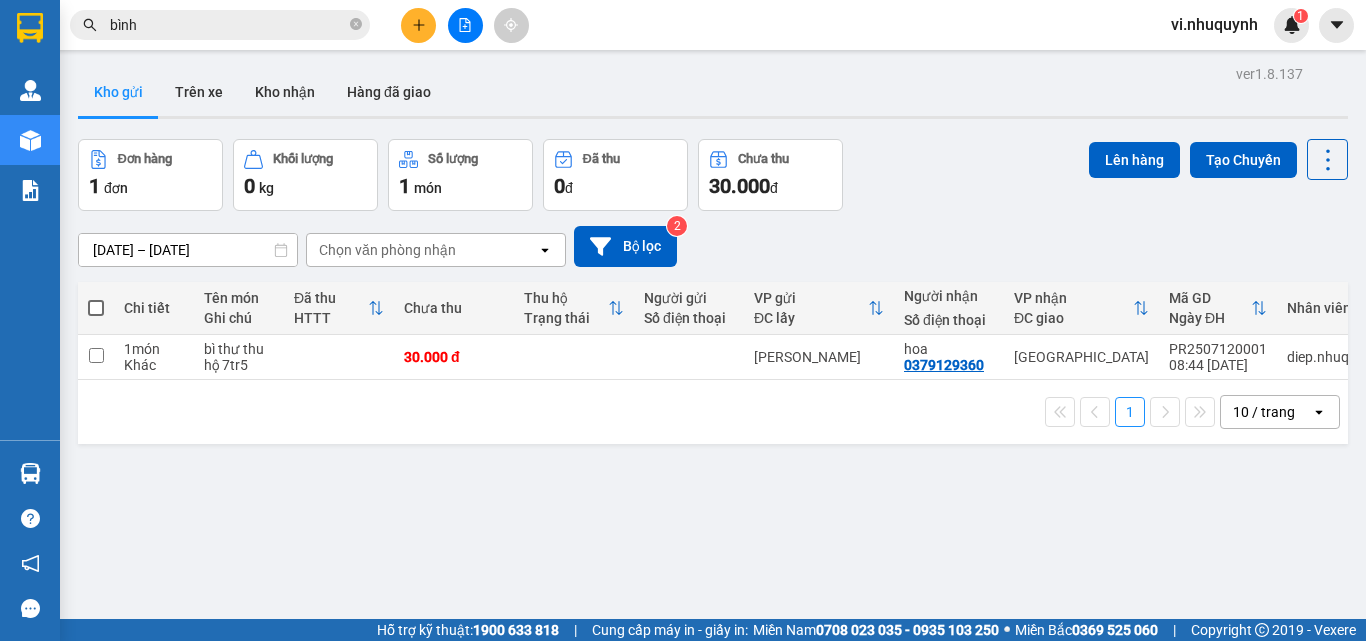click on "bình" at bounding box center (228, 25) 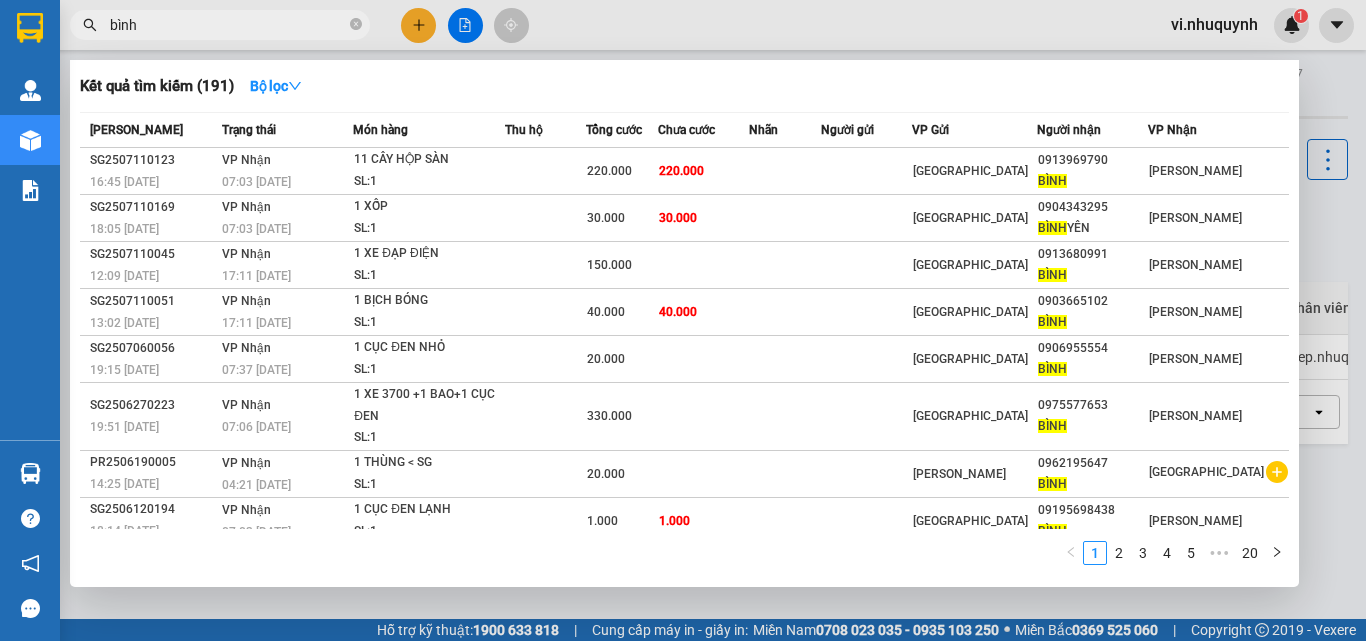 click on "bình" at bounding box center (228, 25) 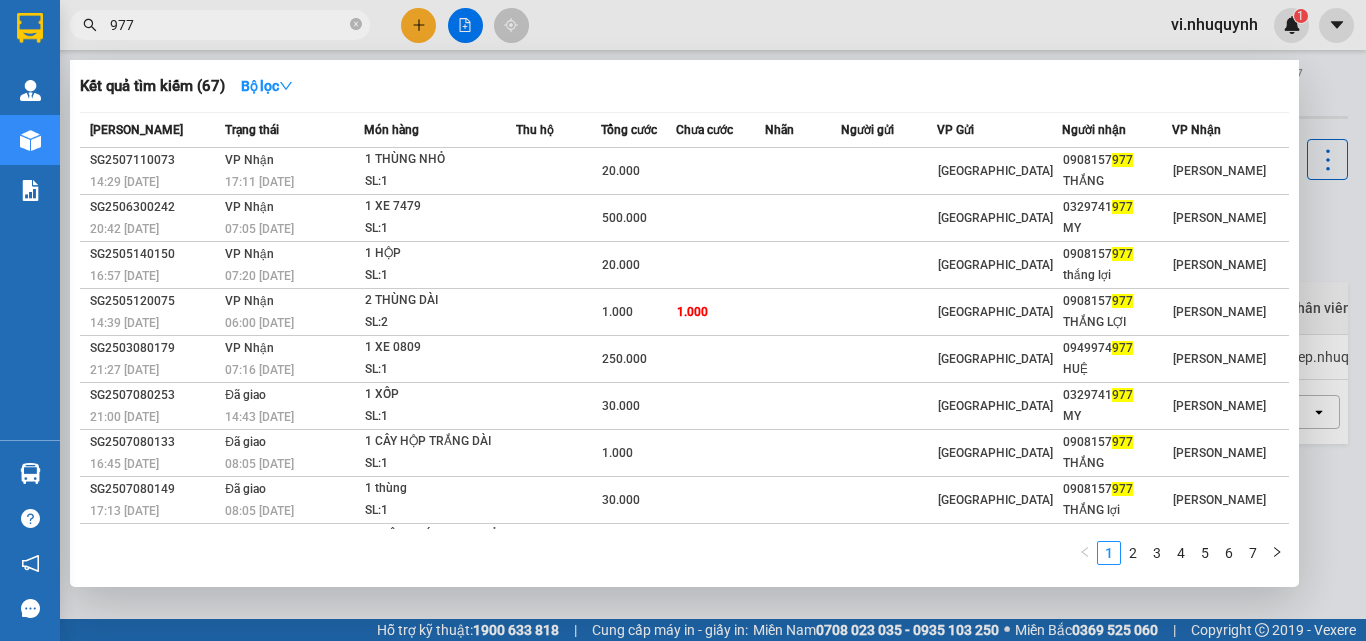 click on "977" at bounding box center [228, 25] 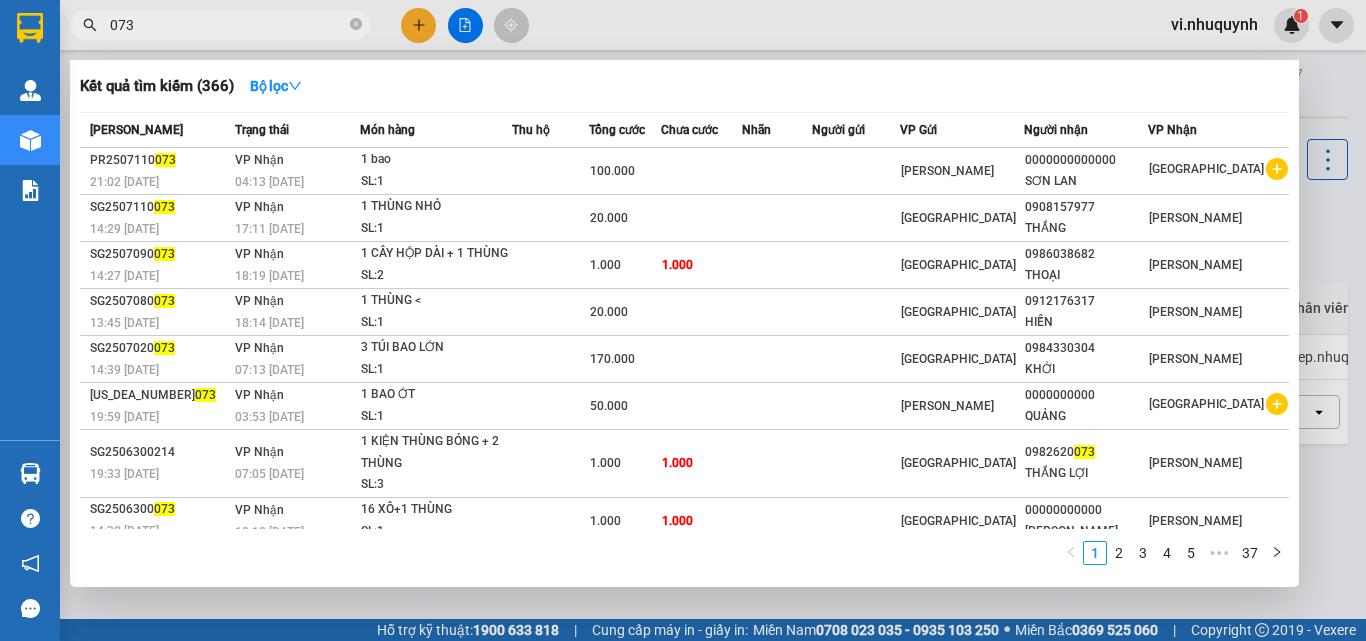 click on "073" at bounding box center [228, 25] 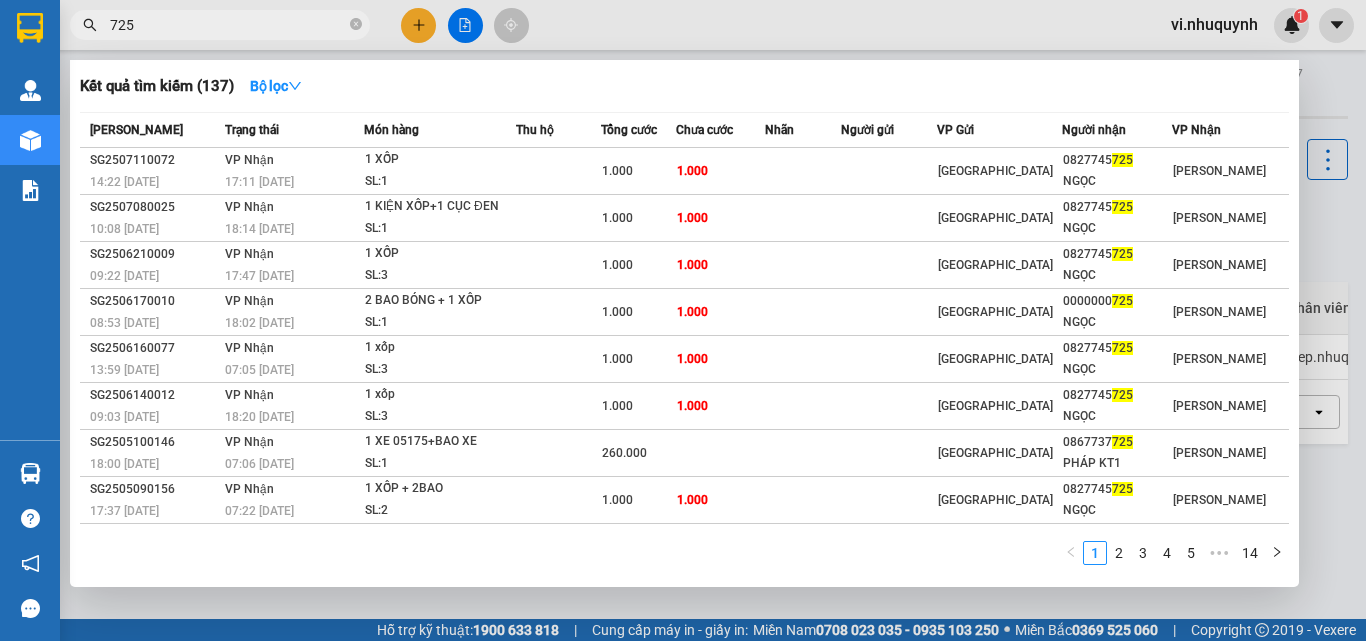 click on "725" at bounding box center (228, 25) 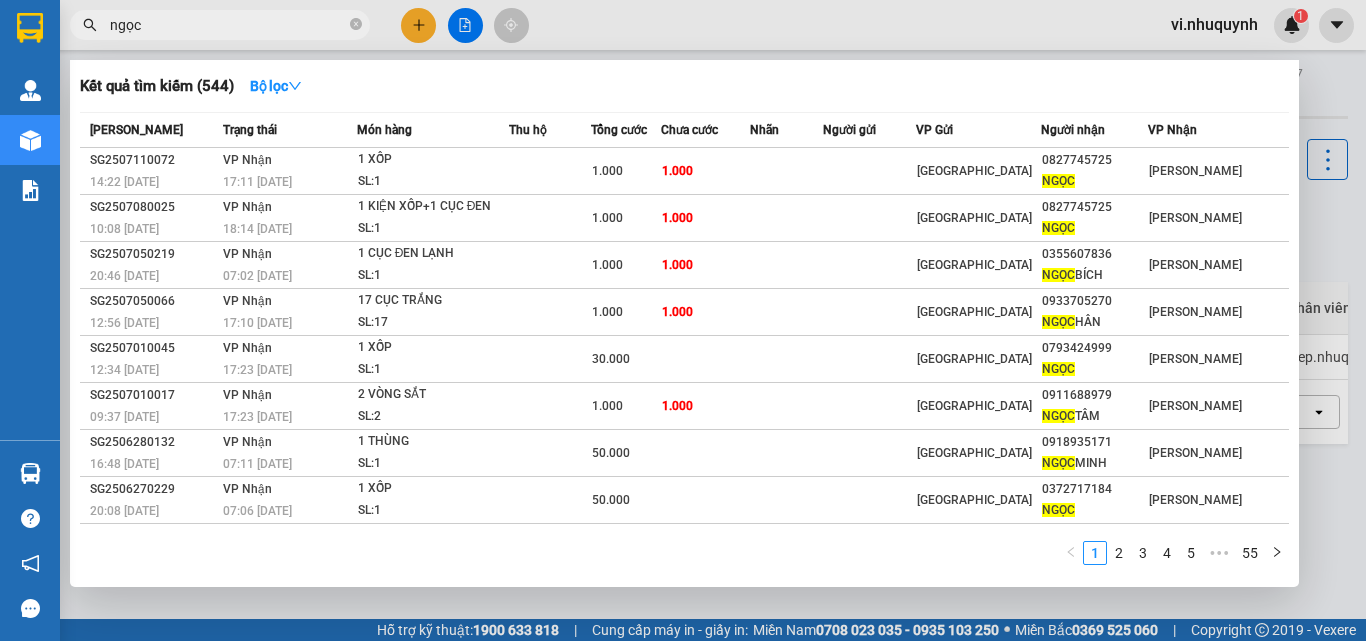 click on "ngọc" at bounding box center (228, 25) 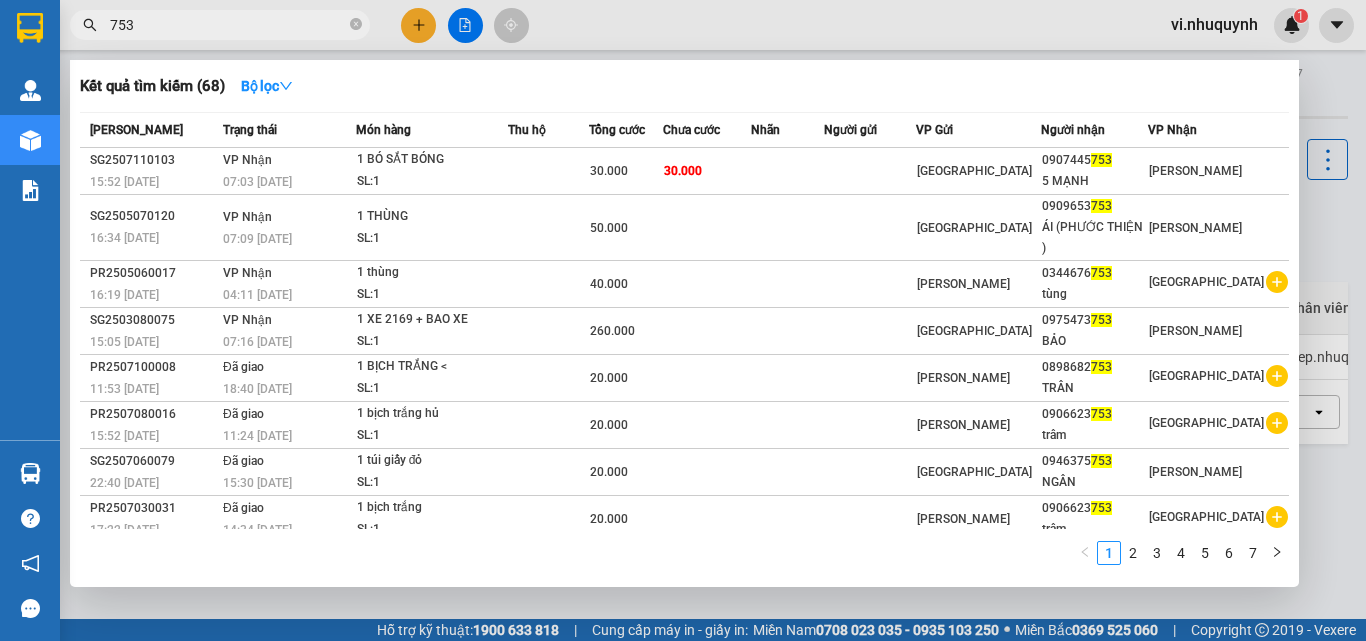 type on "753" 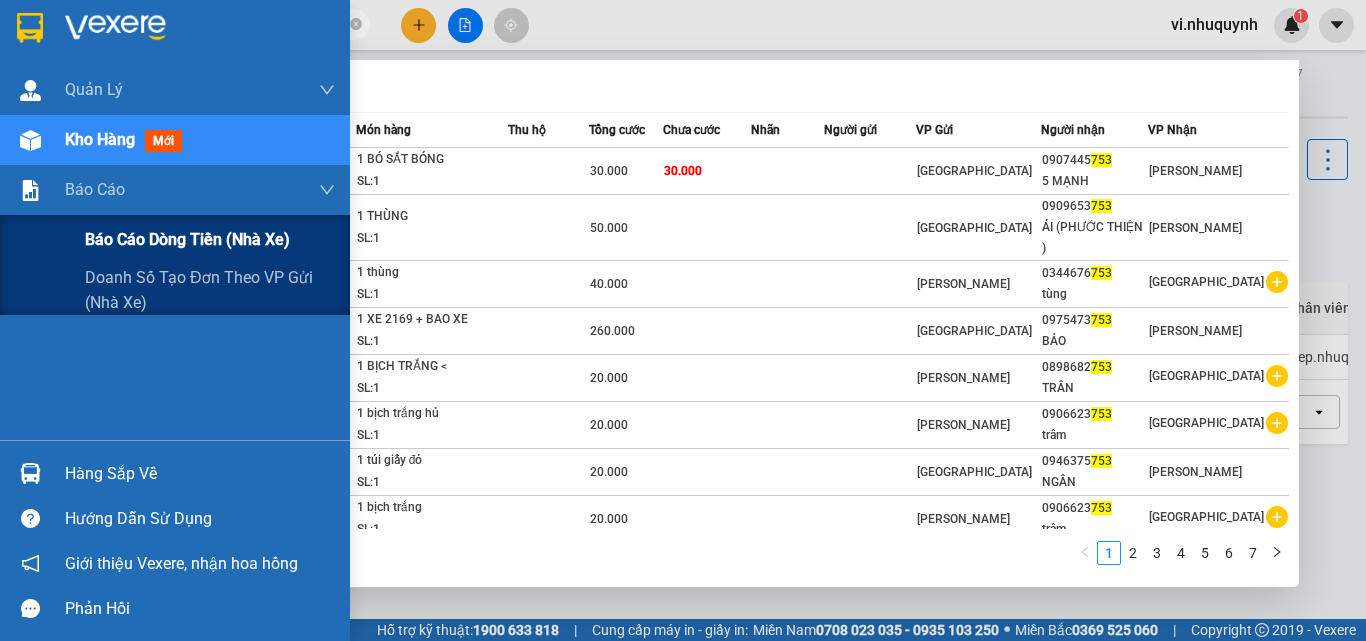 click on "Báo cáo dòng tiền (nhà xe)" at bounding box center (187, 239) 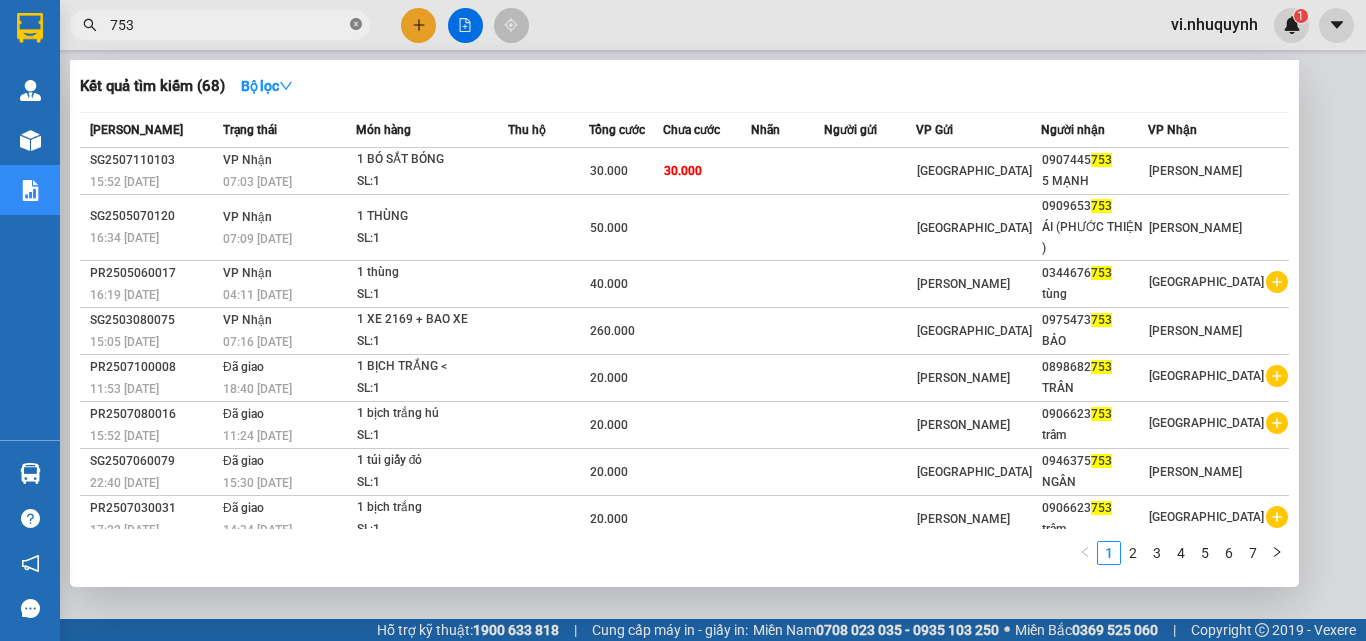 click 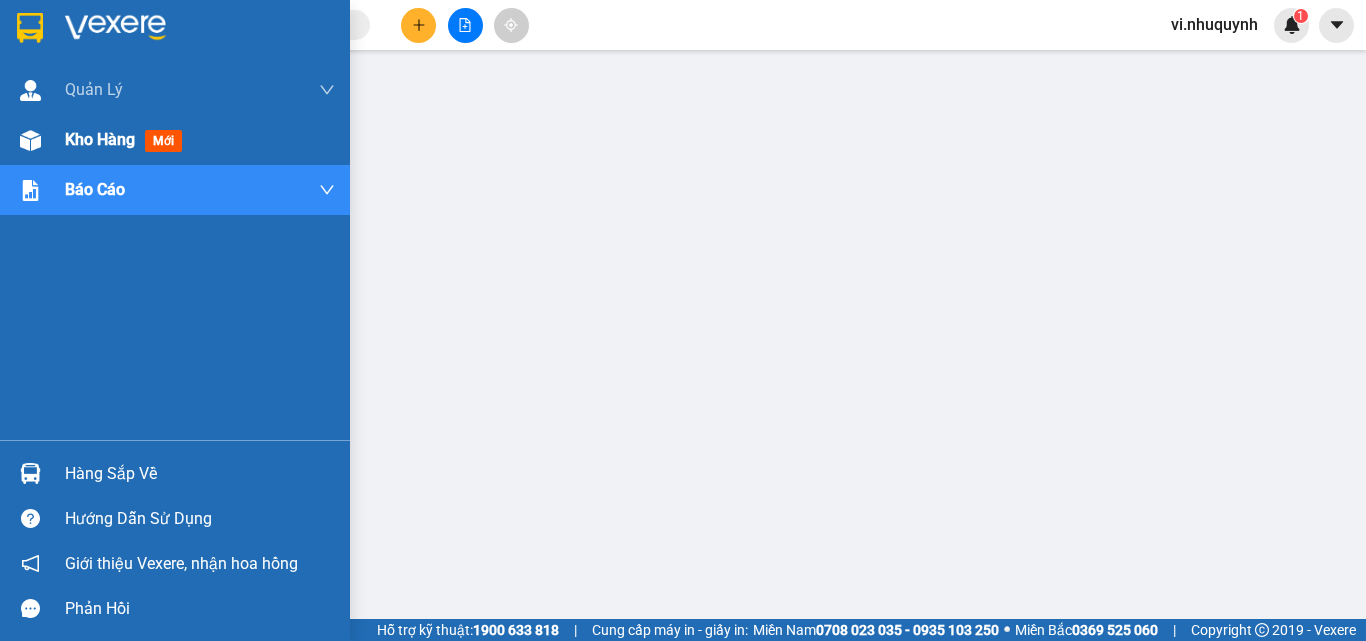 click on "Kho hàng" at bounding box center [100, 139] 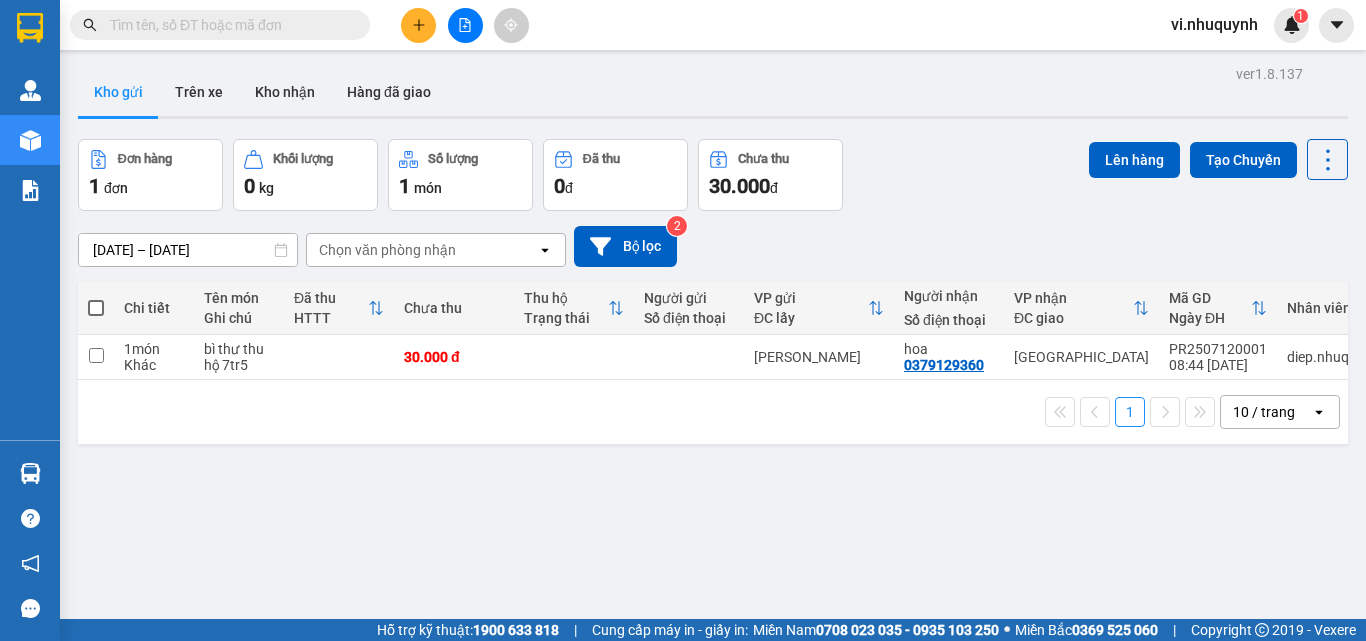 click at bounding box center (228, 25) 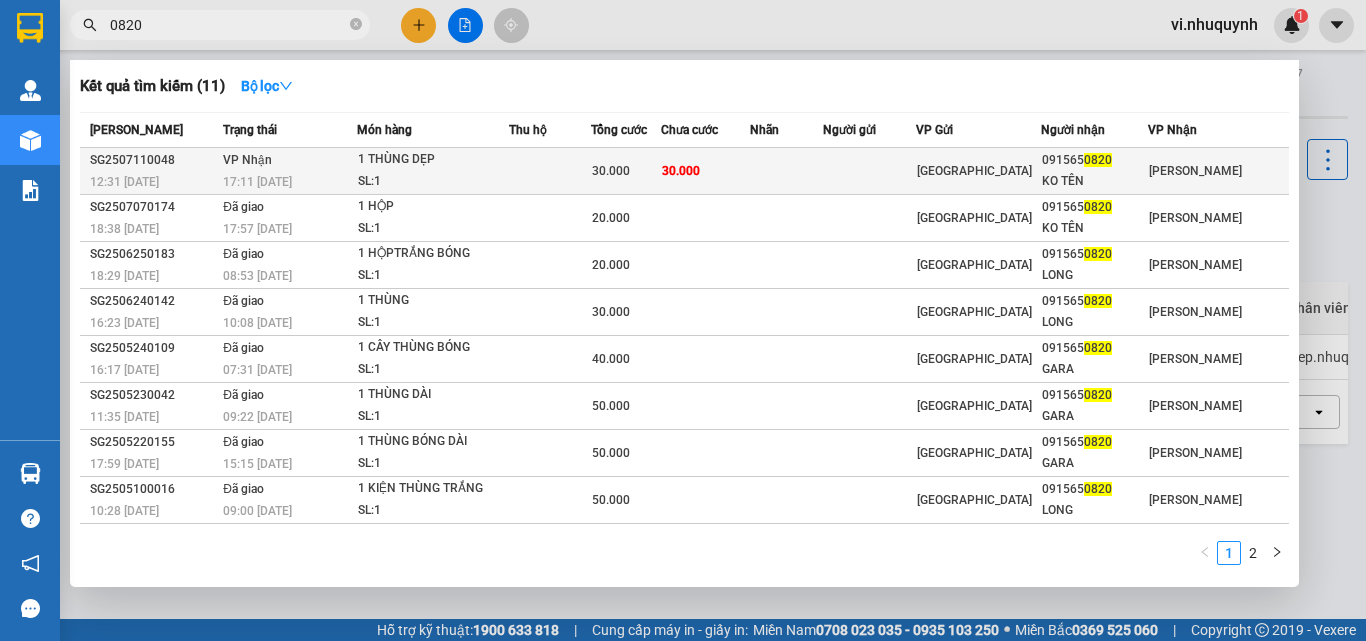type on "0820" 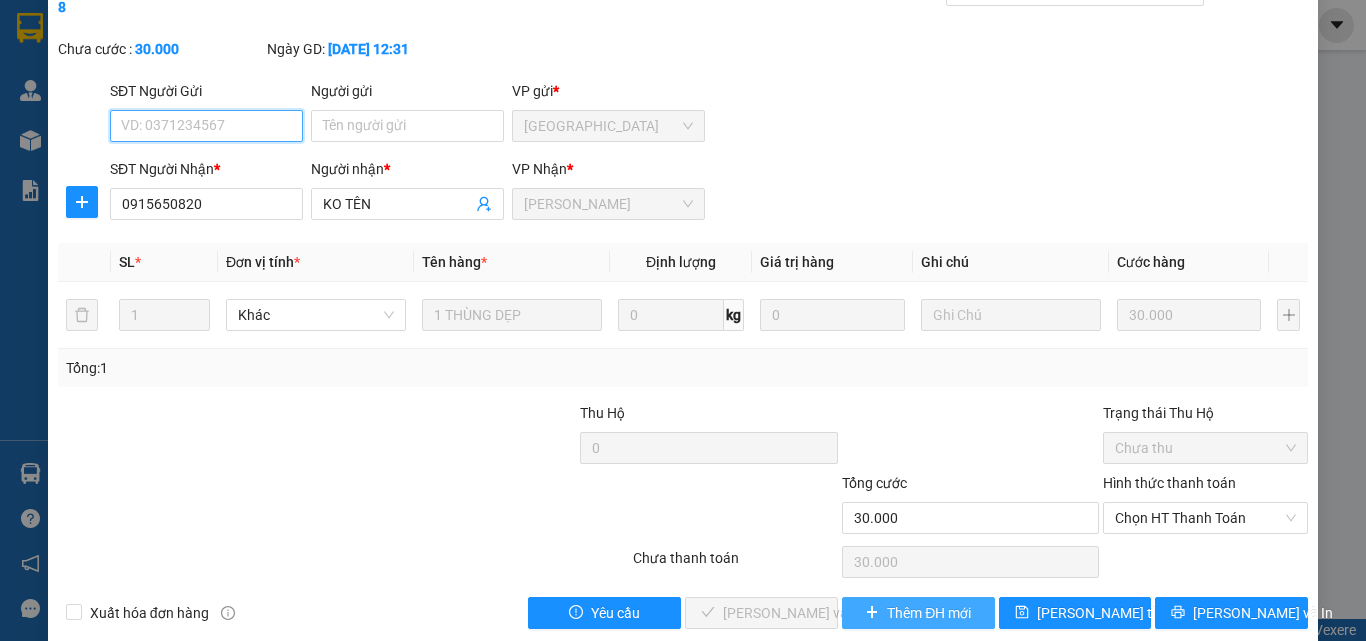 type on "0915650820" 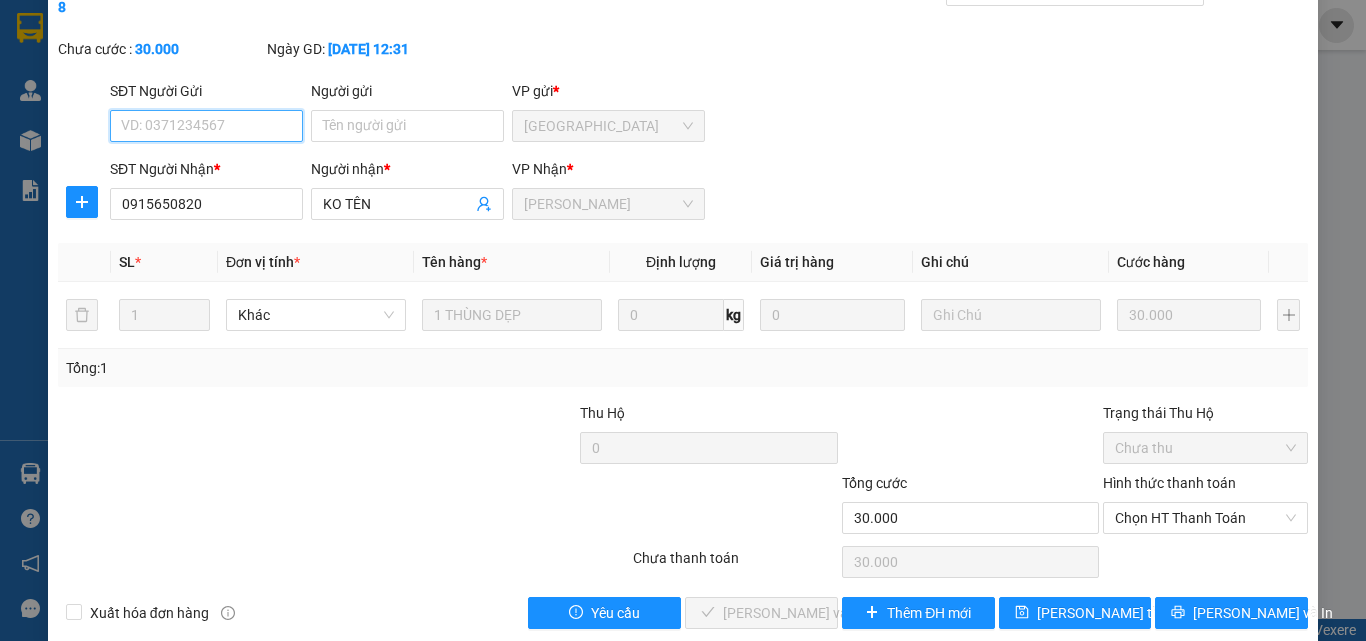 scroll, scrollTop: 103, scrollLeft: 0, axis: vertical 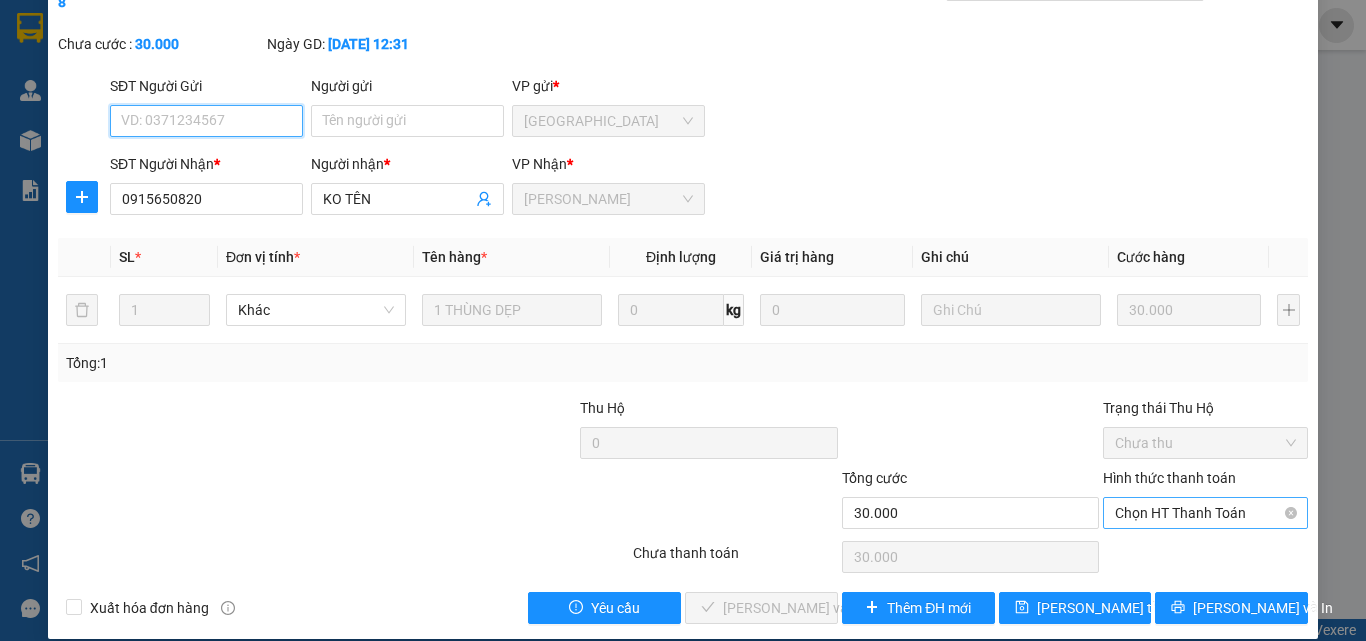 click on "Chọn HT Thanh Toán" at bounding box center (1205, 513) 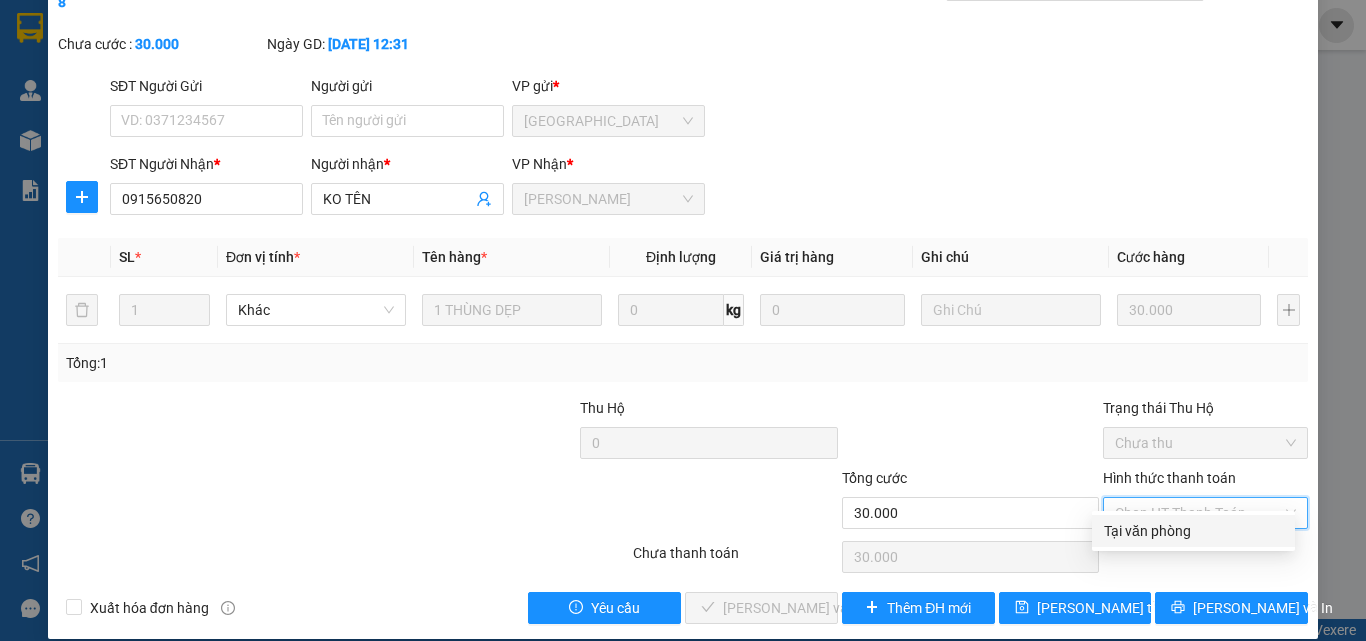click on "Tại văn phòng" at bounding box center [1193, 531] 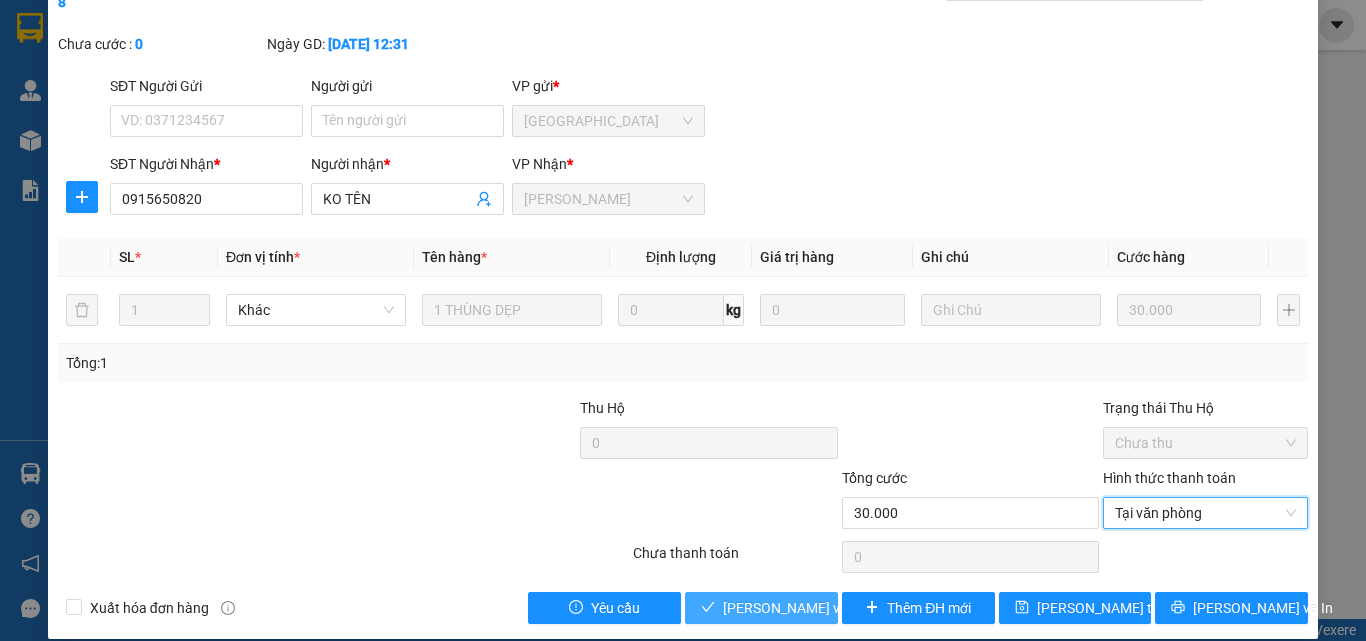 click on "[PERSON_NAME] và Giao hàng" at bounding box center [819, 608] 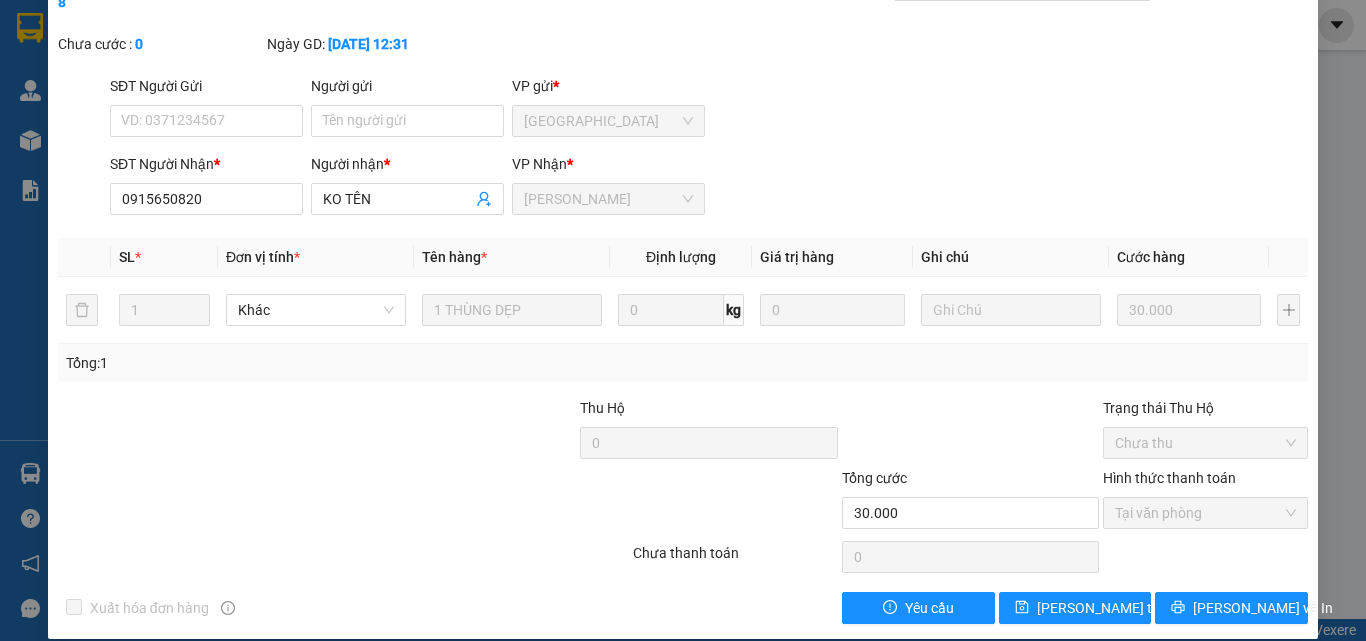 scroll, scrollTop: 0, scrollLeft: 0, axis: both 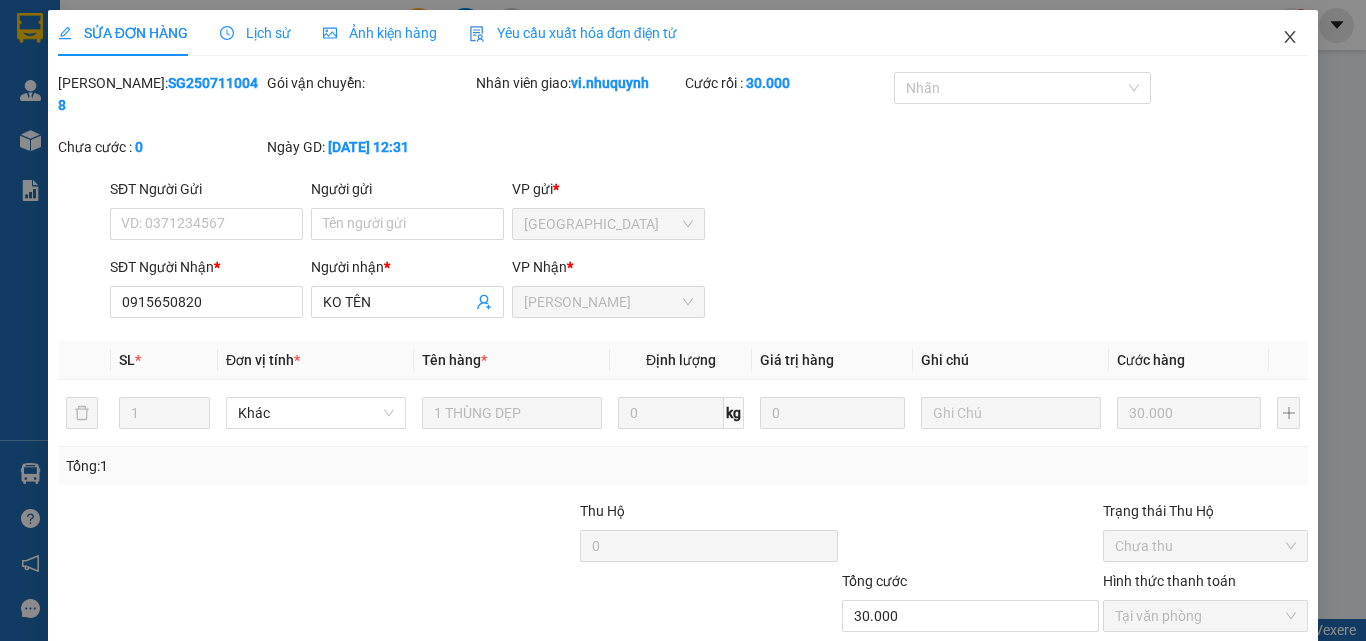 click 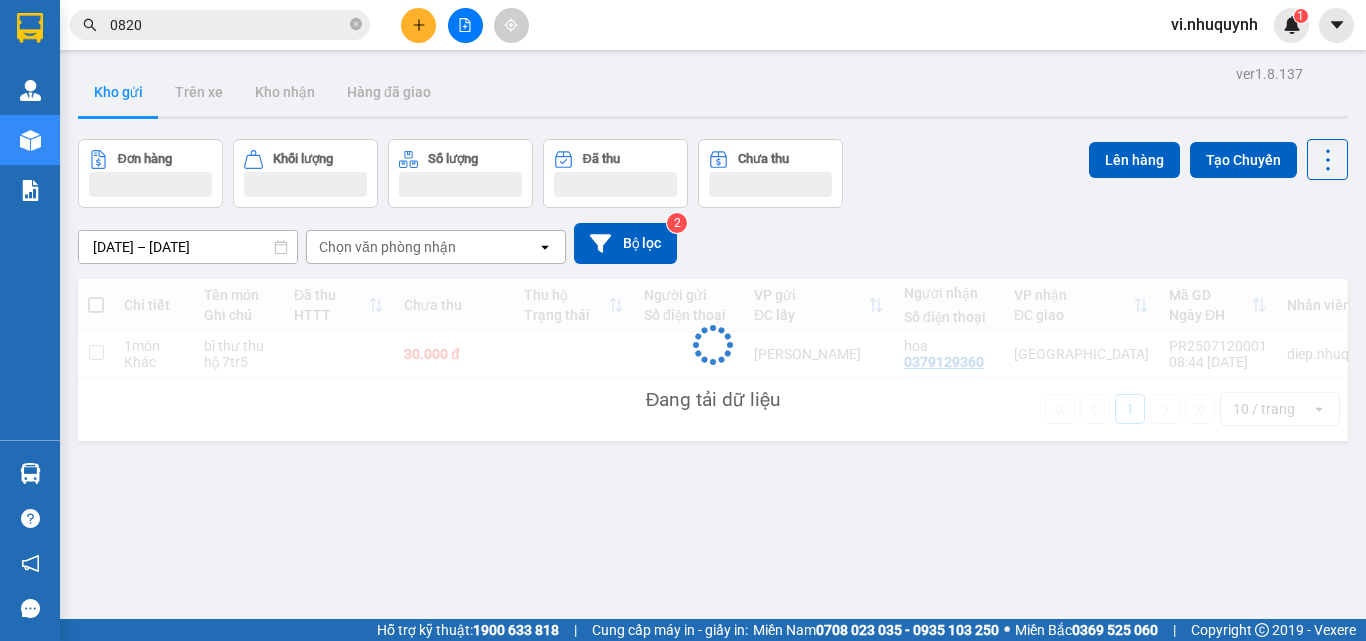 click on "0820" at bounding box center (228, 25) 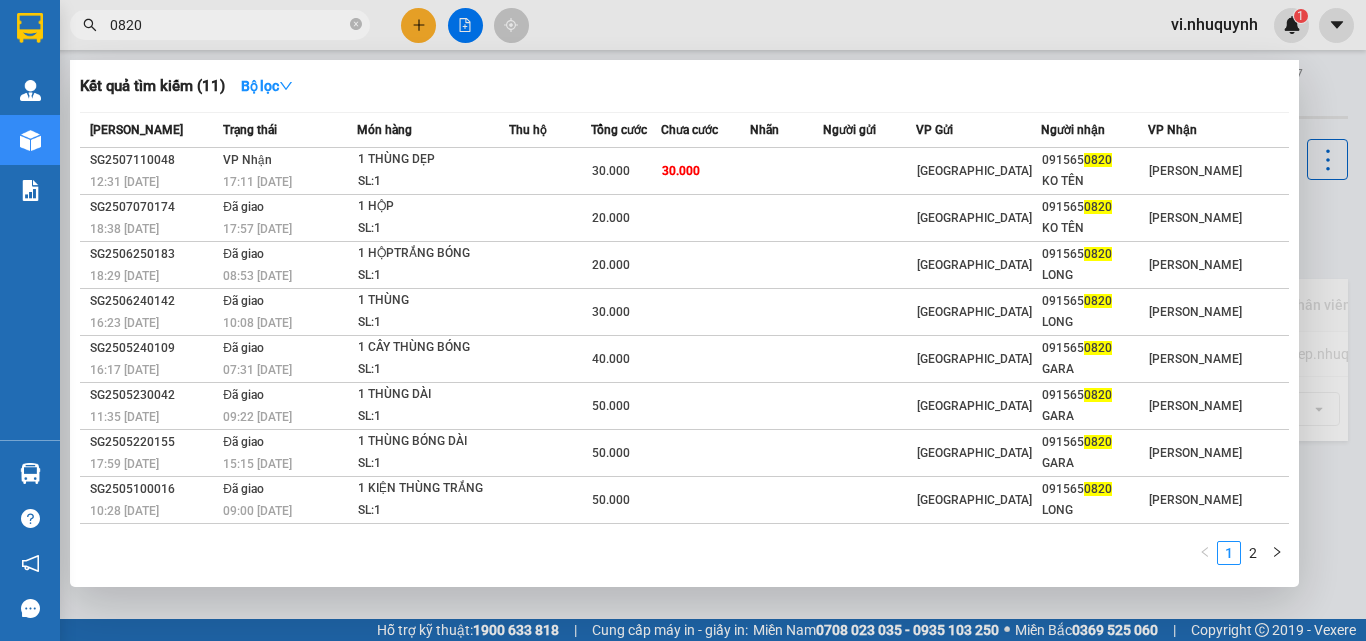 click on "0820" at bounding box center (228, 25) 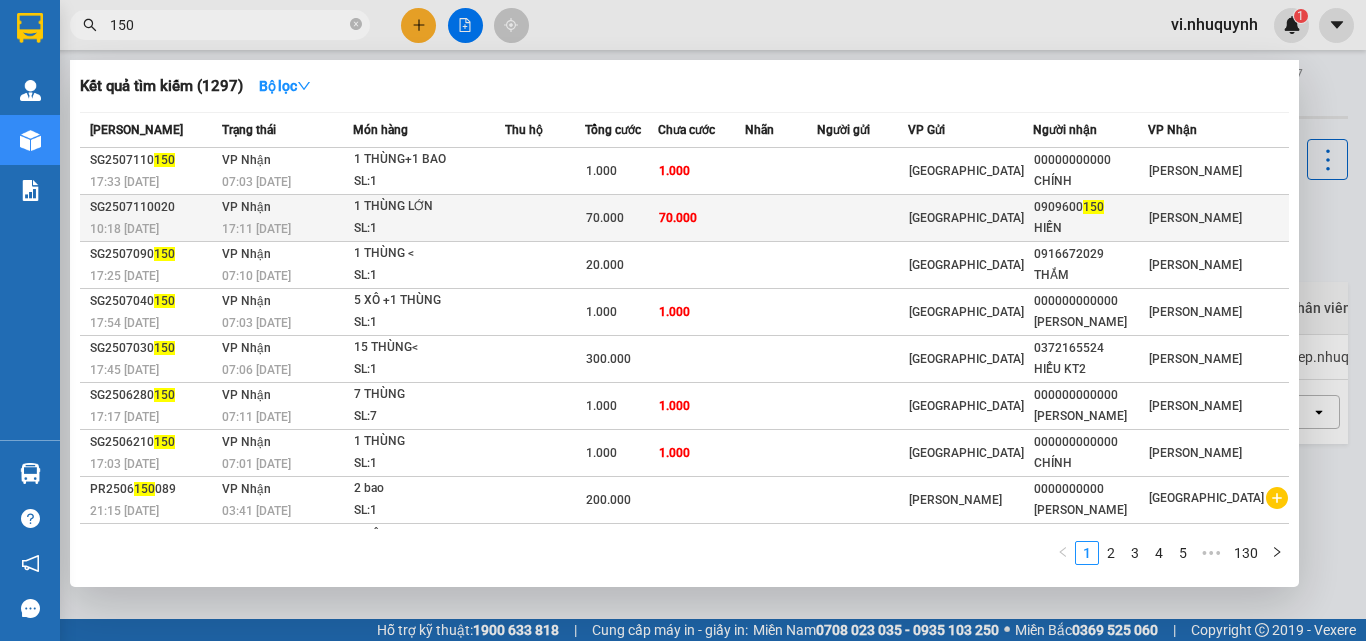 type on "150" 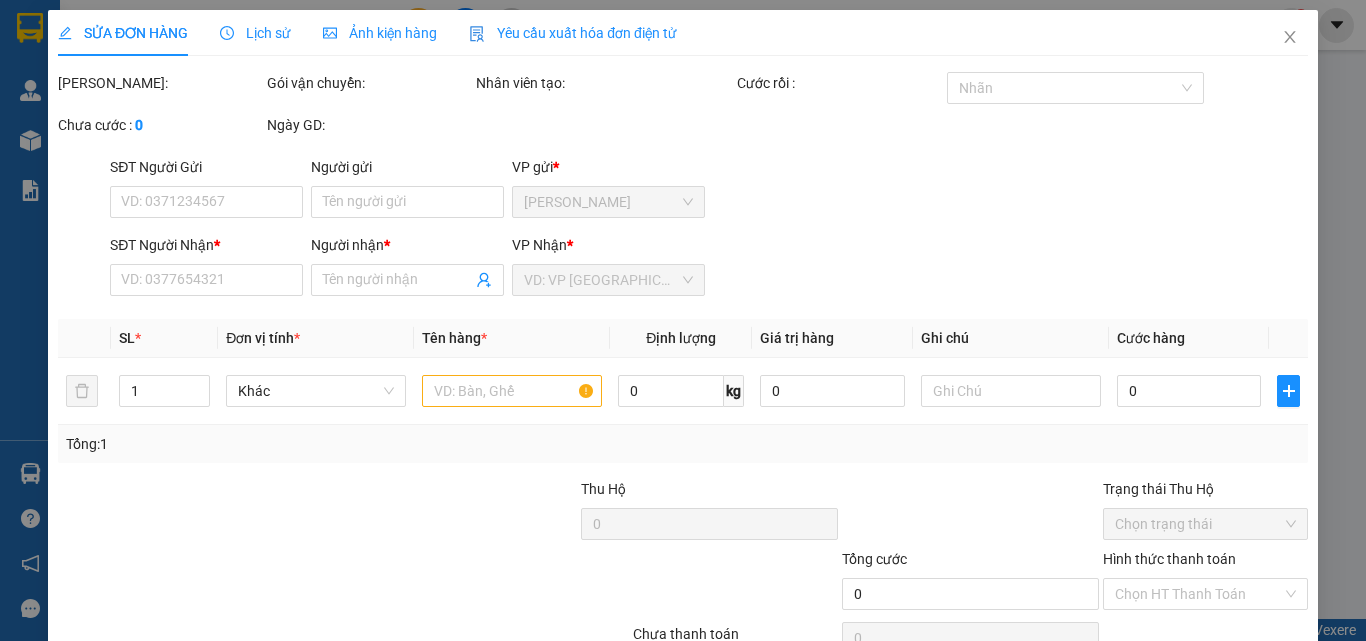 type on "0909600150" 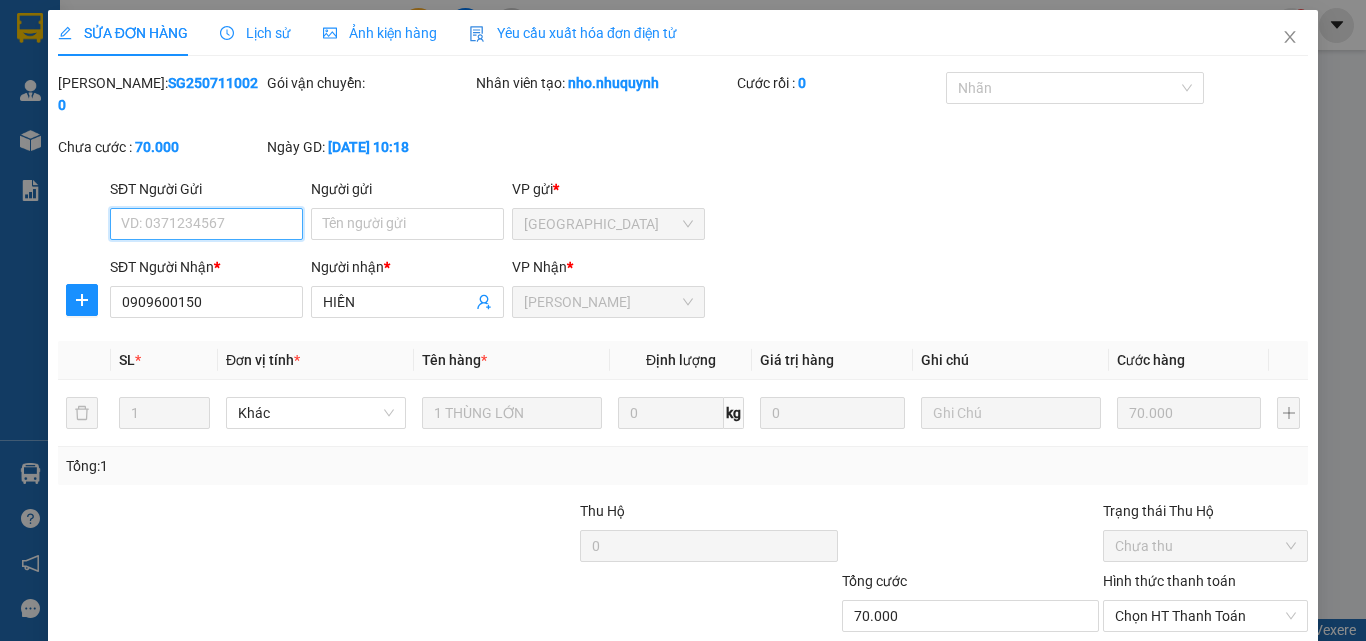 scroll, scrollTop: 103, scrollLeft: 0, axis: vertical 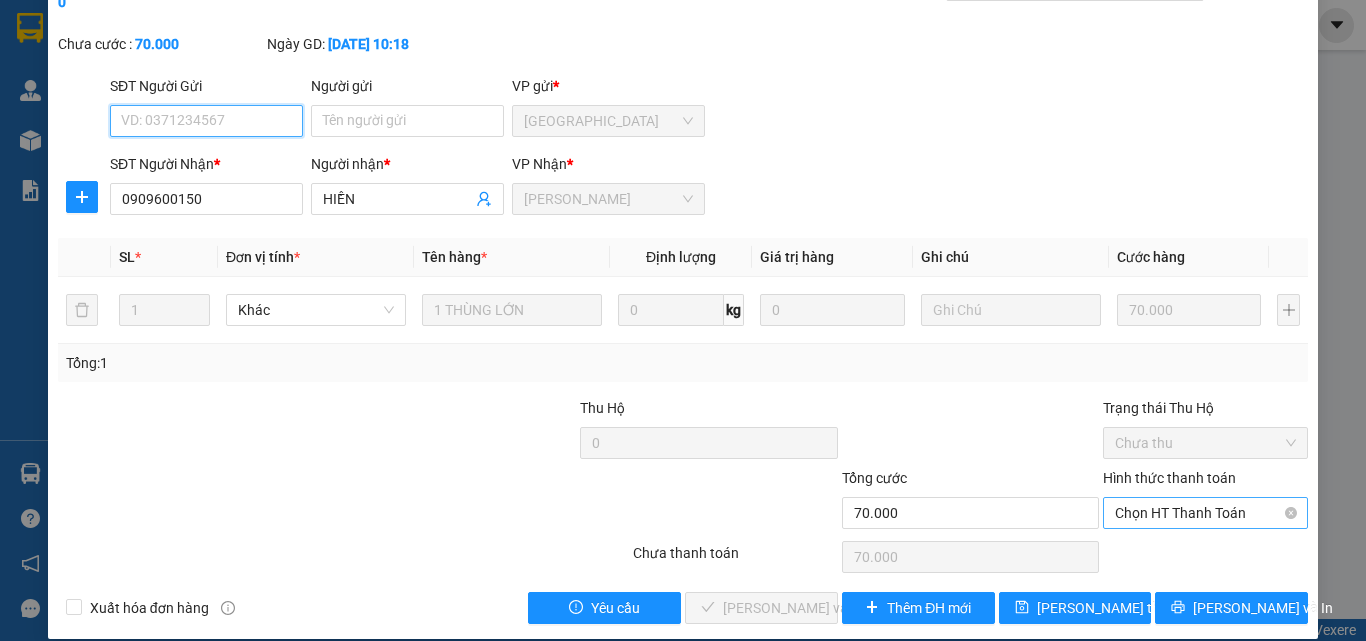 click on "Chọn HT Thanh Toán" at bounding box center (1205, 513) 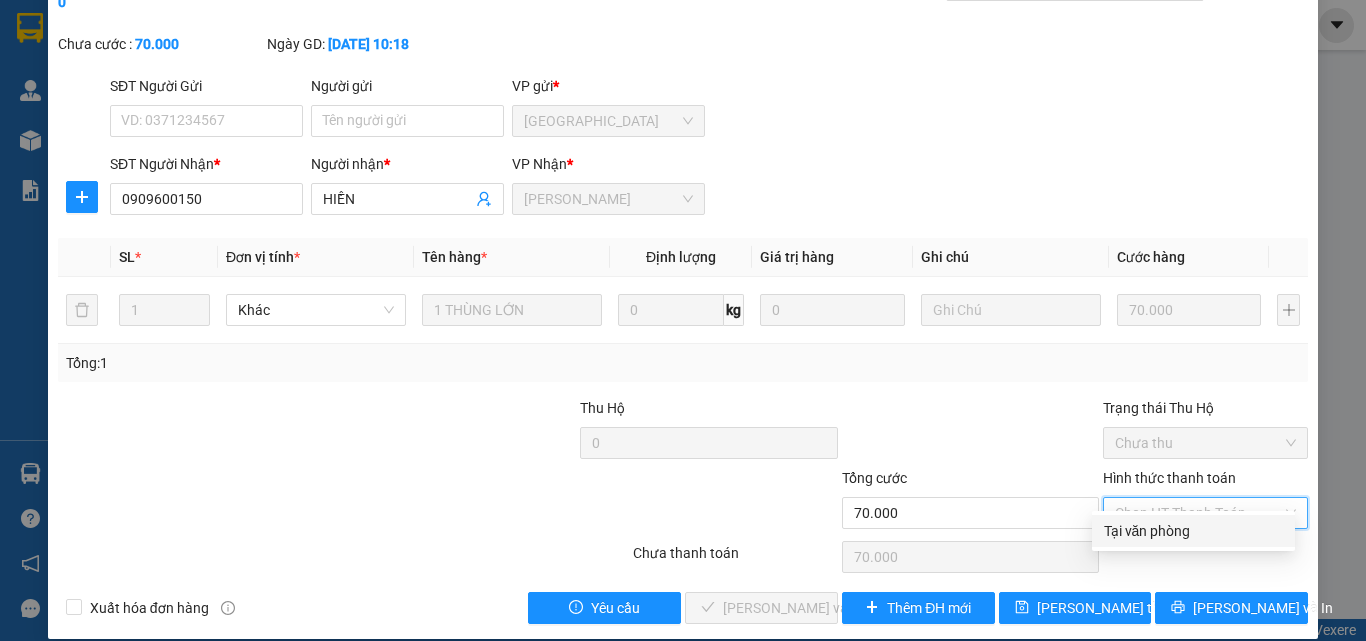 click on "Tại văn phòng" at bounding box center [1193, 531] 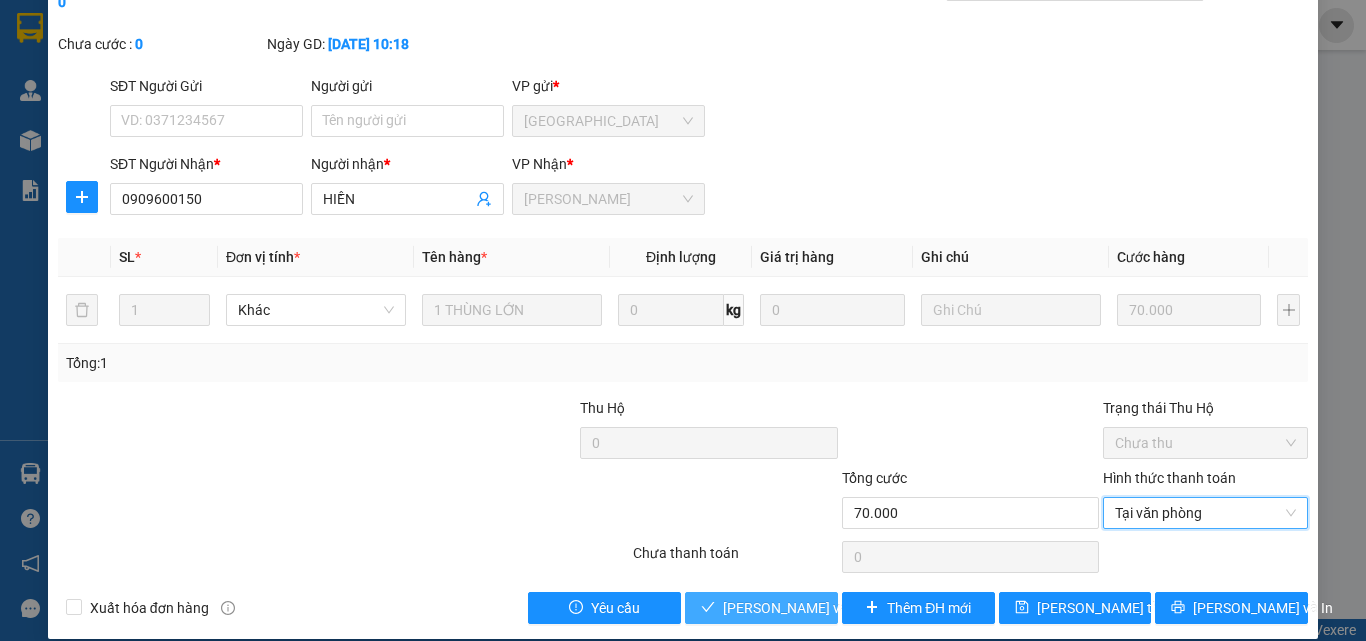 click on "[PERSON_NAME] và Giao hàng" at bounding box center [819, 608] 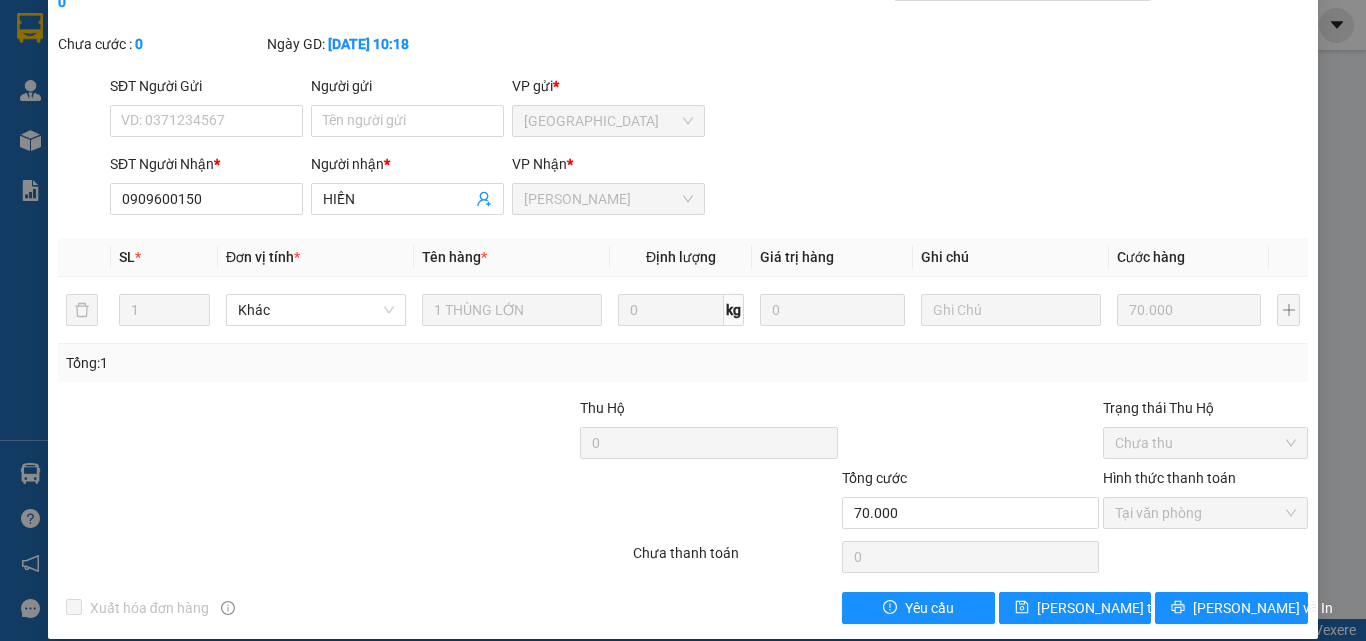 scroll, scrollTop: 0, scrollLeft: 0, axis: both 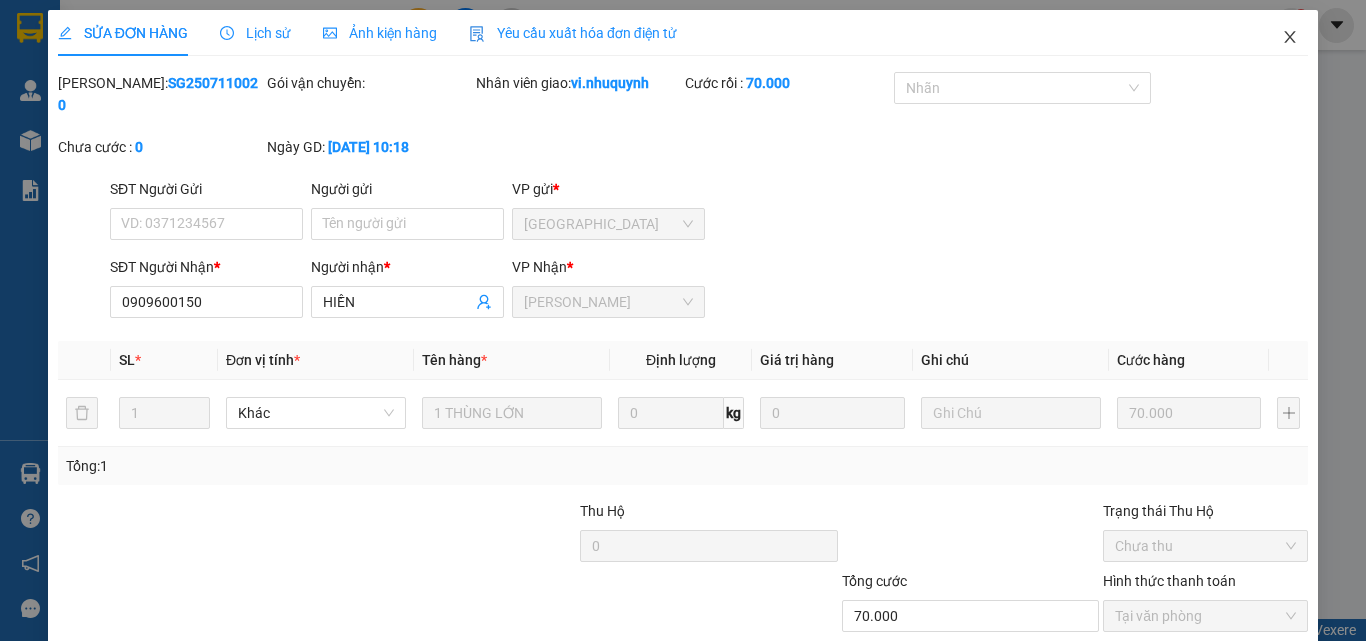 click 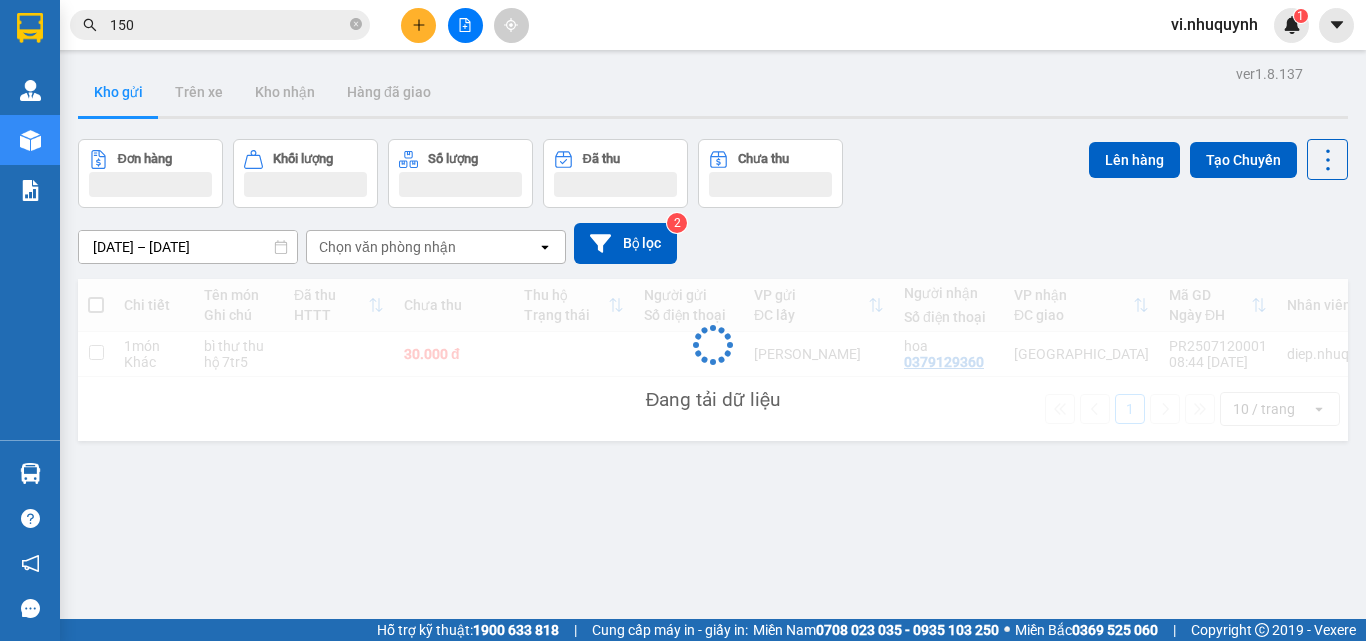 click on "150" at bounding box center (228, 25) 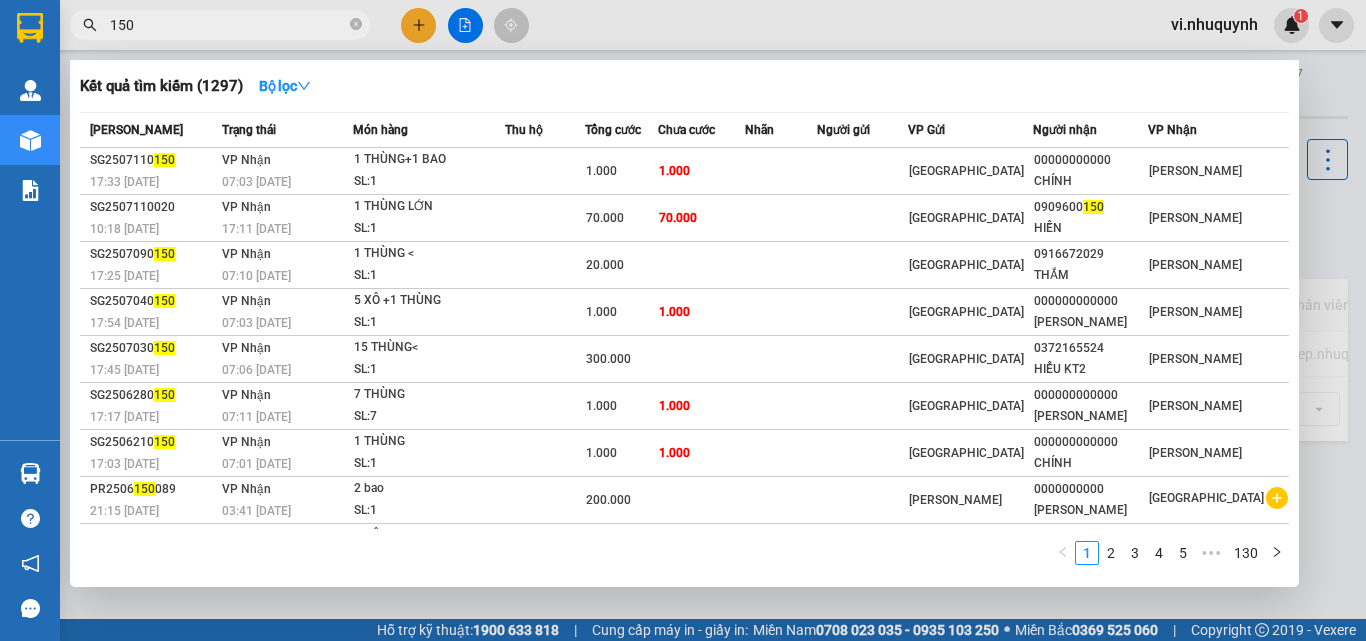 click on "150" at bounding box center (228, 25) 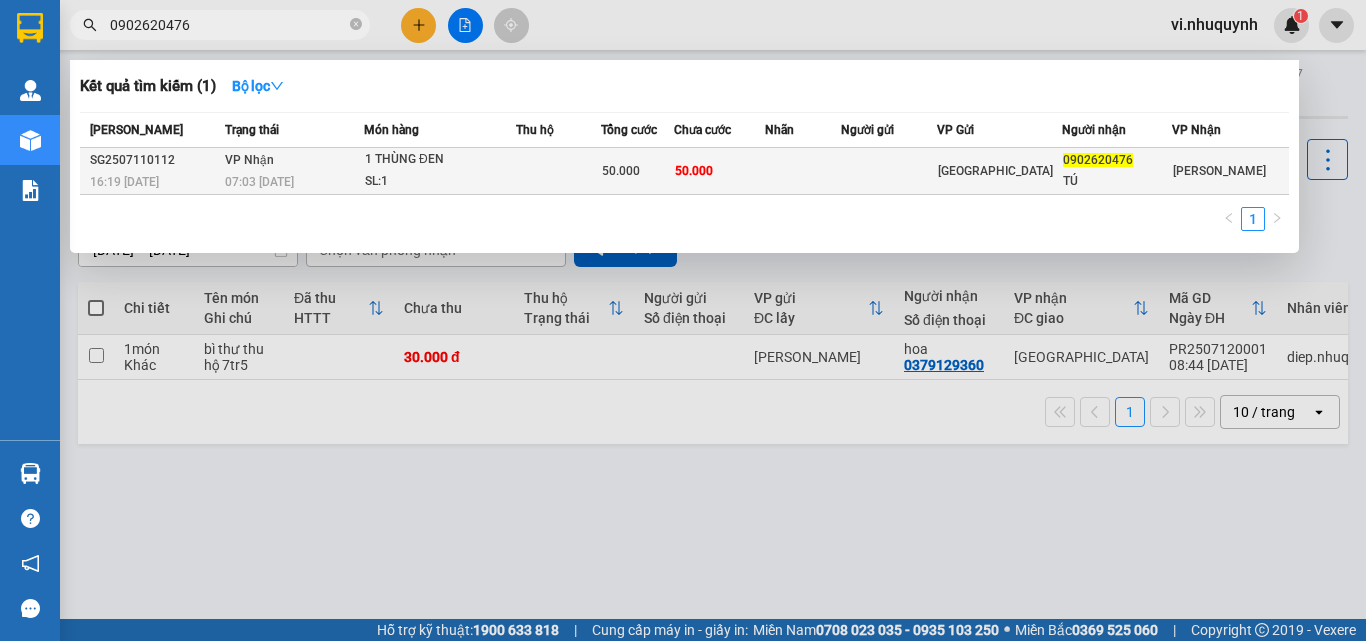 type on "0902620476" 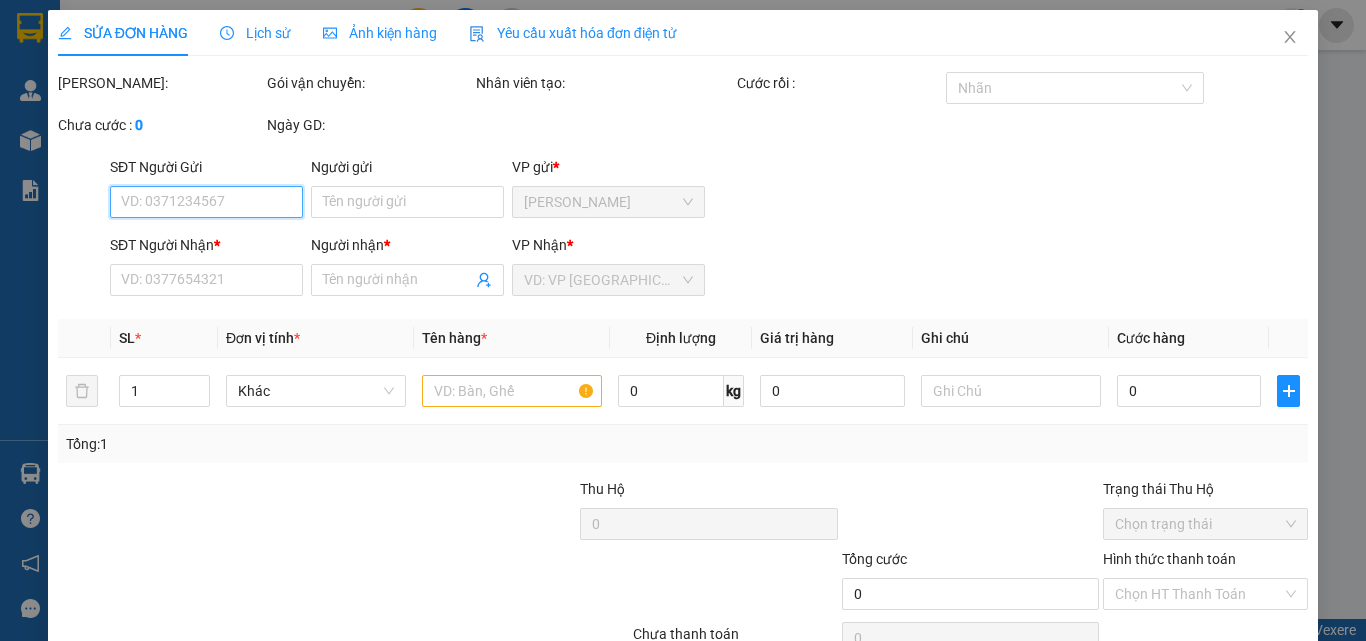 scroll, scrollTop: 103, scrollLeft: 0, axis: vertical 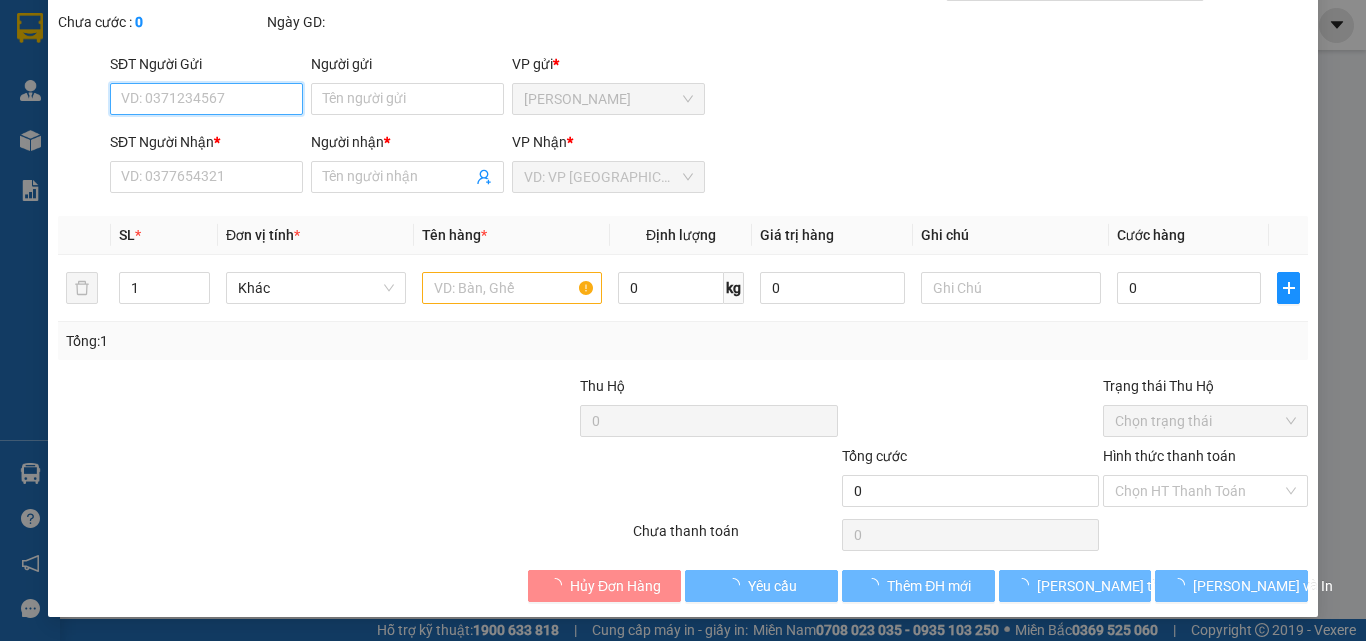 type on "0902620476" 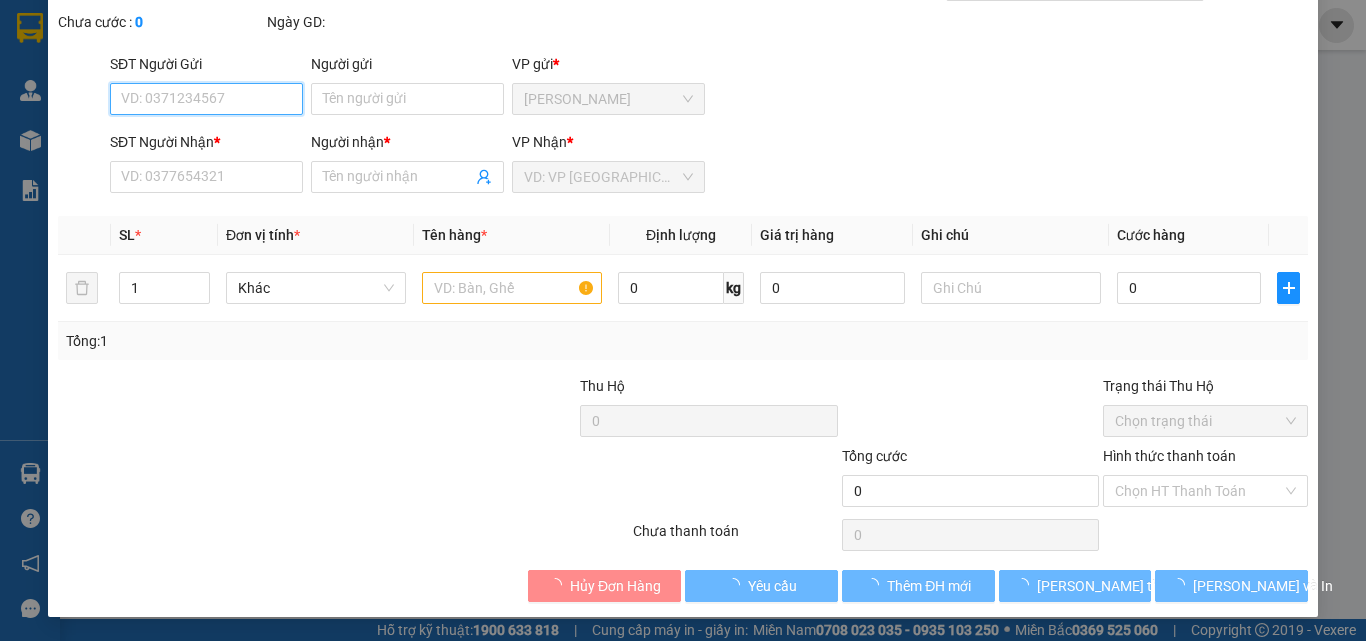 type on "TÚ" 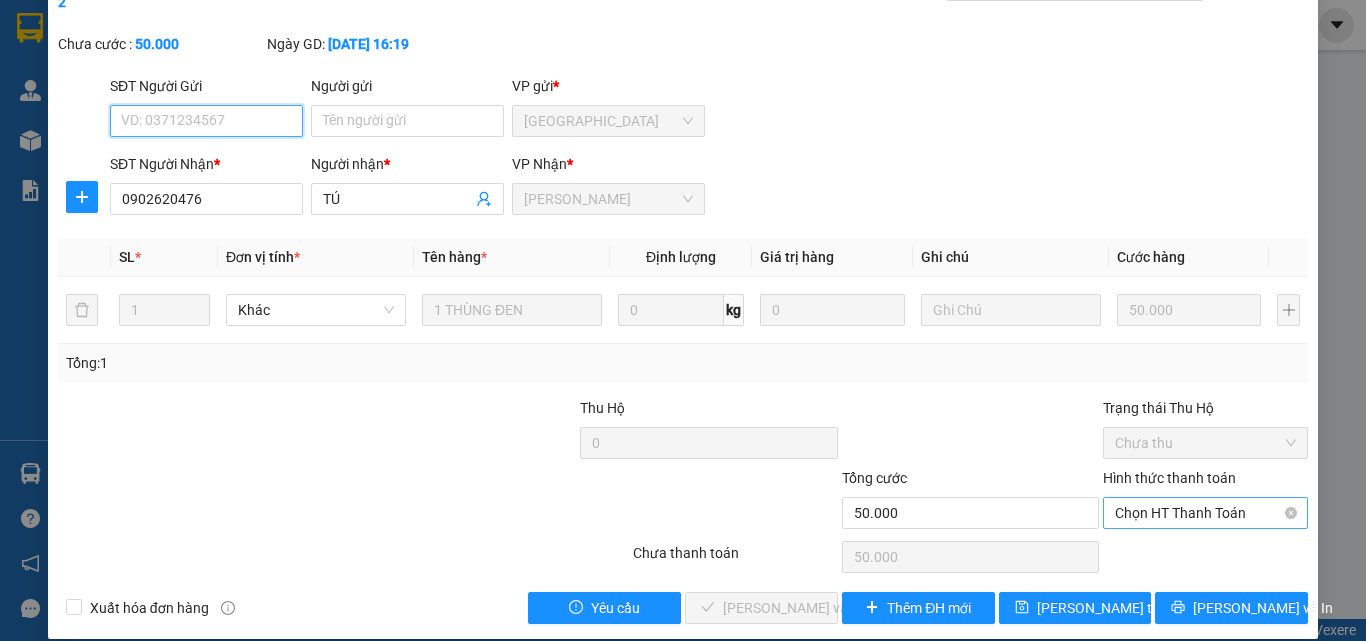 click on "Chọn HT Thanh Toán" at bounding box center (1205, 513) 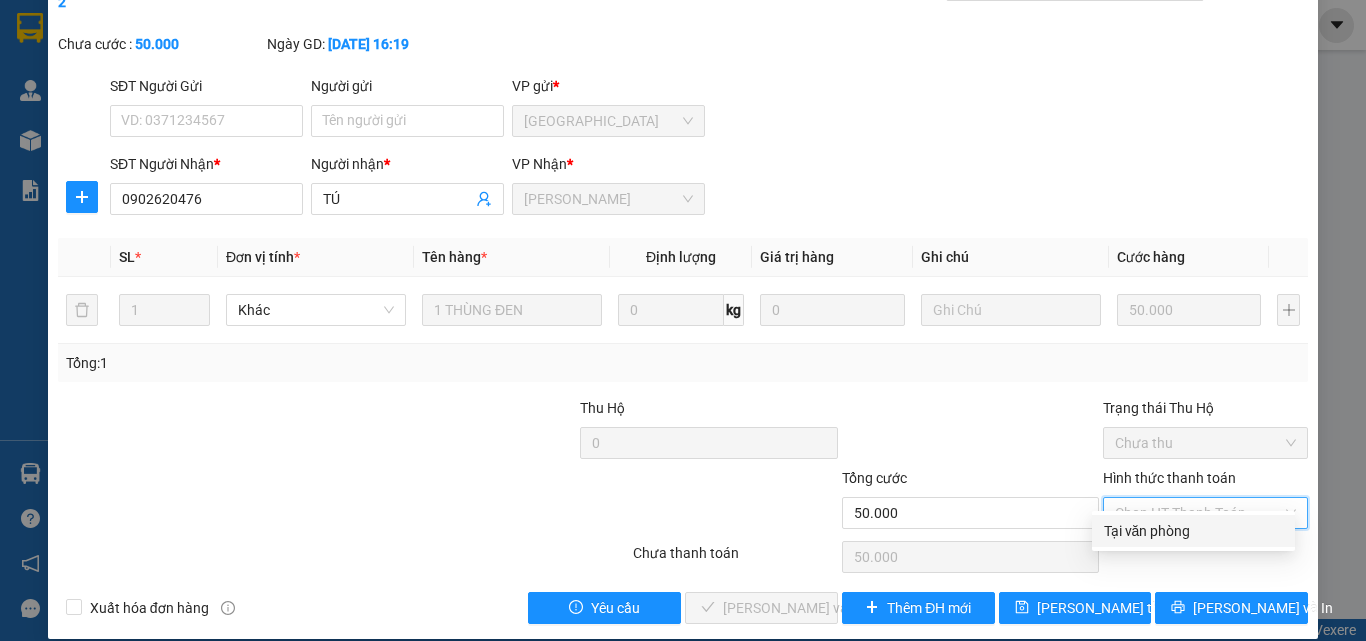 click on "Tại văn phòng" at bounding box center [1193, 531] 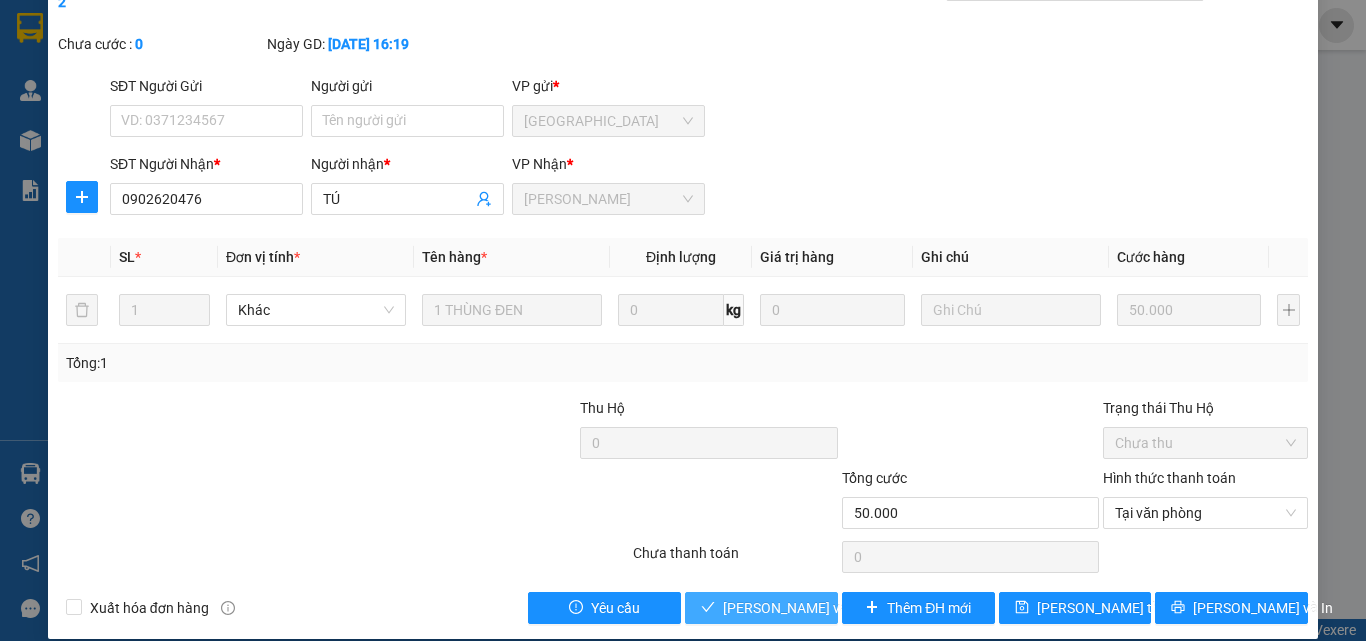 click on "[PERSON_NAME] và Giao hàng" at bounding box center (819, 608) 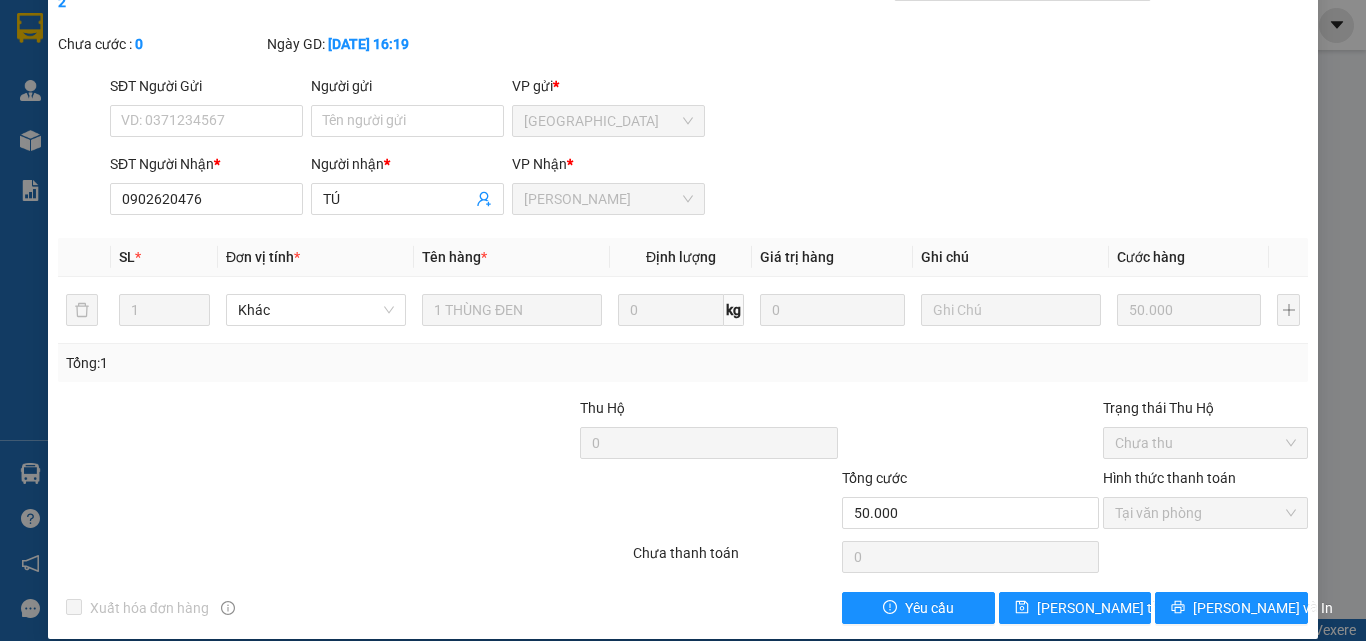 scroll, scrollTop: 0, scrollLeft: 0, axis: both 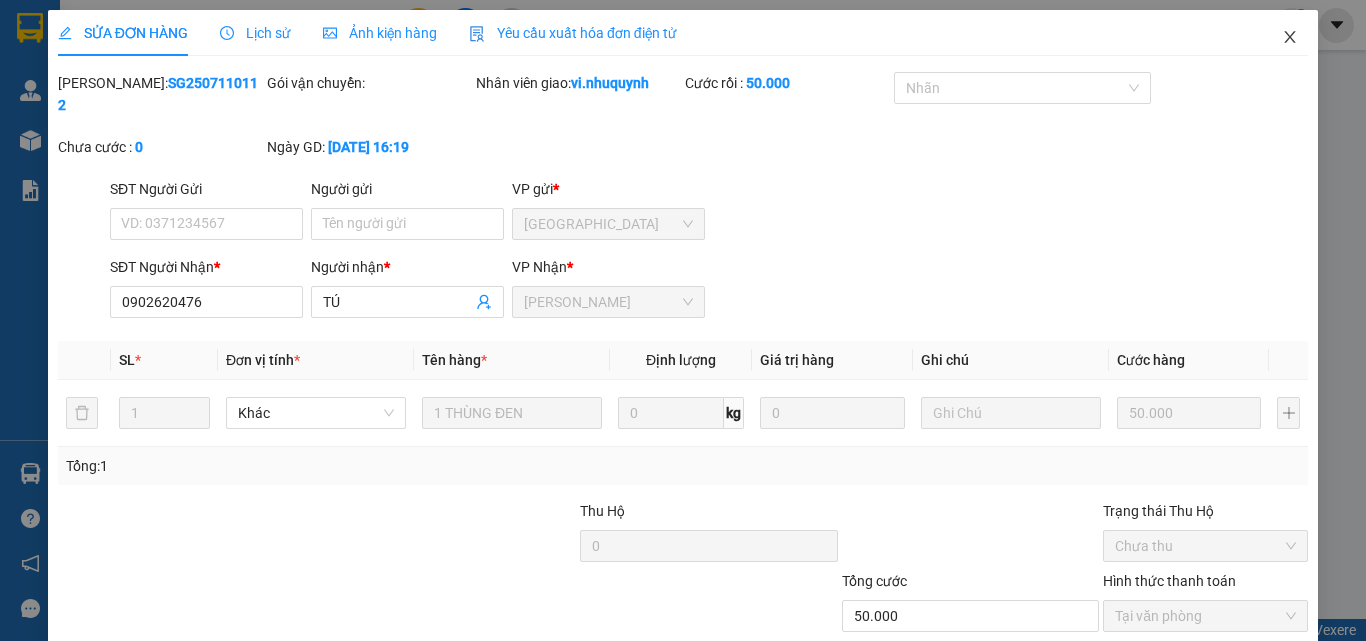 click 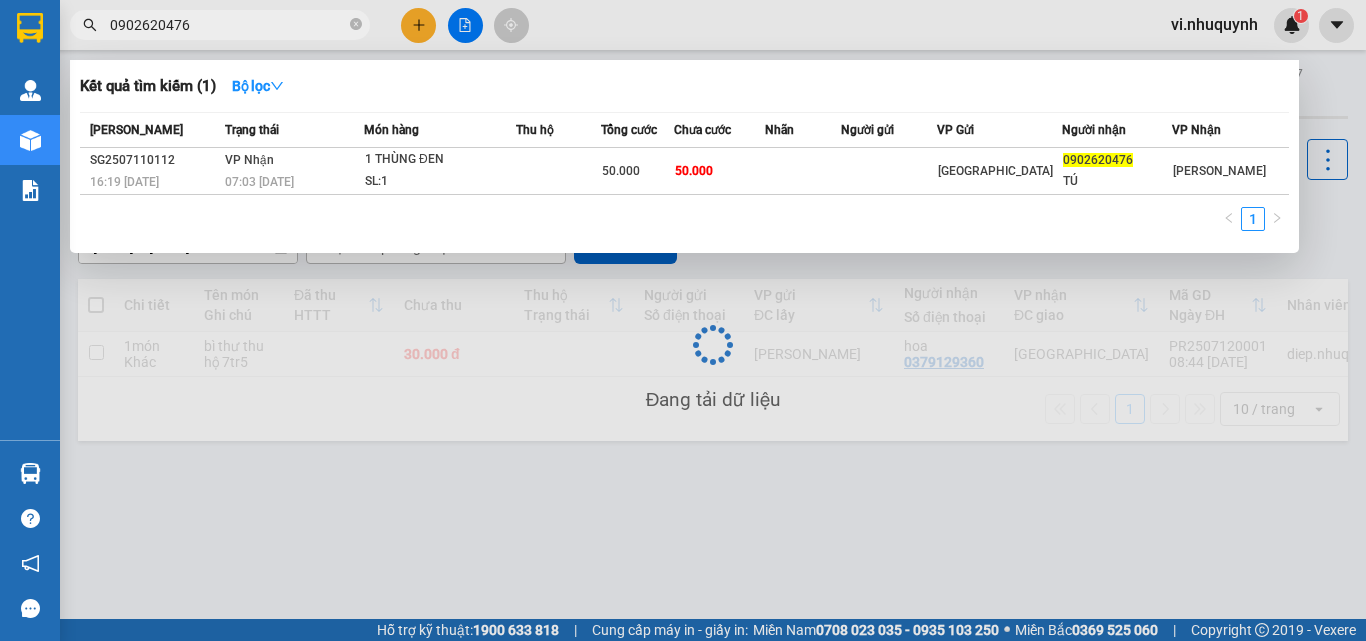 click on "0902620476" at bounding box center (228, 25) 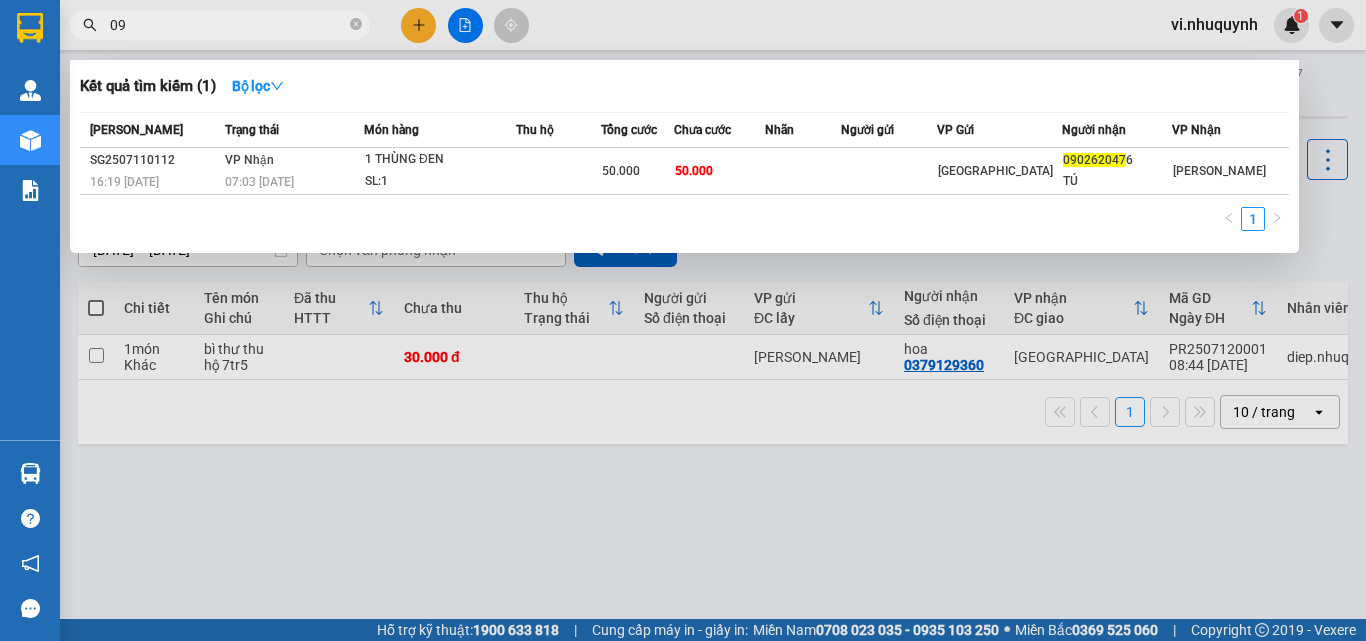 type on "0" 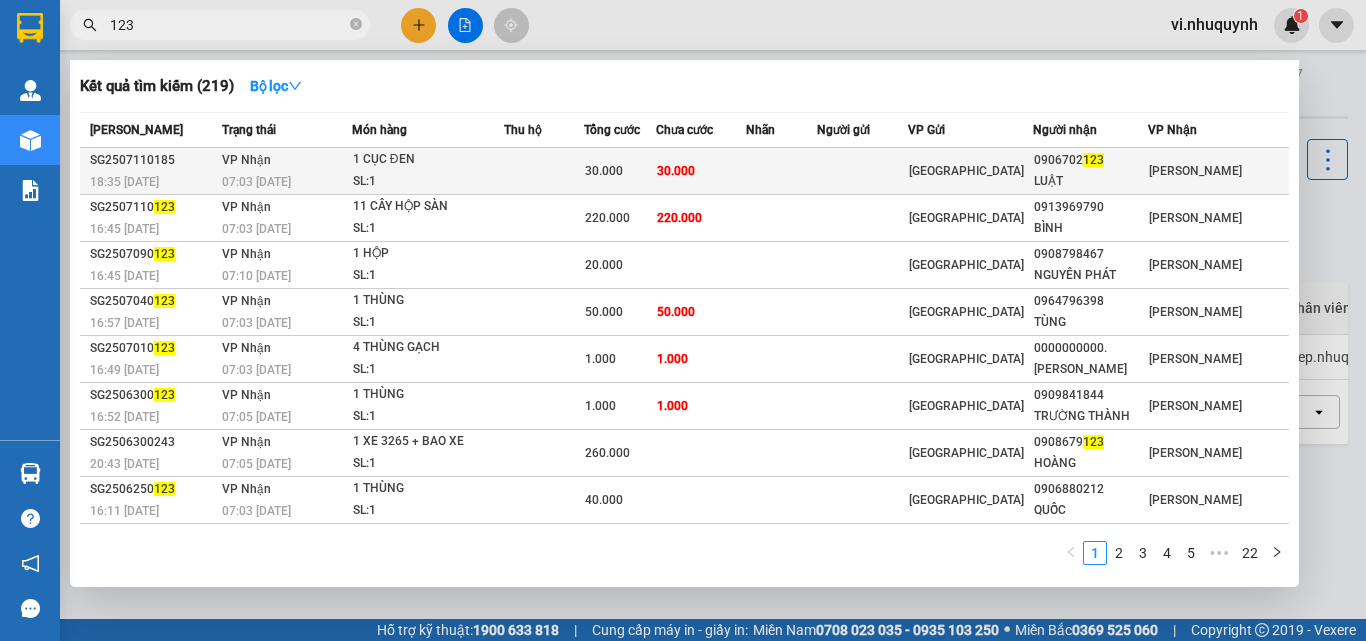 type on "123" 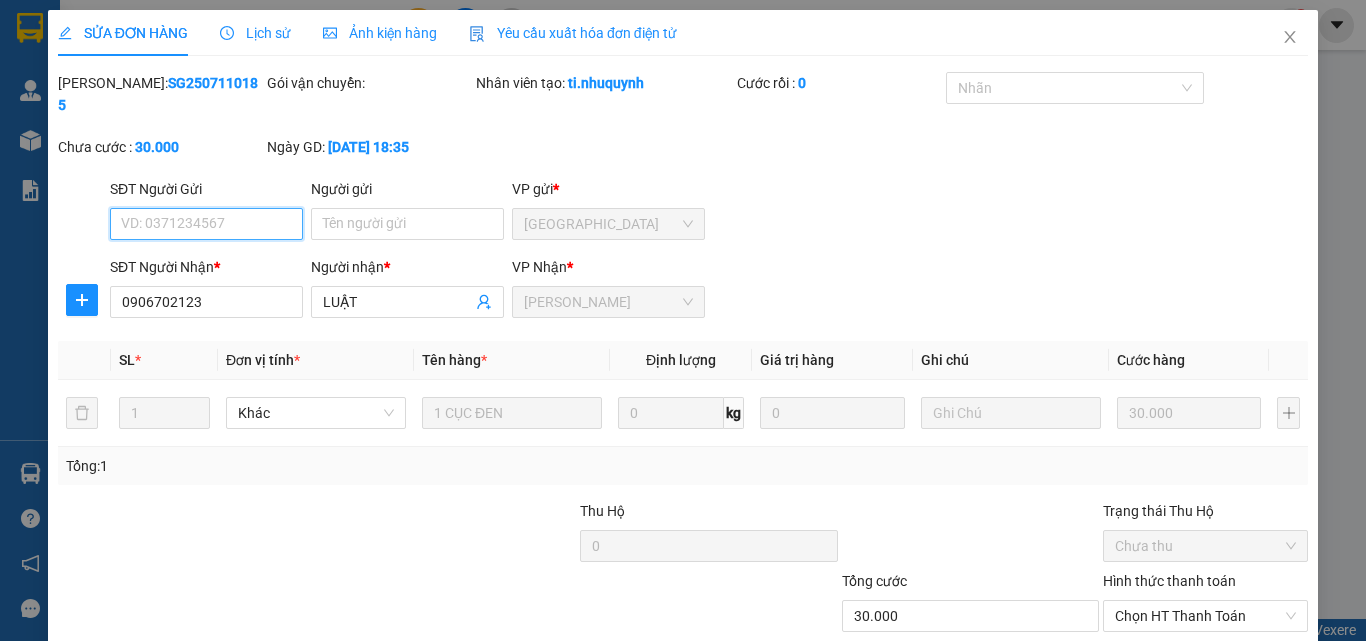 scroll, scrollTop: 103, scrollLeft: 0, axis: vertical 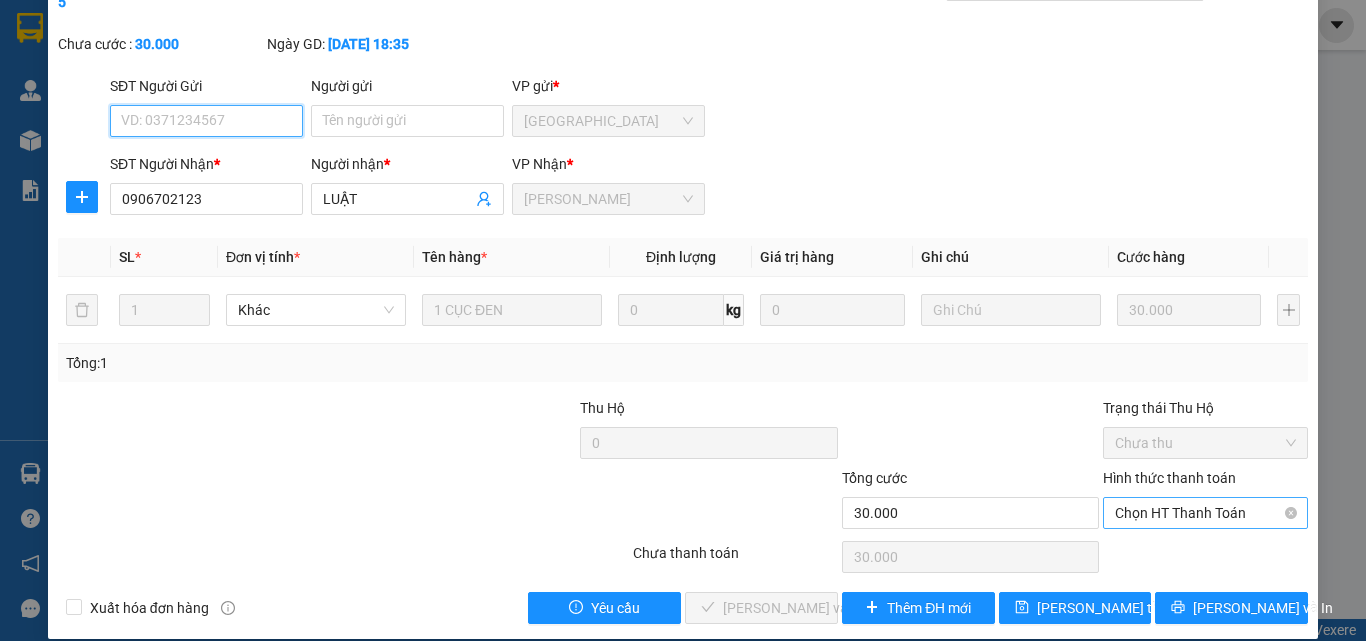 click on "Chọn HT Thanh Toán" at bounding box center [1205, 513] 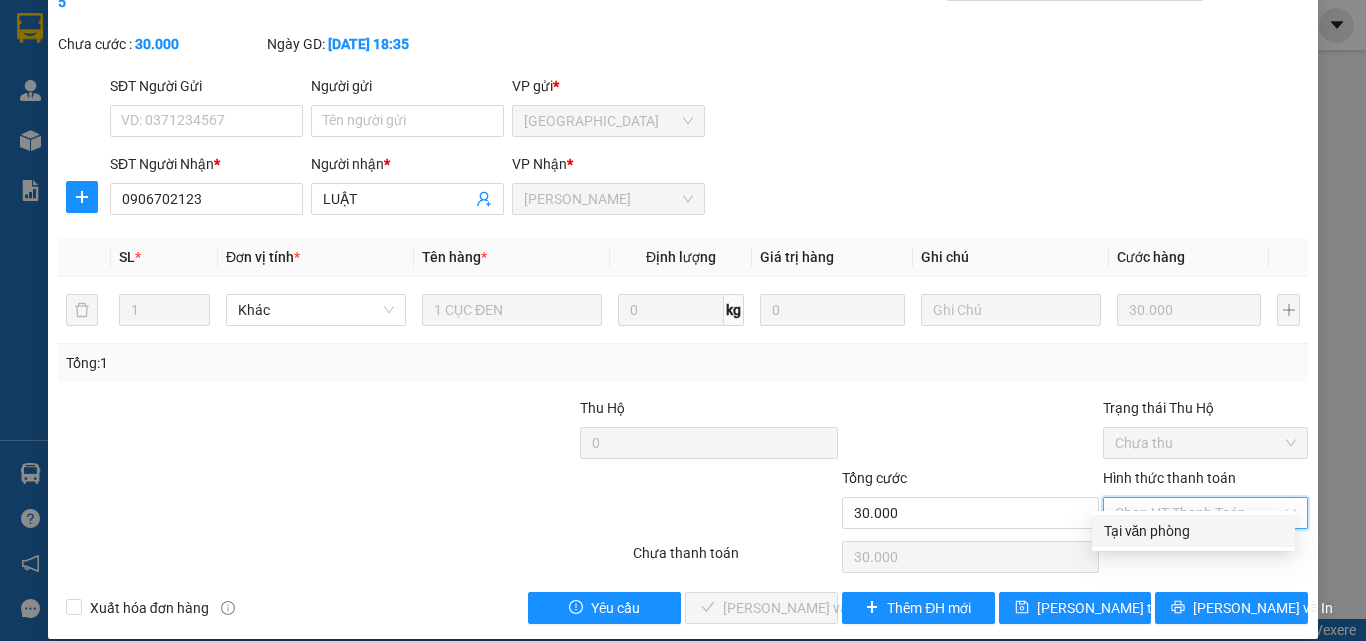 click on "Tại văn phòng" at bounding box center [1193, 531] 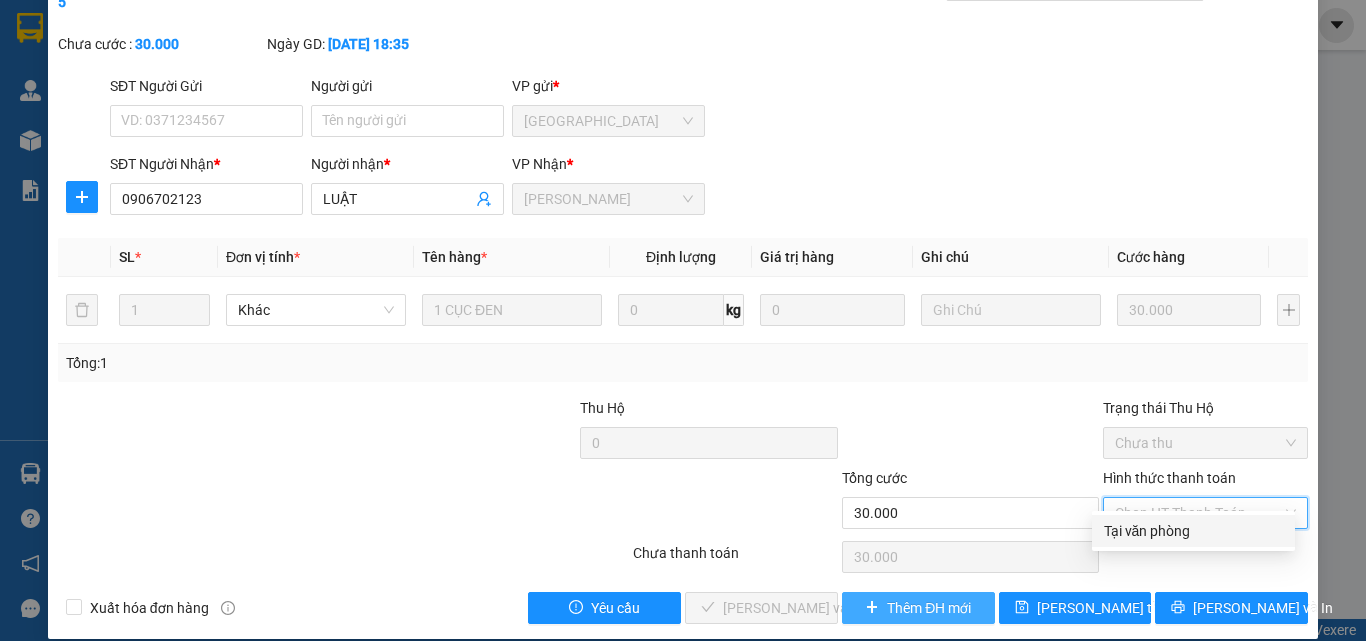 type on "0" 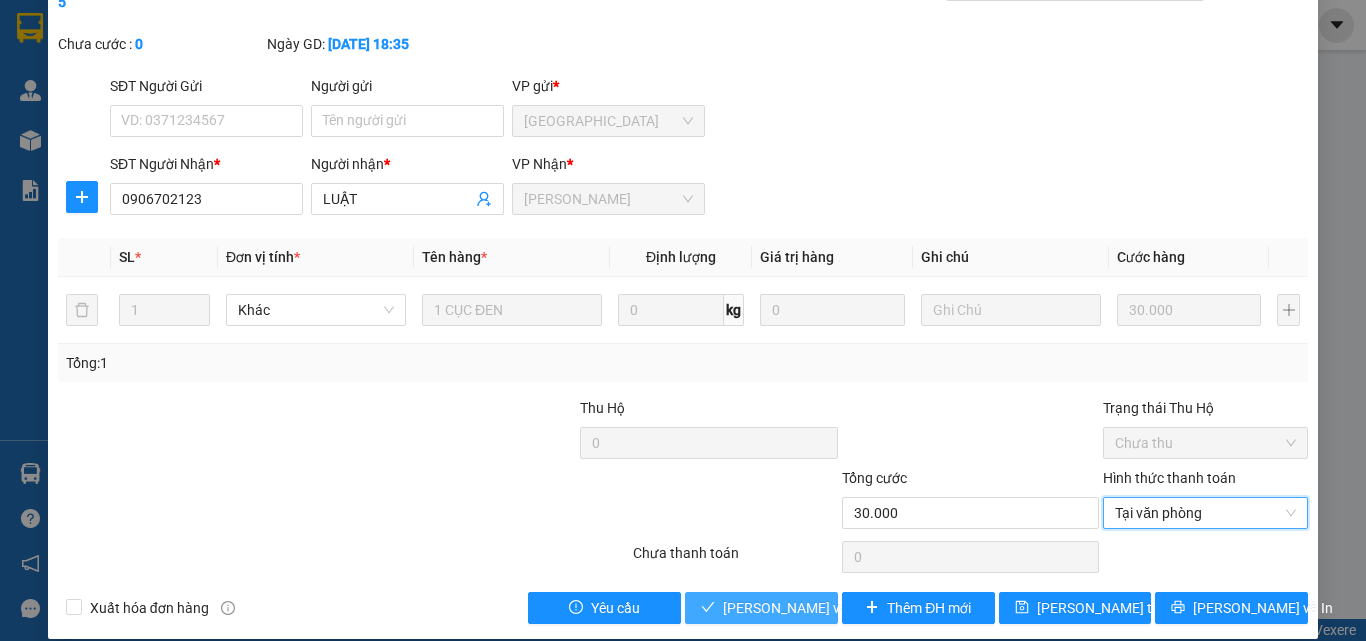 click on "[PERSON_NAME] và Giao hàng" at bounding box center (819, 608) 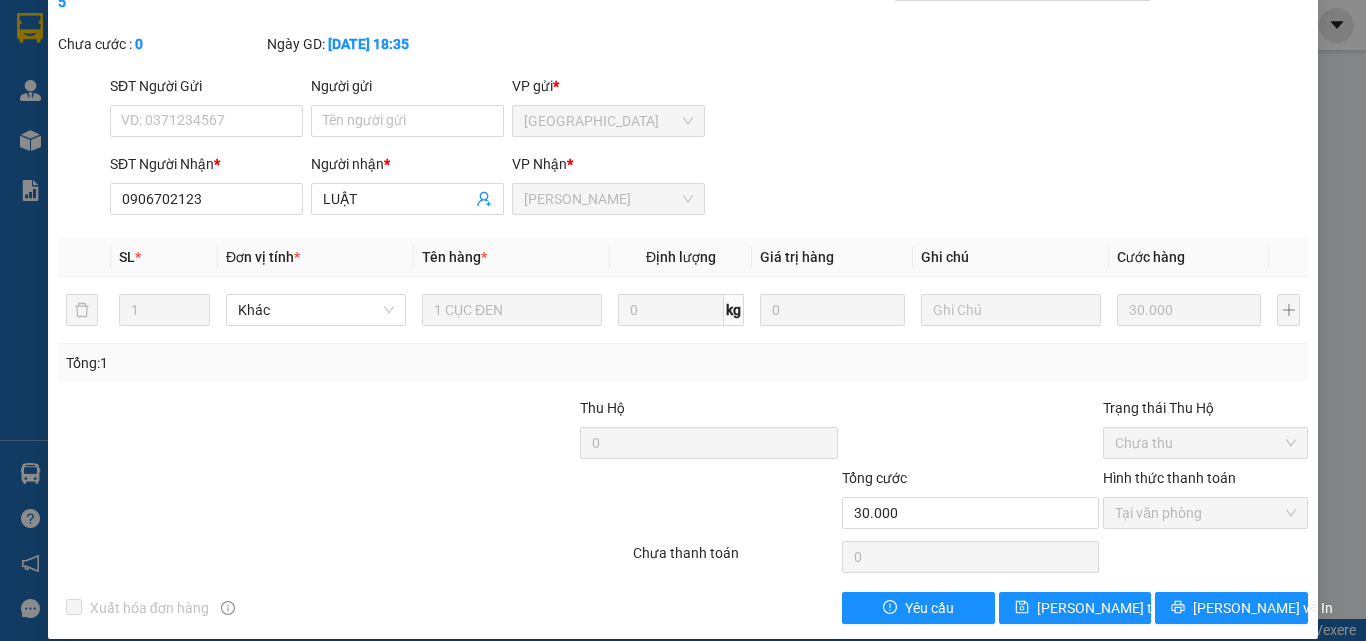 scroll, scrollTop: 0, scrollLeft: 0, axis: both 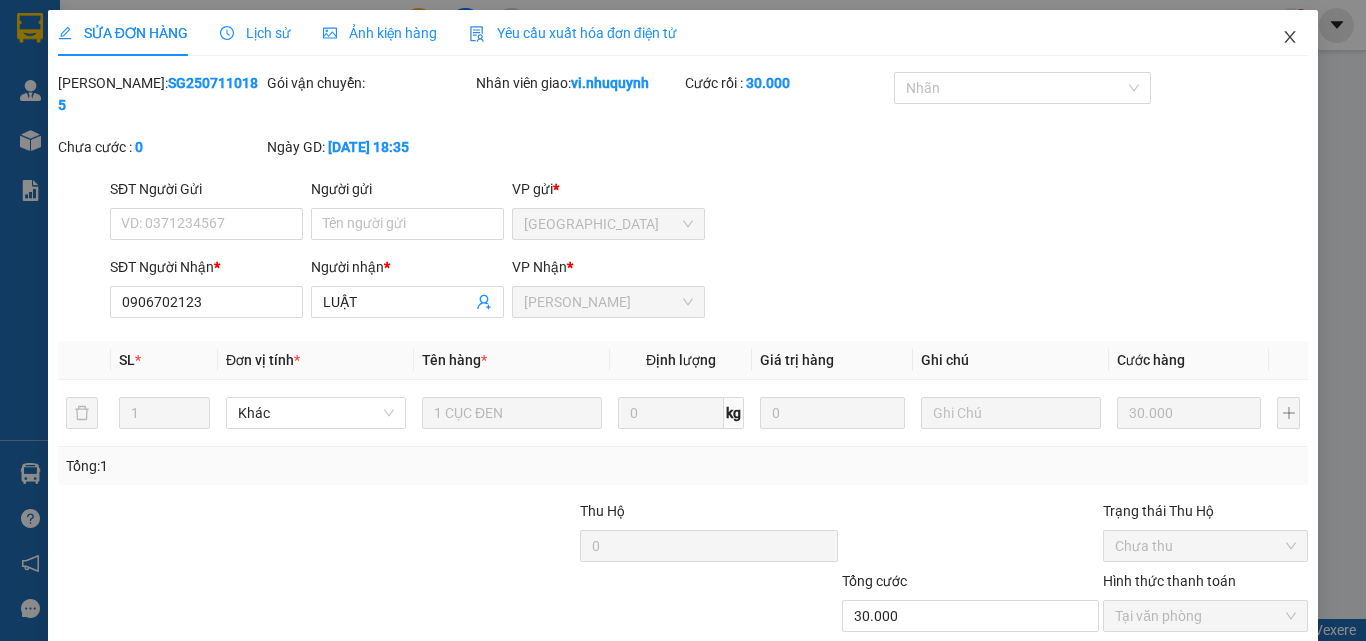 click 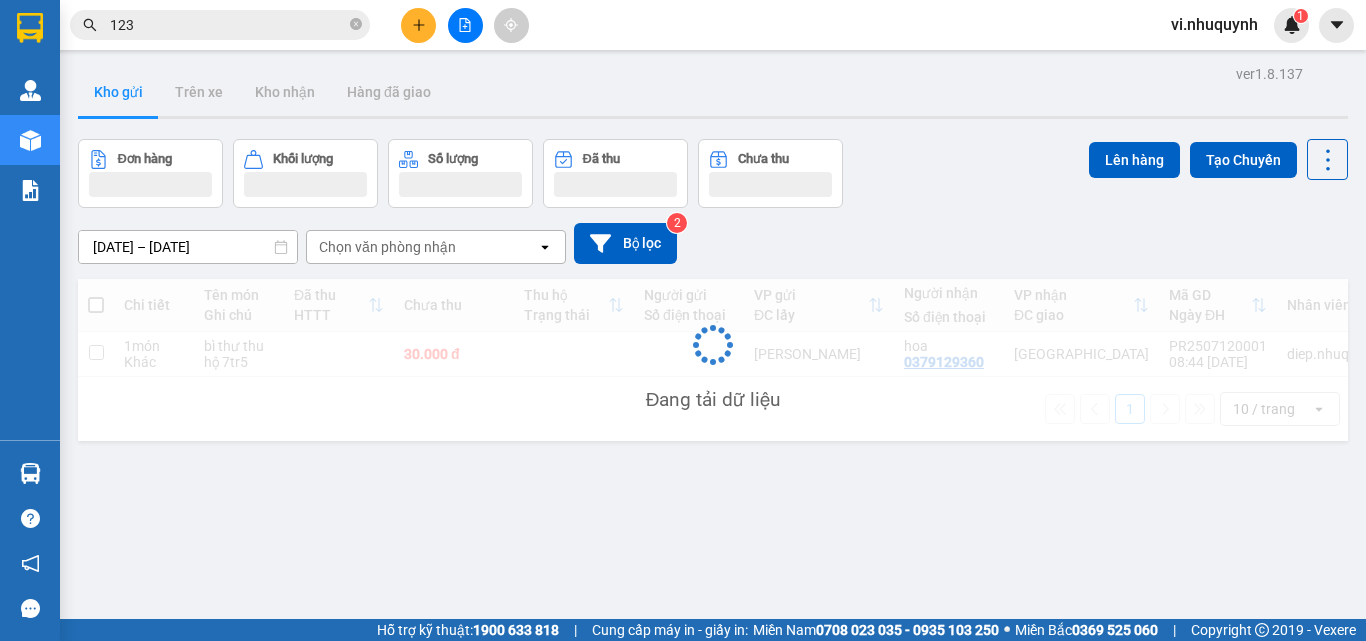 click on "123" at bounding box center [228, 25] 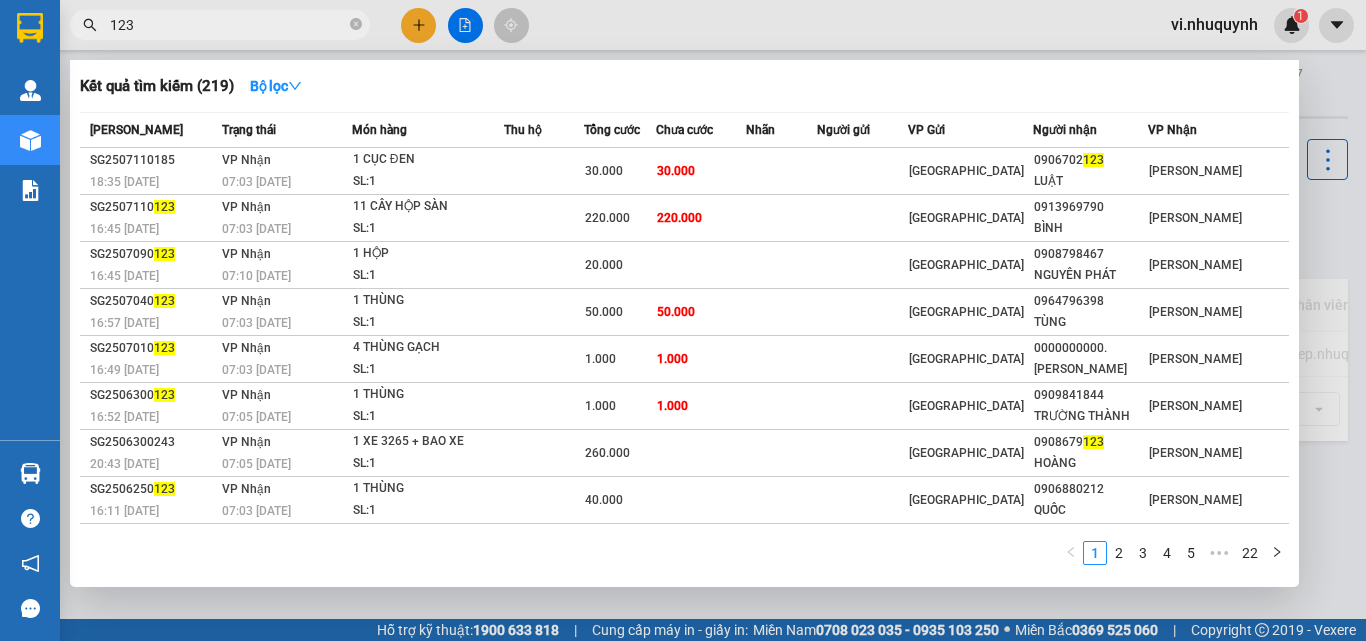click on "123" at bounding box center [228, 25] 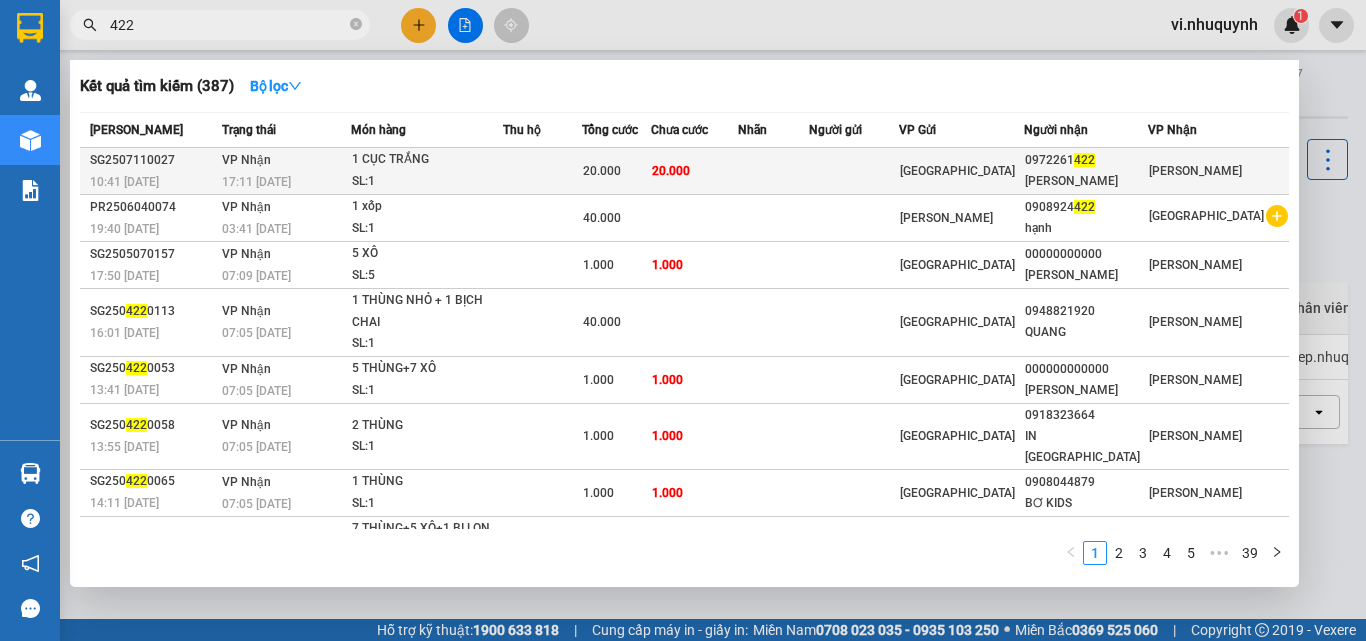 type on "422" 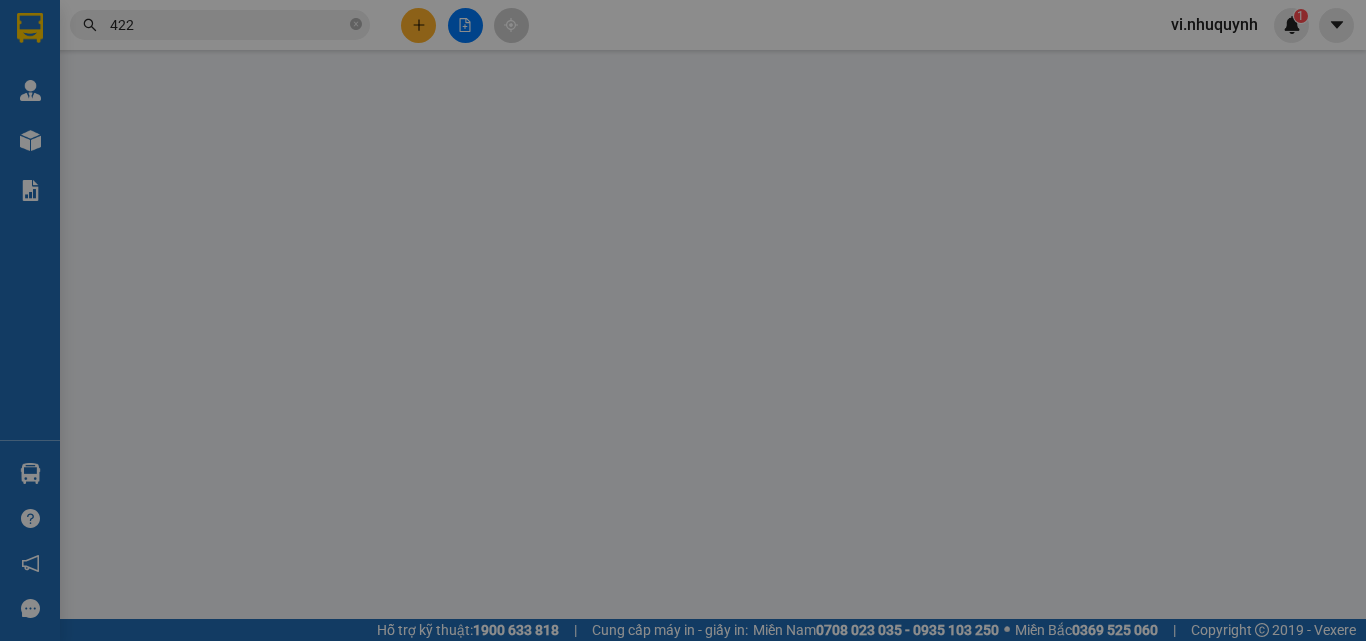 type on "0972261422" 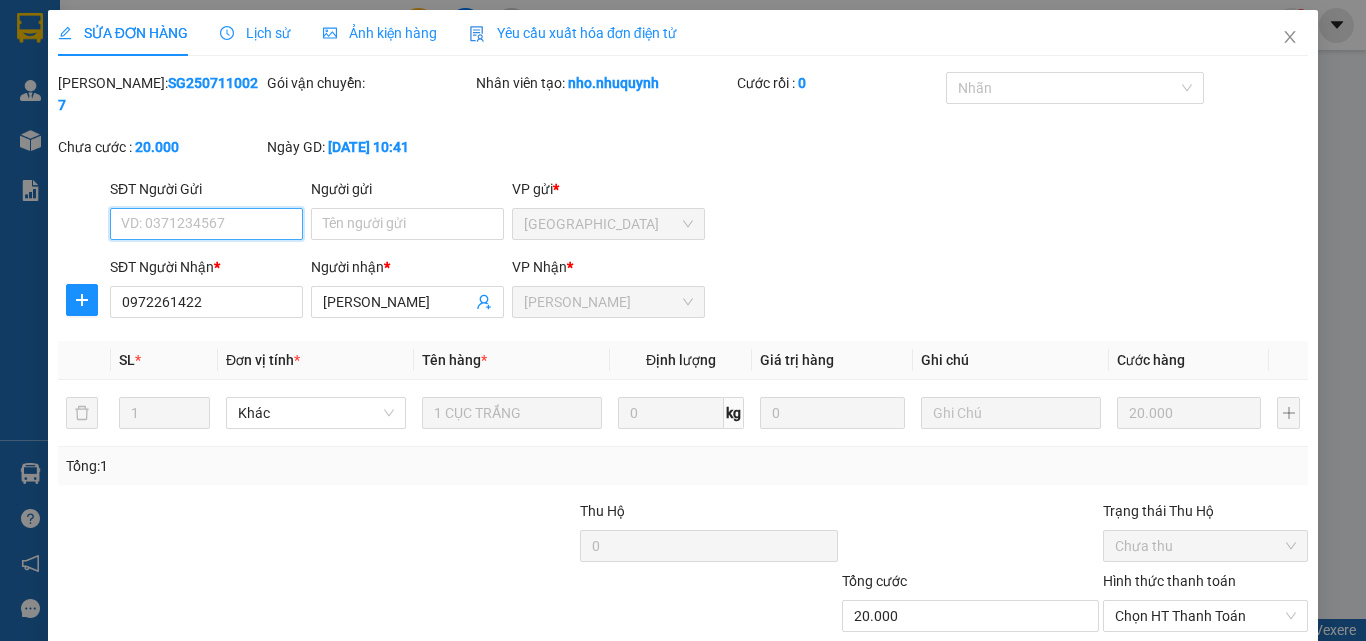 scroll, scrollTop: 103, scrollLeft: 0, axis: vertical 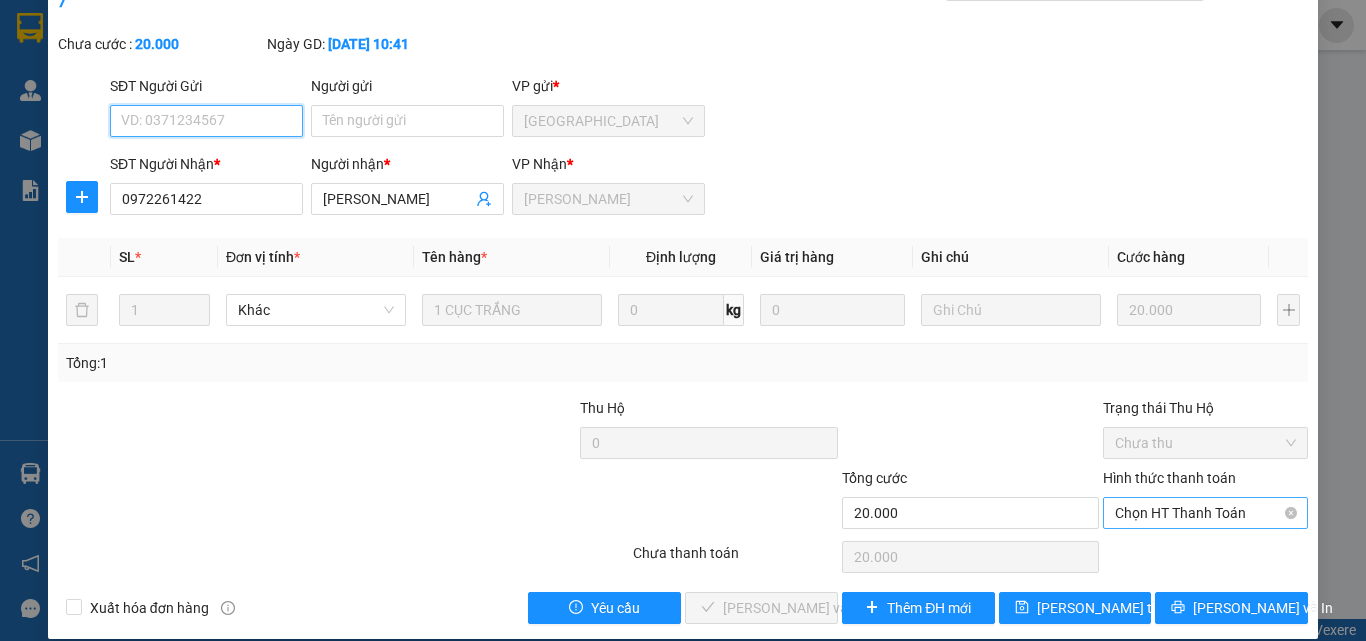 click on "Chọn HT Thanh Toán" at bounding box center [1205, 513] 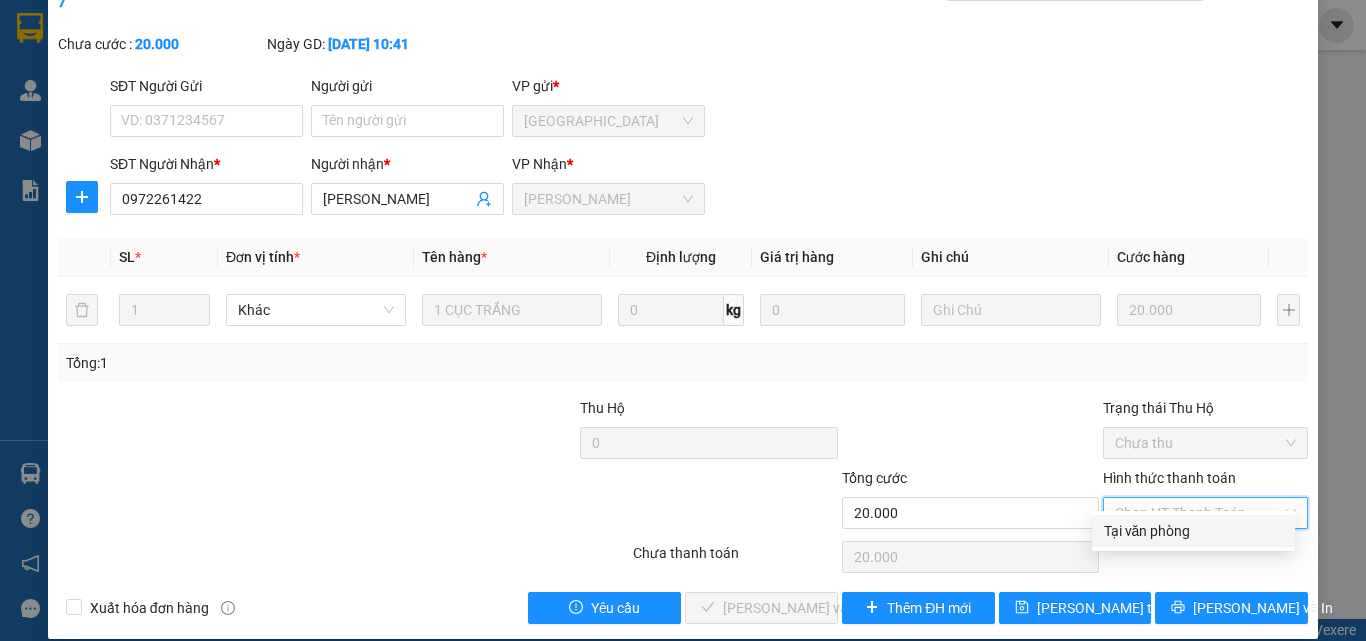 click on "Tại văn phòng" at bounding box center (1193, 531) 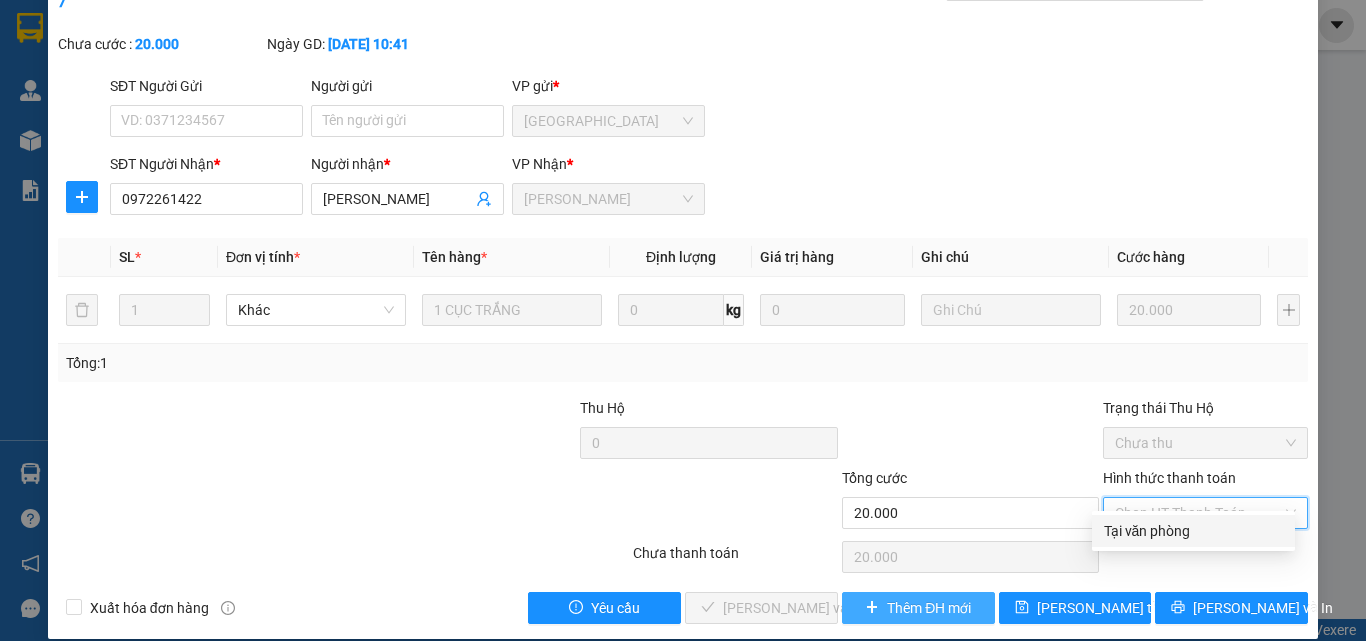 type on "0" 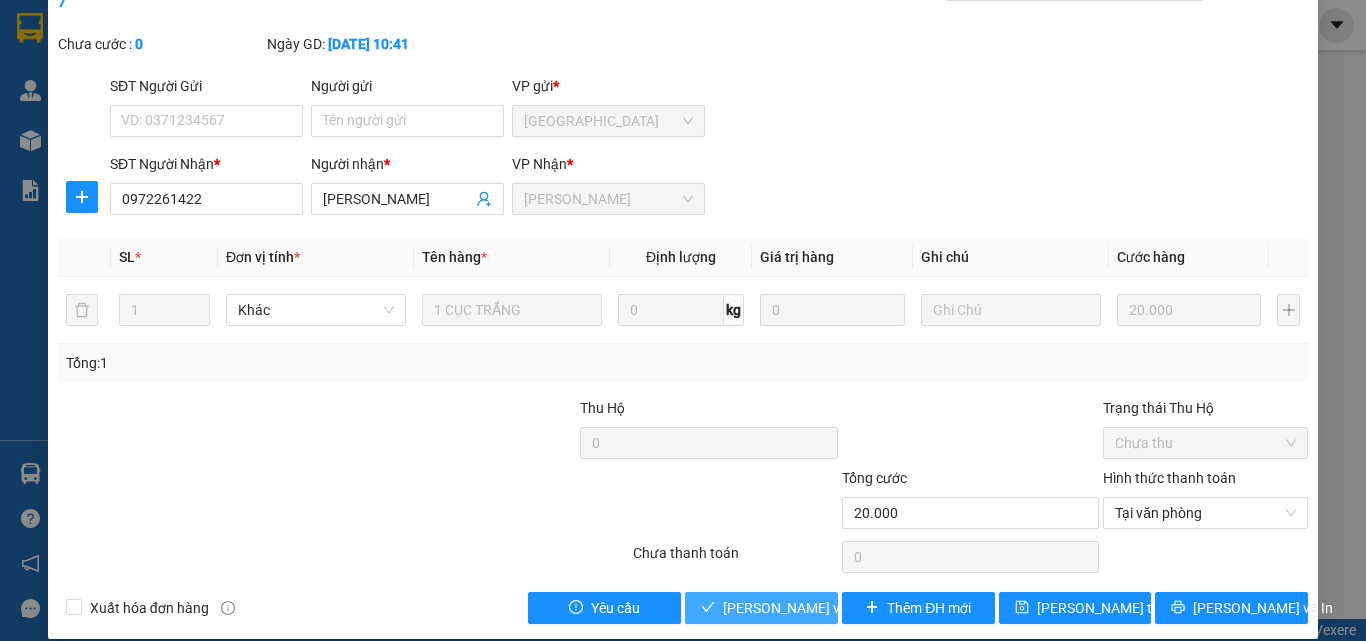 click on "[PERSON_NAME] và Giao hàng" at bounding box center [819, 608] 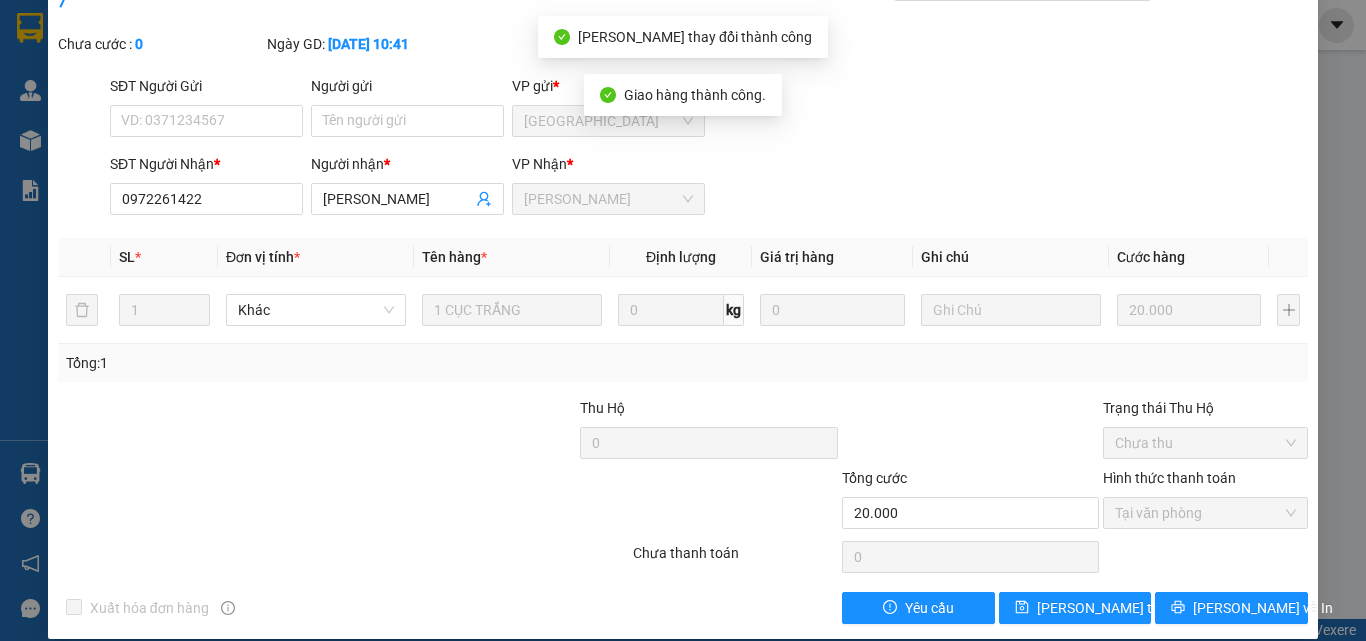 scroll, scrollTop: 0, scrollLeft: 0, axis: both 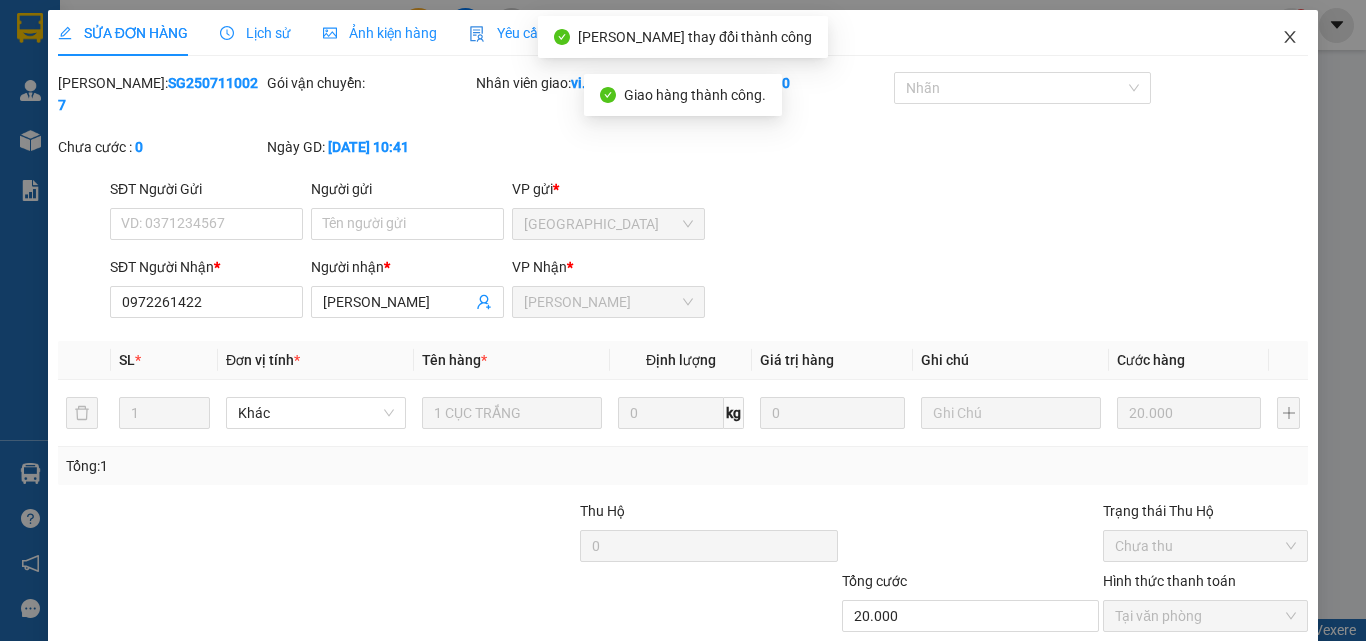 click 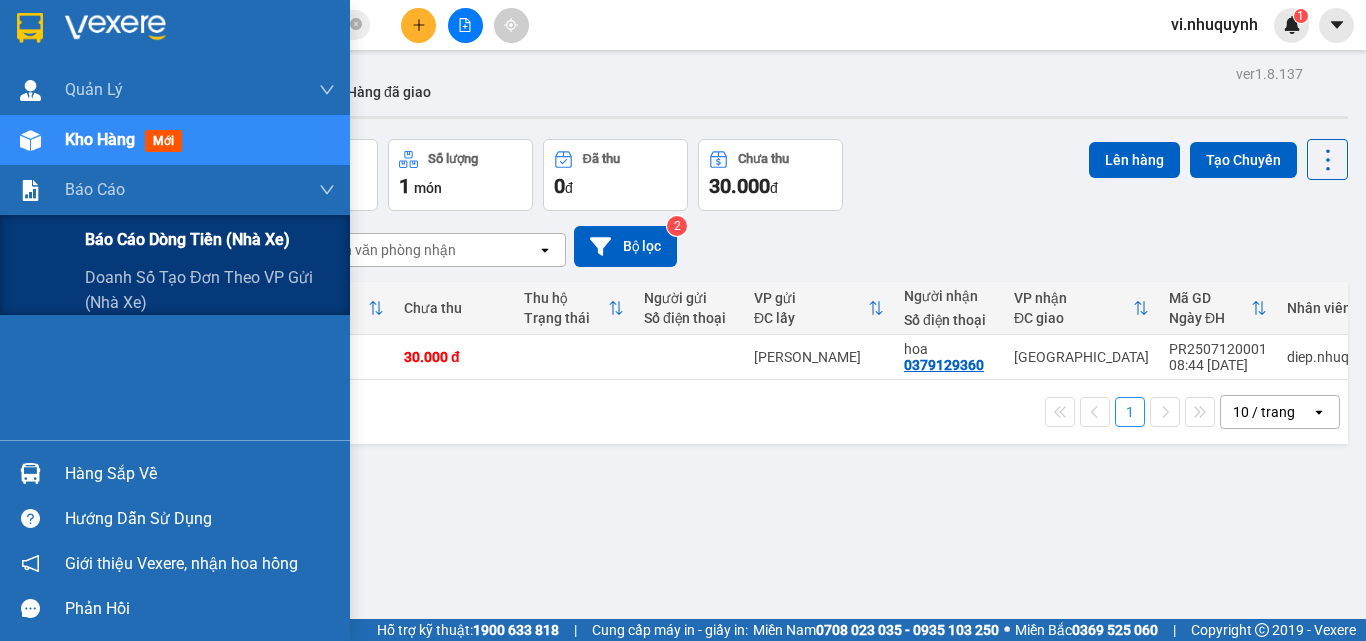 click on "Báo cáo dòng tiền (nhà xe)" at bounding box center (187, 239) 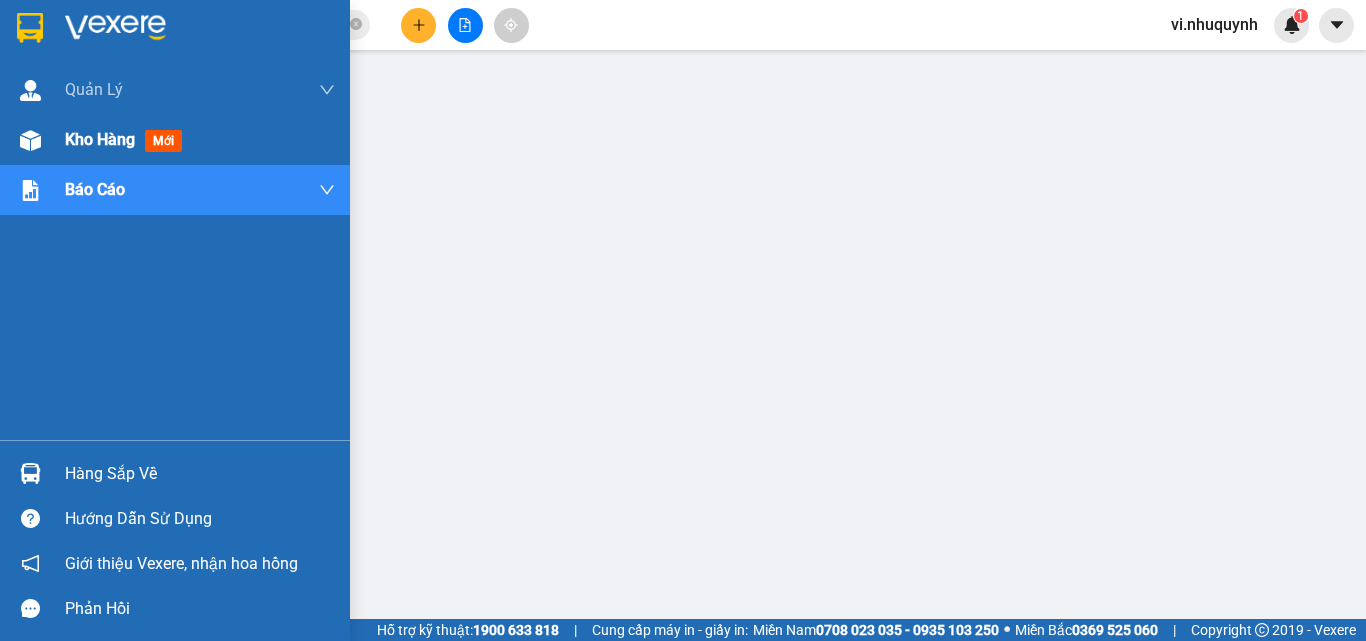 click on "Kho hàng" at bounding box center (100, 139) 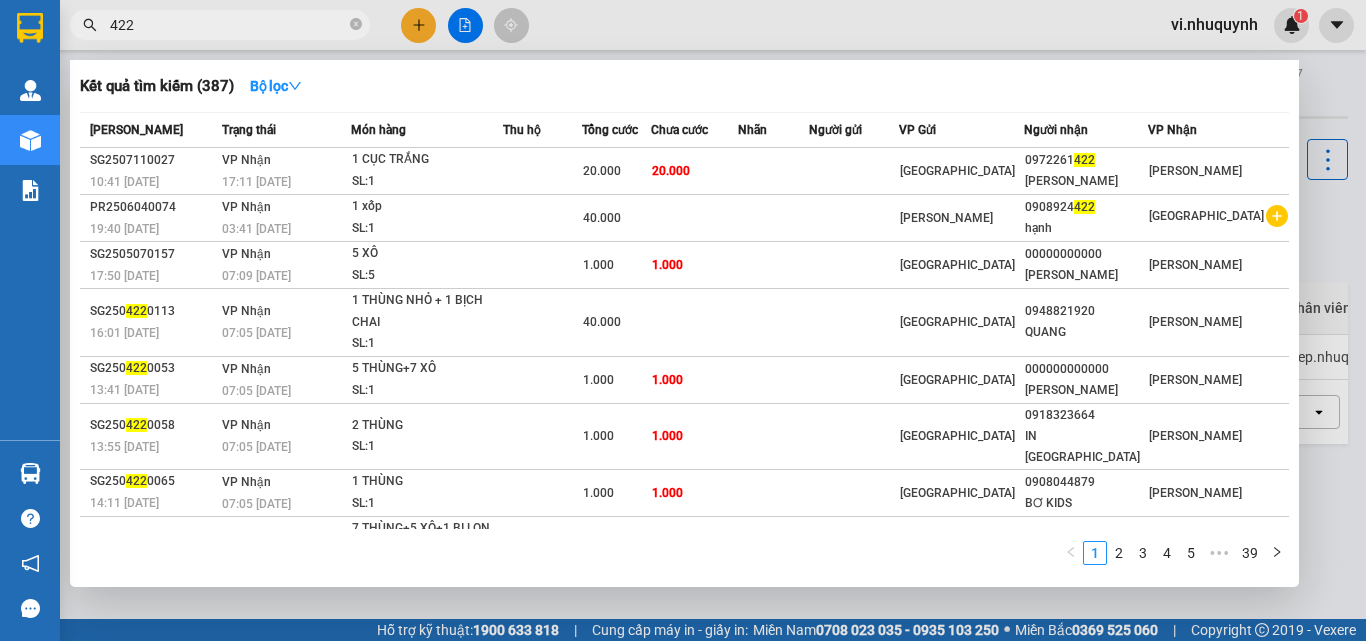 click on "422" at bounding box center (228, 25) 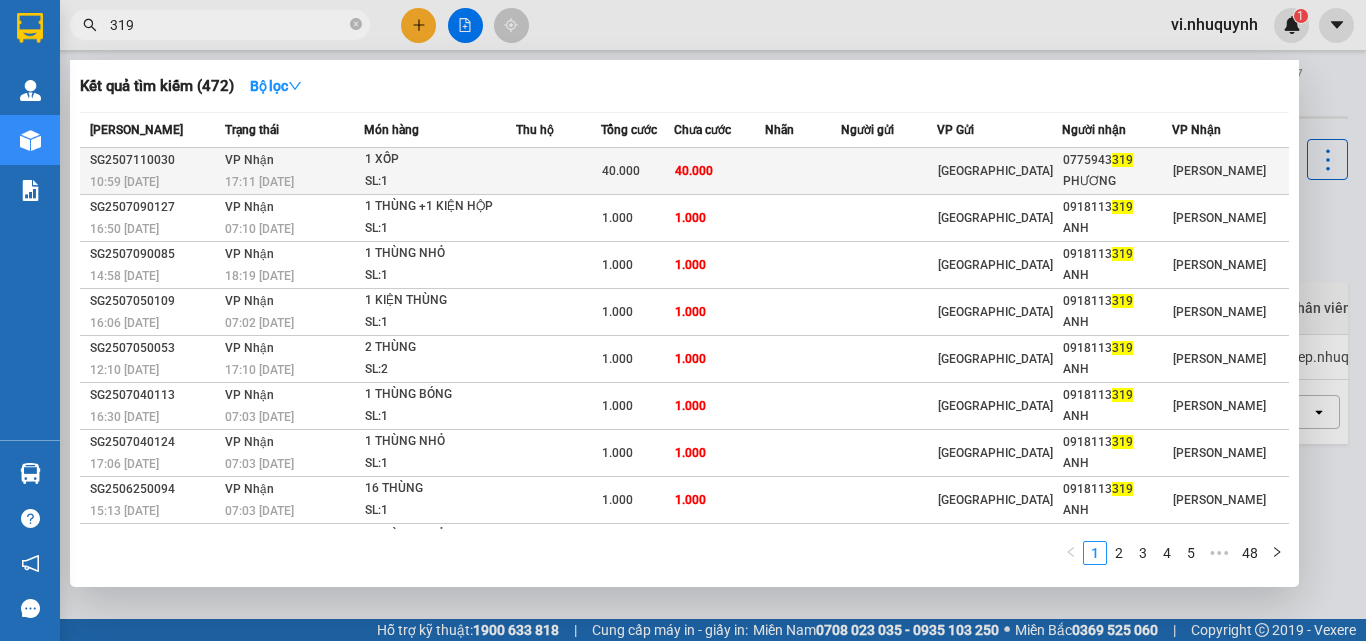 type on "319" 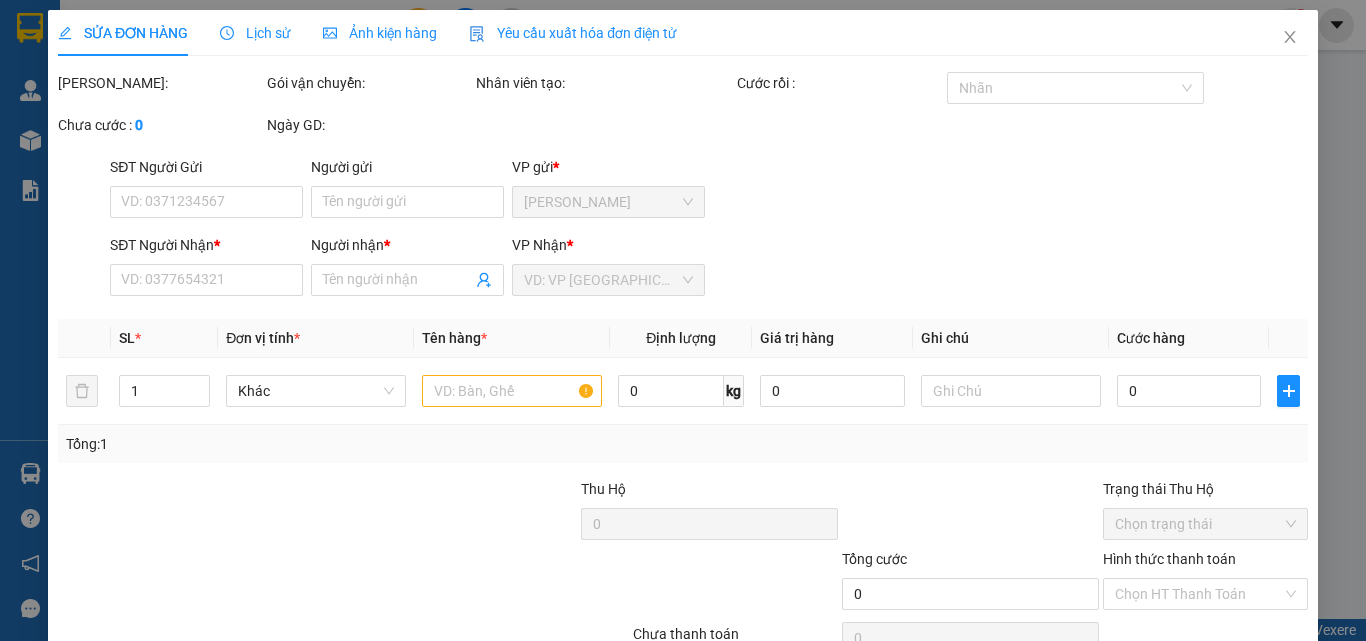 type on "0775943319" 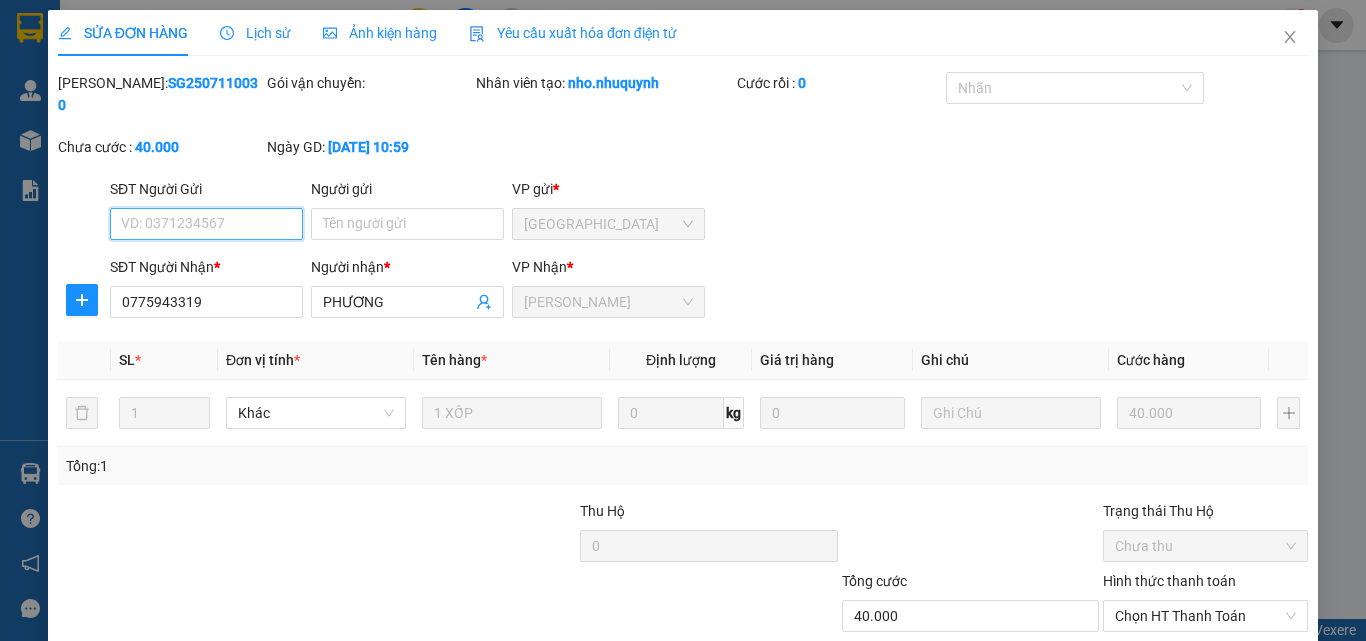 scroll, scrollTop: 103, scrollLeft: 0, axis: vertical 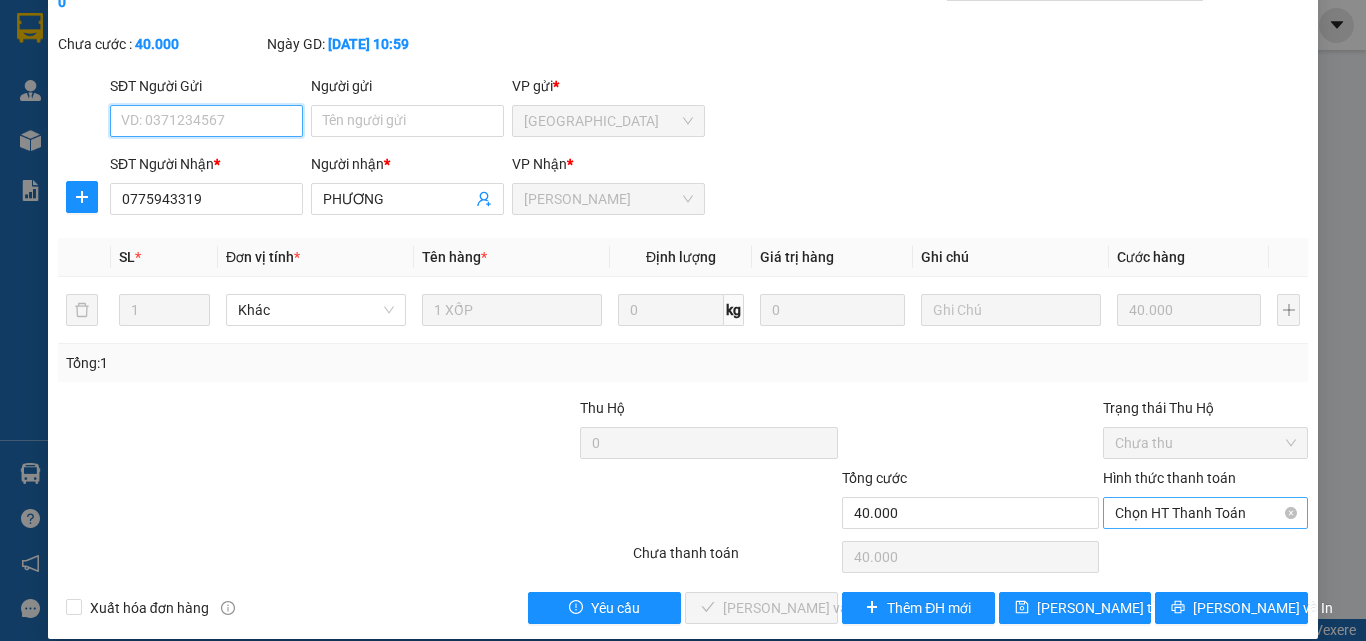 click on "Chọn HT Thanh Toán" at bounding box center [1205, 513] 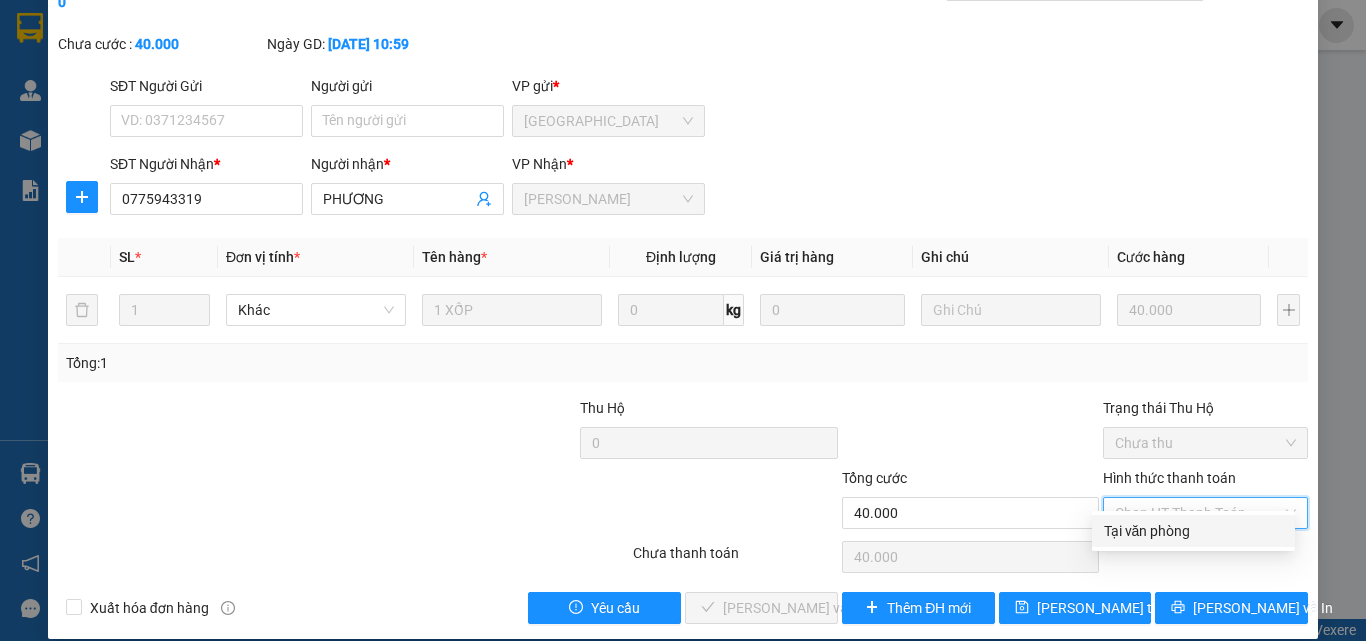 click on "Tại văn phòng" at bounding box center [1193, 531] 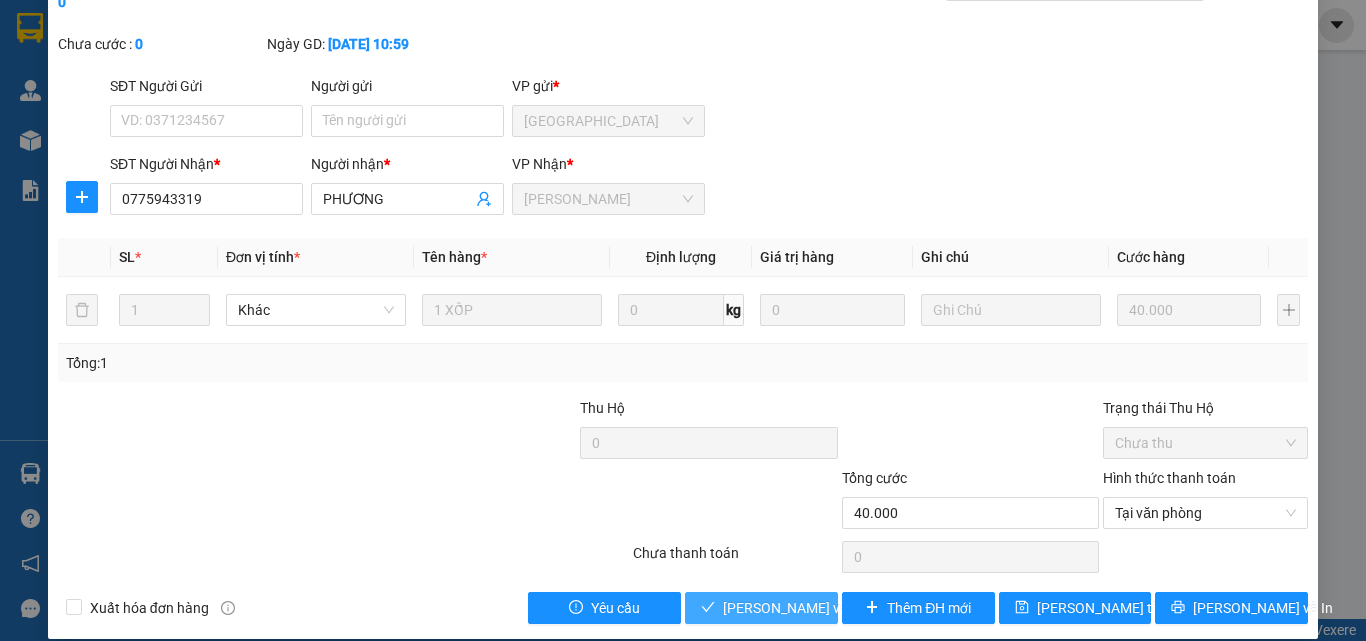 click on "[PERSON_NAME] và Giao hàng" at bounding box center [819, 608] 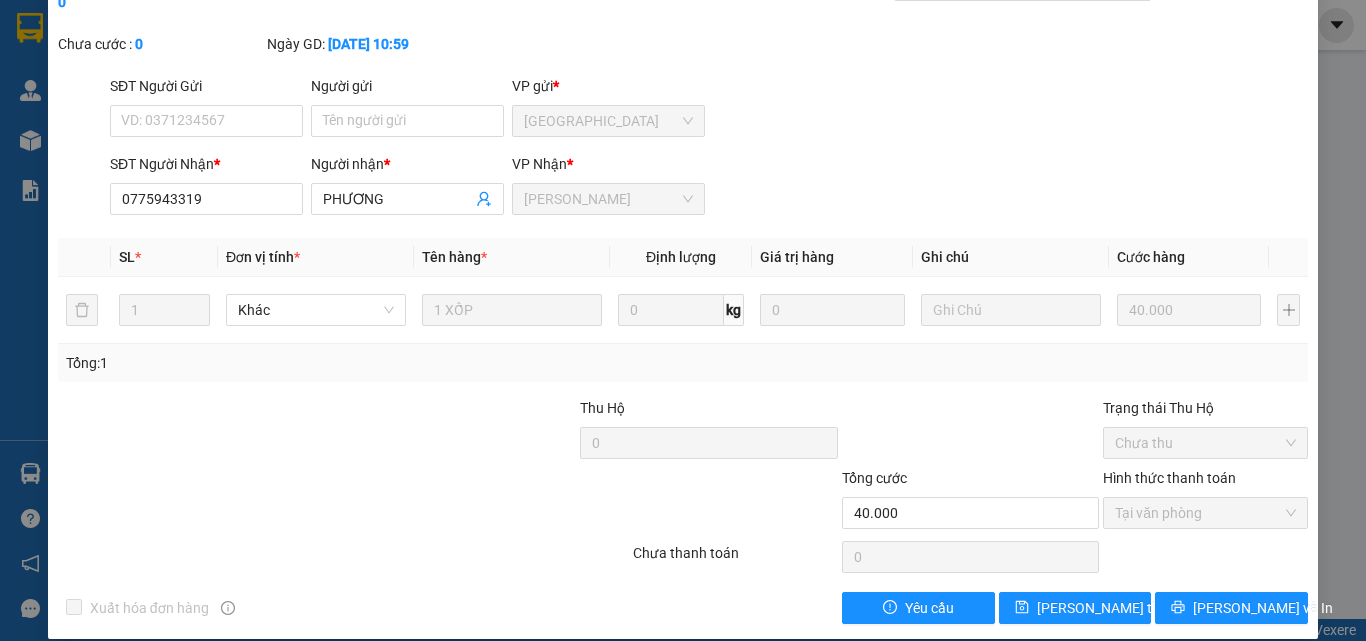 scroll, scrollTop: 0, scrollLeft: 0, axis: both 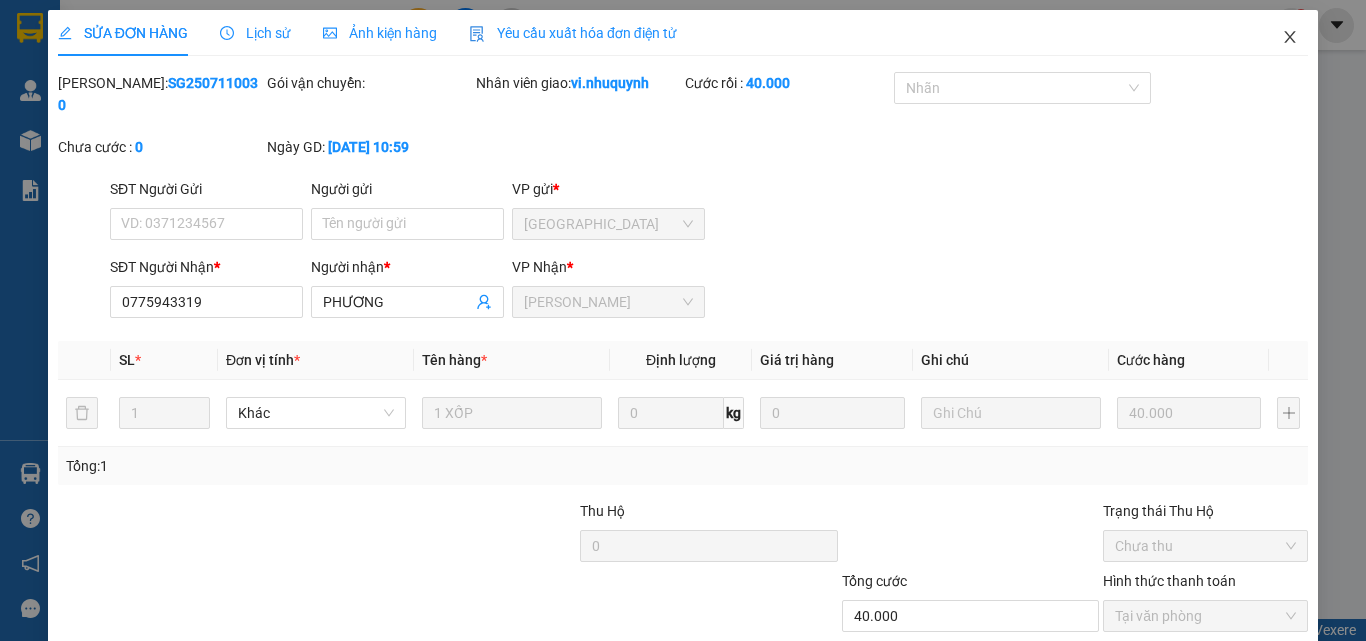 click 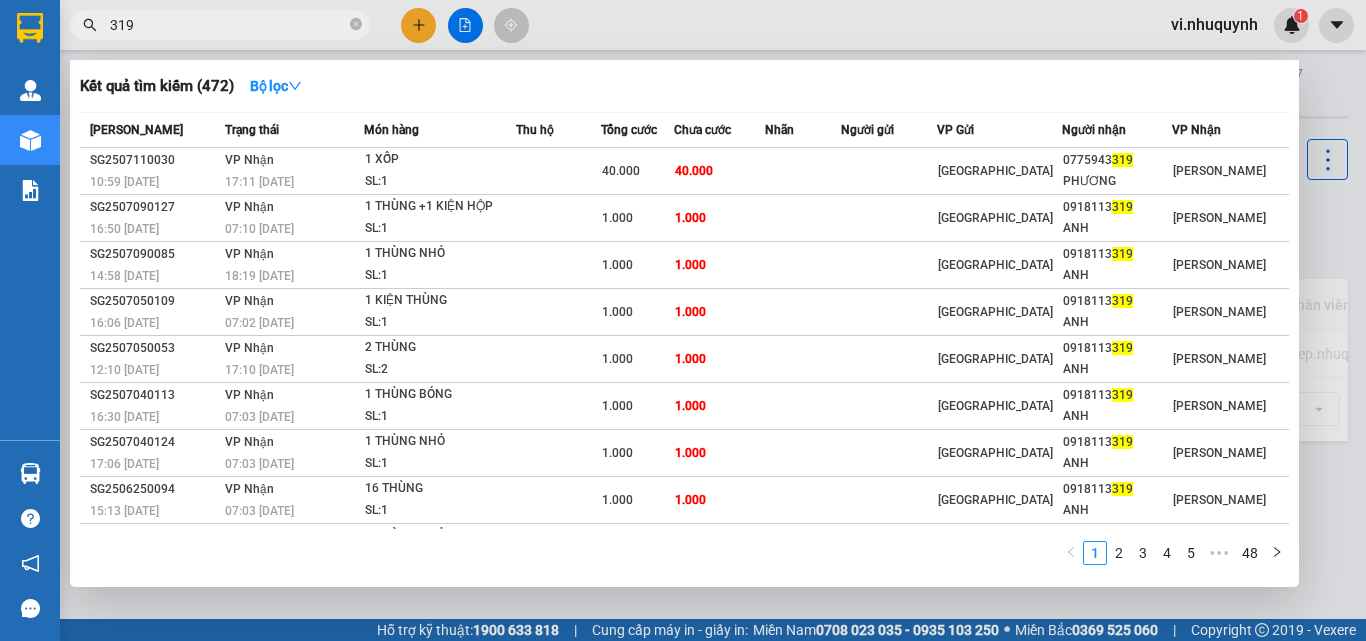 click on "319" at bounding box center [228, 25] 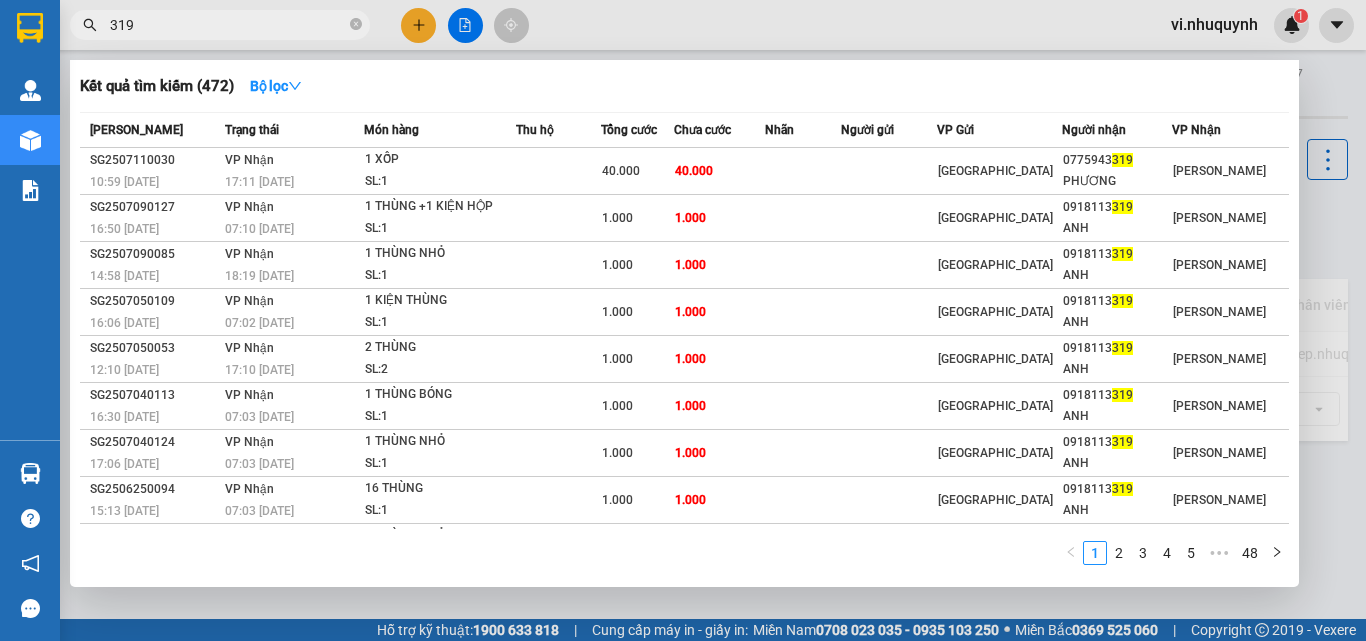 click on "319" at bounding box center (228, 25) 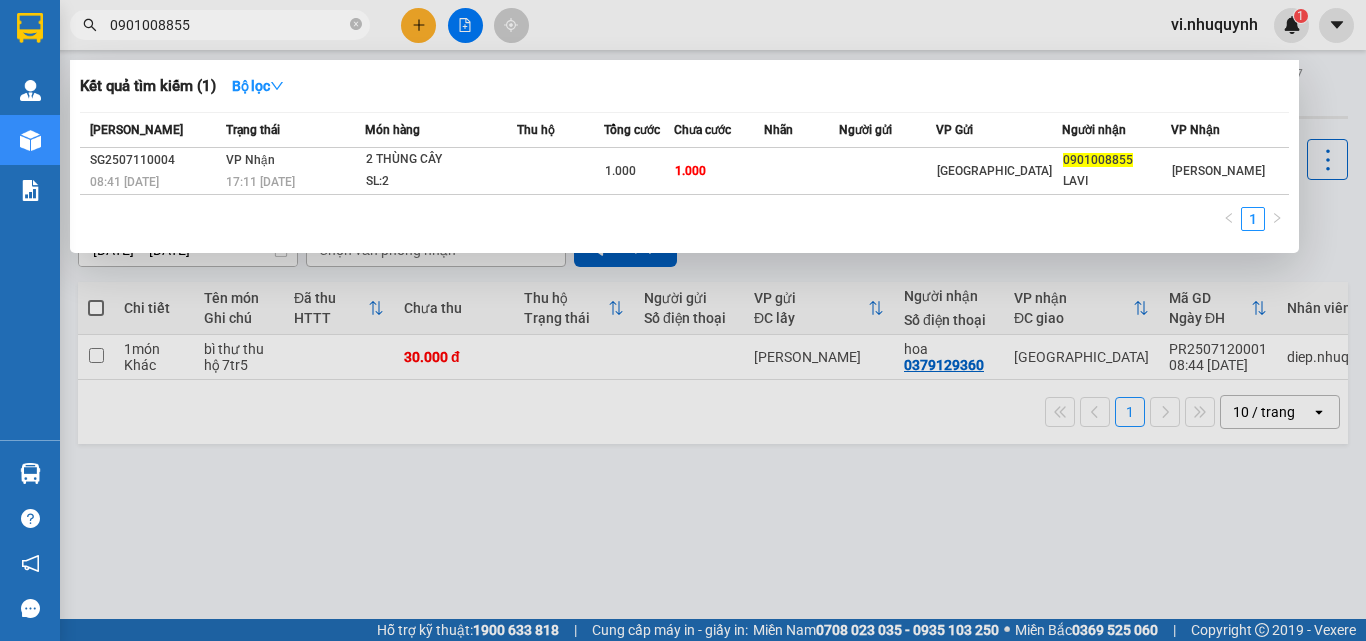 type on "0901008855" 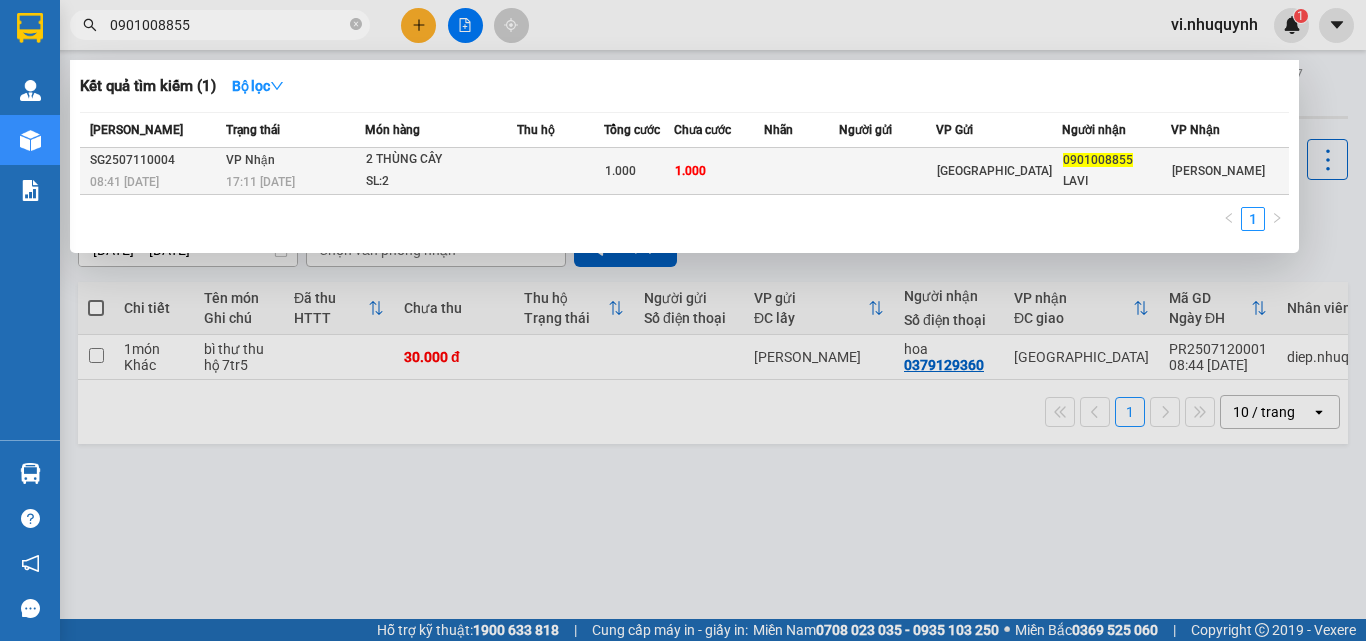 click on "LAVI" at bounding box center [1117, 181] 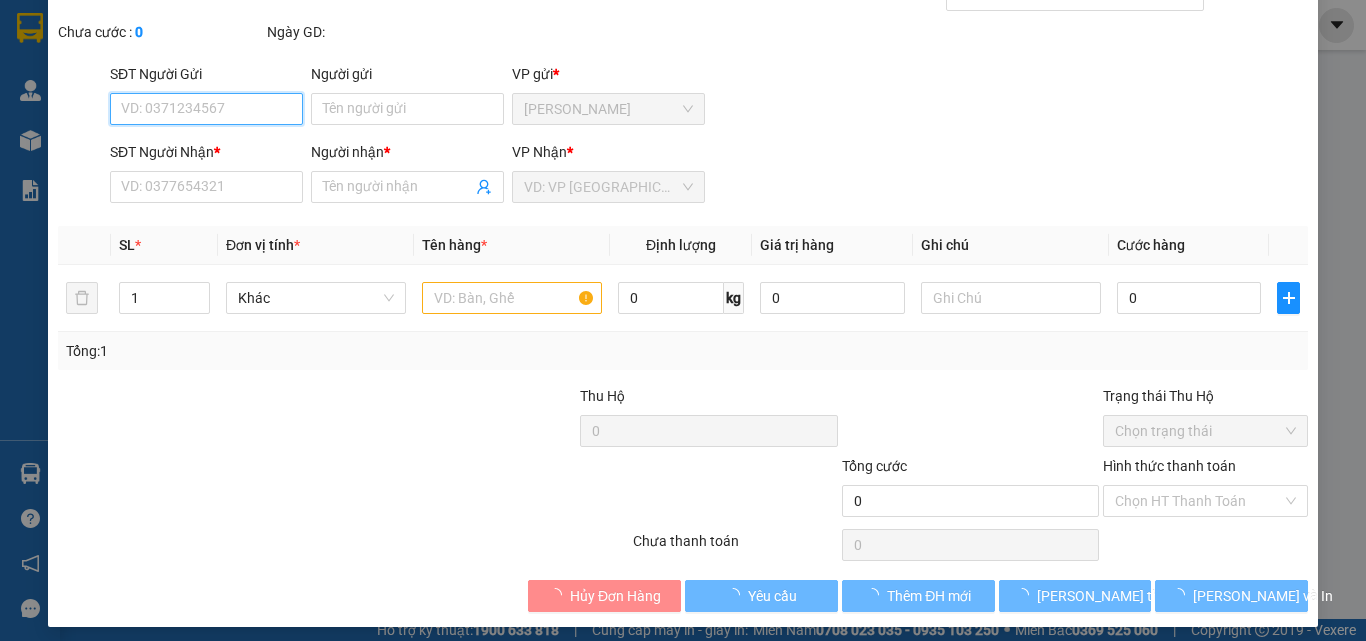 scroll, scrollTop: 103, scrollLeft: 0, axis: vertical 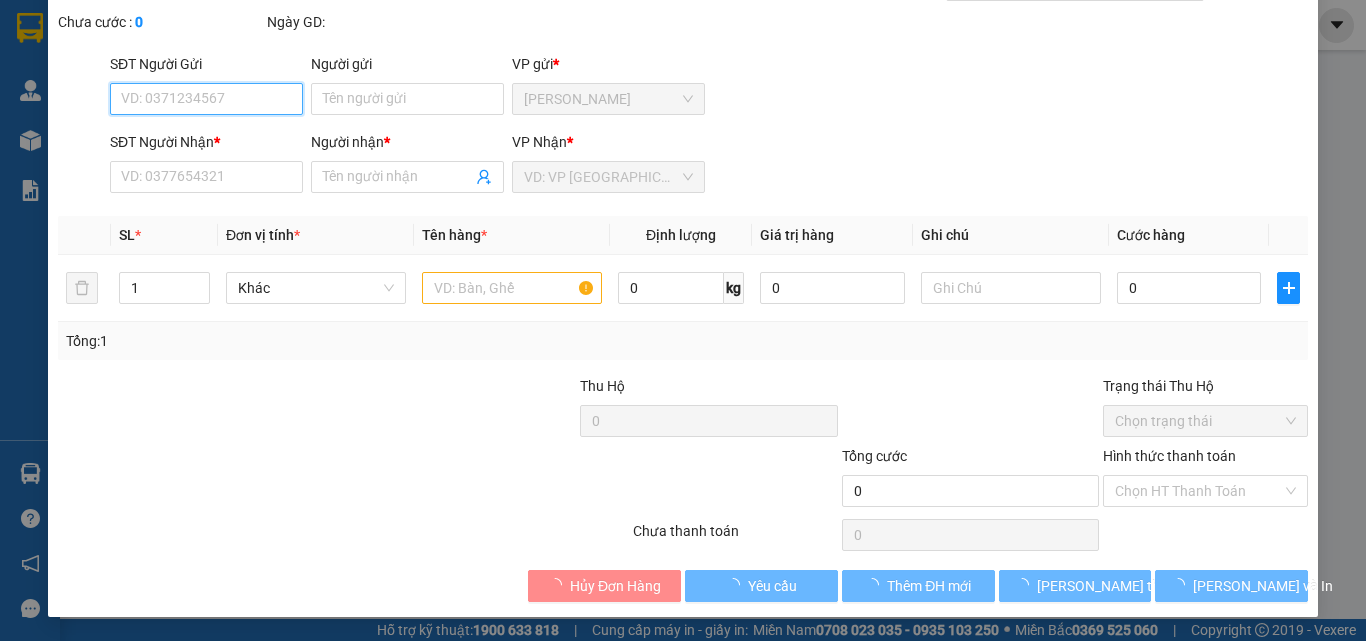 type on "0901008855" 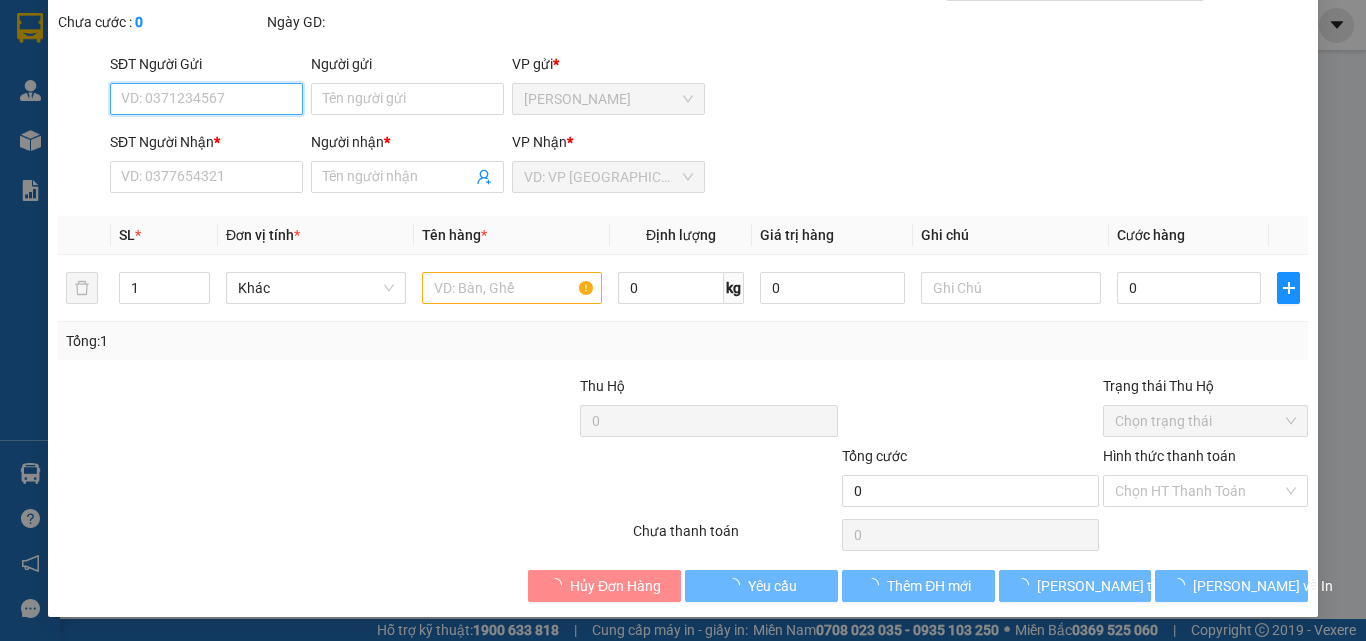type on "LAVI" 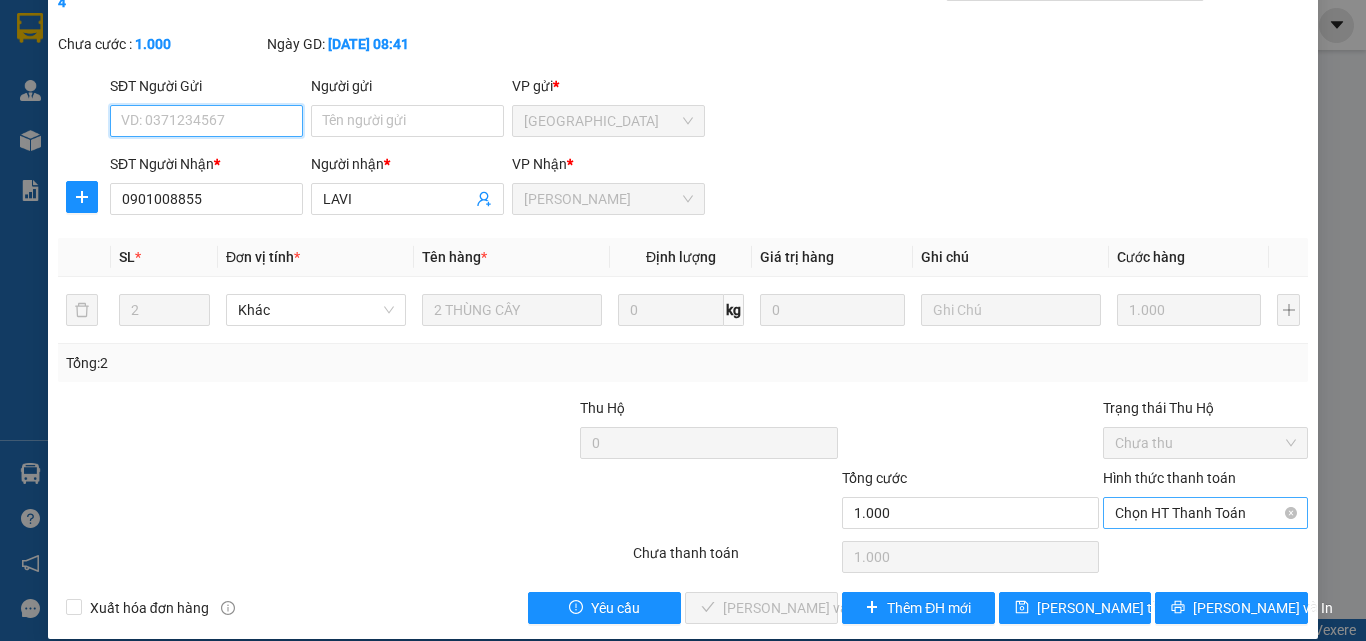 click on "Chọn HT Thanh Toán" at bounding box center (1205, 513) 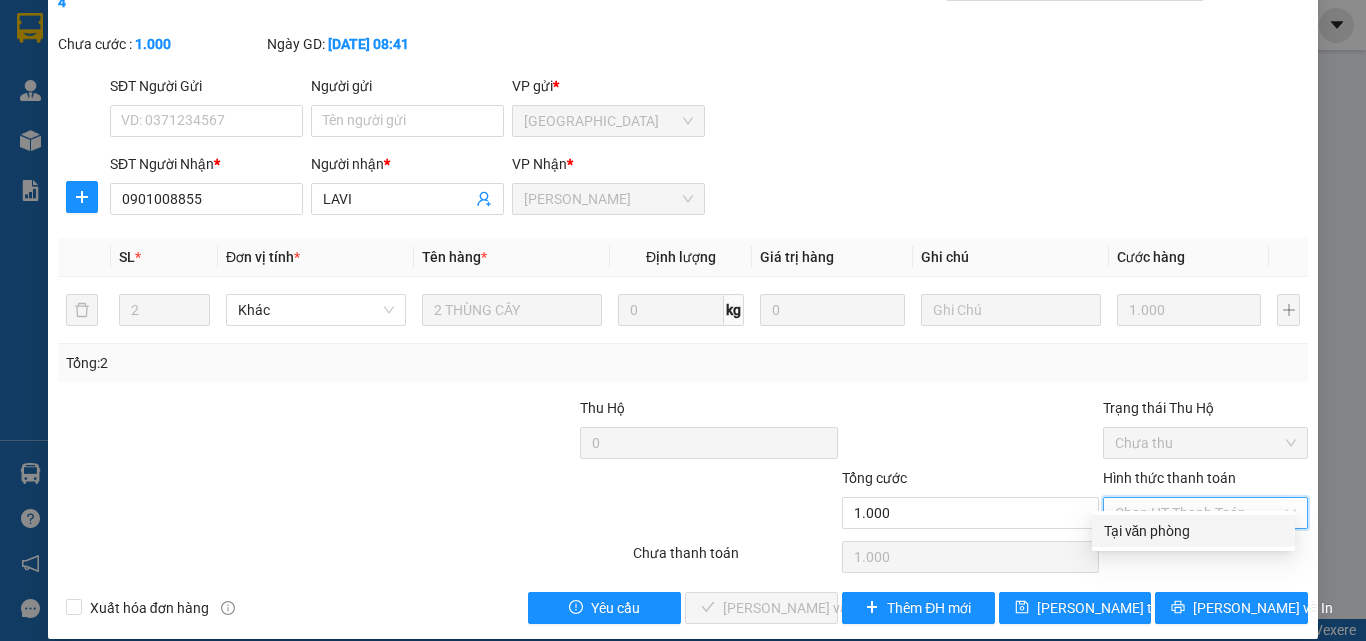 drag, startPoint x: 1153, startPoint y: 535, endPoint x: 913, endPoint y: 546, distance: 240.25195 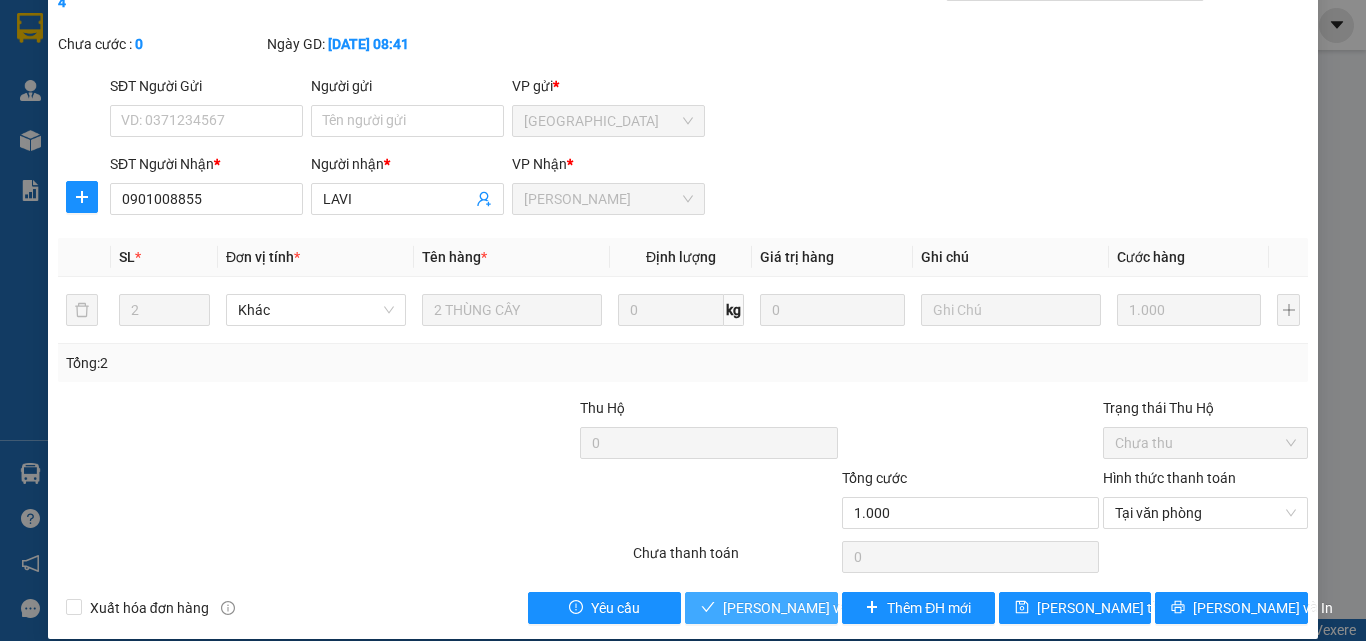 click on "[PERSON_NAME] và Giao hàng" at bounding box center [819, 608] 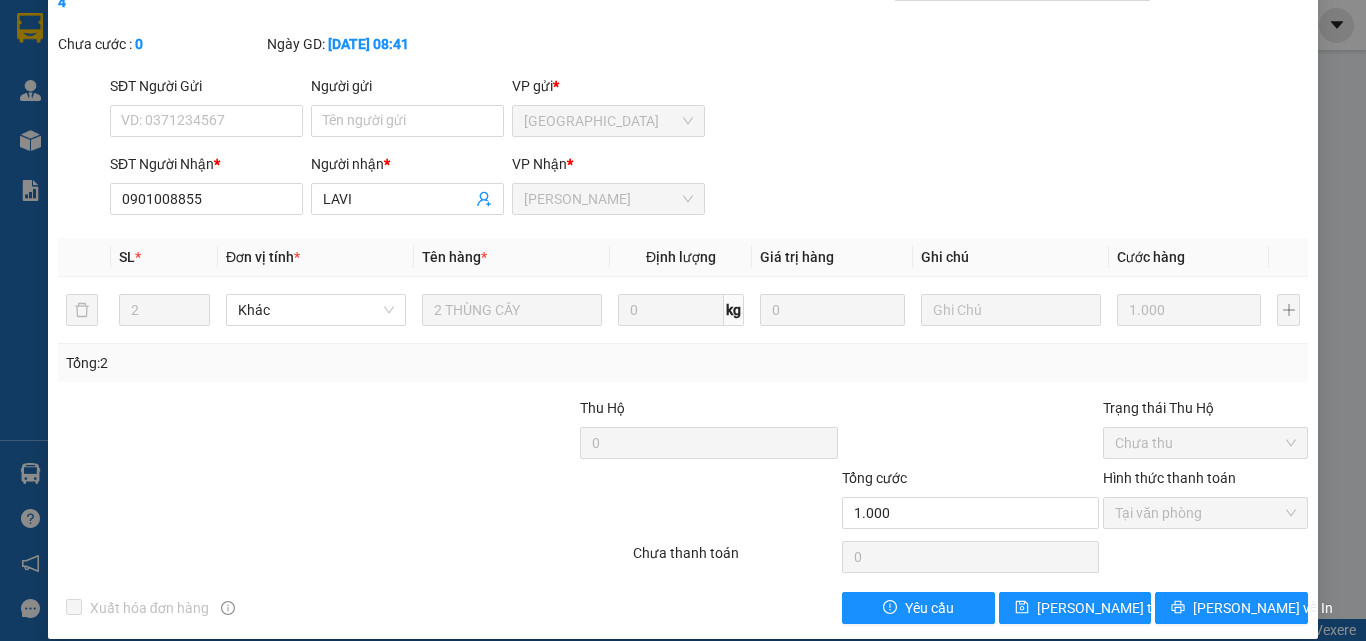 scroll, scrollTop: 0, scrollLeft: 0, axis: both 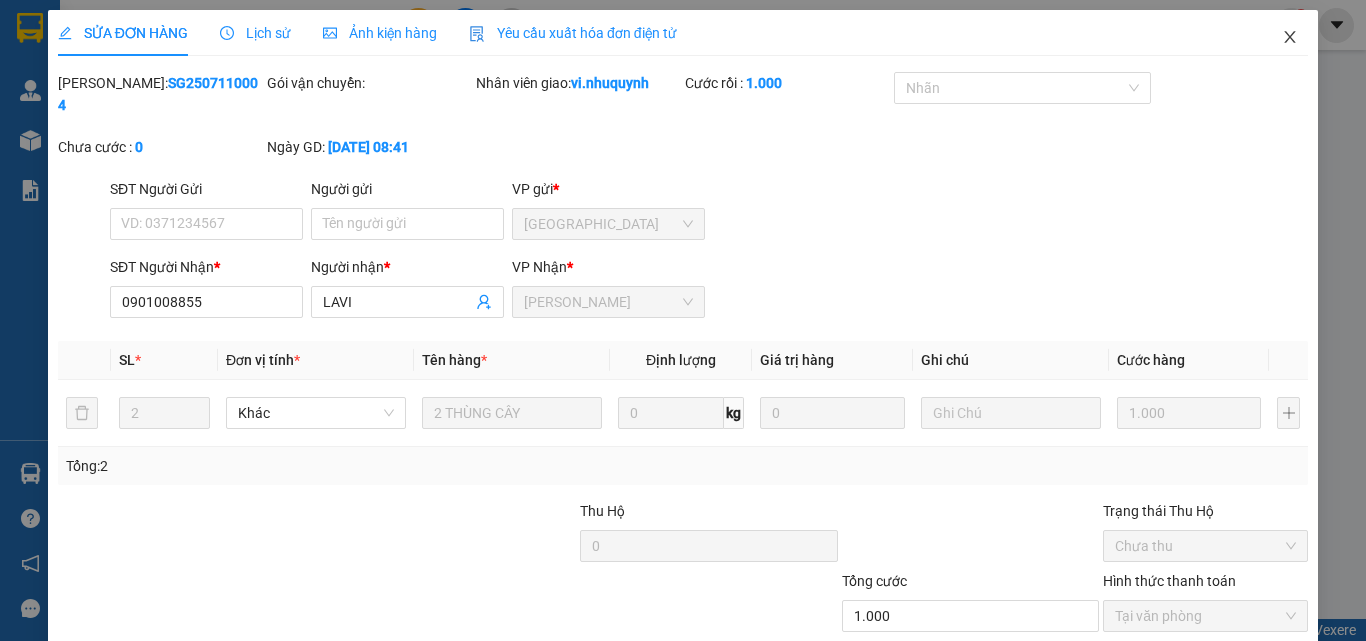 click 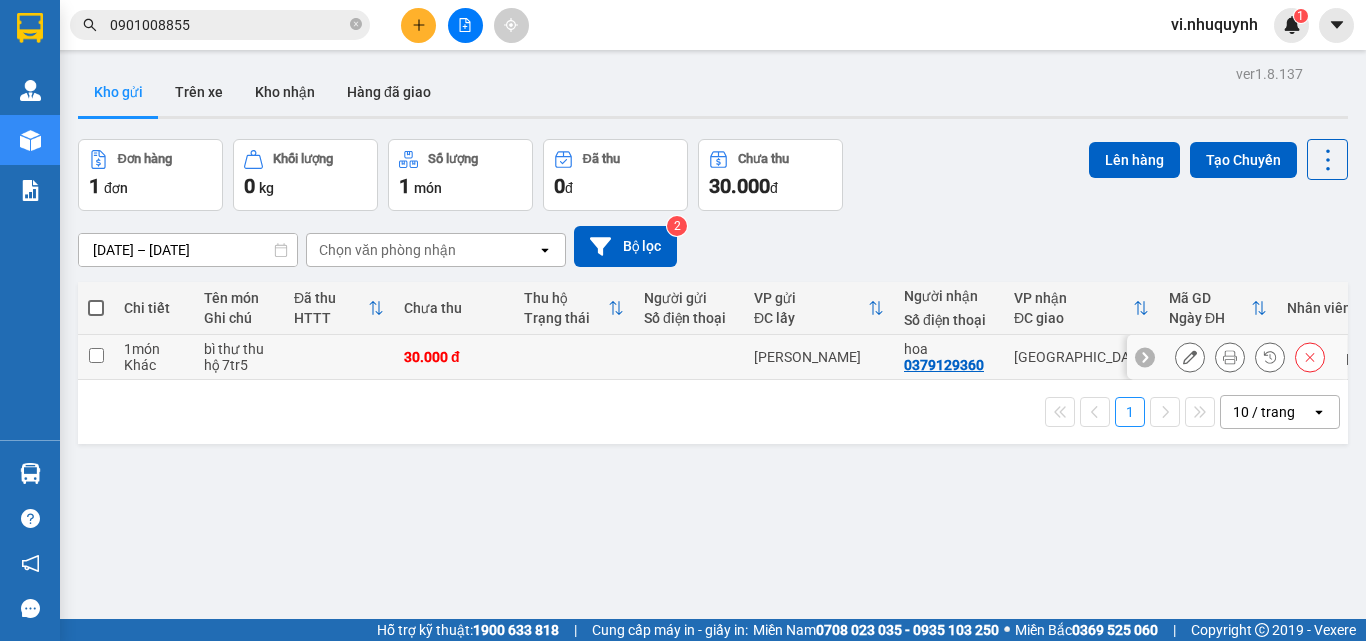 scroll, scrollTop: 0, scrollLeft: 0, axis: both 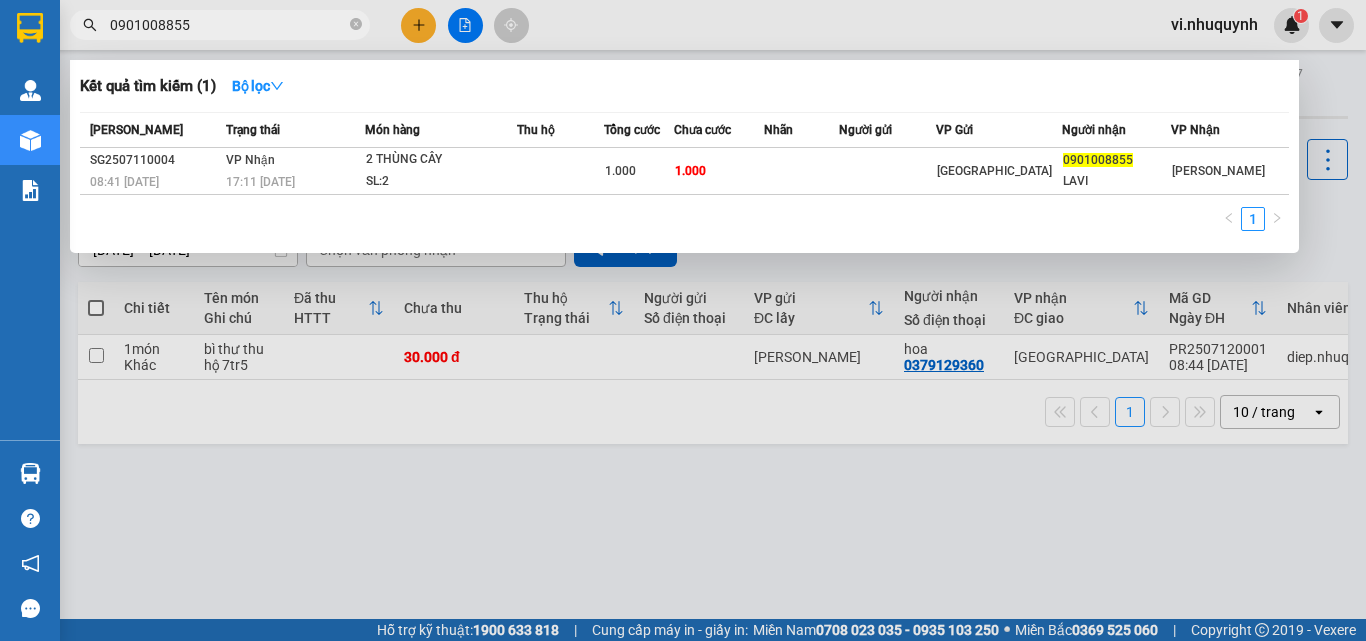 click on "0901008855" at bounding box center [228, 25] 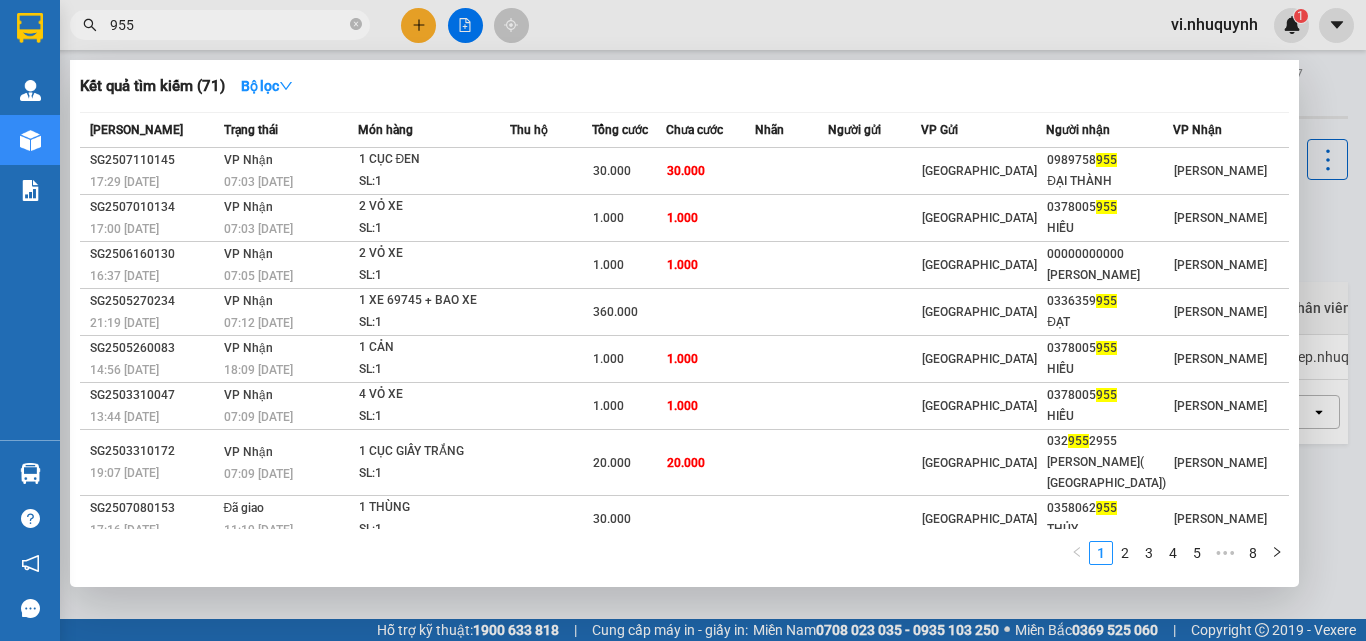 click on "955" at bounding box center [228, 25] 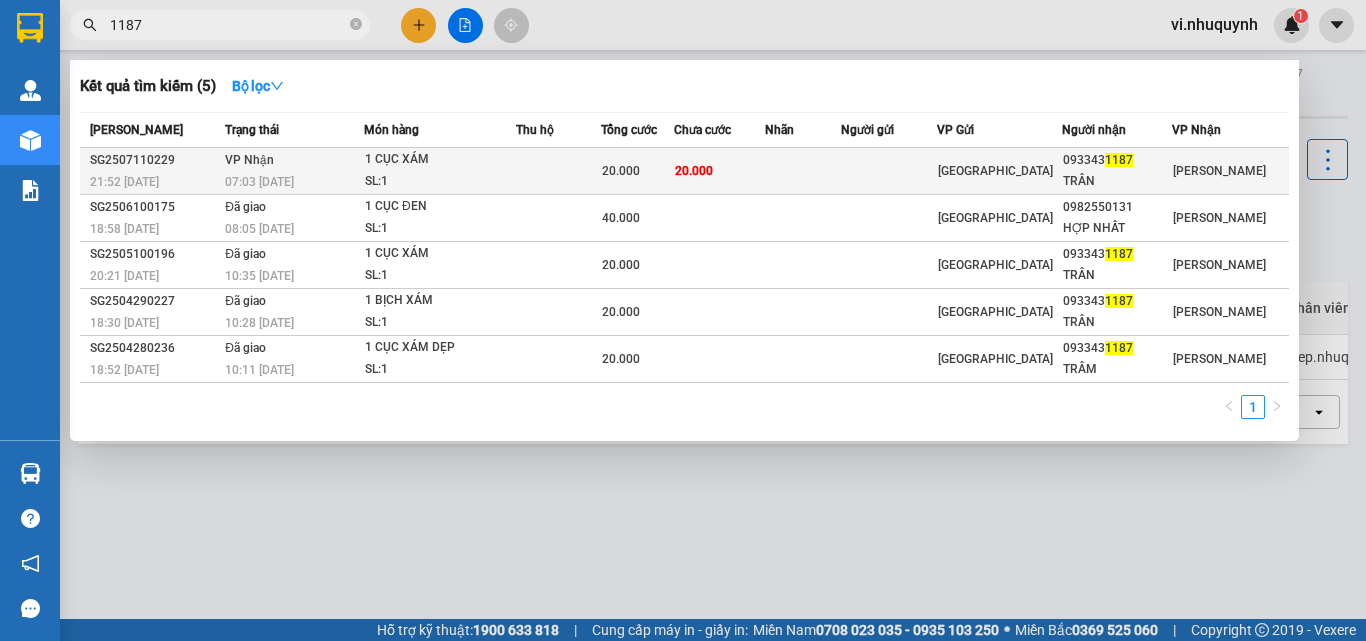 type on "1187" 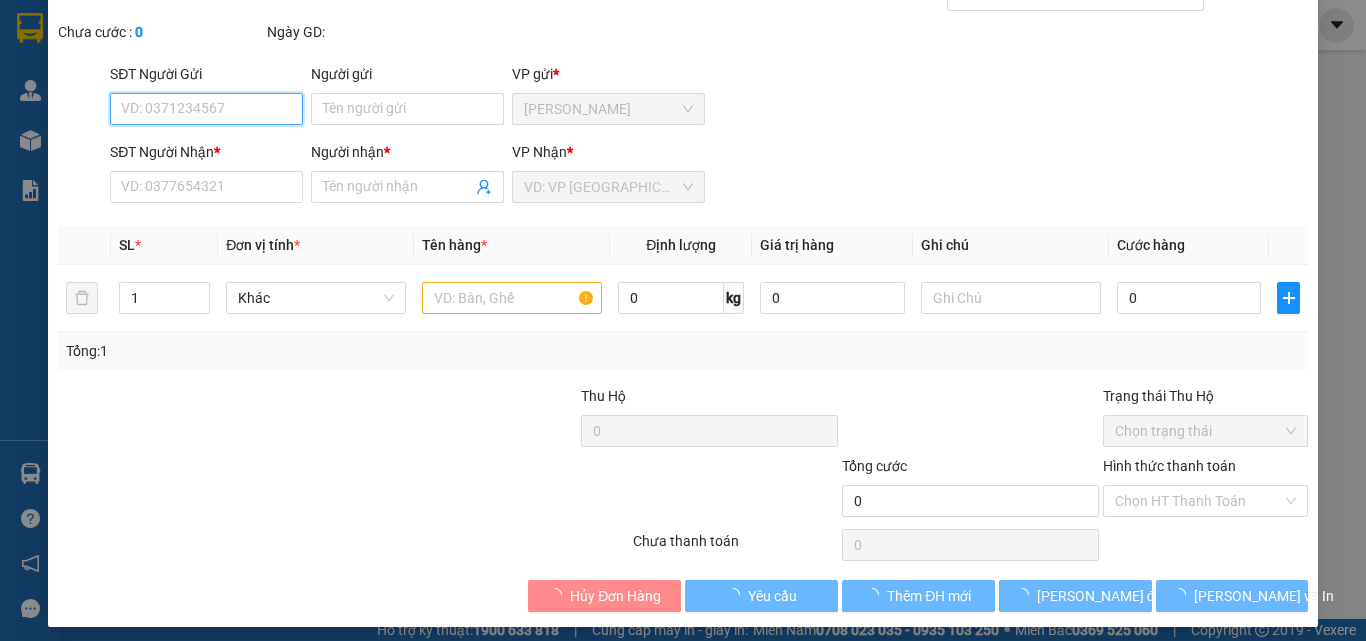 scroll, scrollTop: 103, scrollLeft: 0, axis: vertical 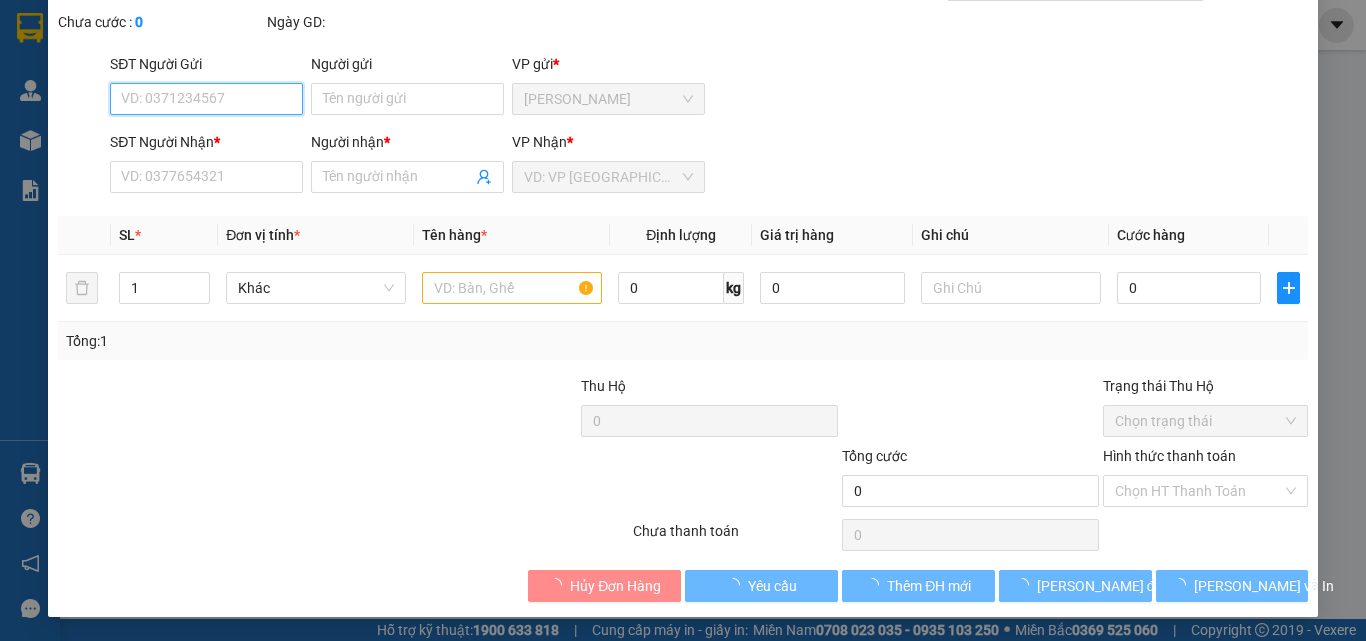 type on "0933431187" 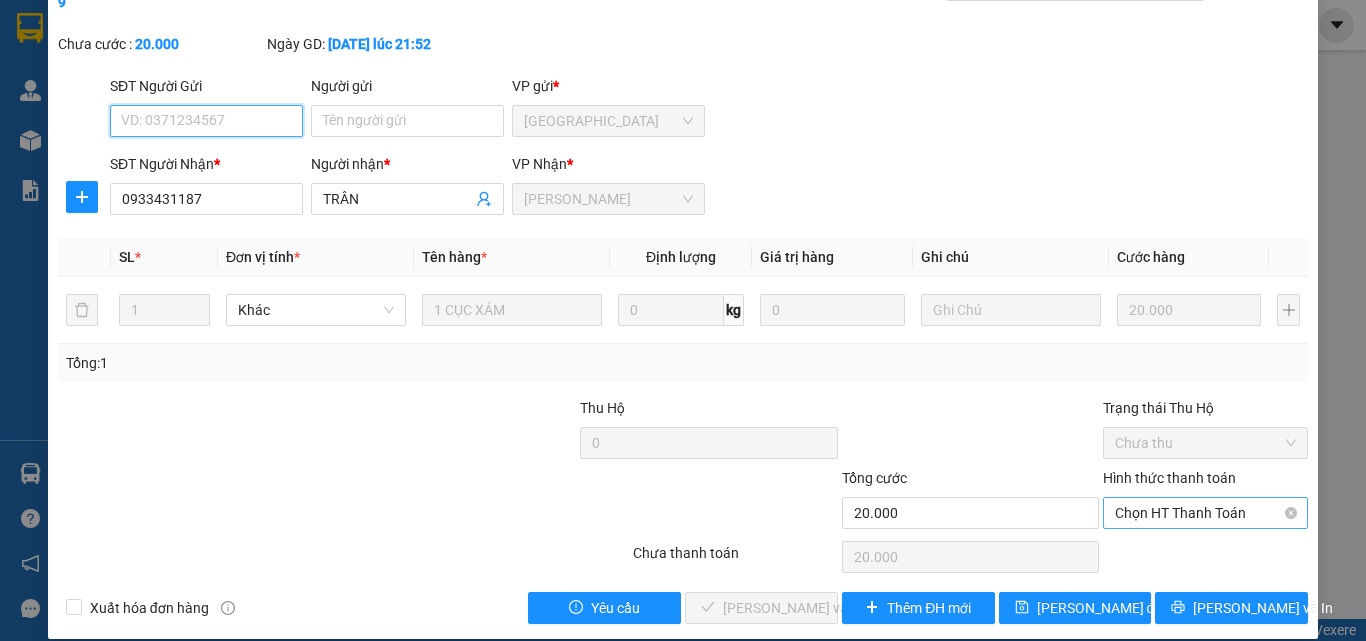 click on "Chọn HT Thanh Toán" at bounding box center (1205, 513) 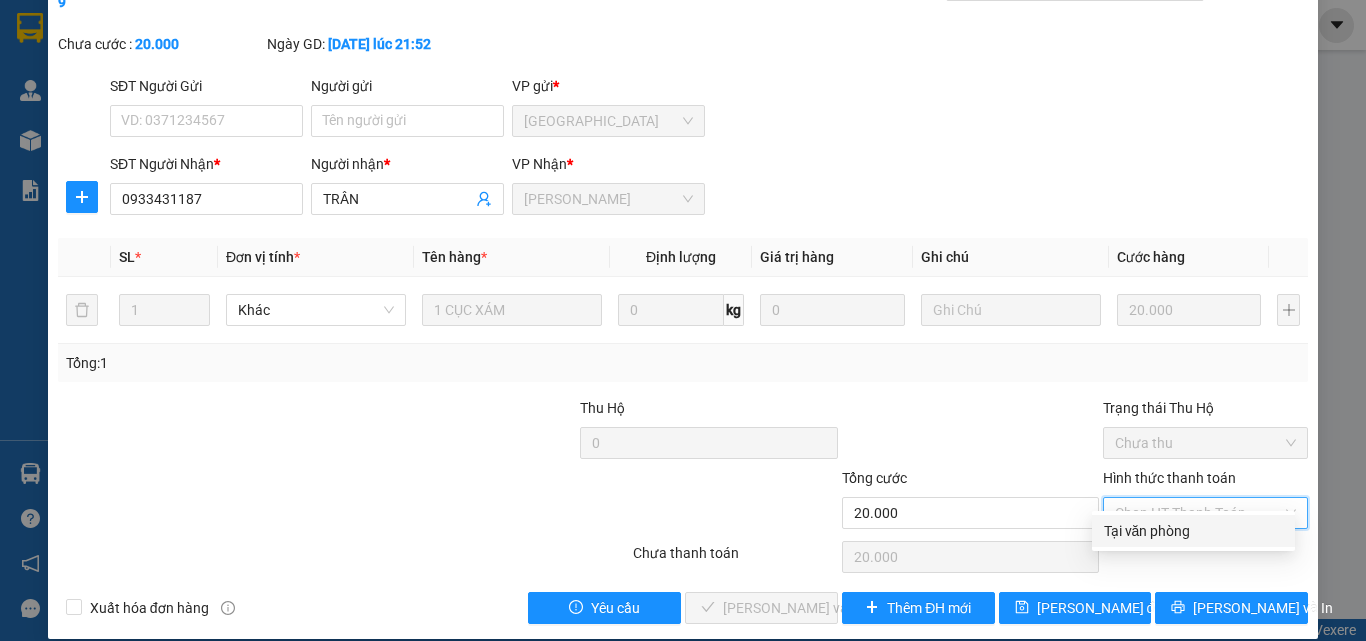 click on "Tại văn phòng" at bounding box center [1193, 531] 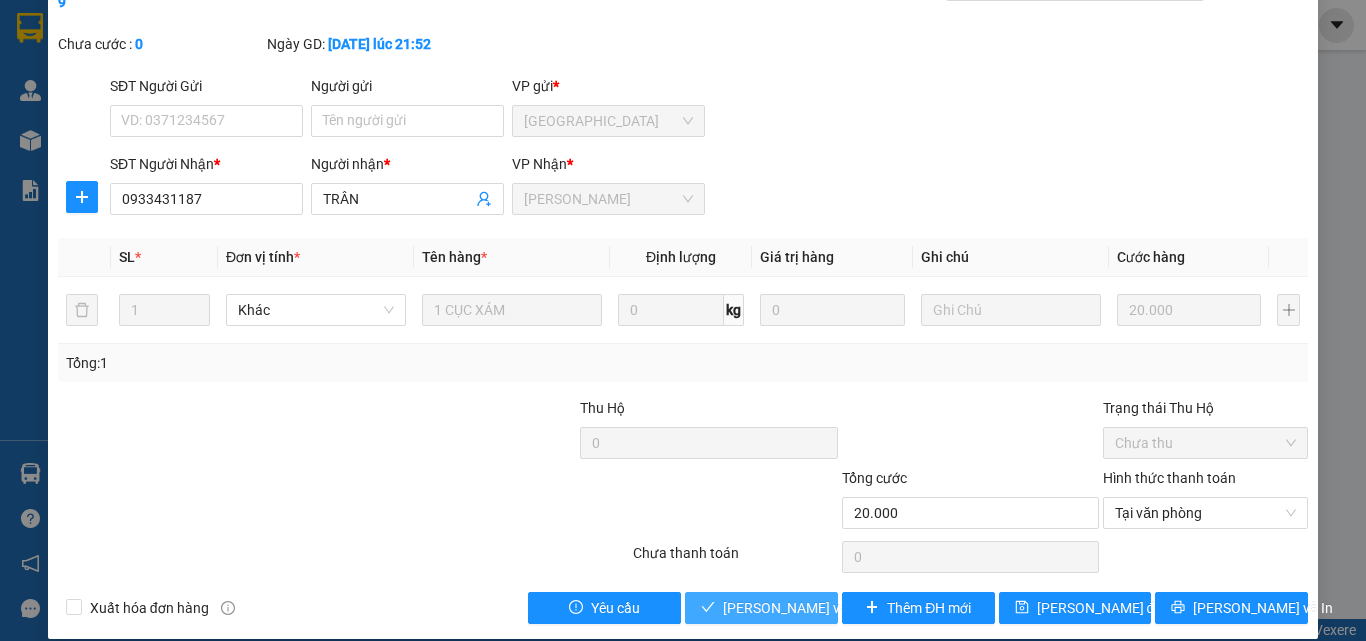 click on "[PERSON_NAME] và Giao hàng" at bounding box center (858, 608) 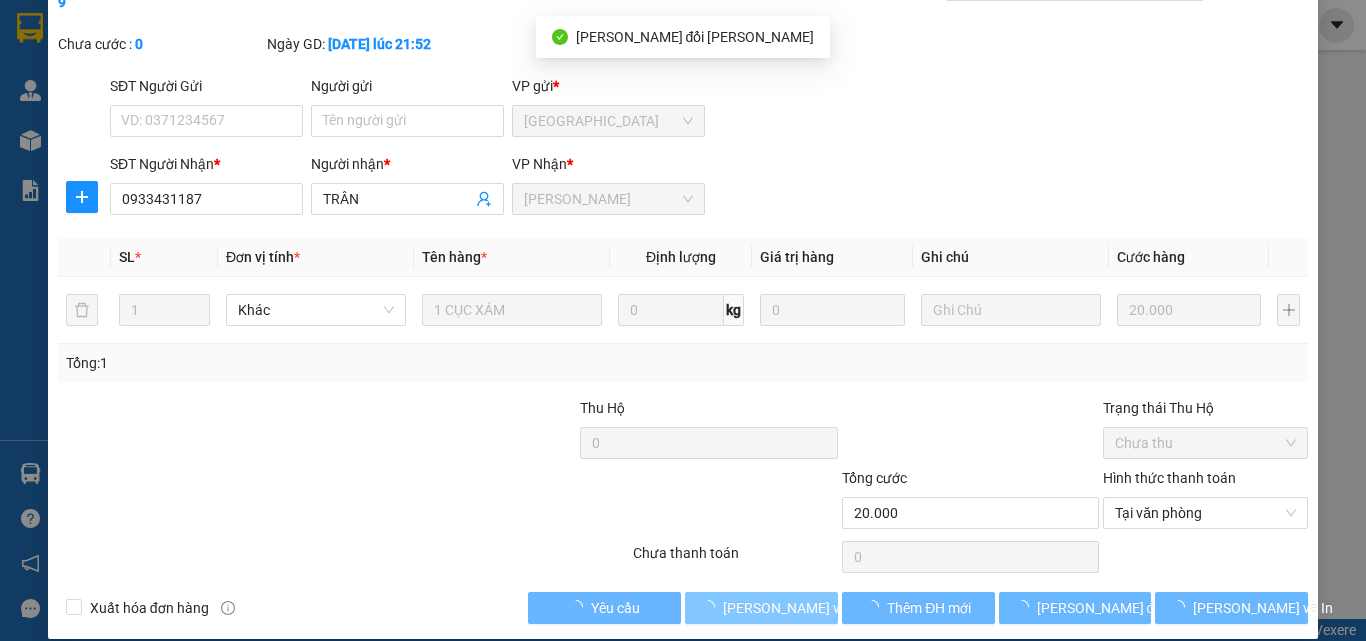 scroll, scrollTop: 0, scrollLeft: 0, axis: both 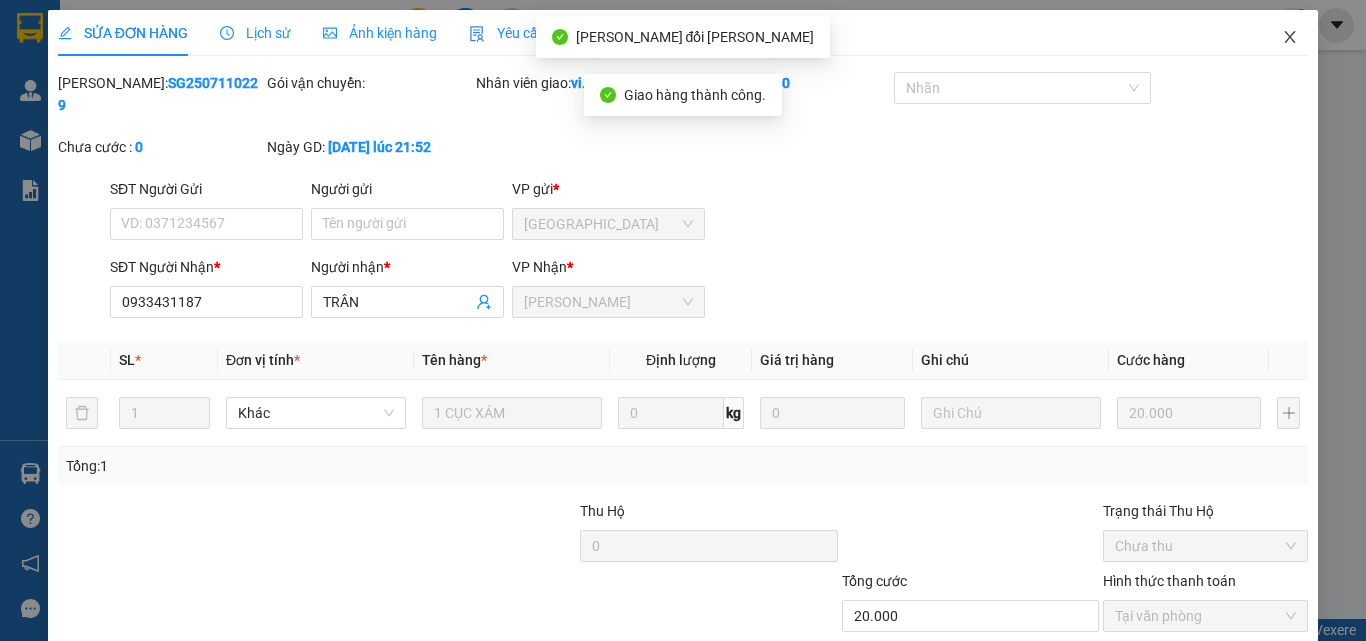 click 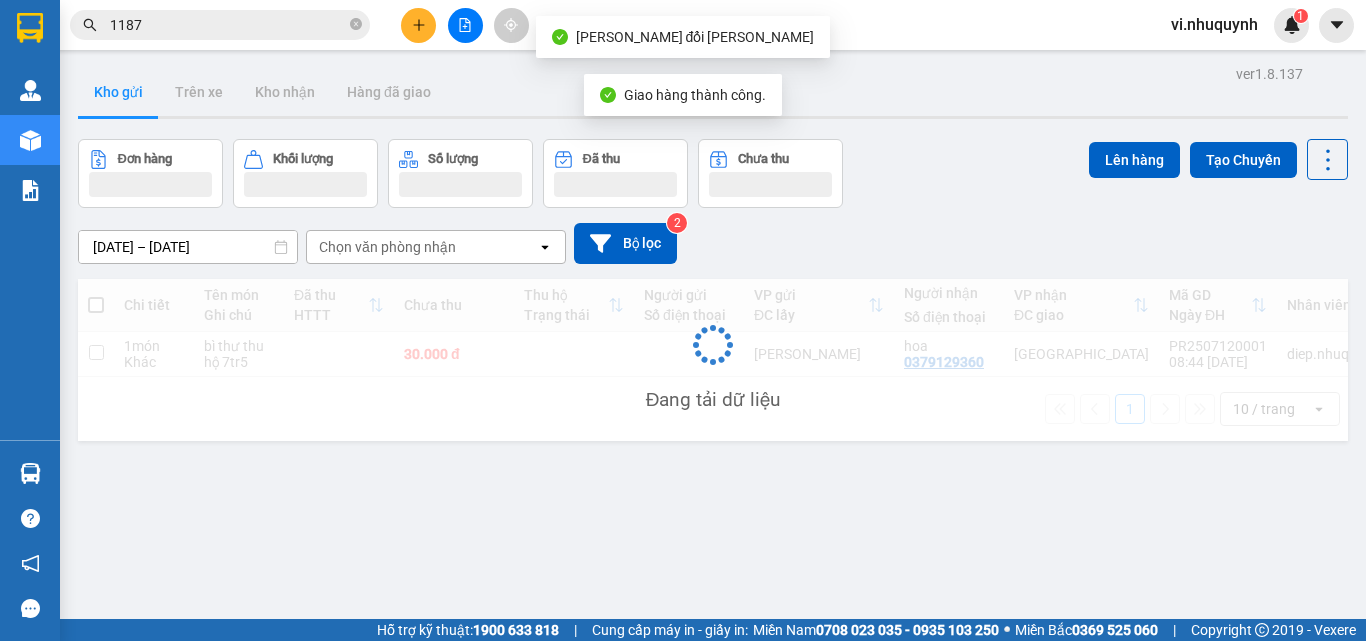 click on "1187" at bounding box center (228, 25) 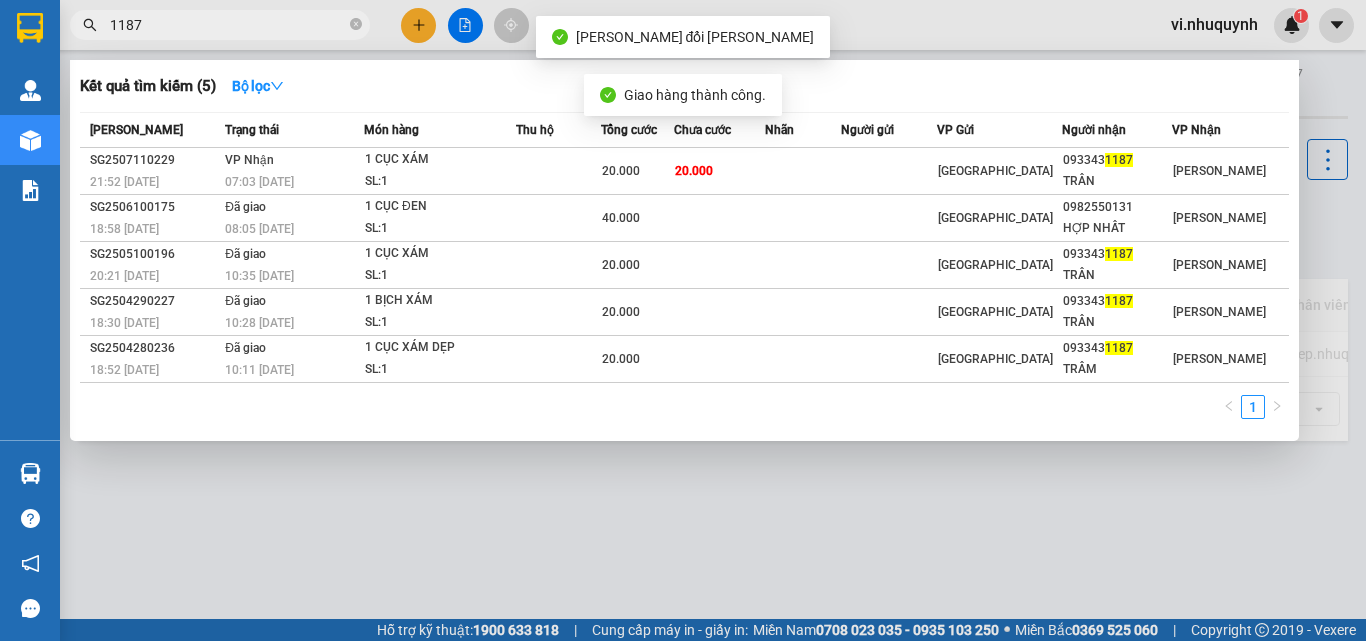 click on "1187" at bounding box center [228, 25] 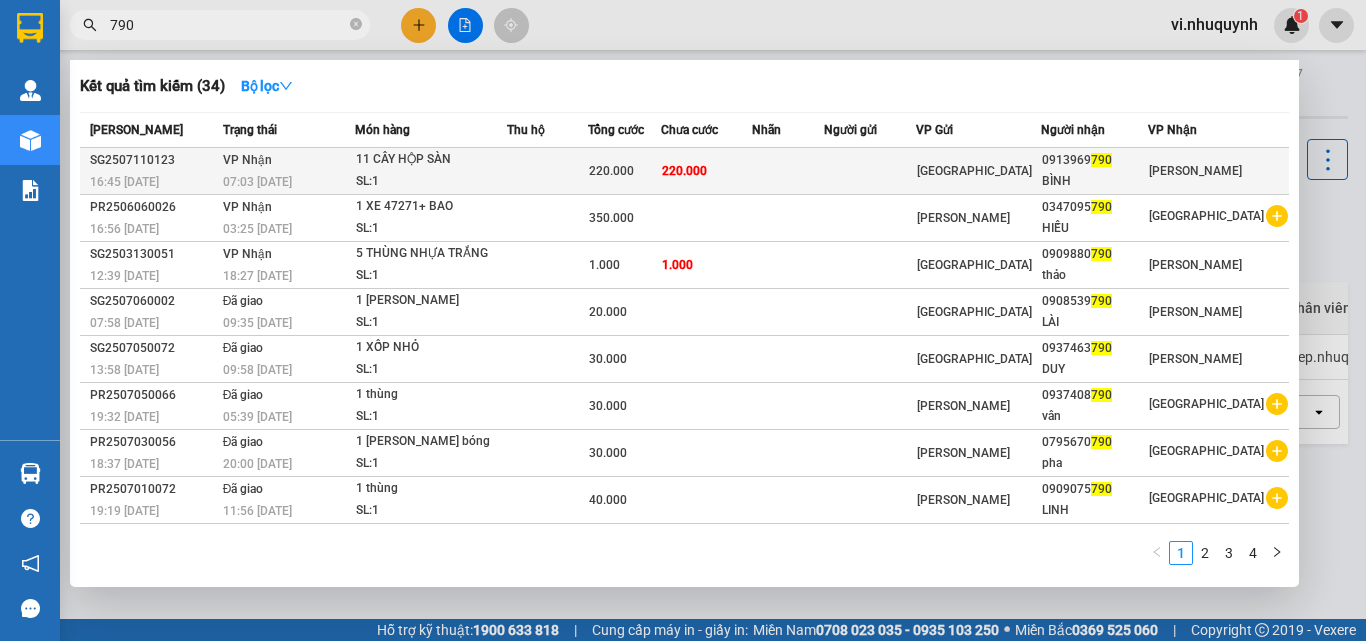 type on "790" 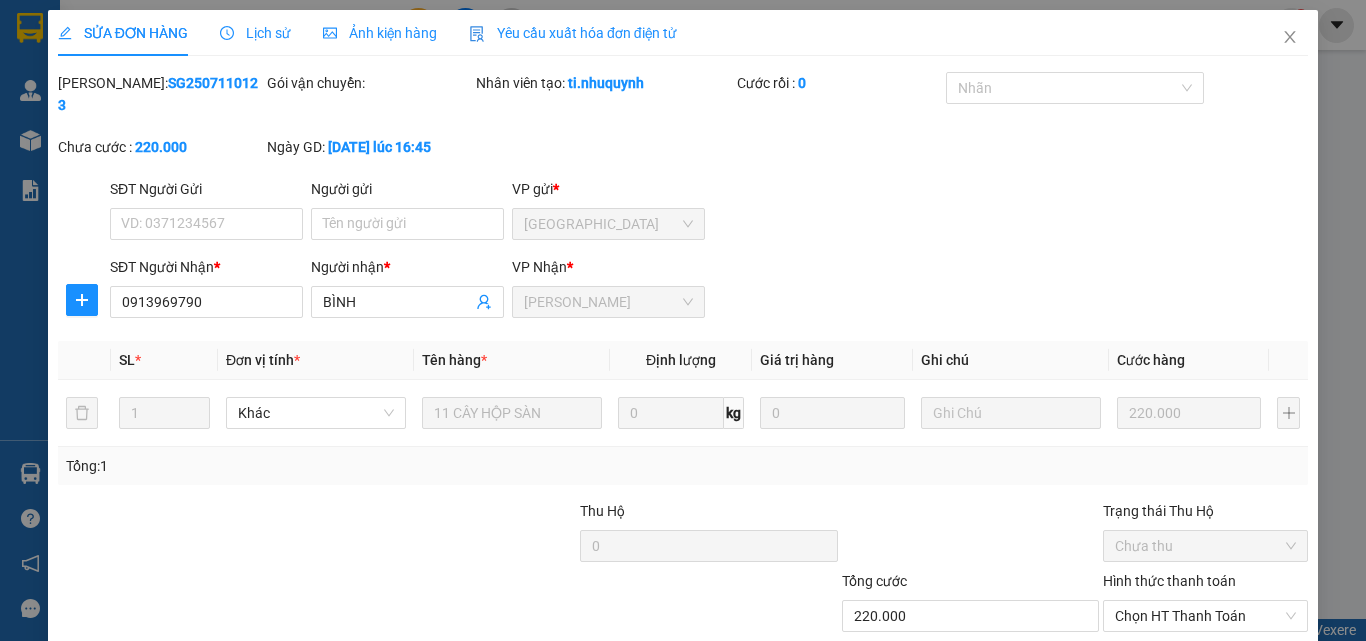 type on "0913969790" 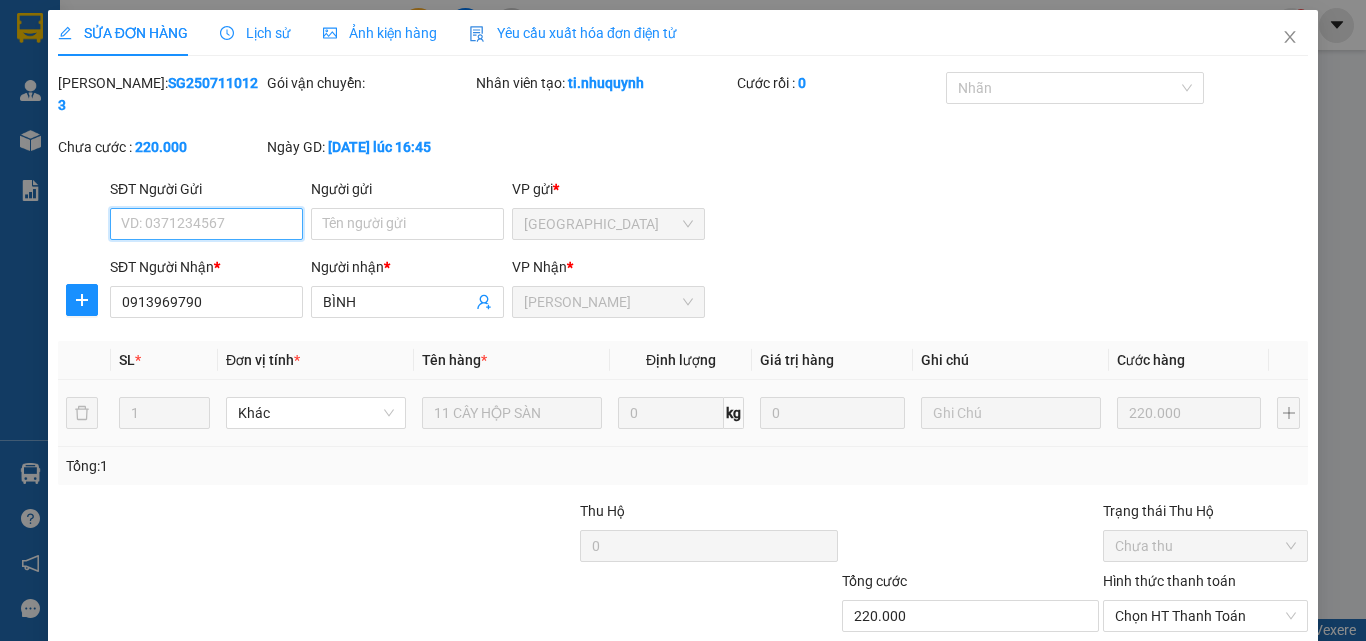 scroll, scrollTop: 103, scrollLeft: 0, axis: vertical 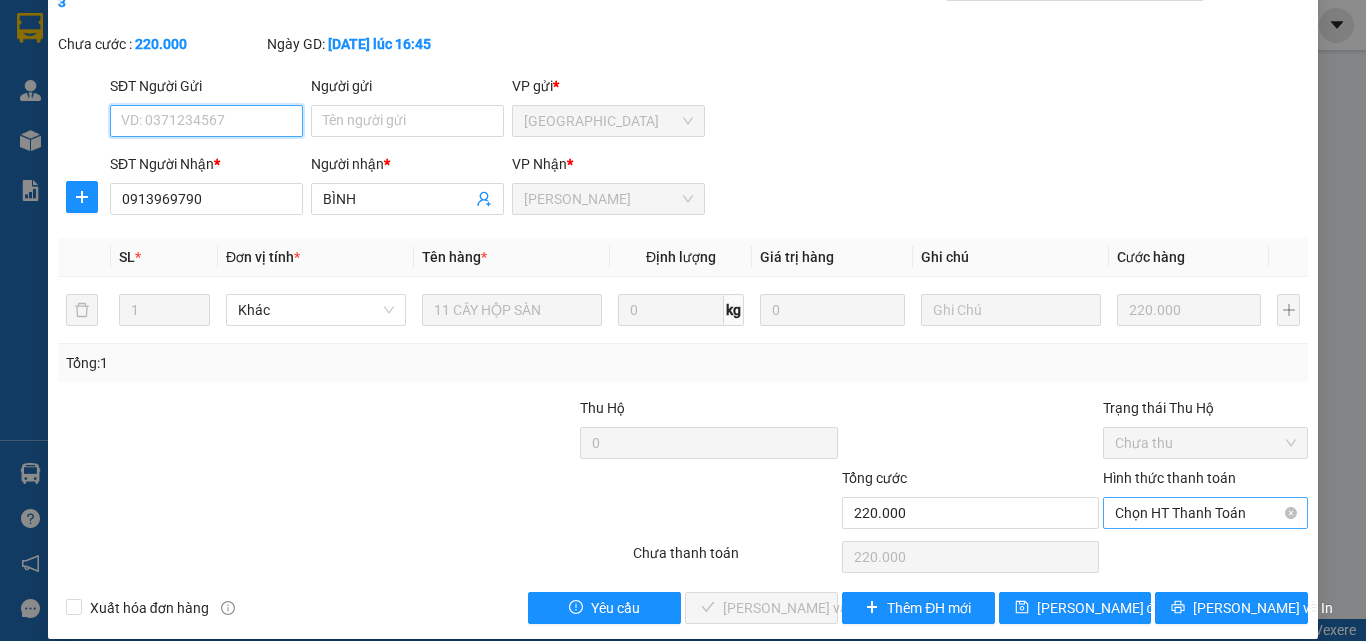 click on "Chọn HT Thanh Toán" at bounding box center (1205, 513) 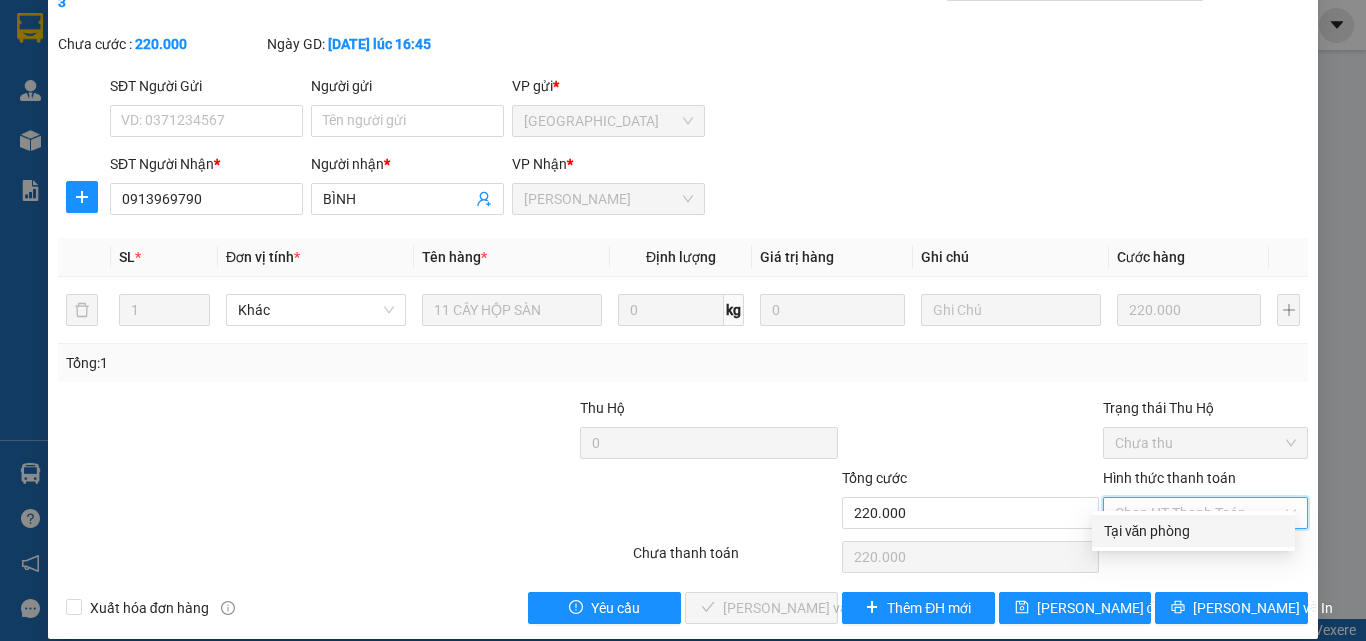 click on "Tại văn phòng" at bounding box center [1193, 531] 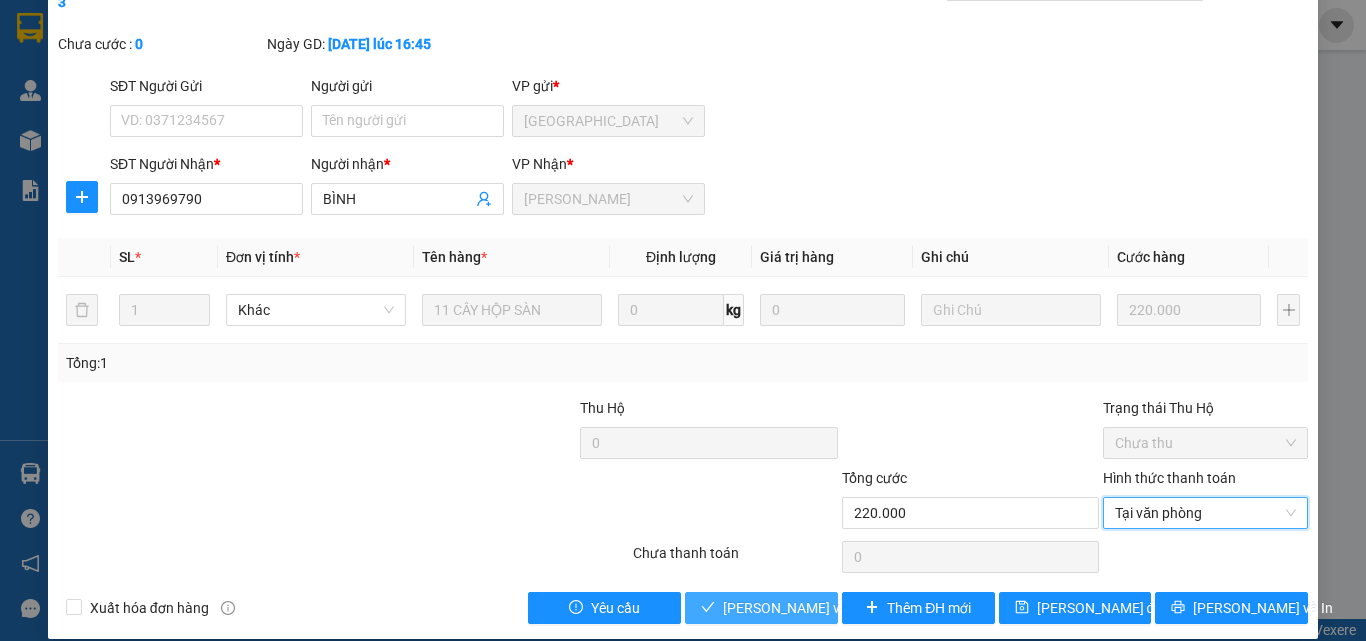 click on "[PERSON_NAME] và Giao hàng" at bounding box center (858, 608) 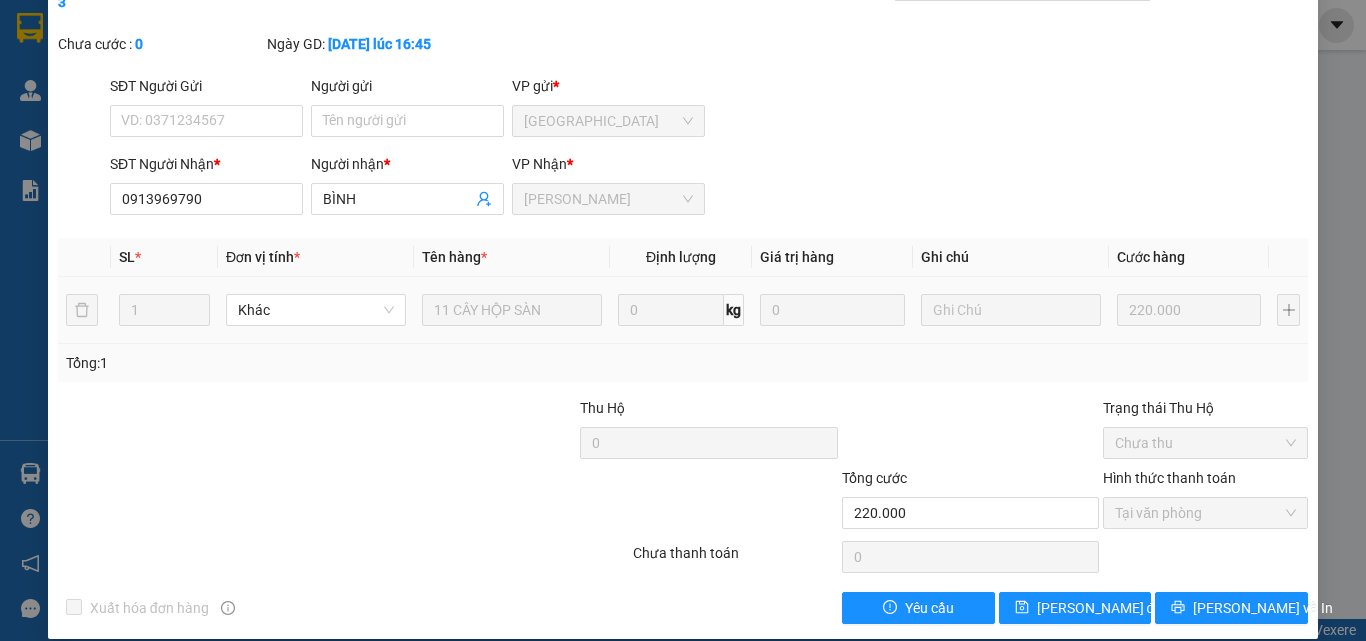 scroll, scrollTop: 0, scrollLeft: 0, axis: both 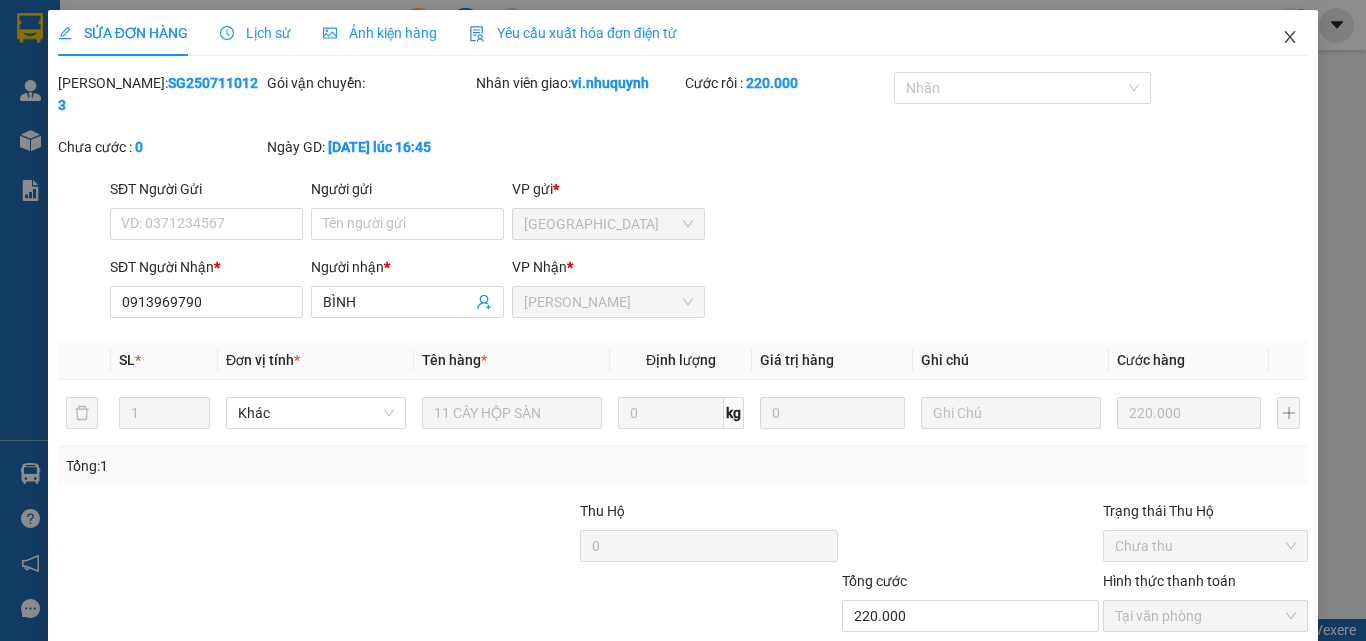 click 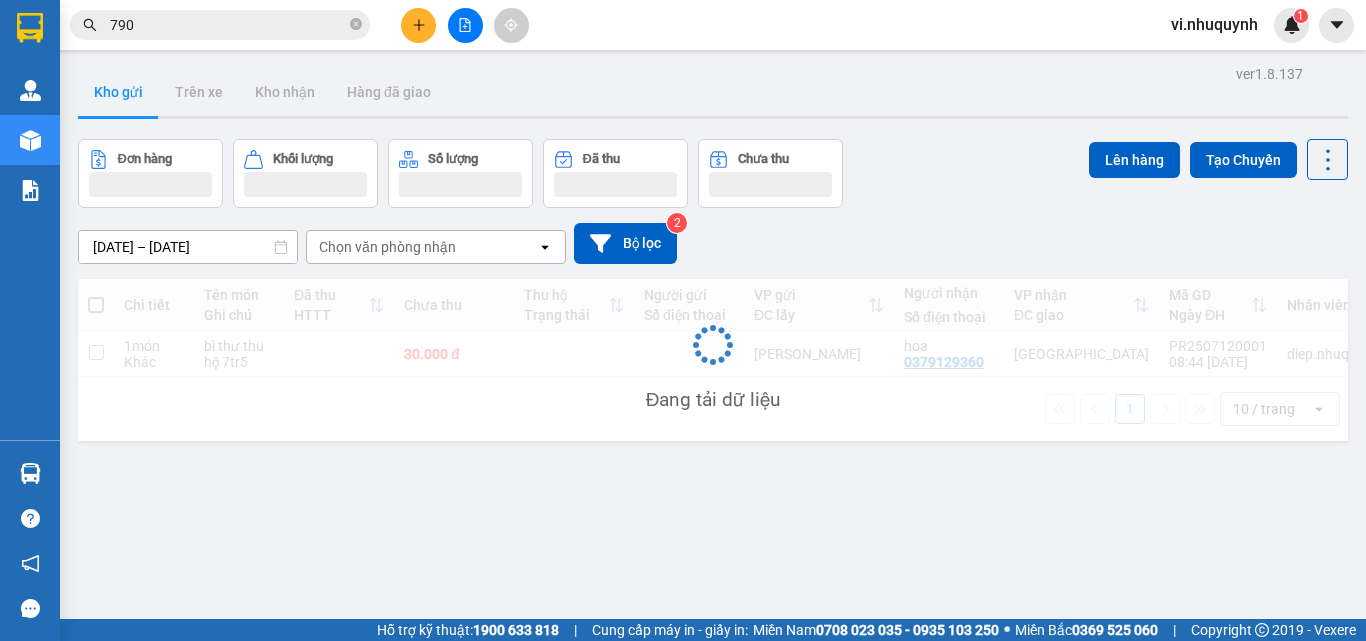 click on "790" at bounding box center (228, 25) 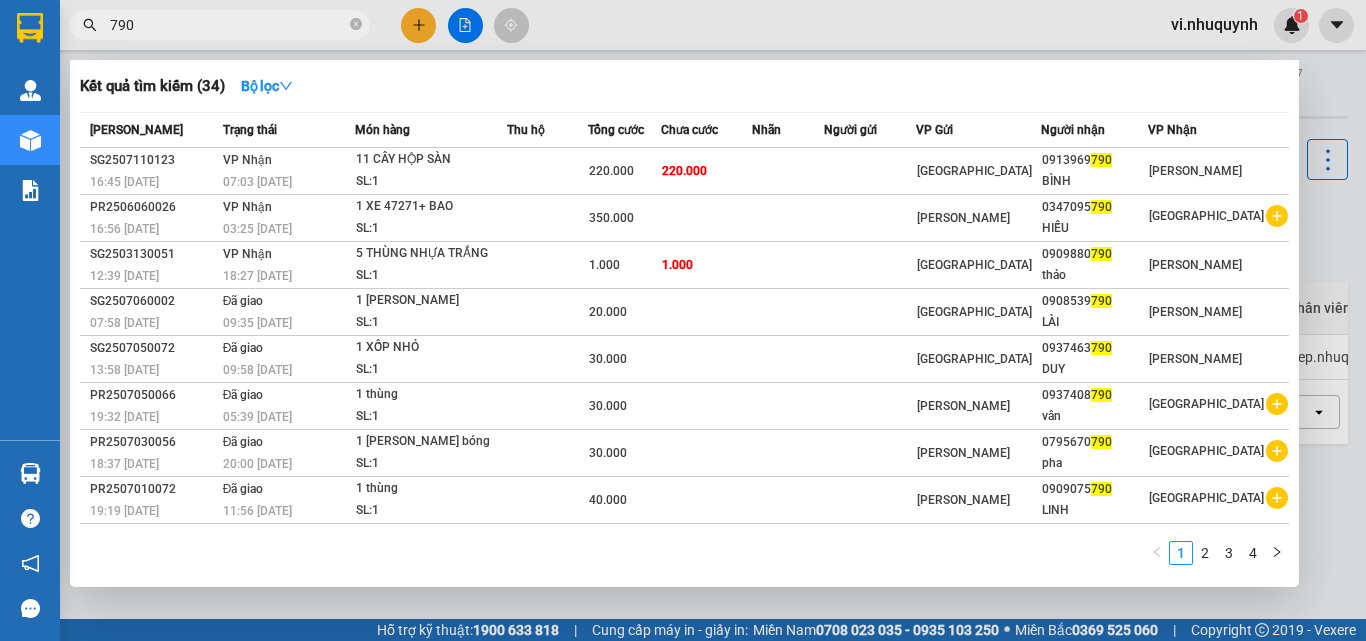 click on "790" at bounding box center [228, 25] 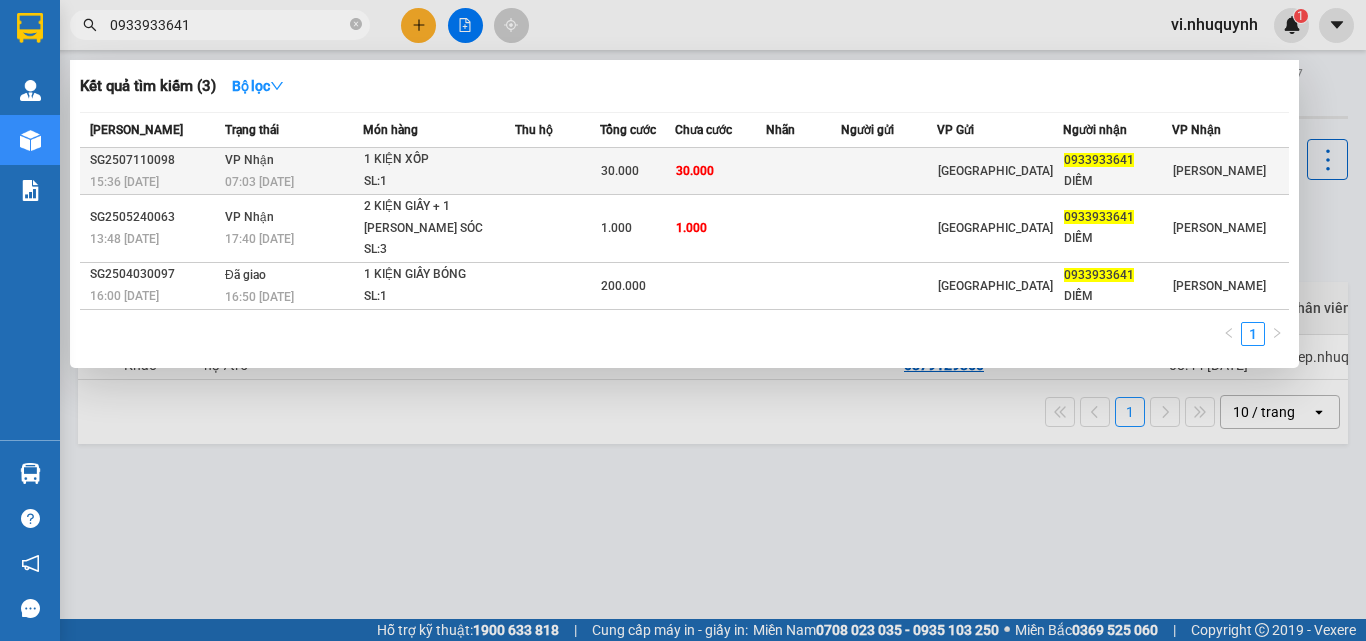 type on "0933933641" 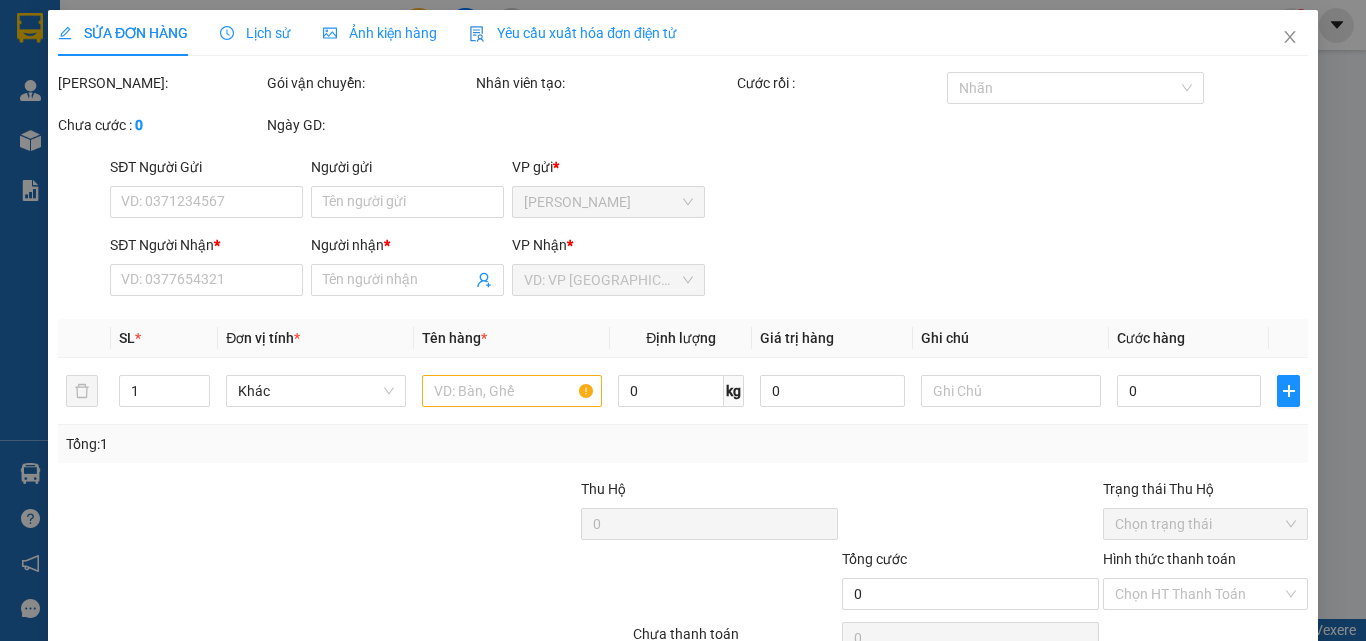 type on "0933933641" 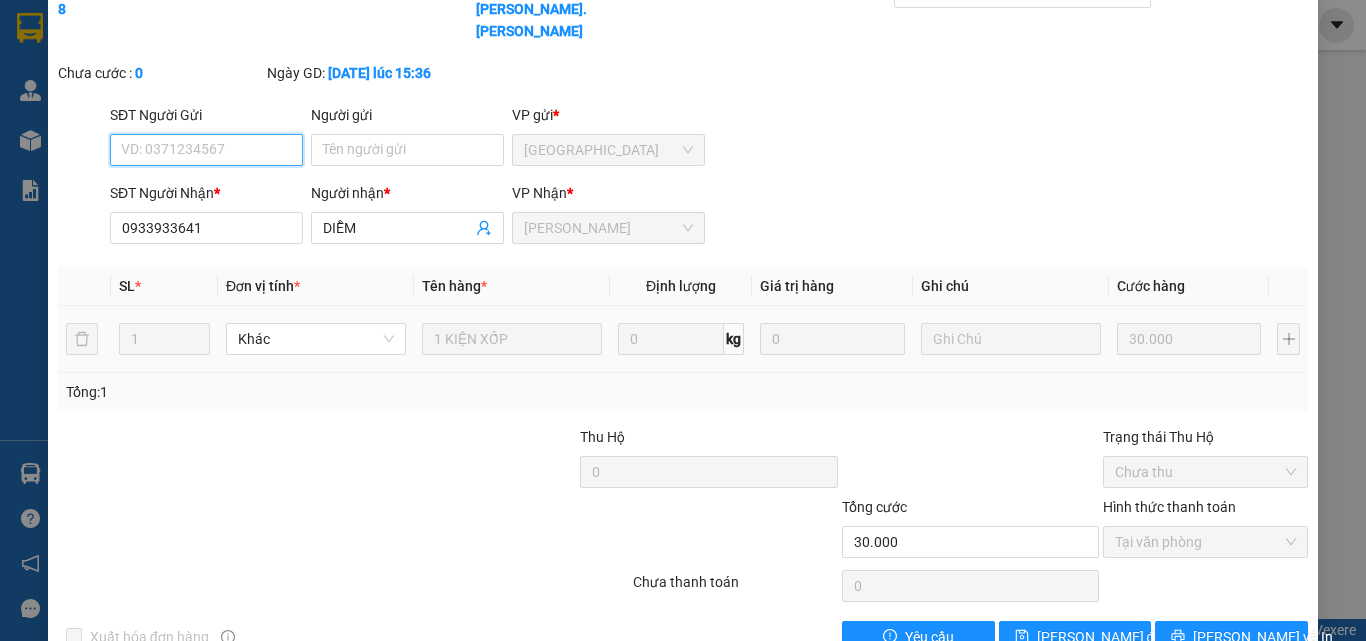 scroll, scrollTop: 0, scrollLeft: 0, axis: both 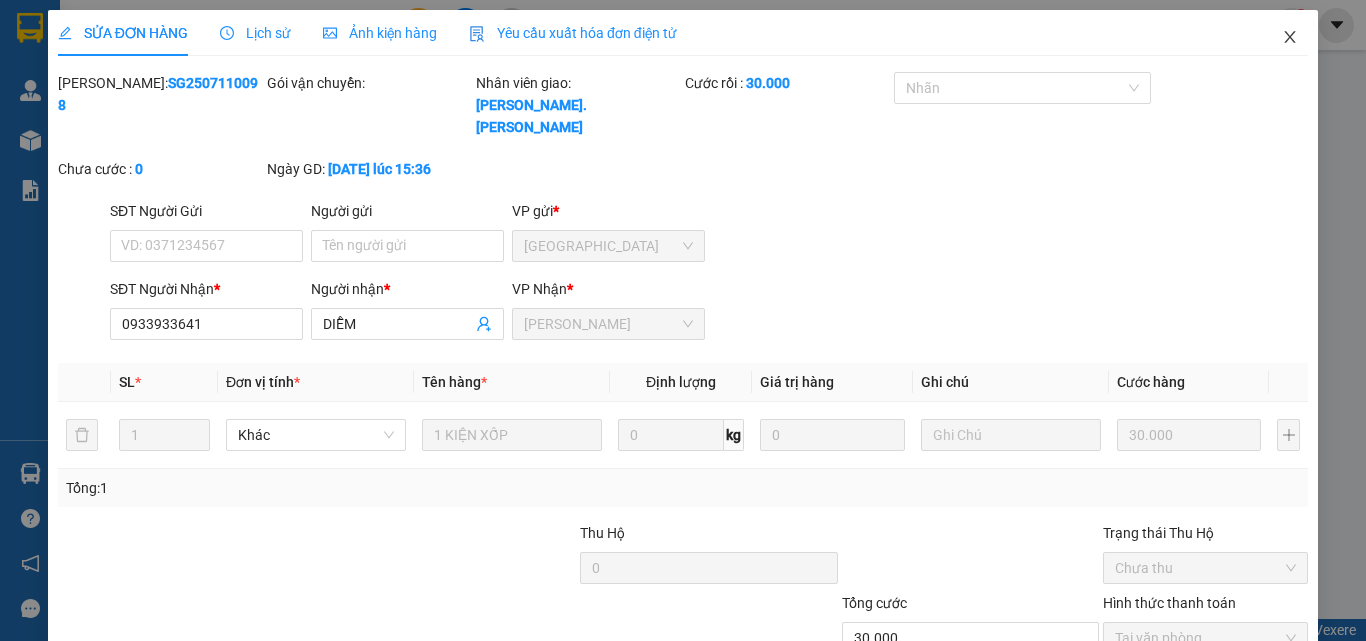 click 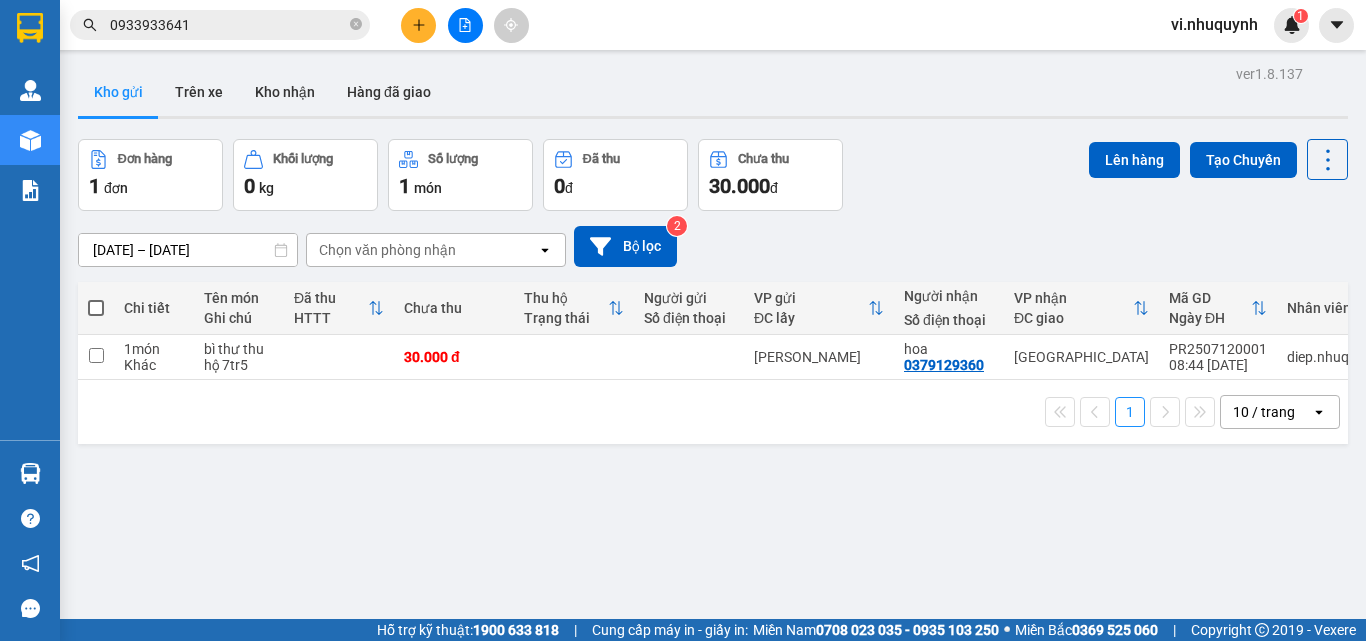 click on "0933933641" at bounding box center (228, 25) 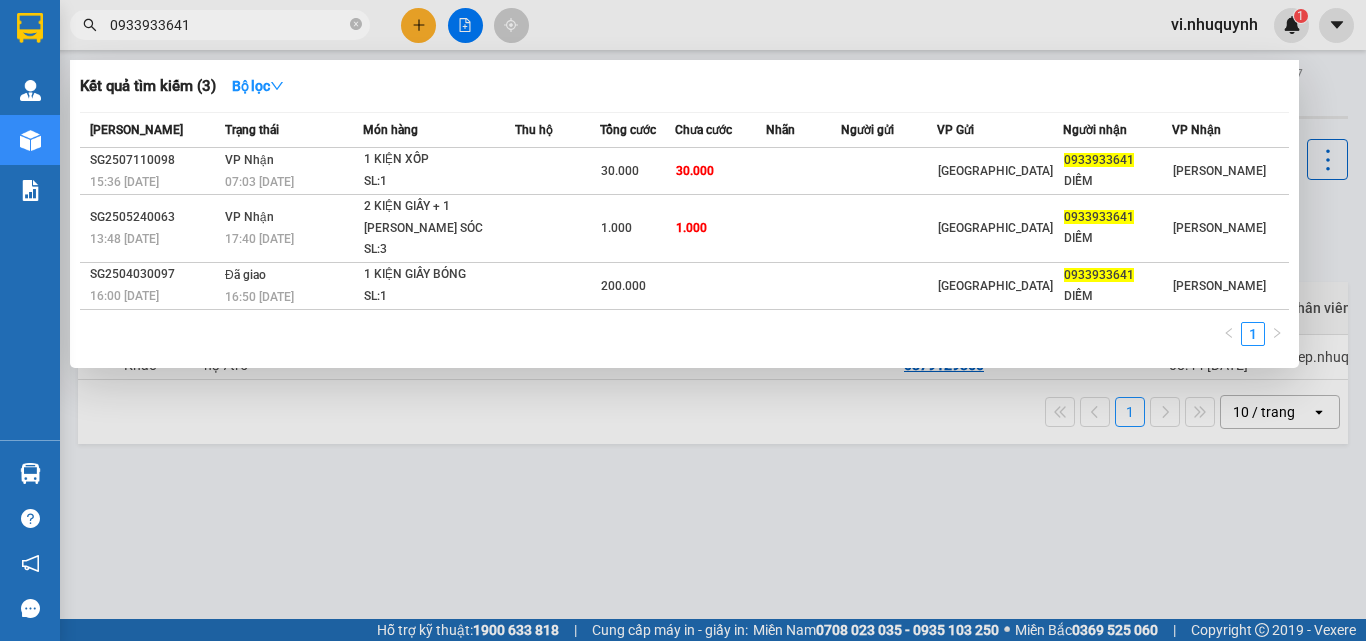 click on "0933933641" at bounding box center (228, 25) 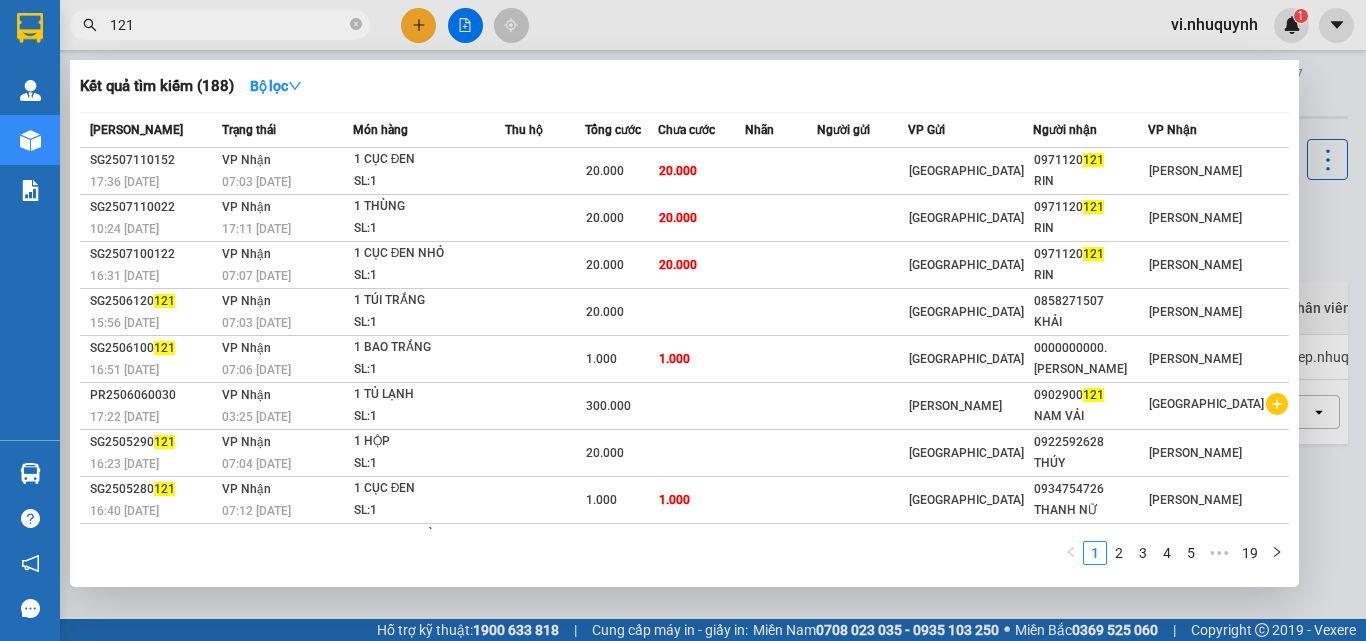 click on "121" at bounding box center [228, 25] 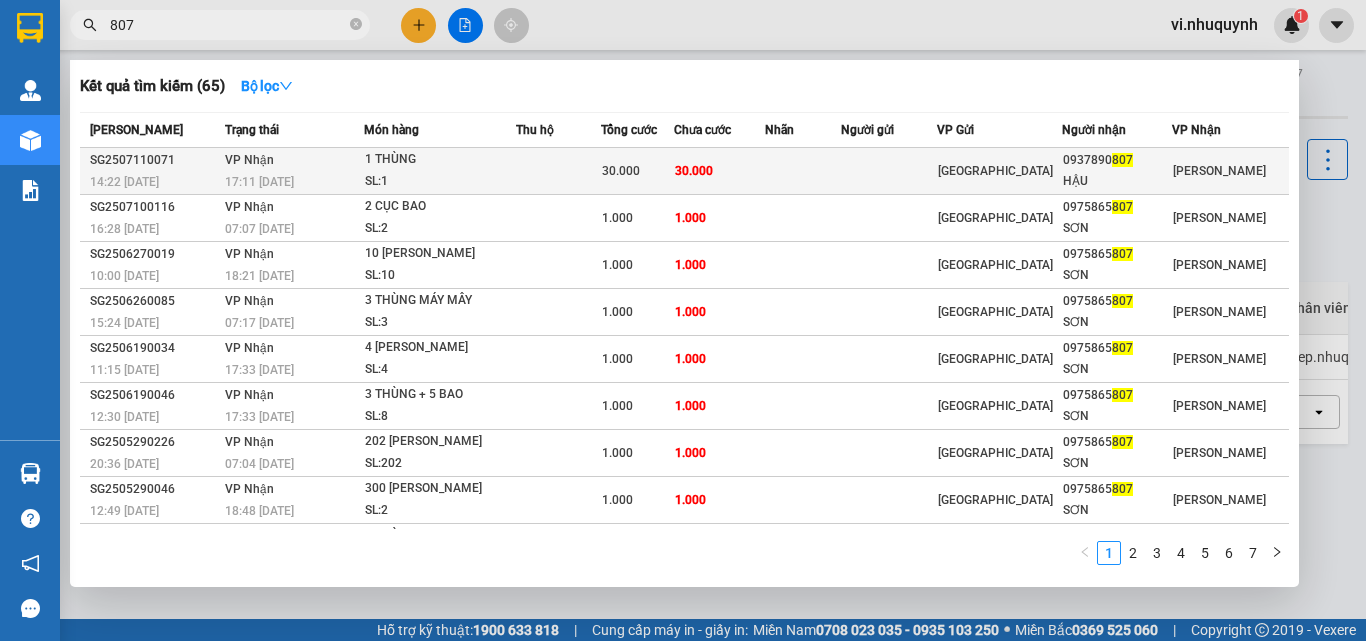 type on "807" 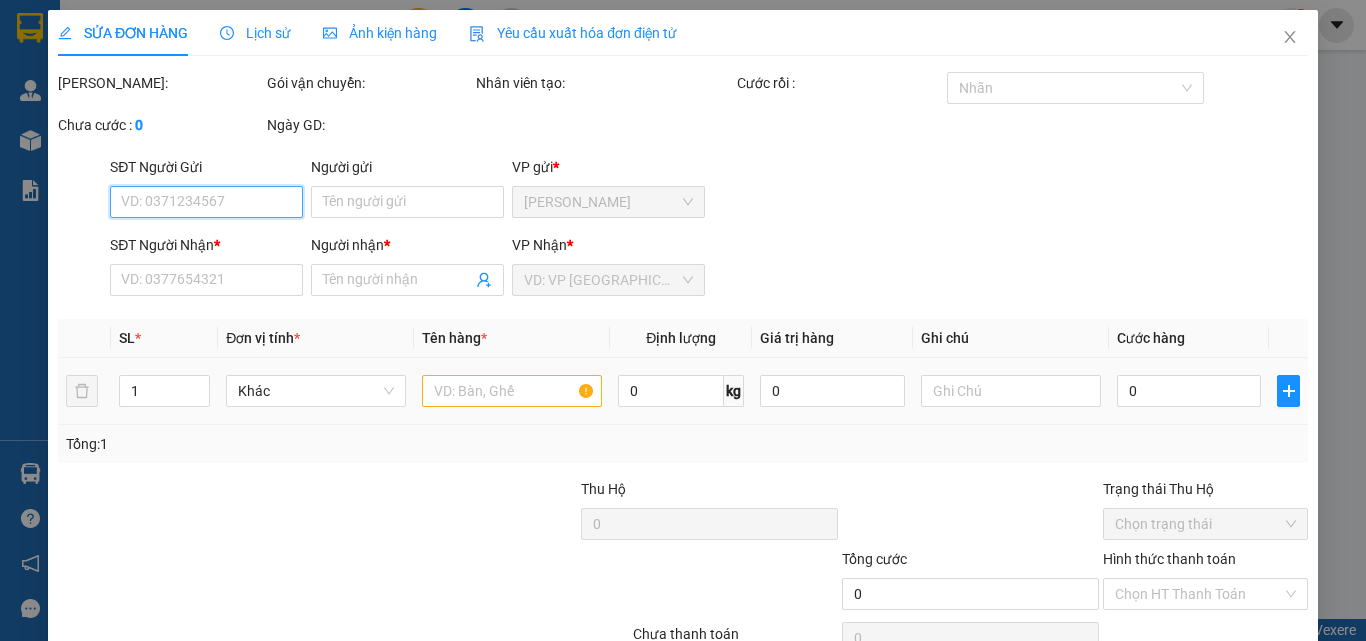 scroll, scrollTop: 0, scrollLeft: 0, axis: both 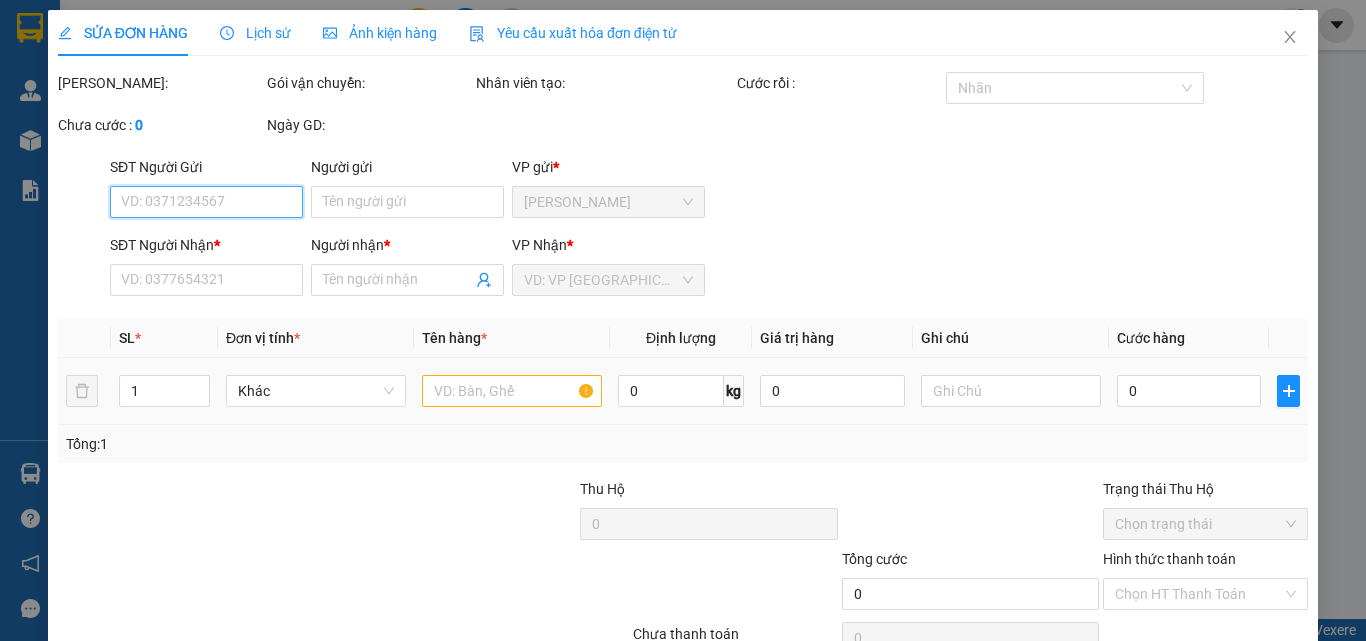 type on "0937890807" 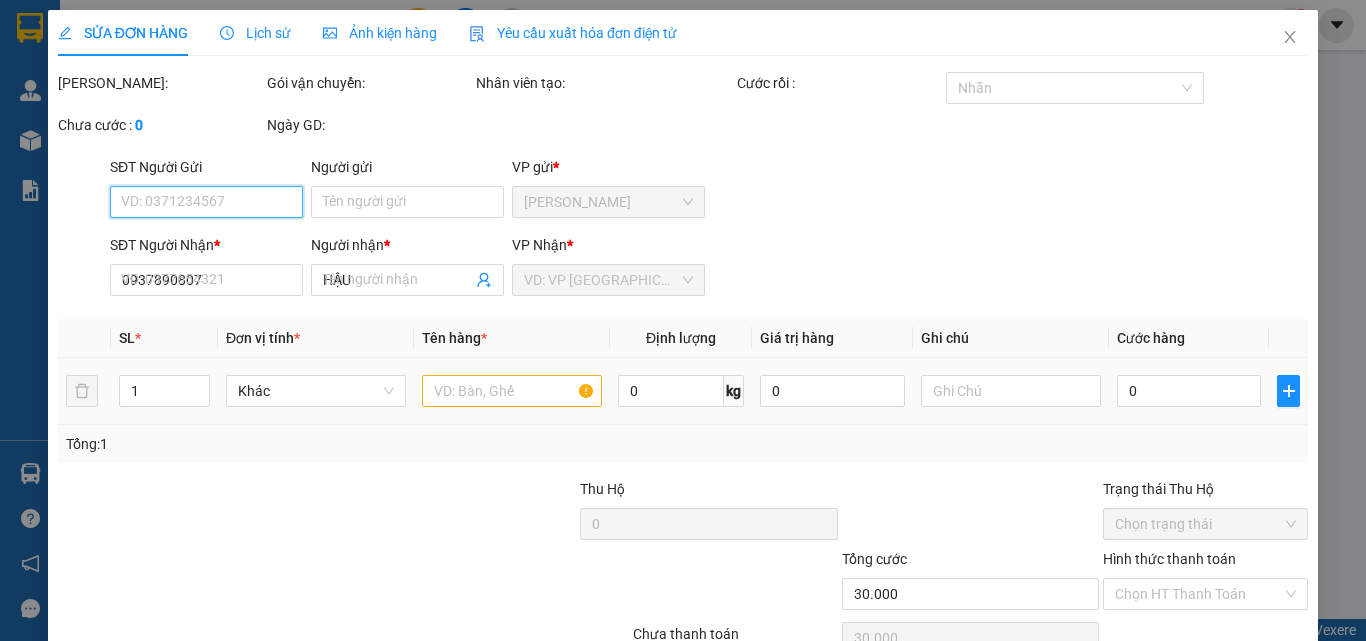 scroll, scrollTop: 103, scrollLeft: 0, axis: vertical 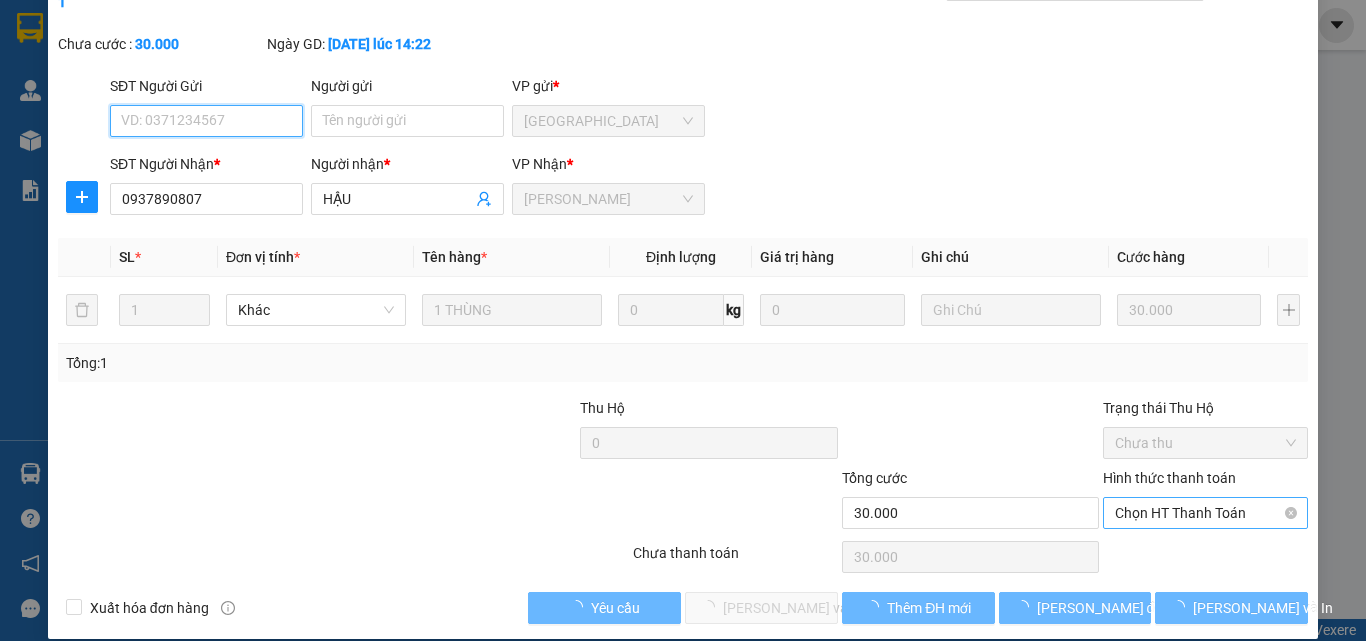 click on "Chọn HT Thanh Toán" at bounding box center (1205, 513) 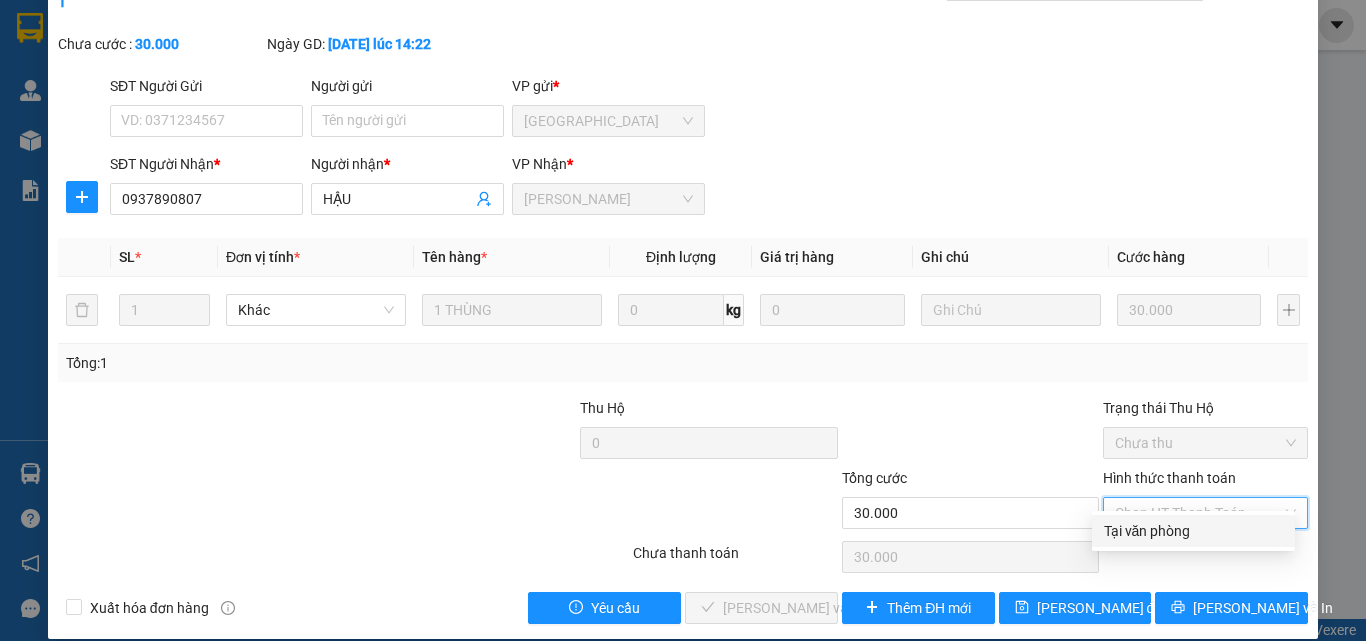click on "Tại văn phòng" at bounding box center [1193, 531] 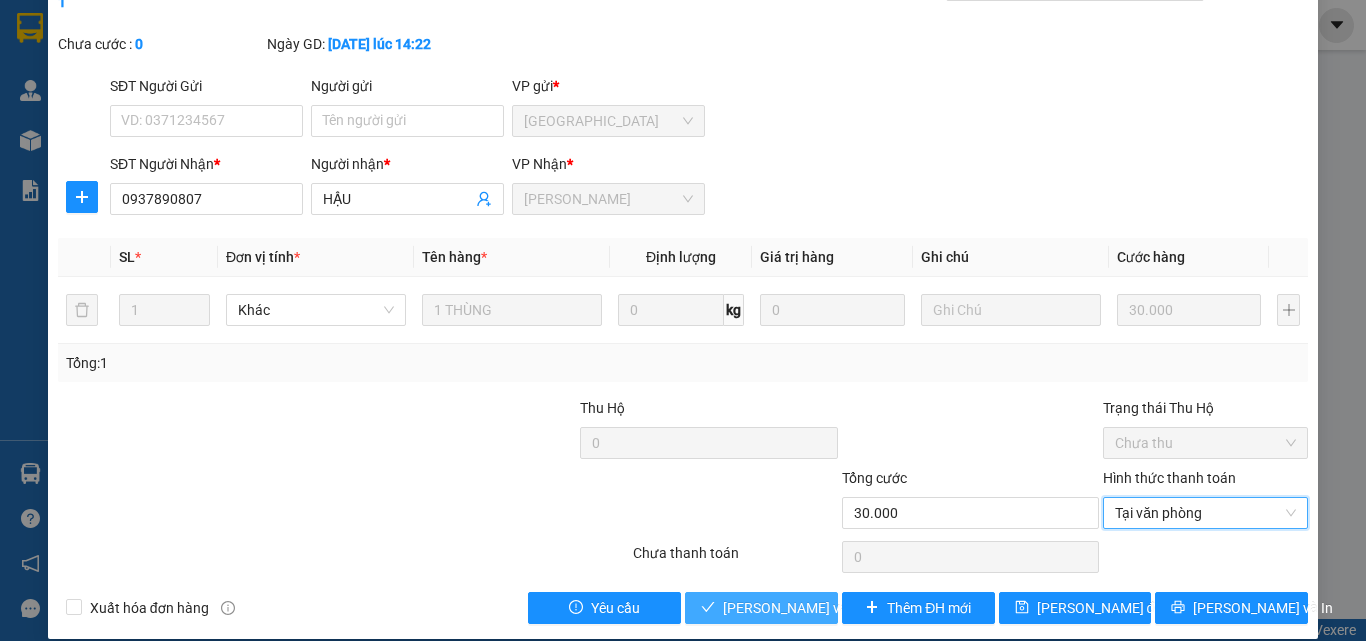 click on "[PERSON_NAME] và Giao hàng" at bounding box center (858, 608) 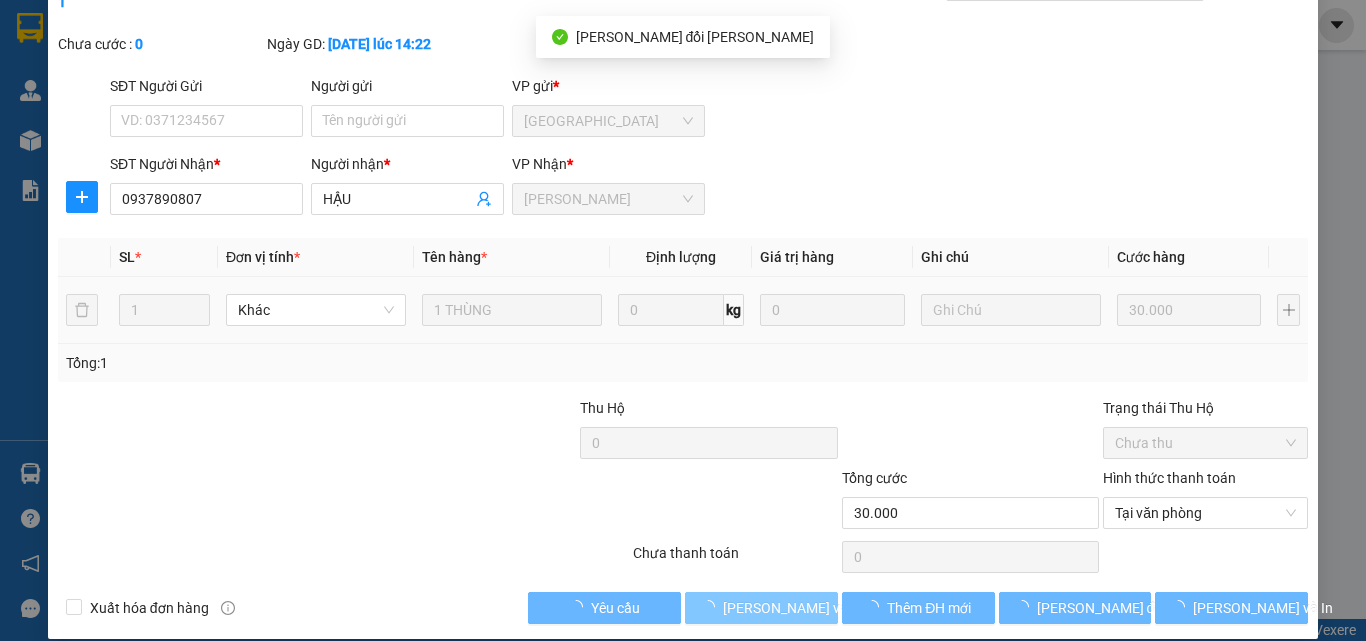 scroll, scrollTop: 0, scrollLeft: 0, axis: both 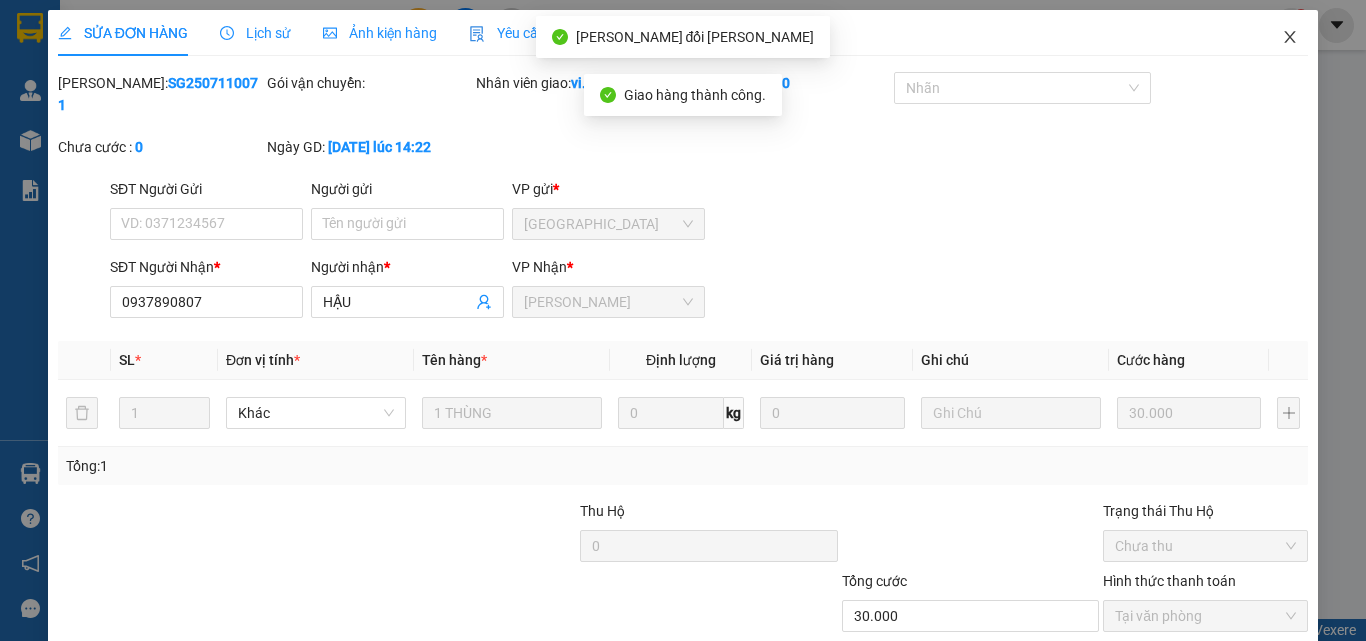 click 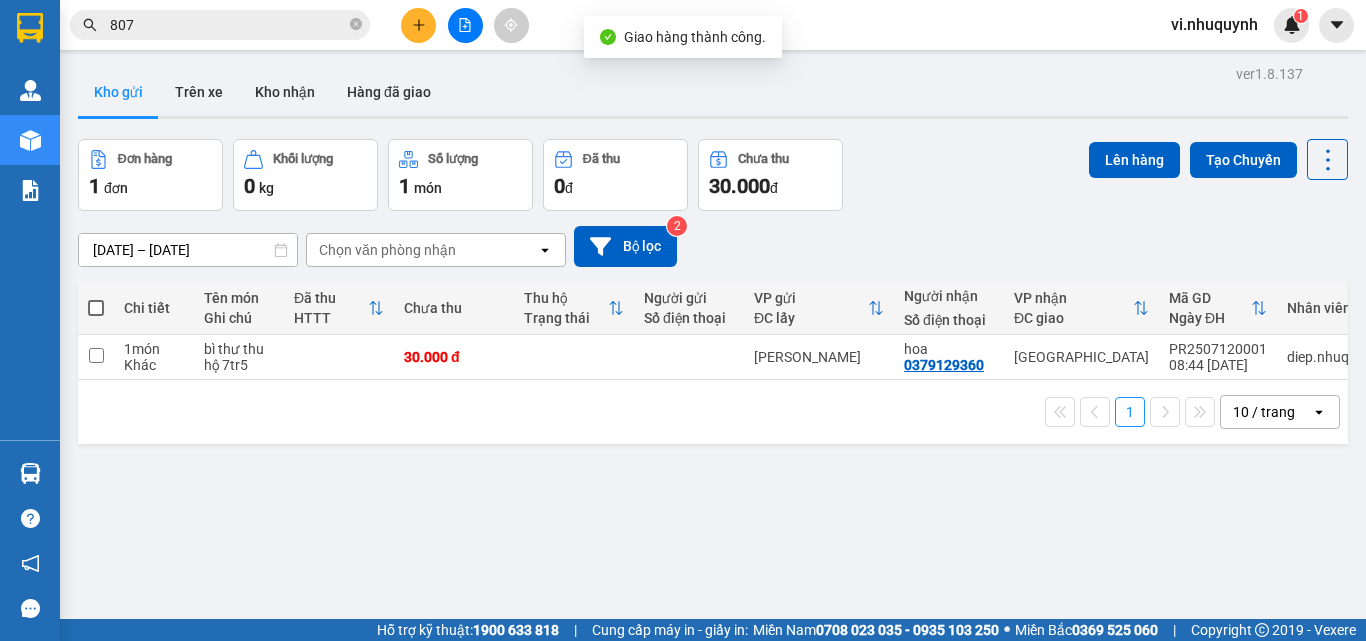 click on "807" at bounding box center (228, 25) 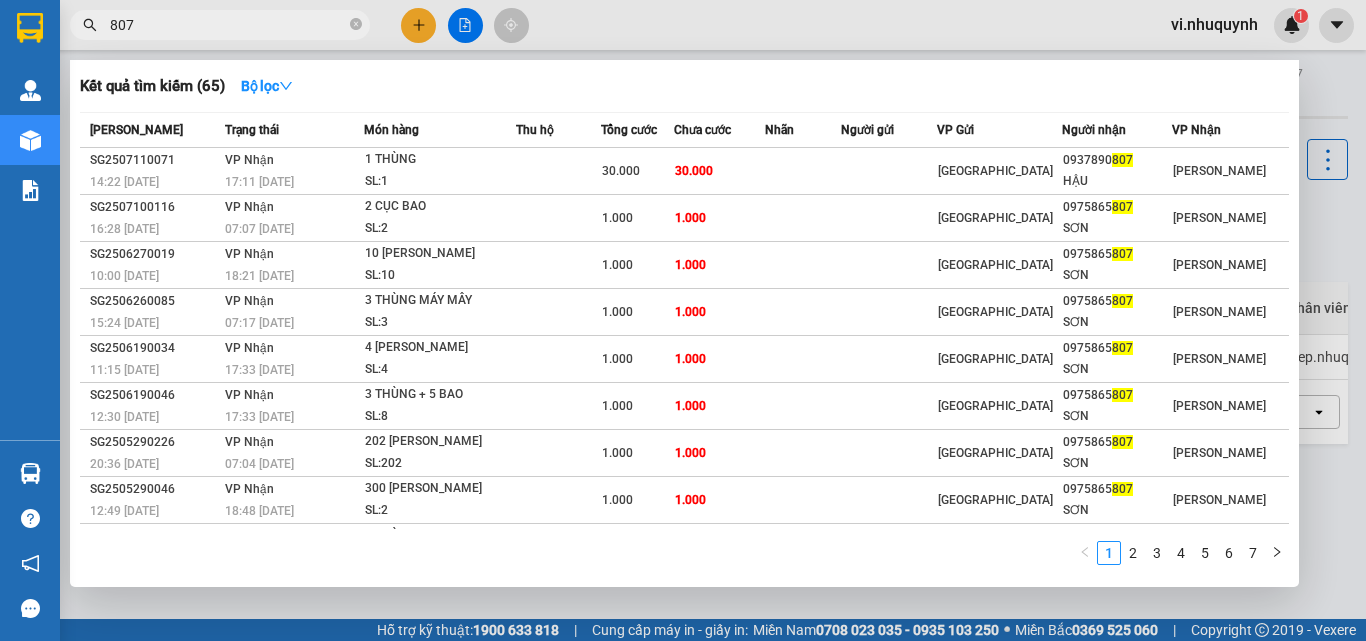 click on "807" at bounding box center (228, 25) 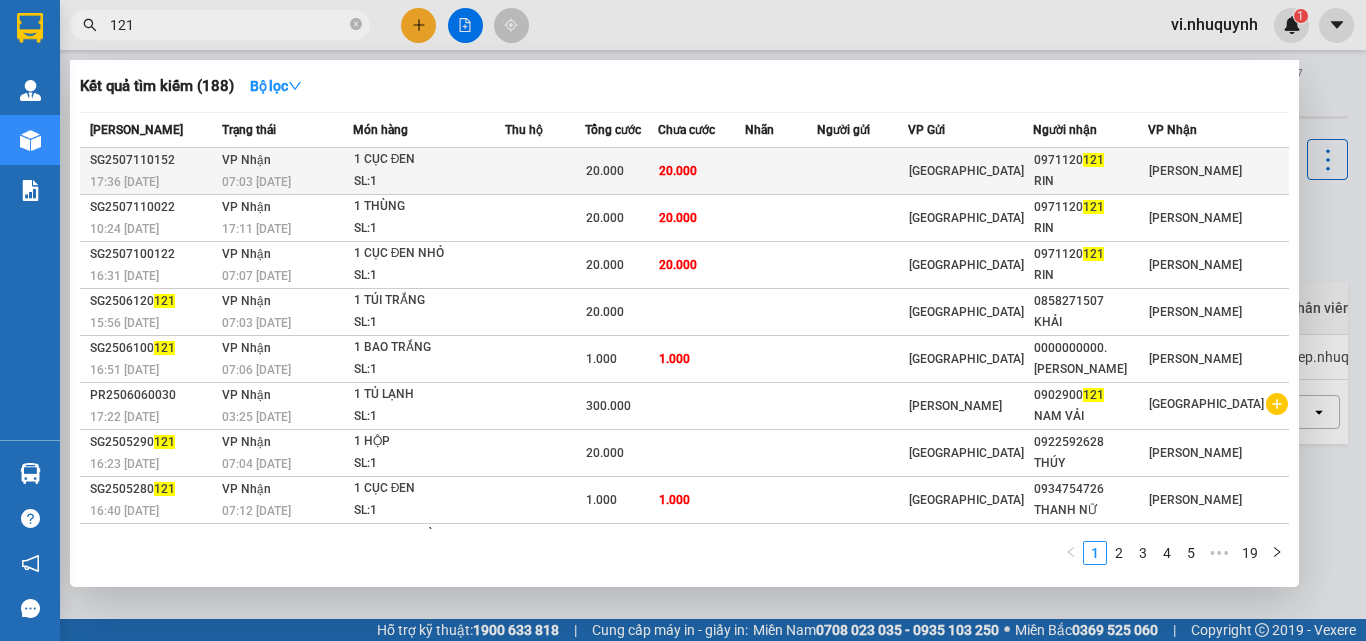 type on "121" 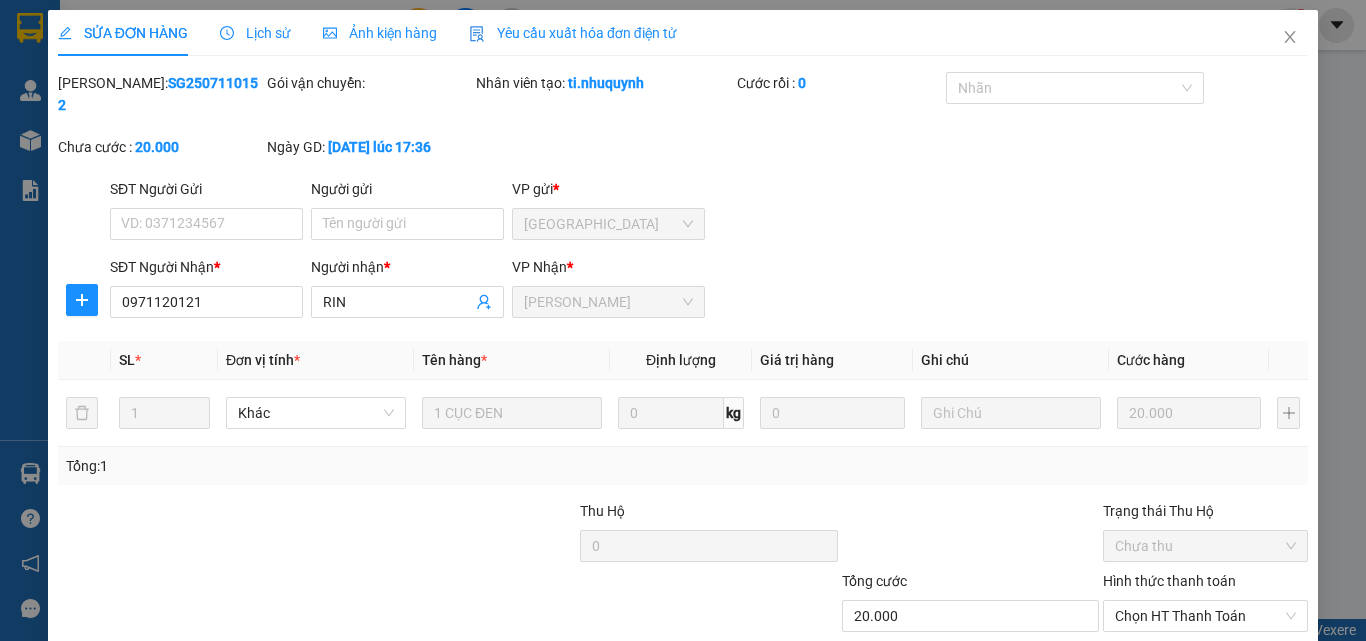 type on "0971120121" 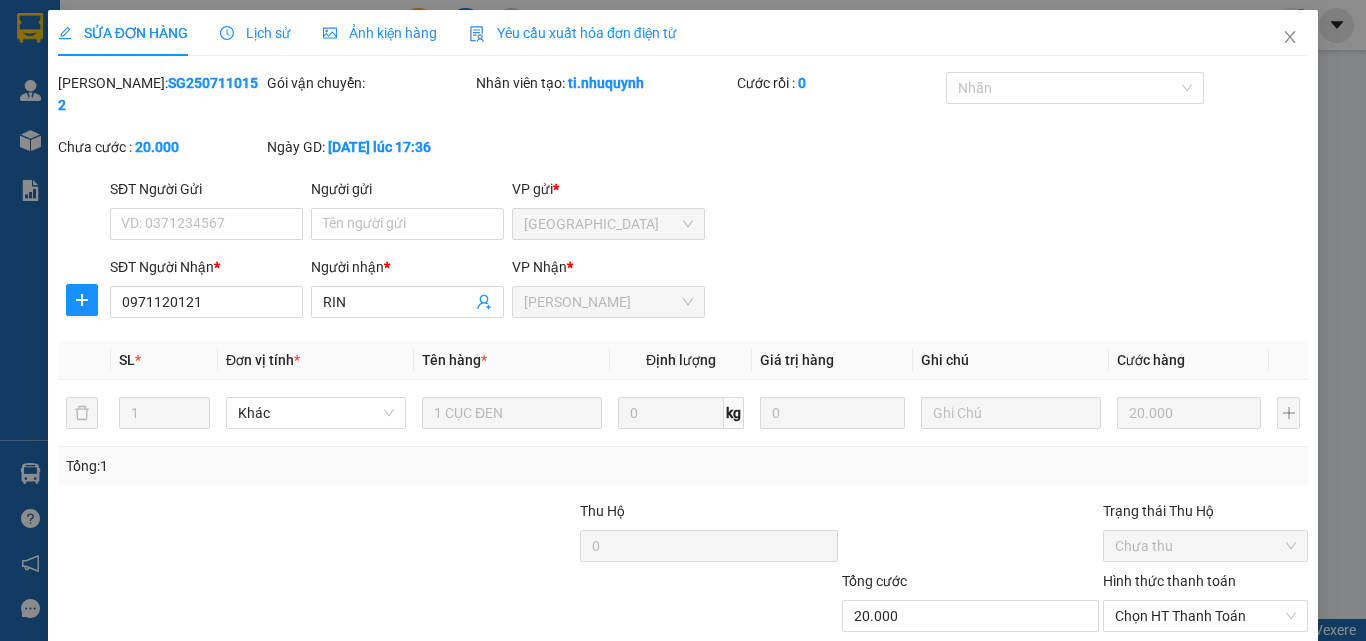 type on "RIN" 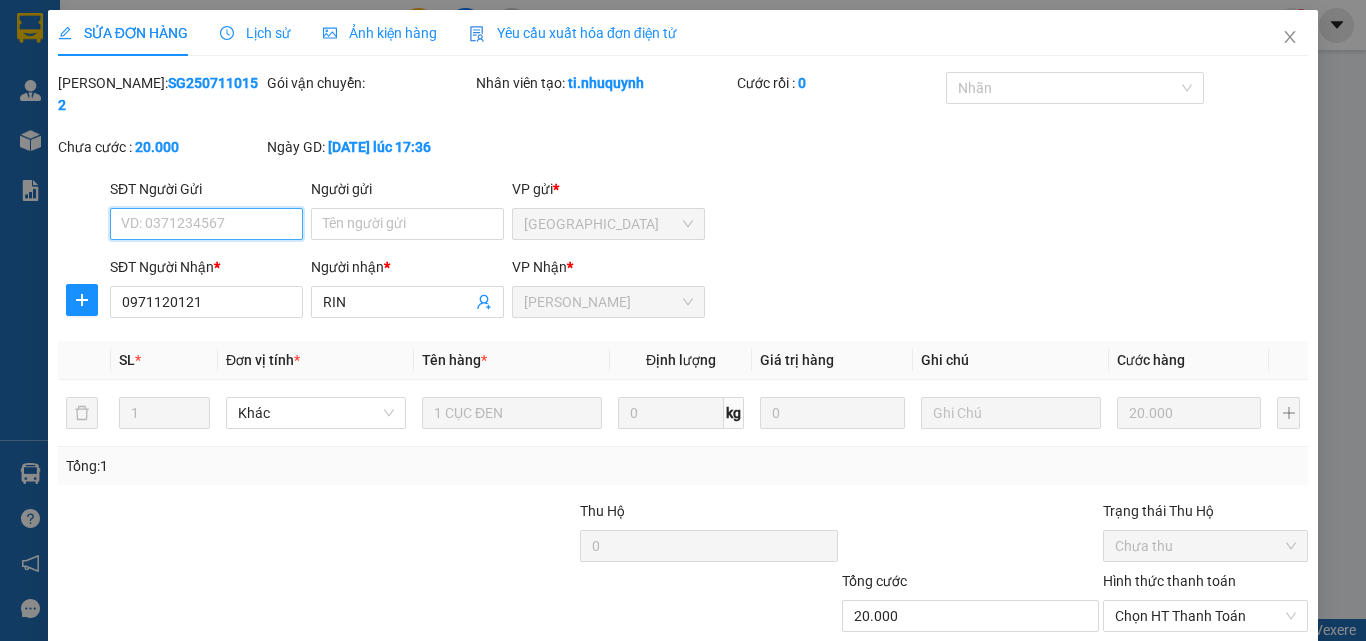 scroll, scrollTop: 103, scrollLeft: 0, axis: vertical 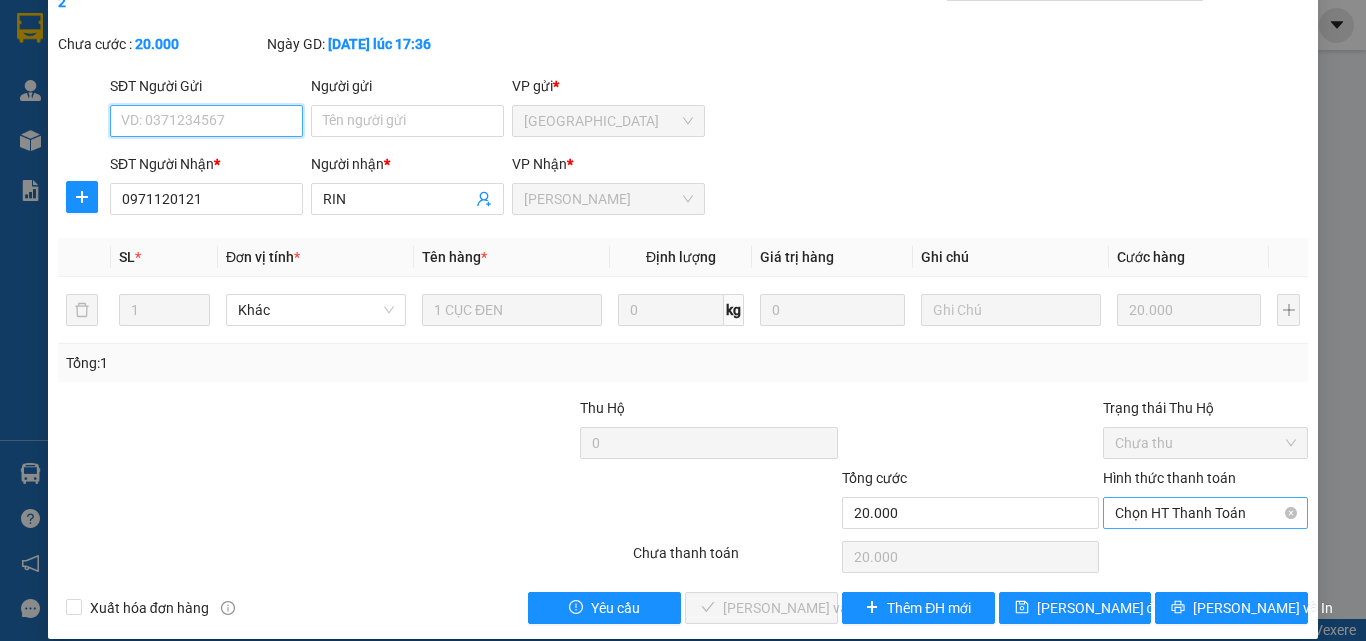 click on "Chọn HT Thanh Toán" at bounding box center [1205, 513] 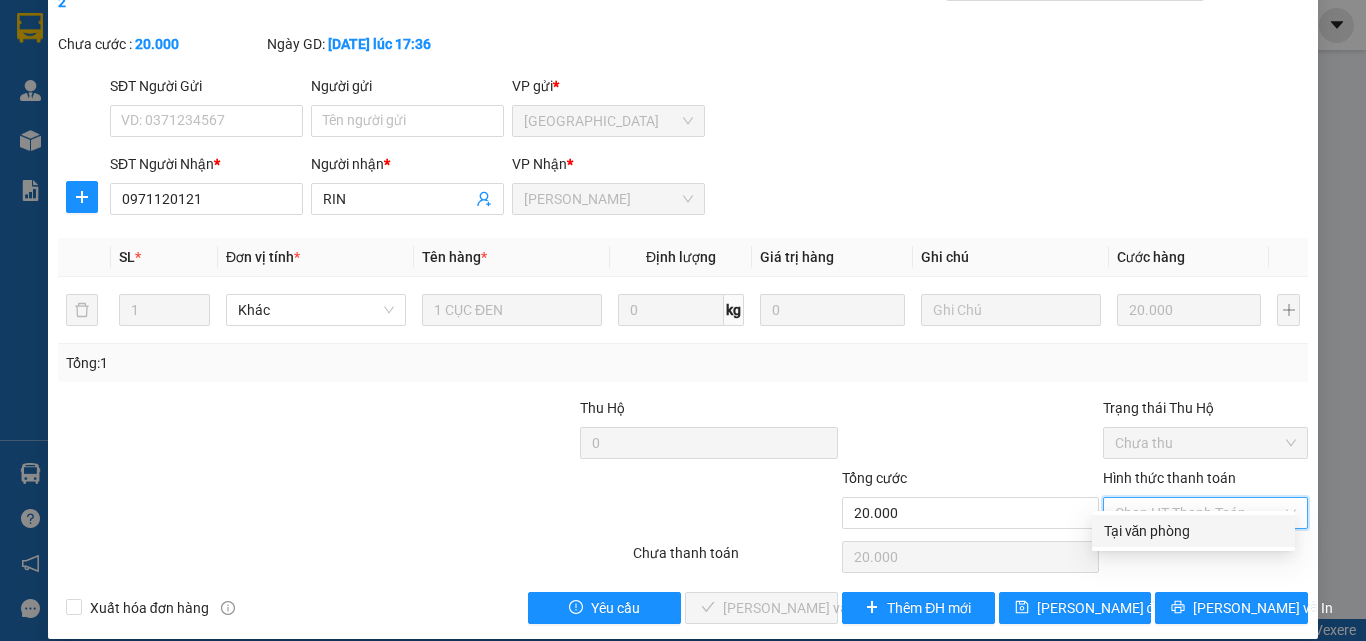 click on "Tại văn phòng" at bounding box center [1193, 531] 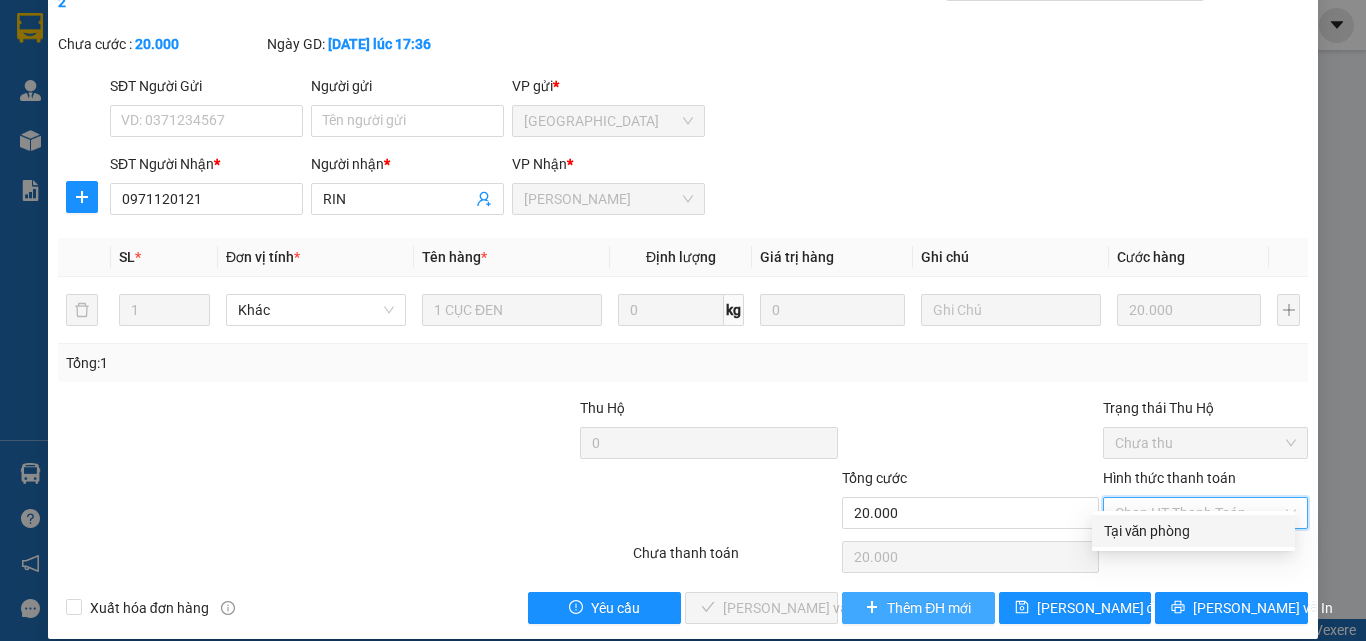 type on "0" 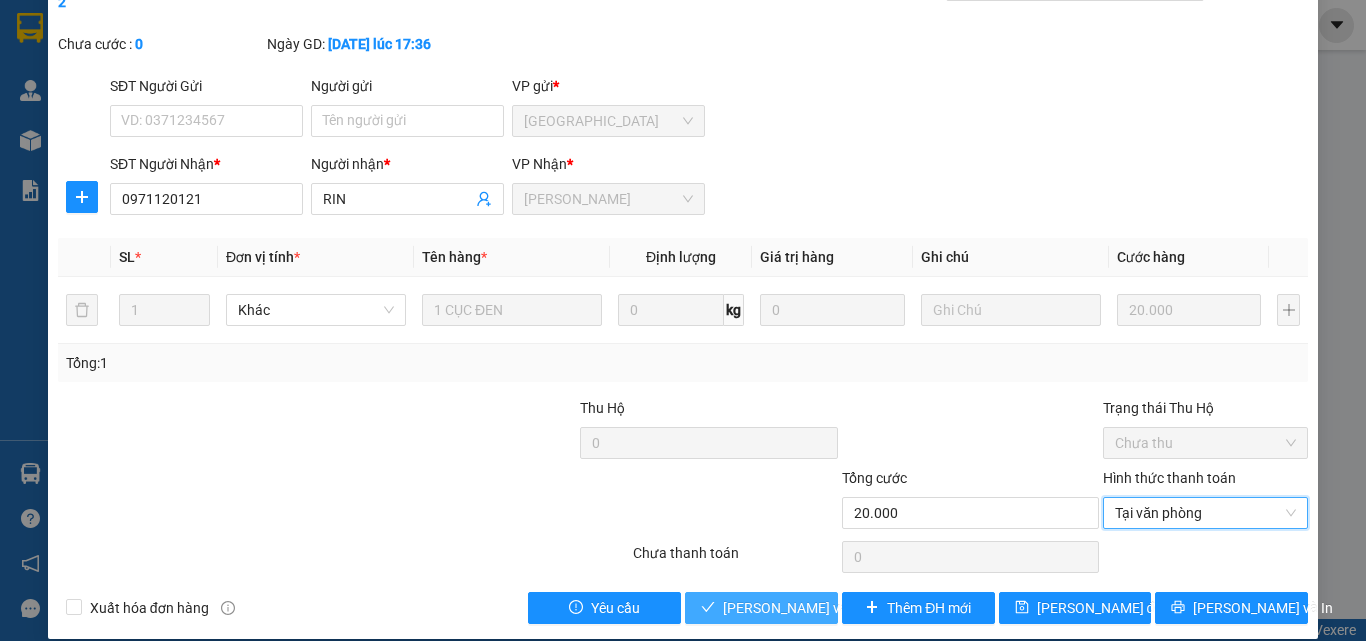 click on "[PERSON_NAME] và Giao hàng" at bounding box center (858, 608) 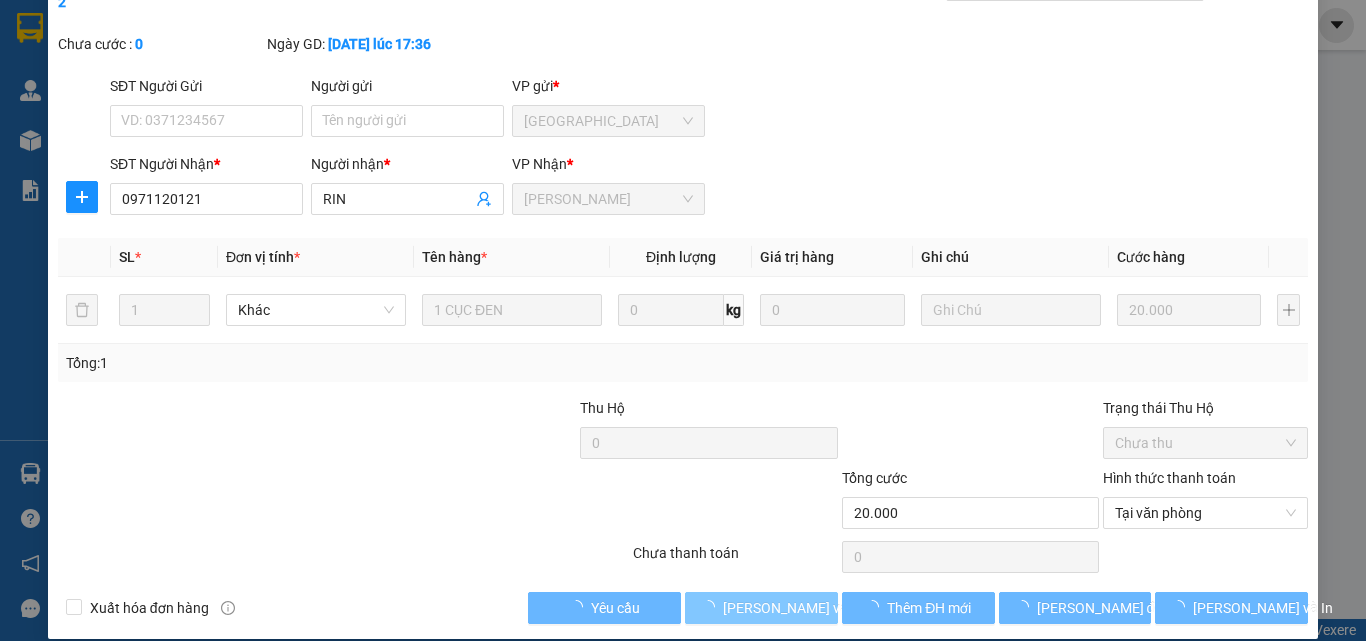 scroll, scrollTop: 0, scrollLeft: 0, axis: both 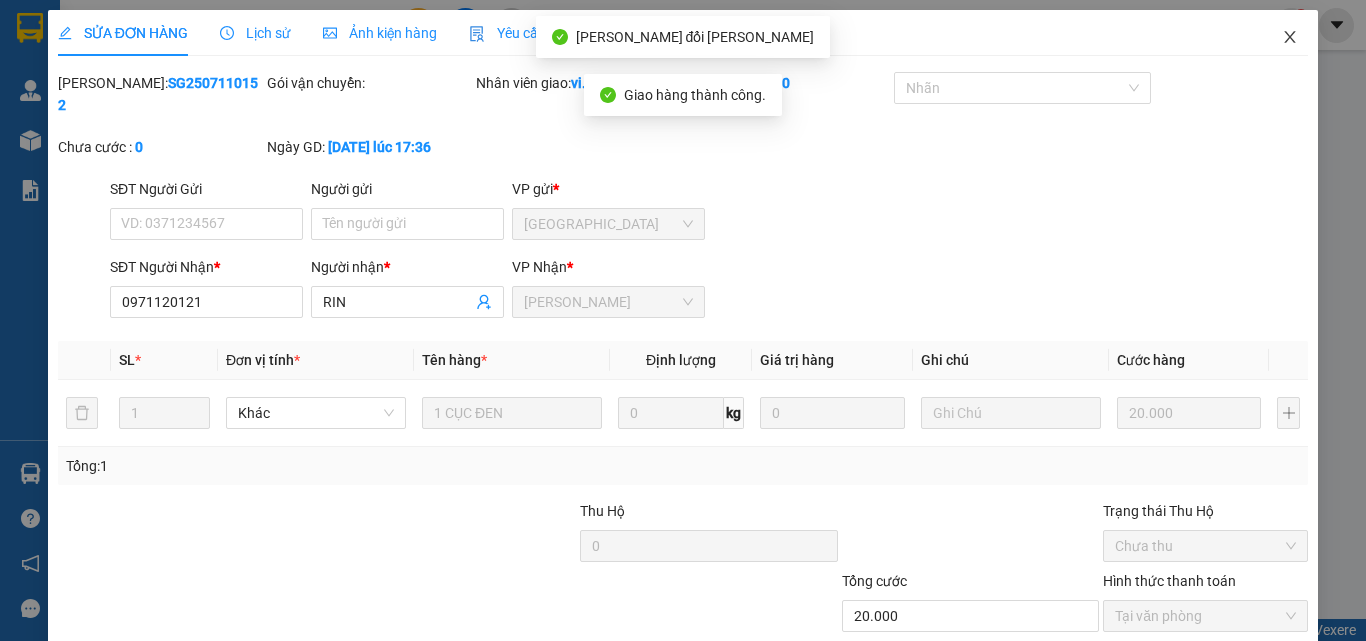 click 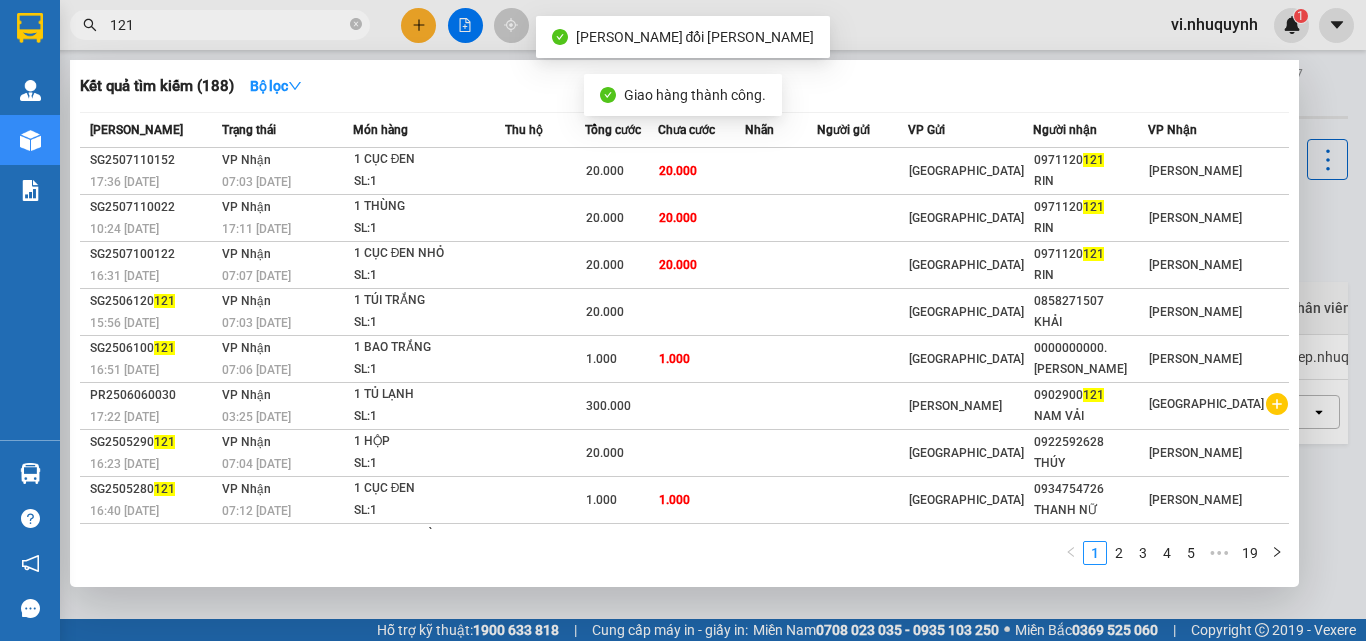 click on "121" at bounding box center (228, 25) 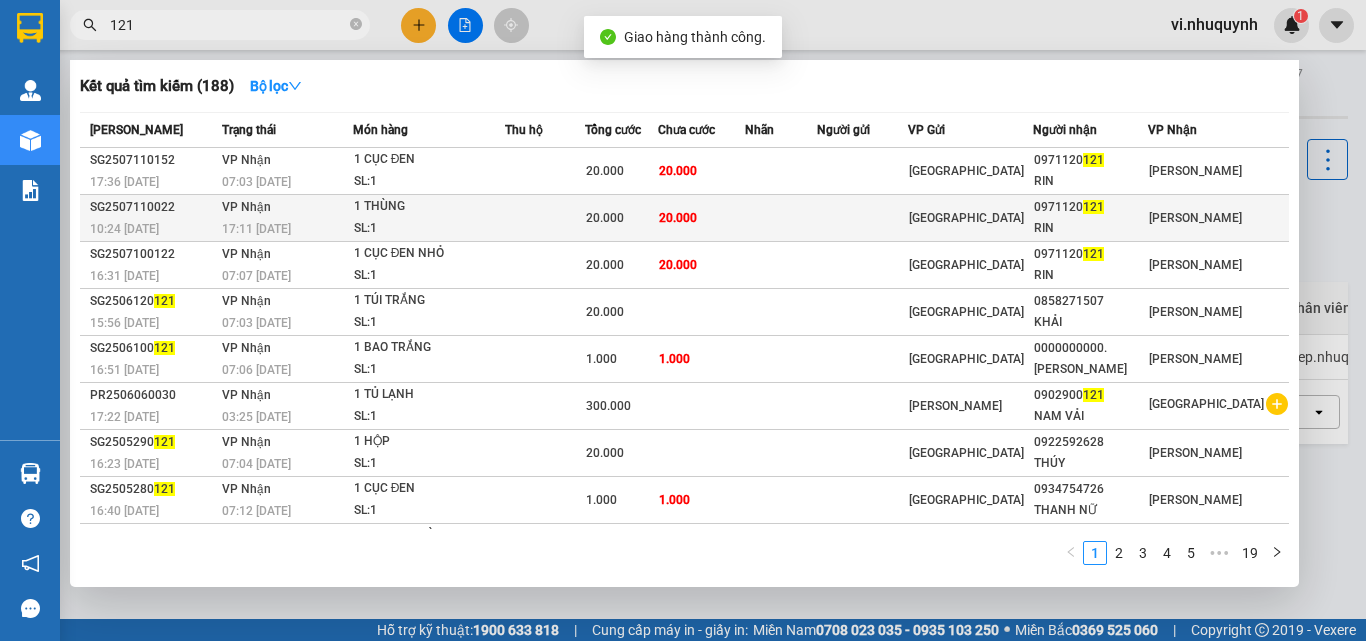 click on "RIN" at bounding box center (1091, 228) 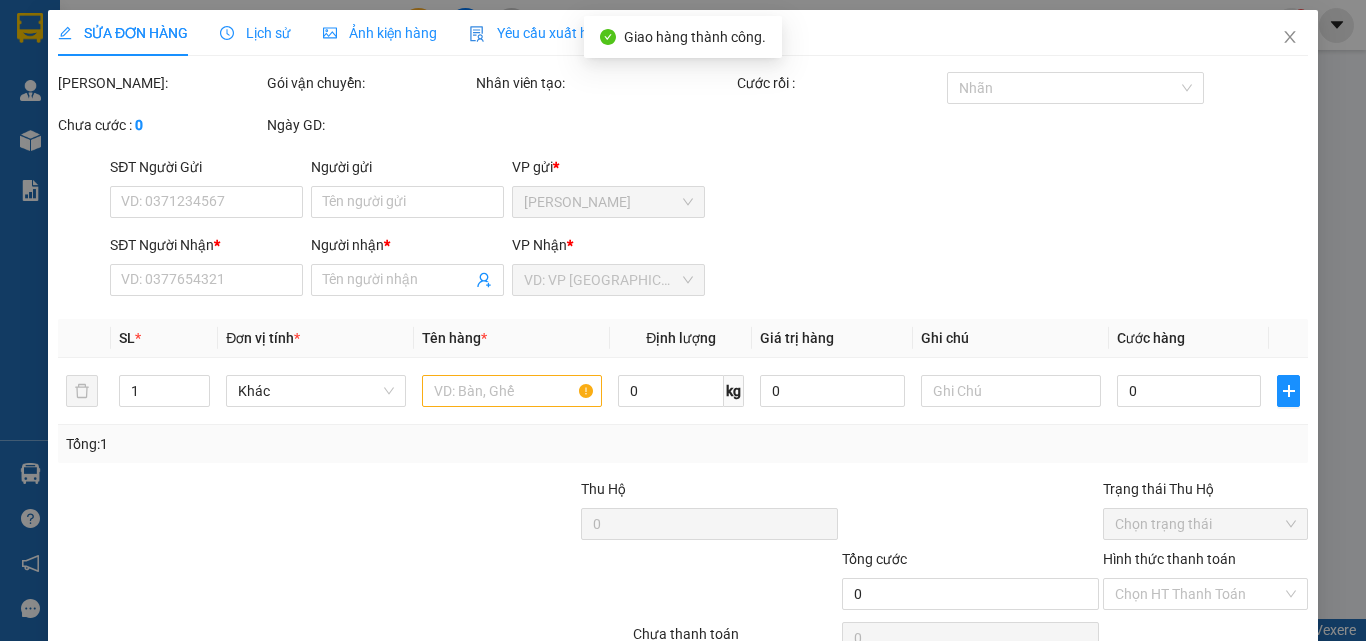 type on "0971120121" 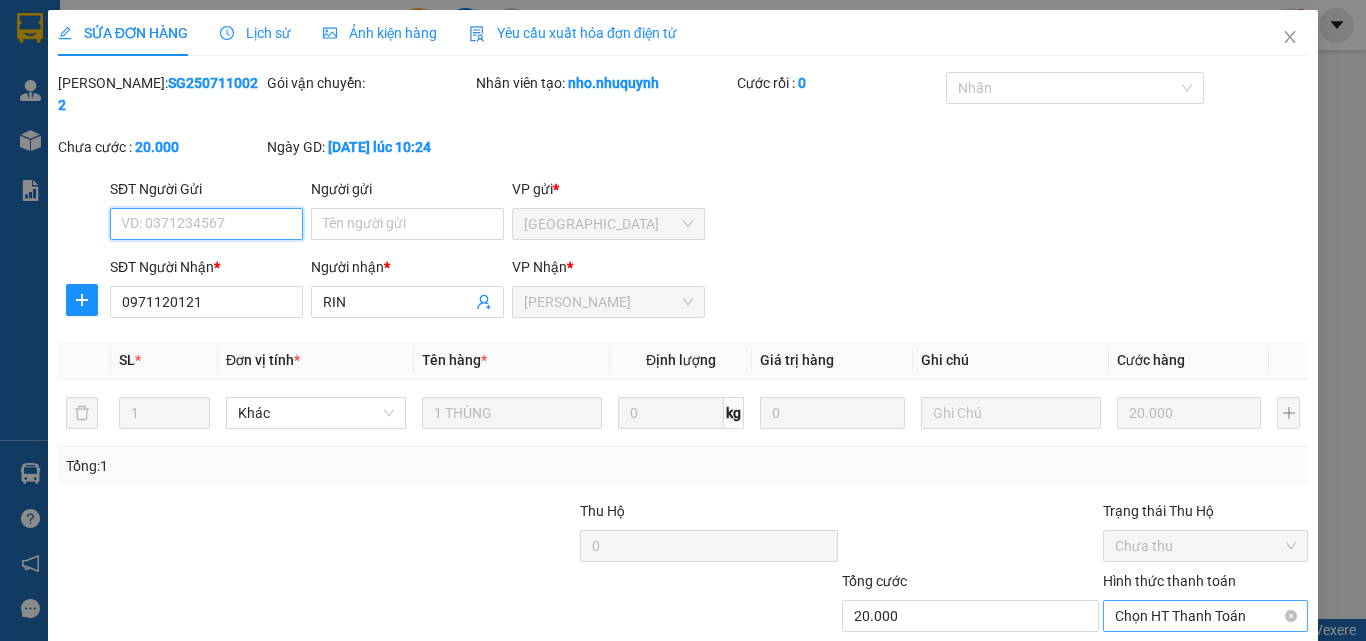 scroll, scrollTop: 103, scrollLeft: 0, axis: vertical 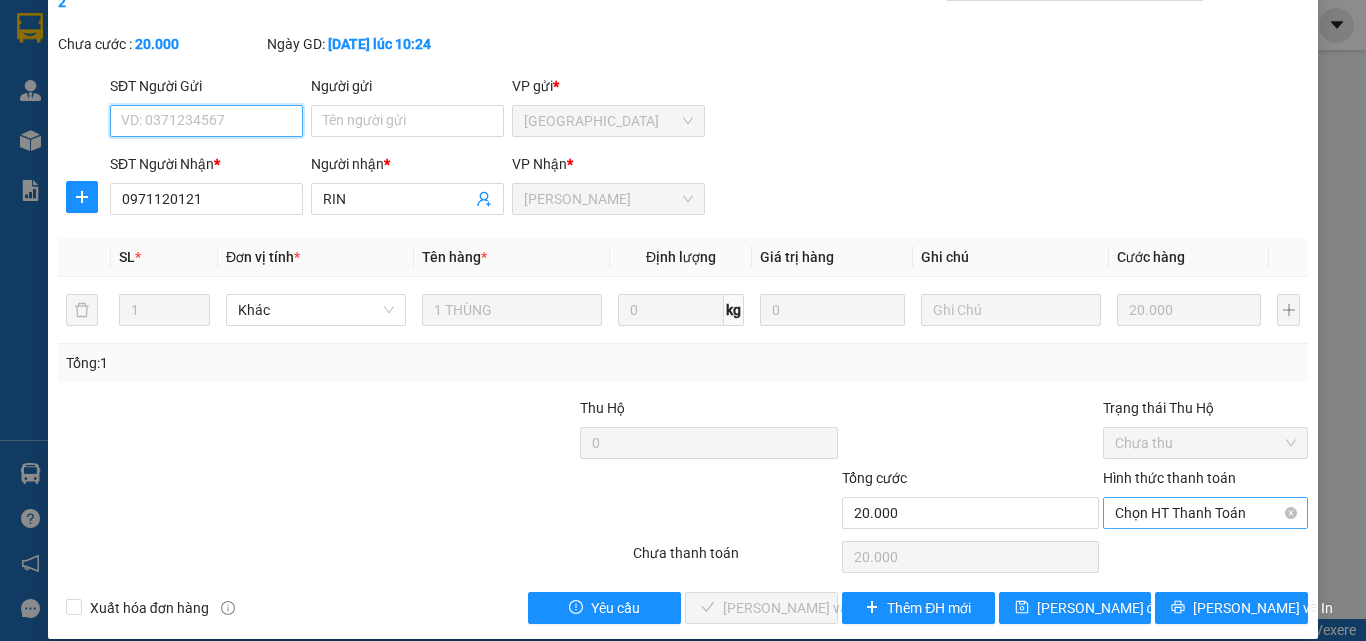 click on "Chọn HT Thanh Toán" at bounding box center [1205, 513] 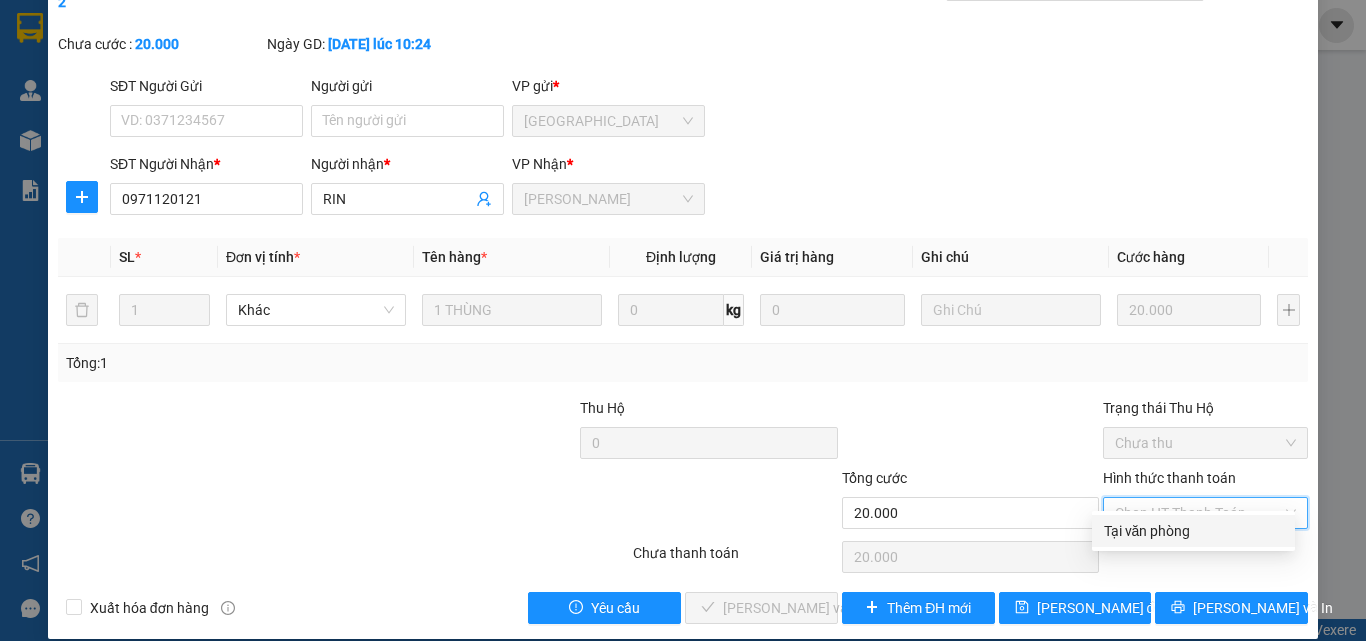 click on "Tại văn phòng" at bounding box center [1193, 531] 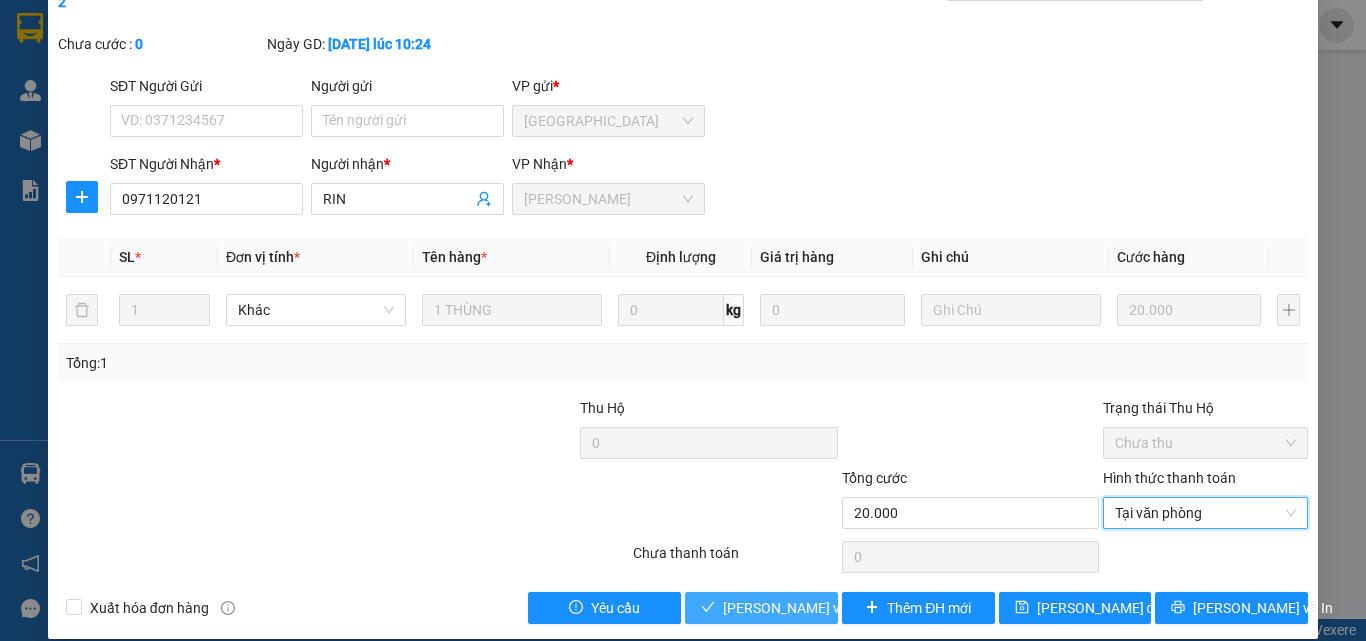 click on "[PERSON_NAME] và Giao hàng" at bounding box center (858, 608) 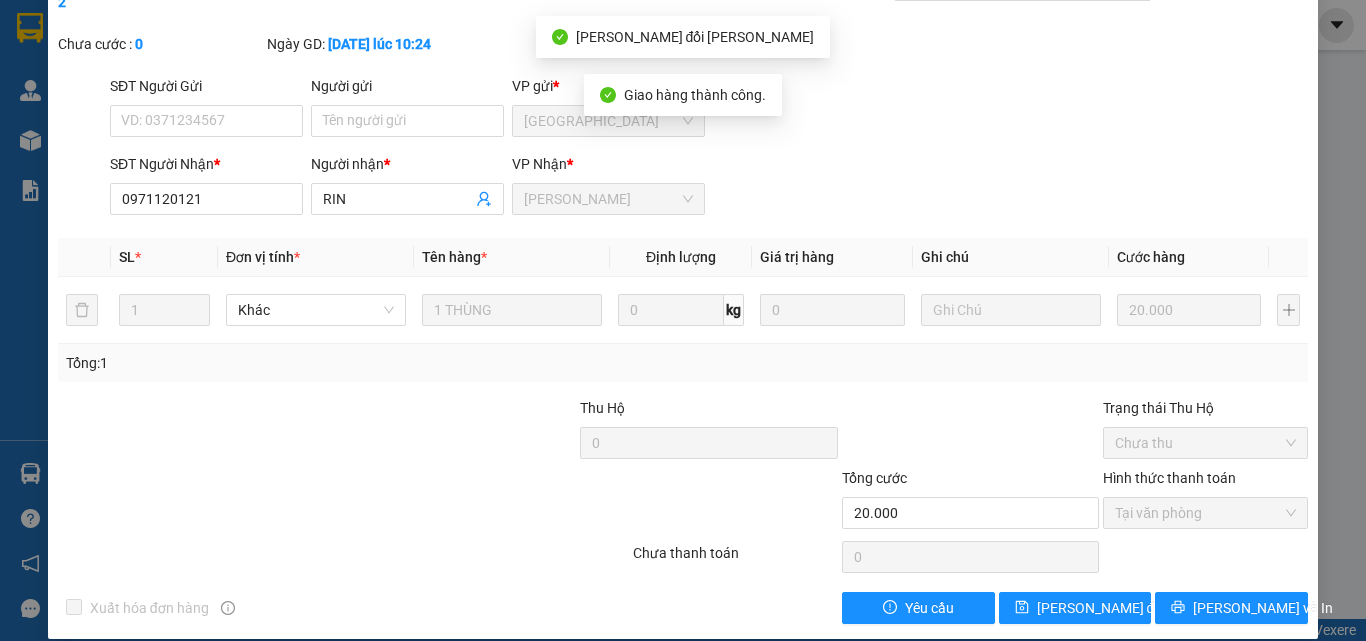 scroll, scrollTop: 0, scrollLeft: 0, axis: both 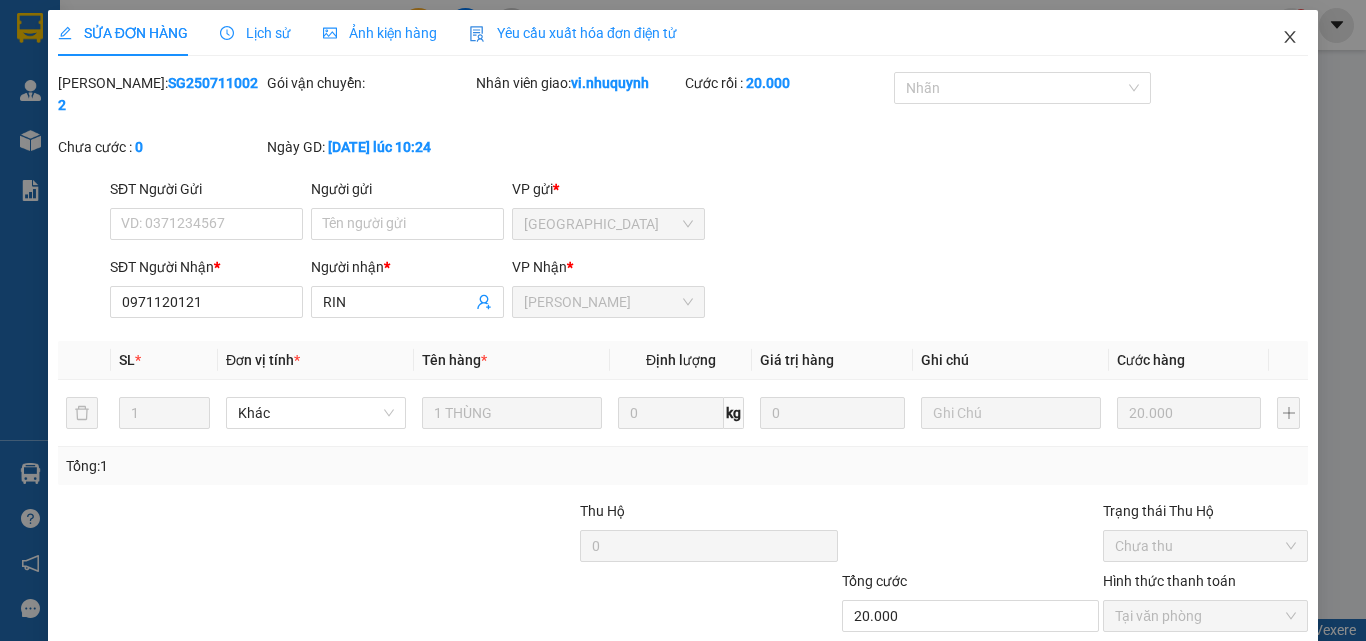 click 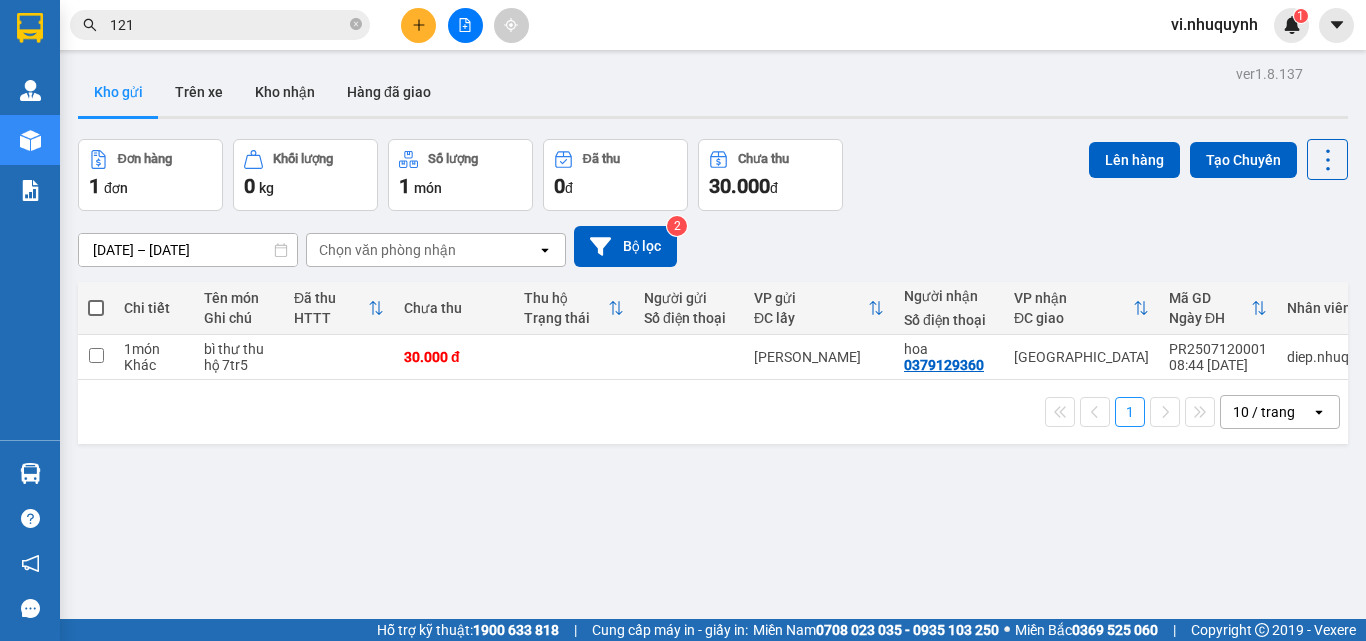 click on "121" at bounding box center (228, 25) 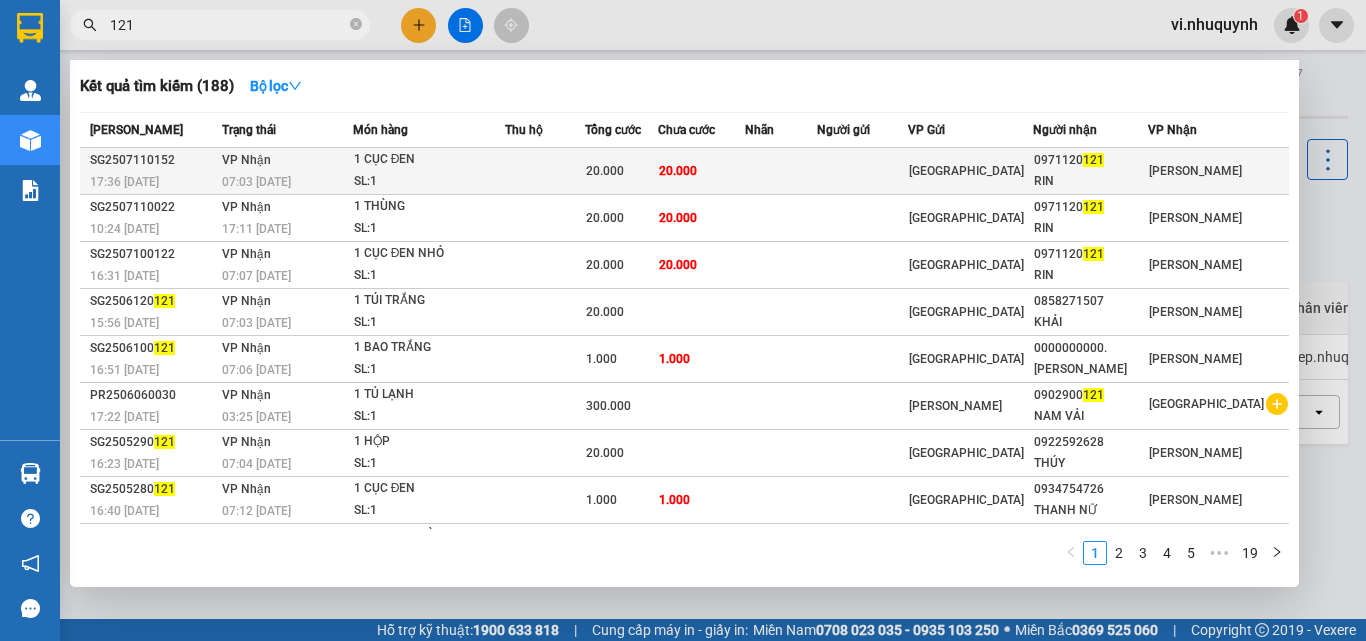 click on "20.000" at bounding box center [702, 171] 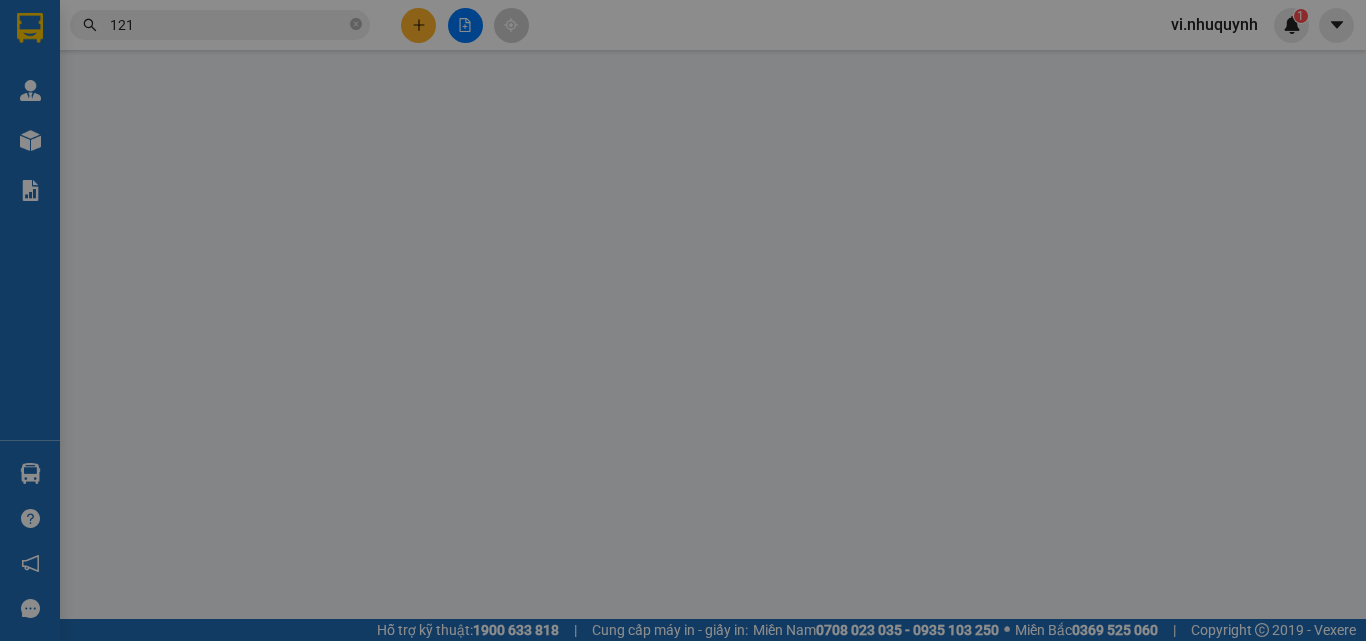 type on "0971120121" 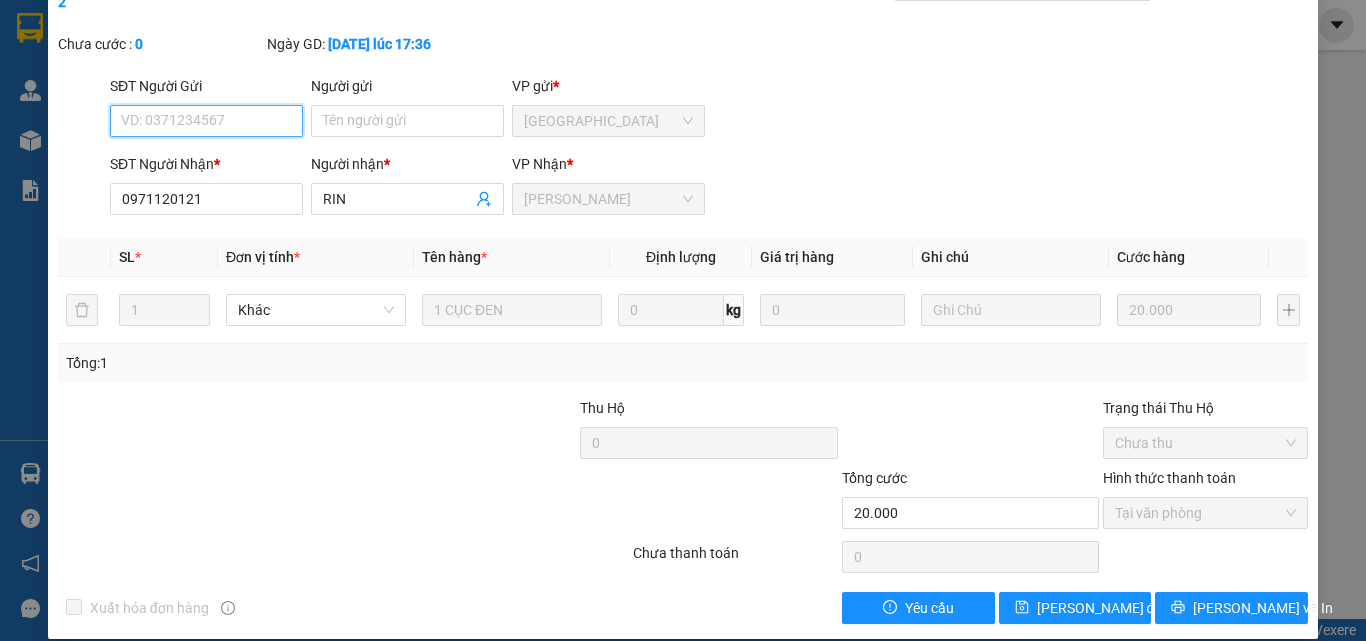 scroll, scrollTop: 0, scrollLeft: 0, axis: both 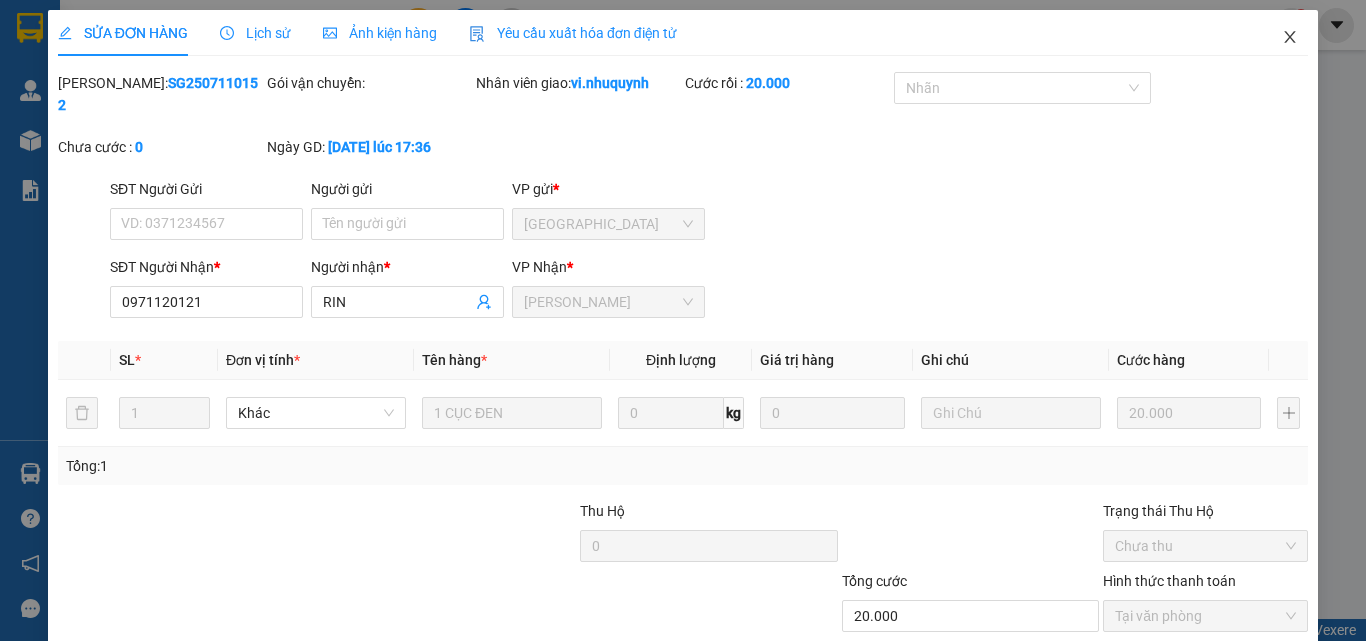 click 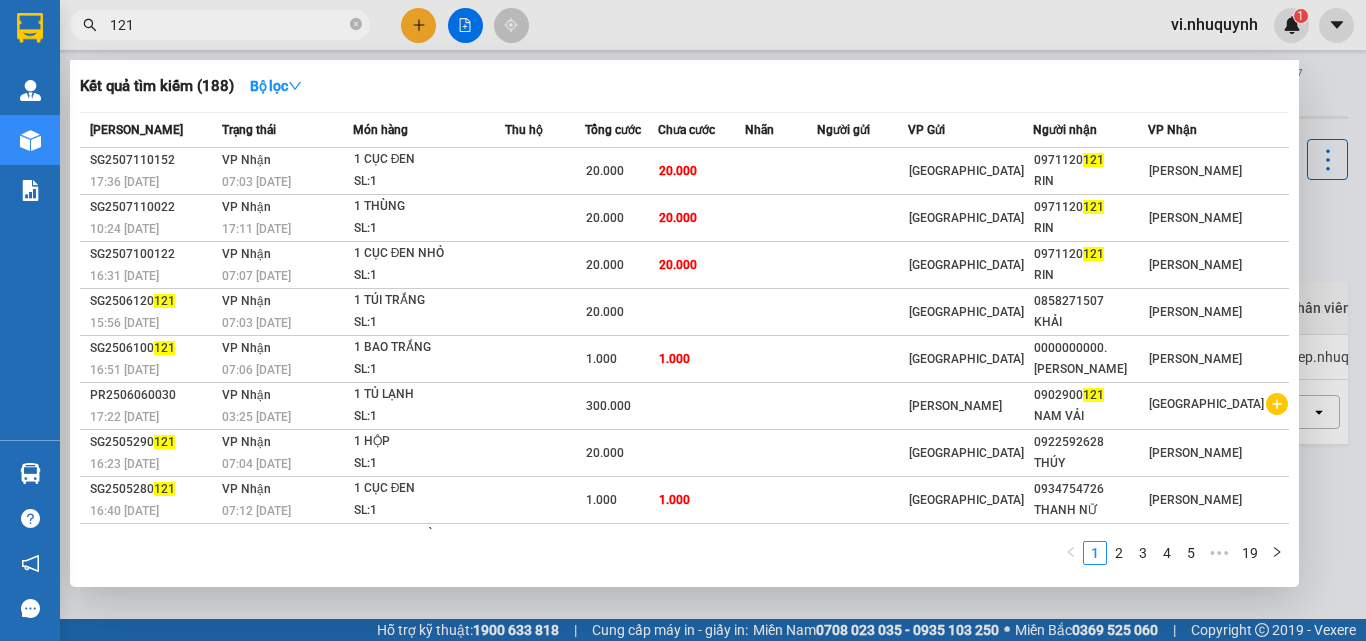 click on "121" at bounding box center (228, 25) 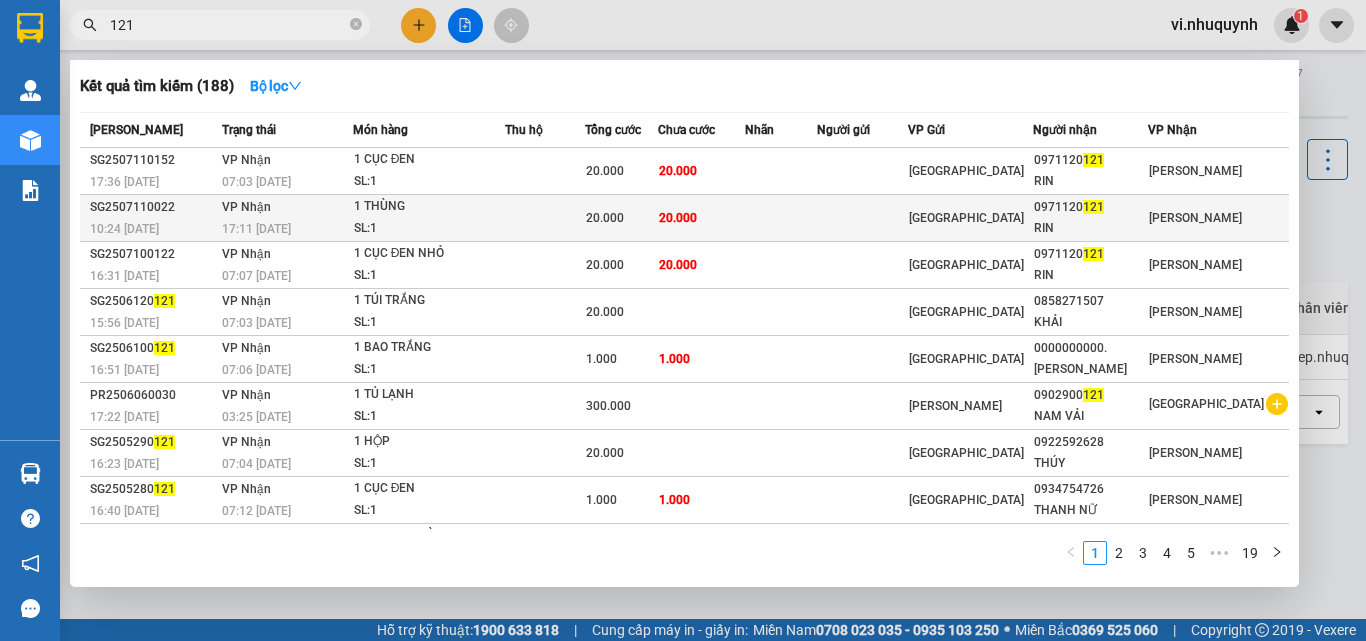 click on "0971120 121" at bounding box center [1091, 207] 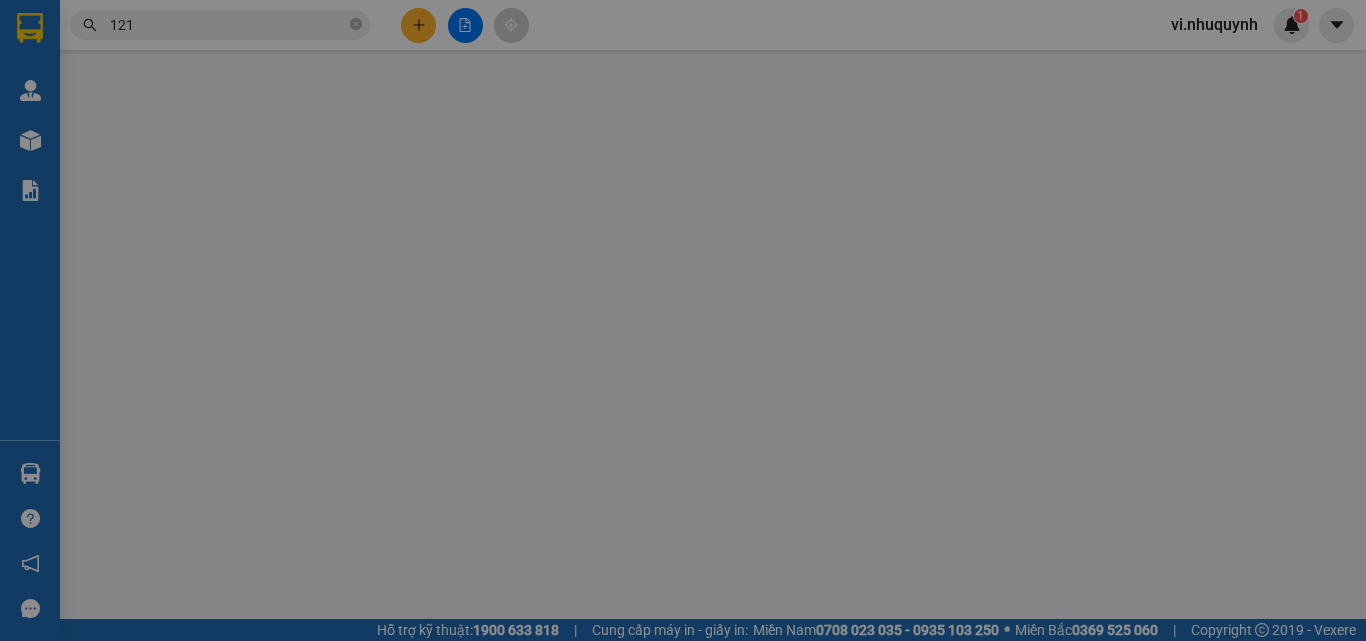 type on "0971120121" 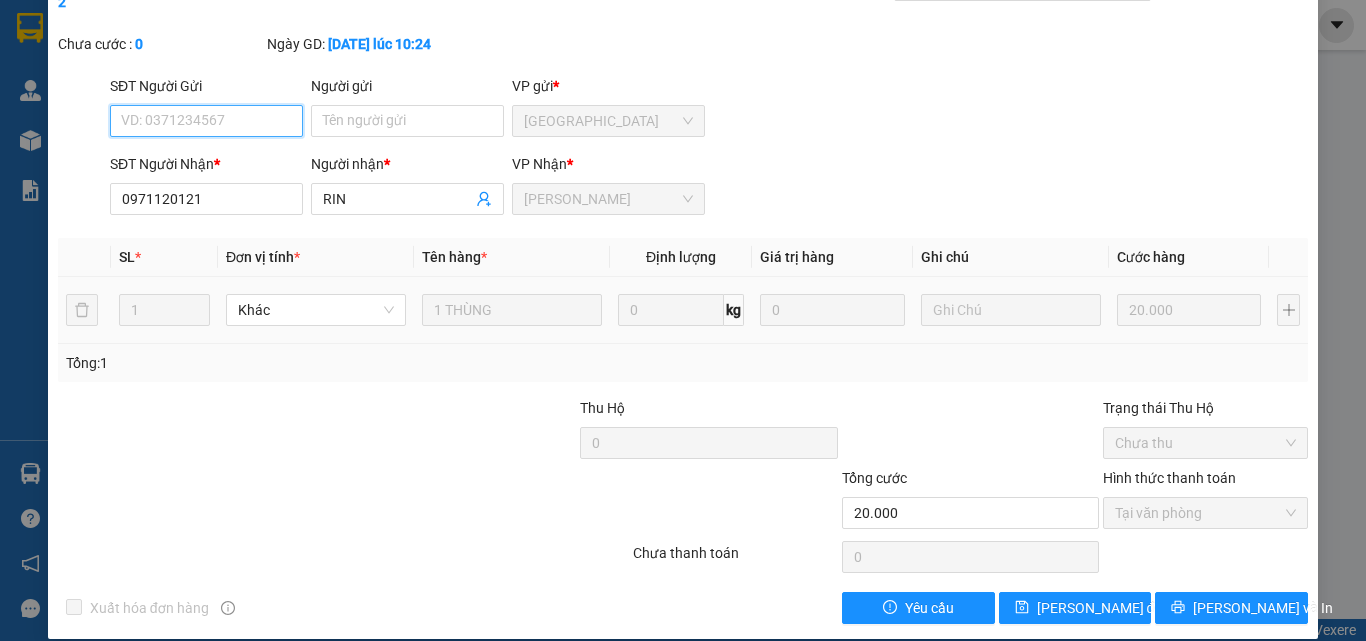 scroll, scrollTop: 0, scrollLeft: 0, axis: both 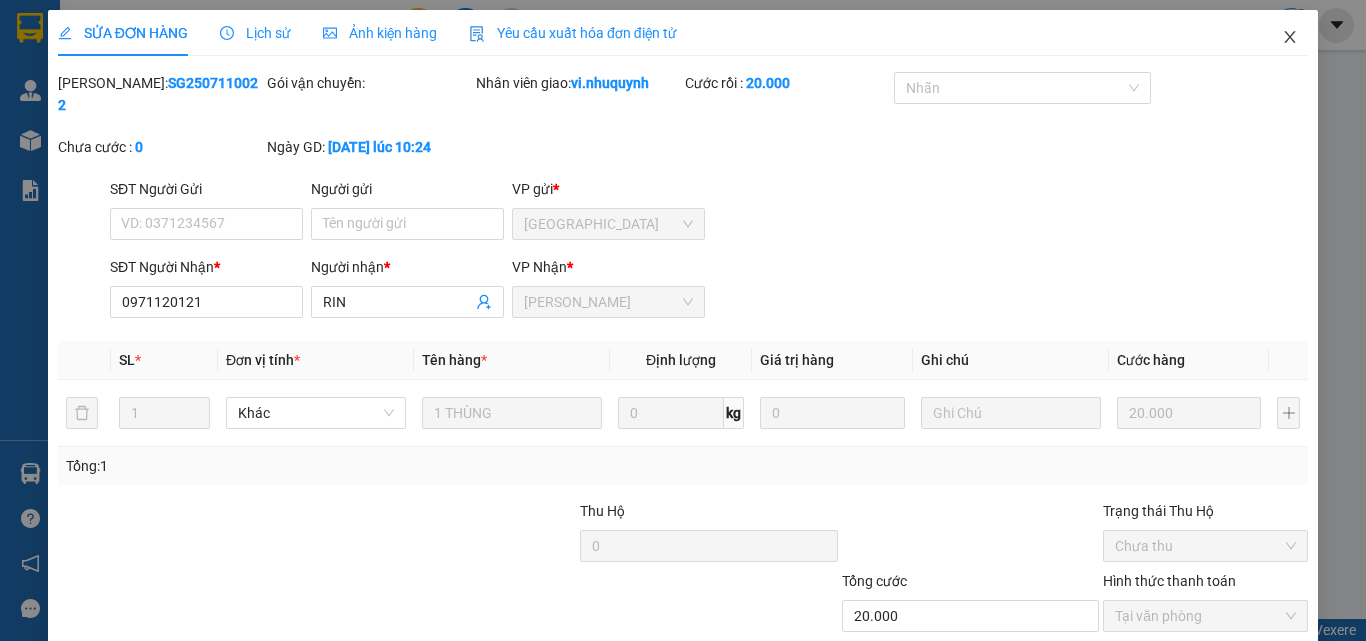click 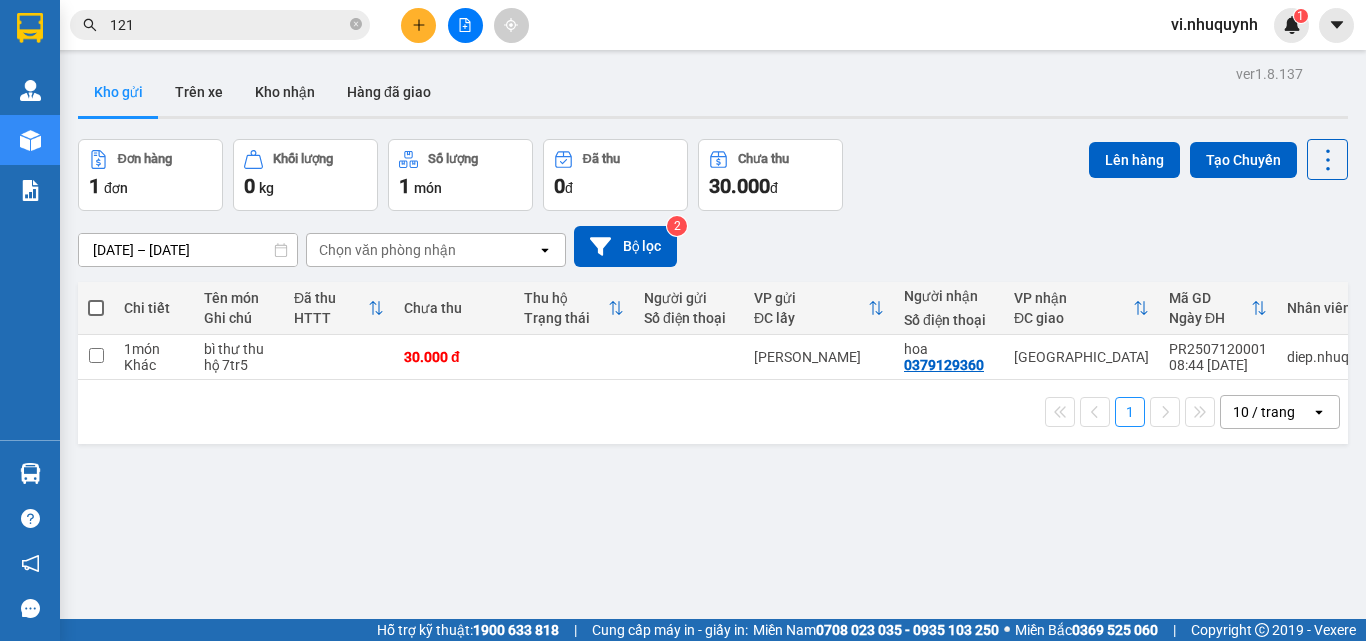 click on "121" at bounding box center (228, 25) 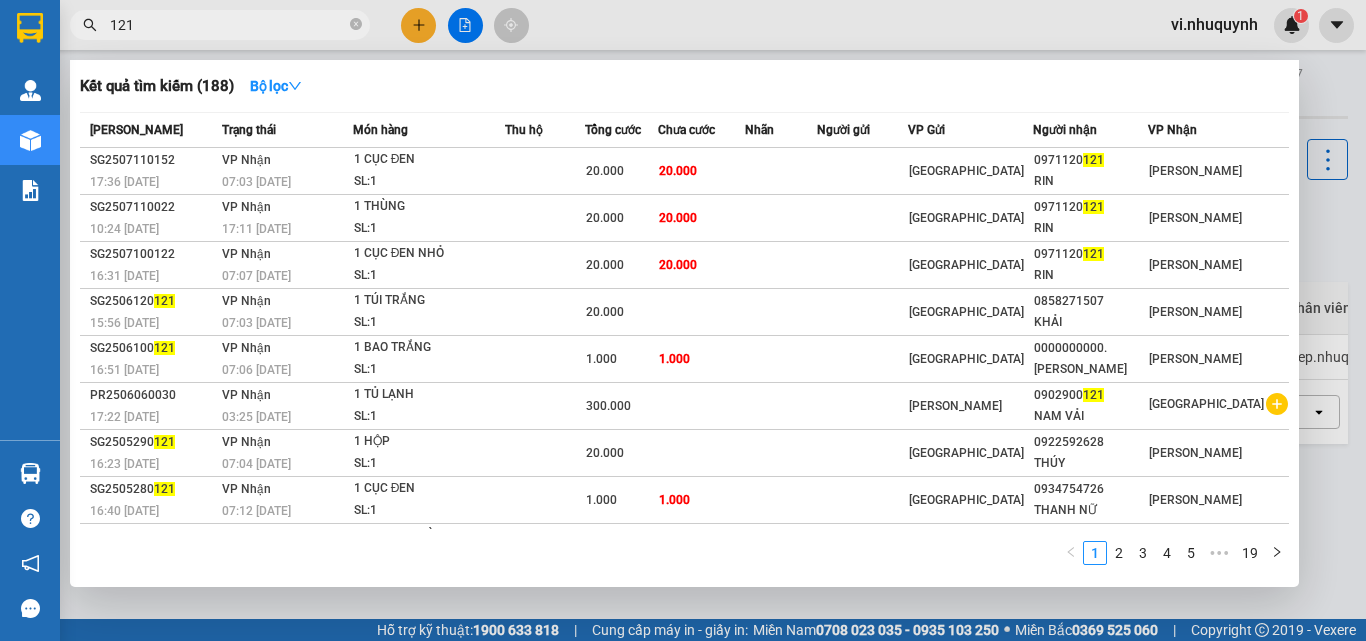 click on "121" at bounding box center [228, 25] 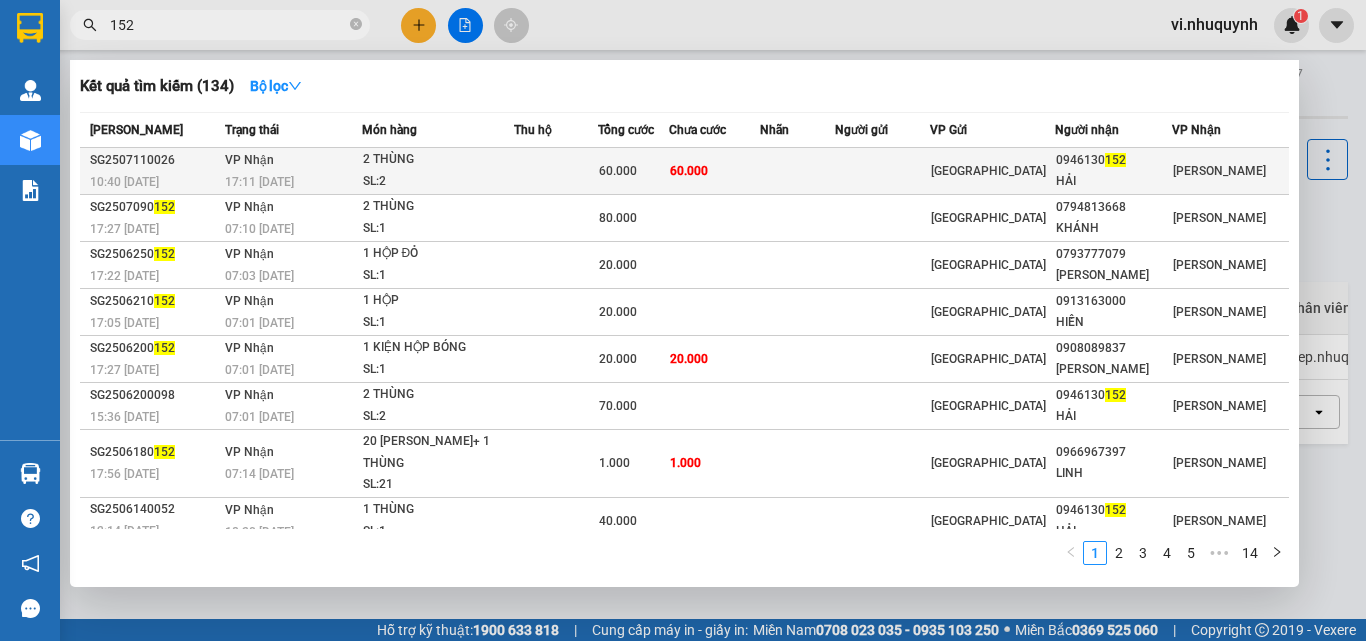 type on "152" 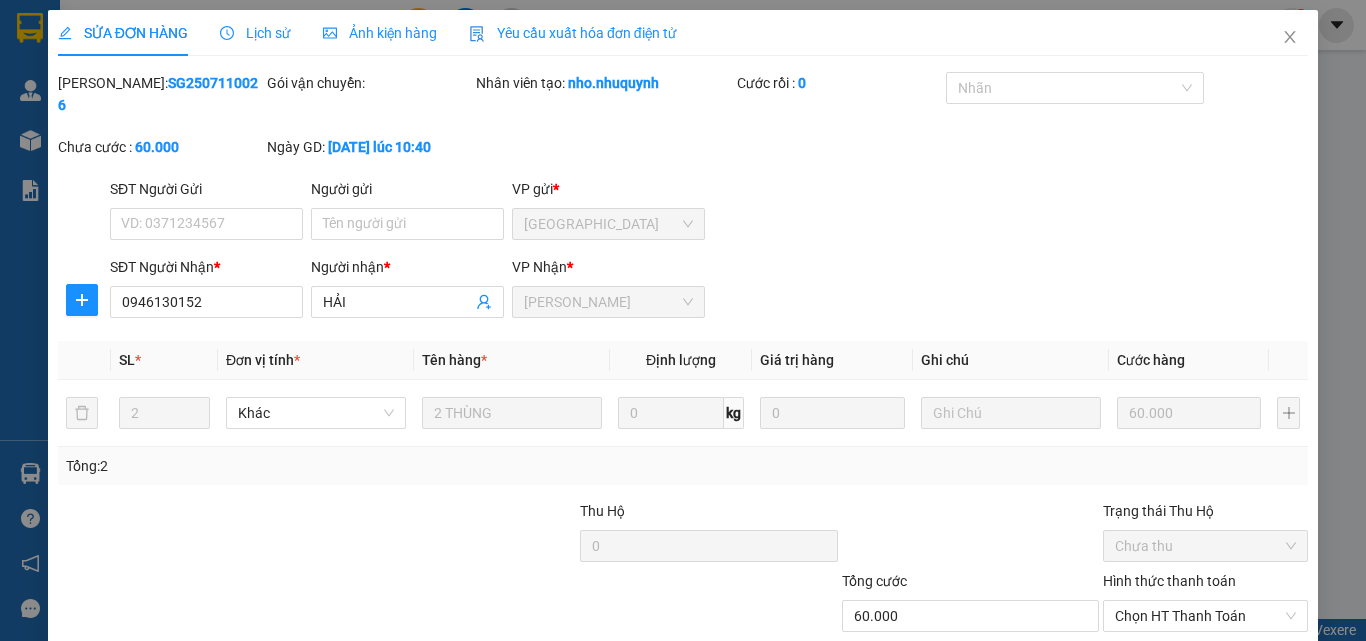 type on "0946130152" 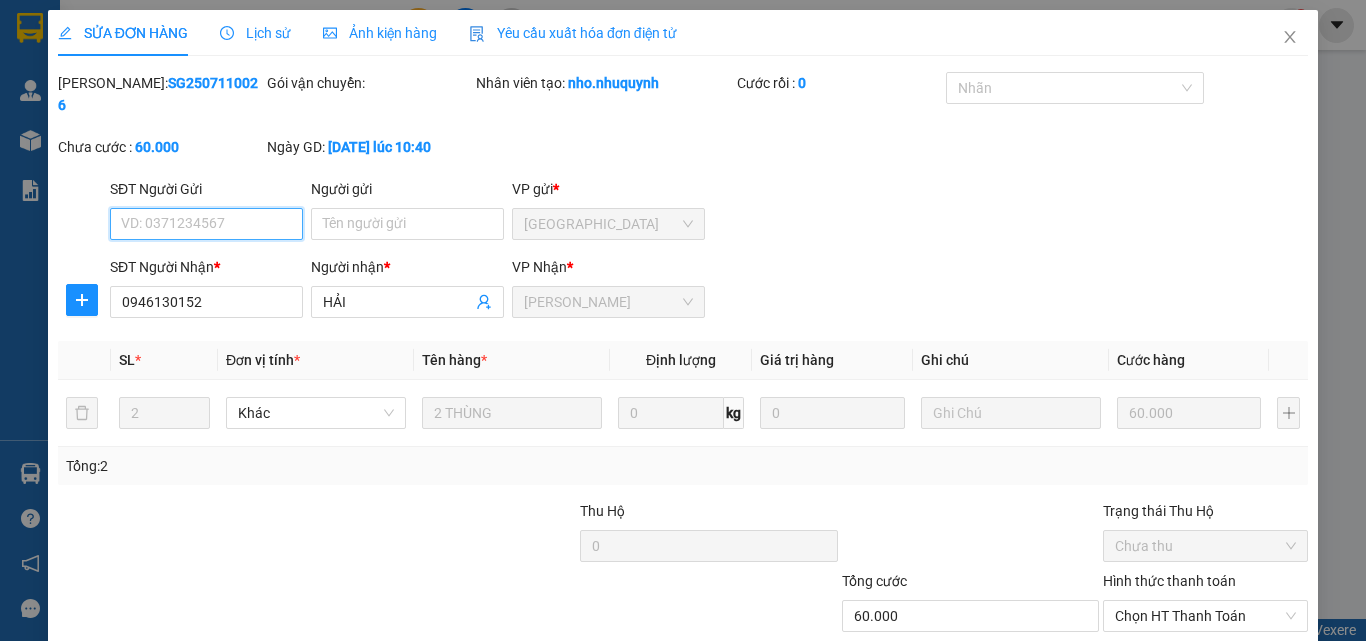 scroll, scrollTop: 103, scrollLeft: 0, axis: vertical 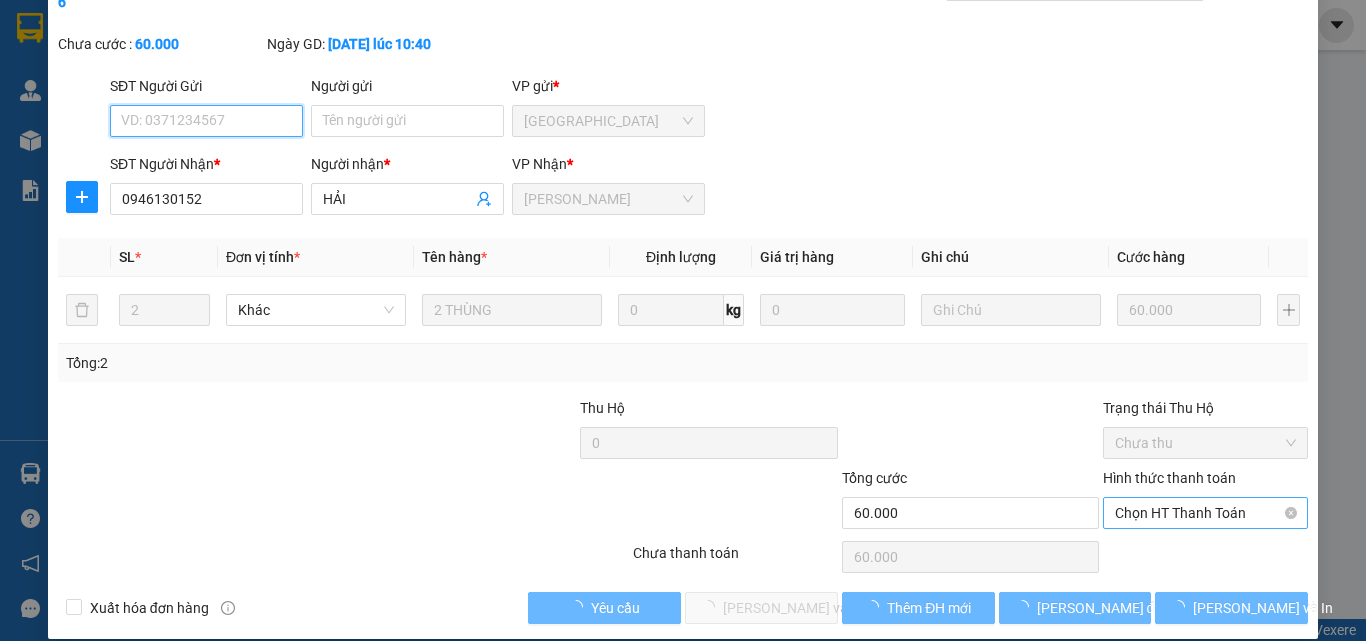 click on "Chọn HT Thanh Toán" at bounding box center (1205, 513) 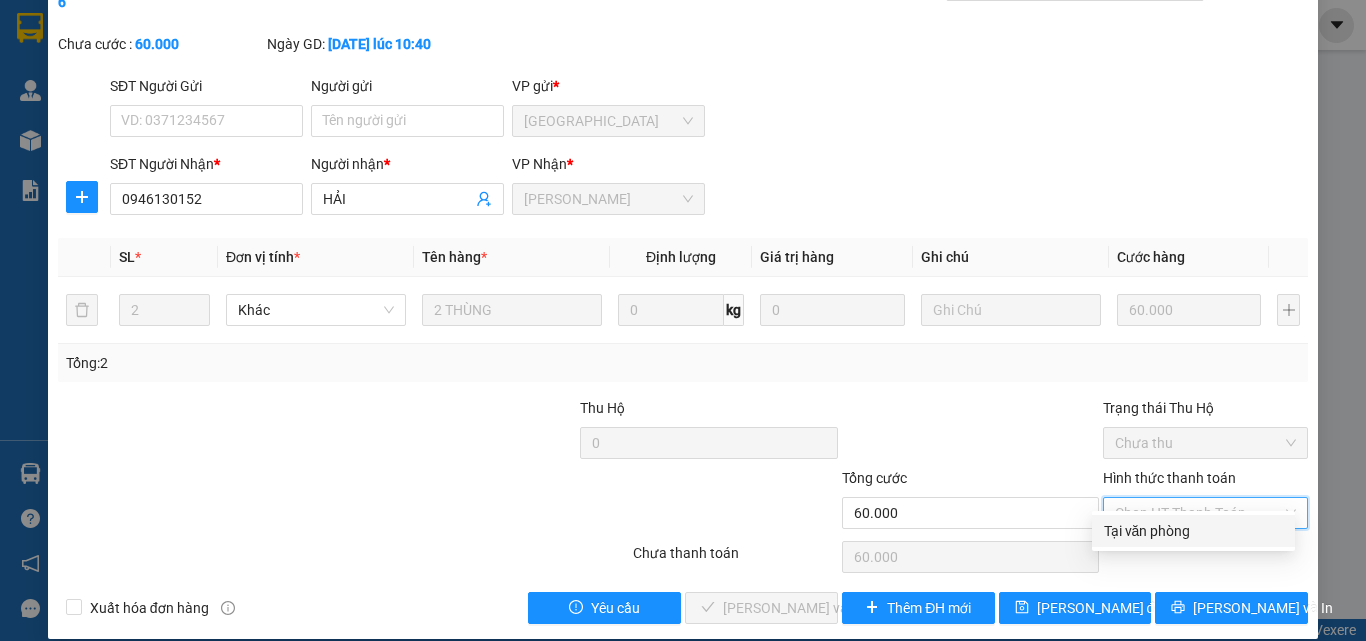 click on "Tại văn phòng" at bounding box center (1193, 531) 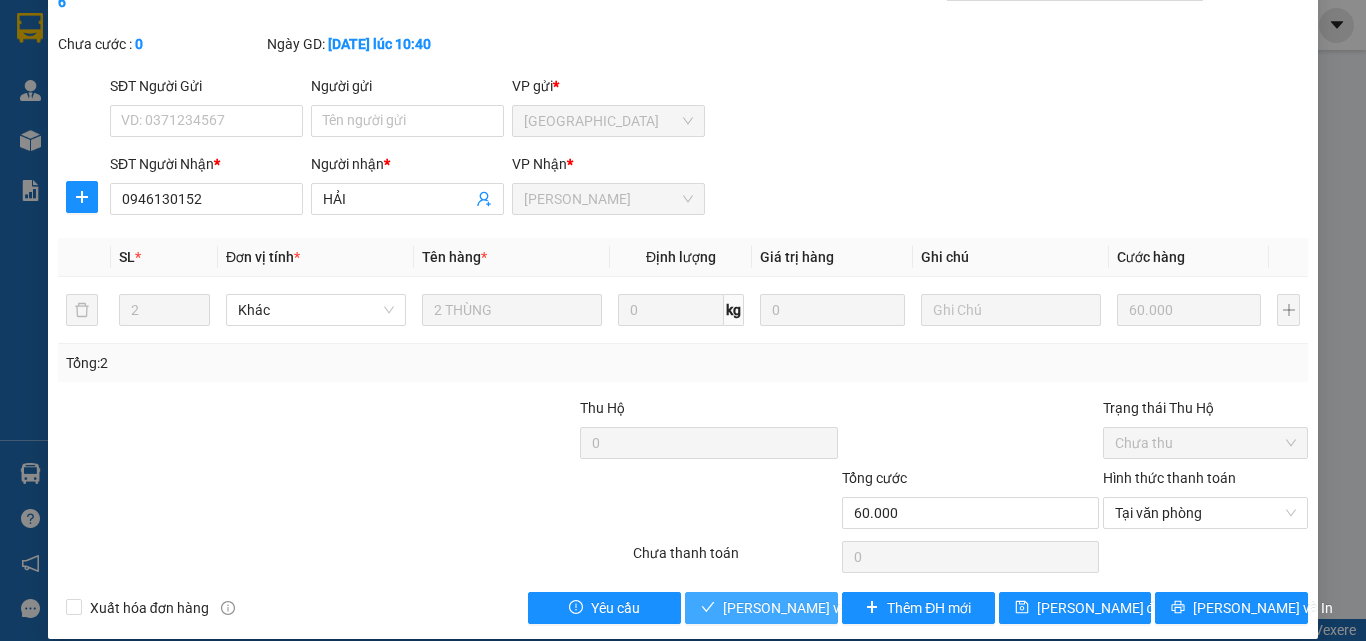click on "[PERSON_NAME] và Giao hàng" at bounding box center (858, 608) 